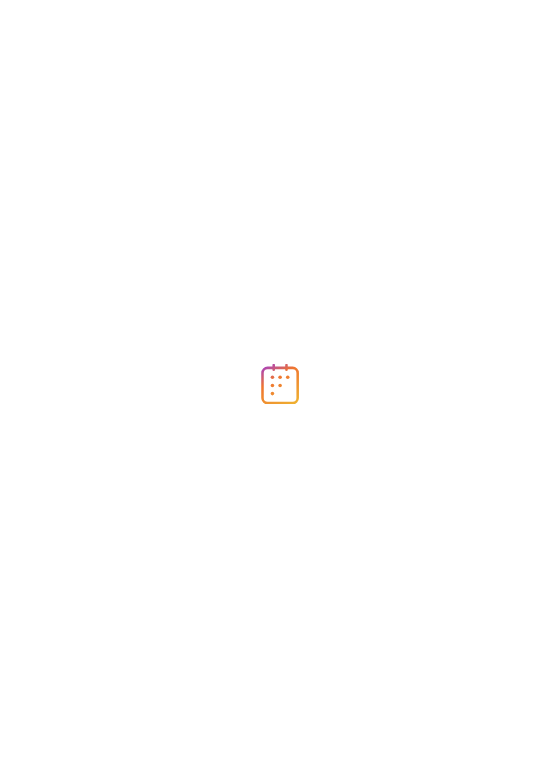 scroll, scrollTop: 0, scrollLeft: 0, axis: both 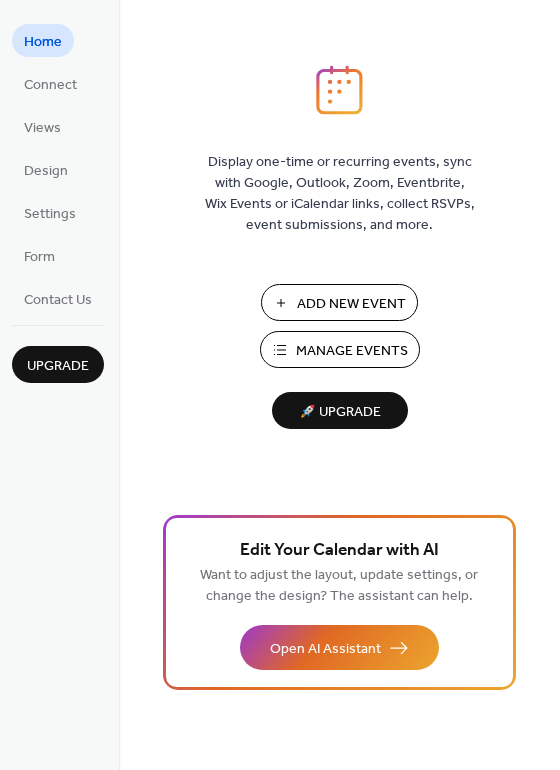 click on "Manage Events" at bounding box center (352, 351) 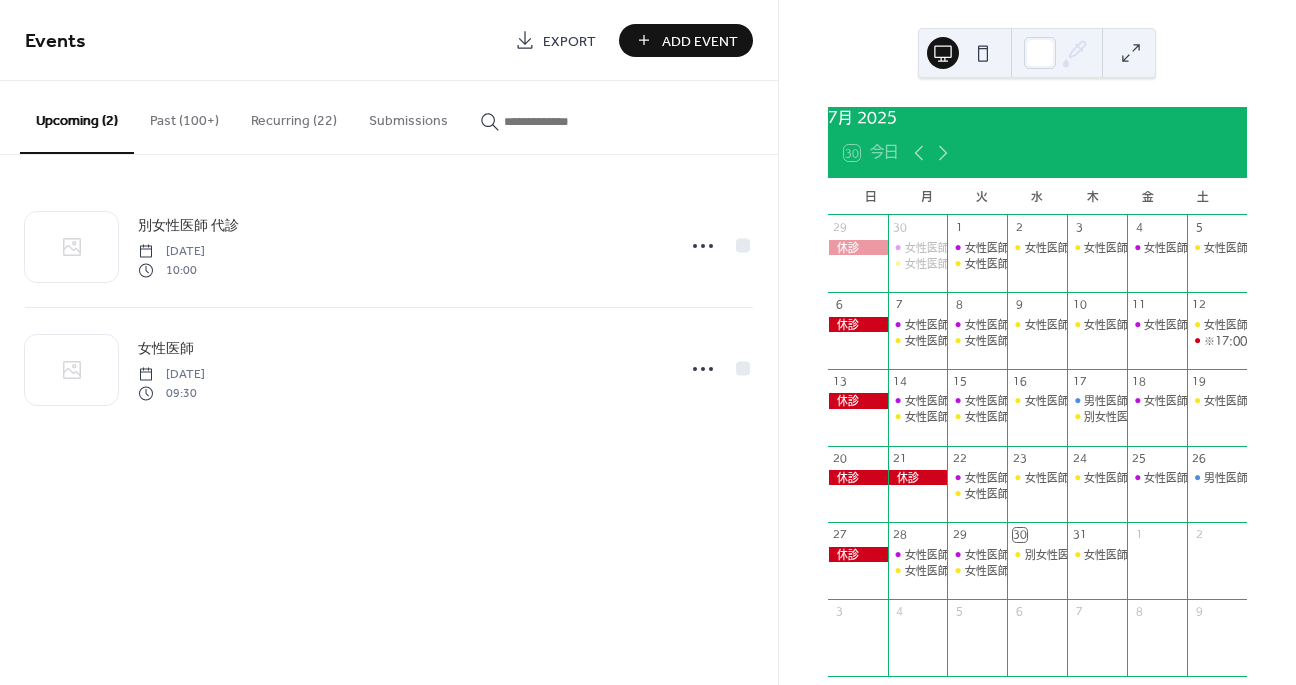 scroll, scrollTop: 0, scrollLeft: 0, axis: both 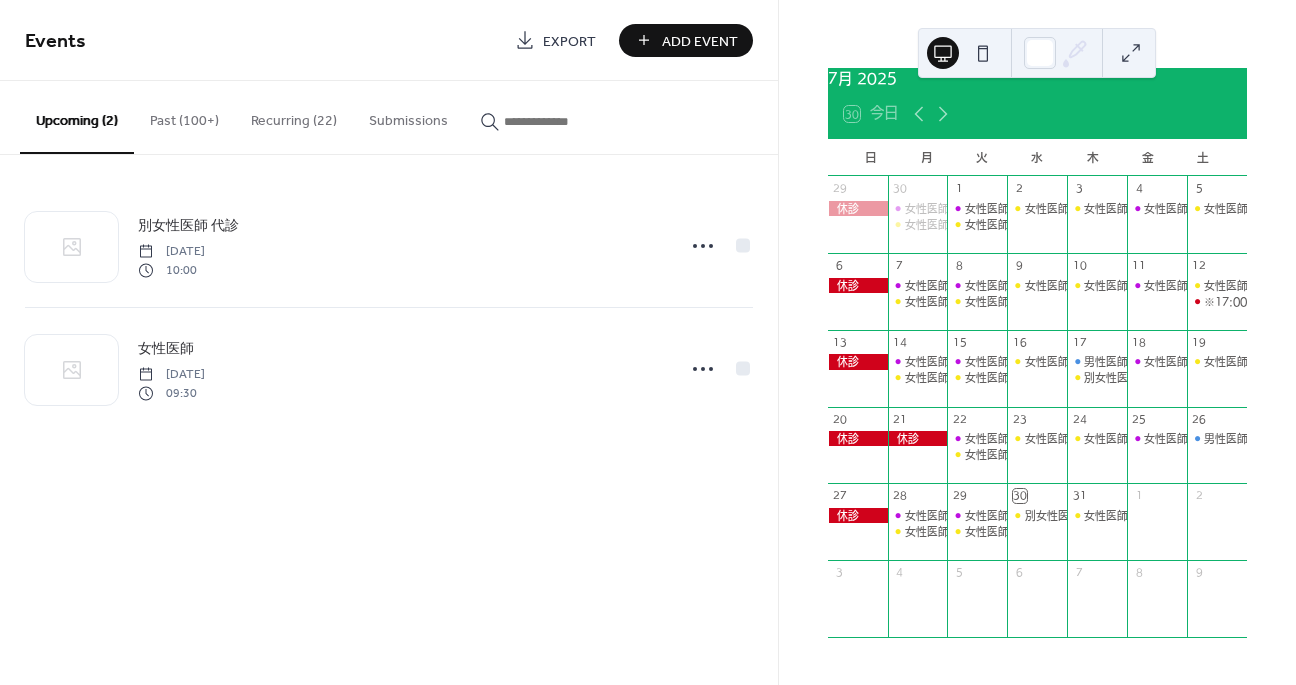 click on "Past (100+)" at bounding box center [184, 116] 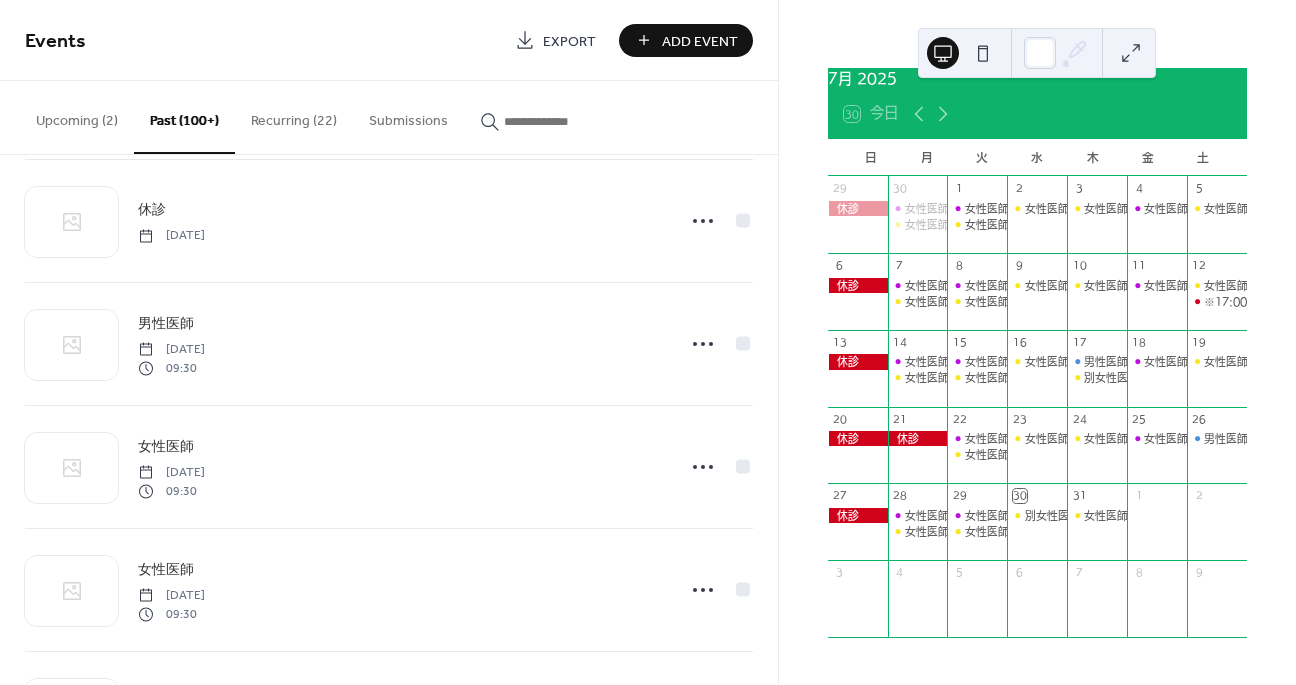 scroll, scrollTop: 514, scrollLeft: 0, axis: vertical 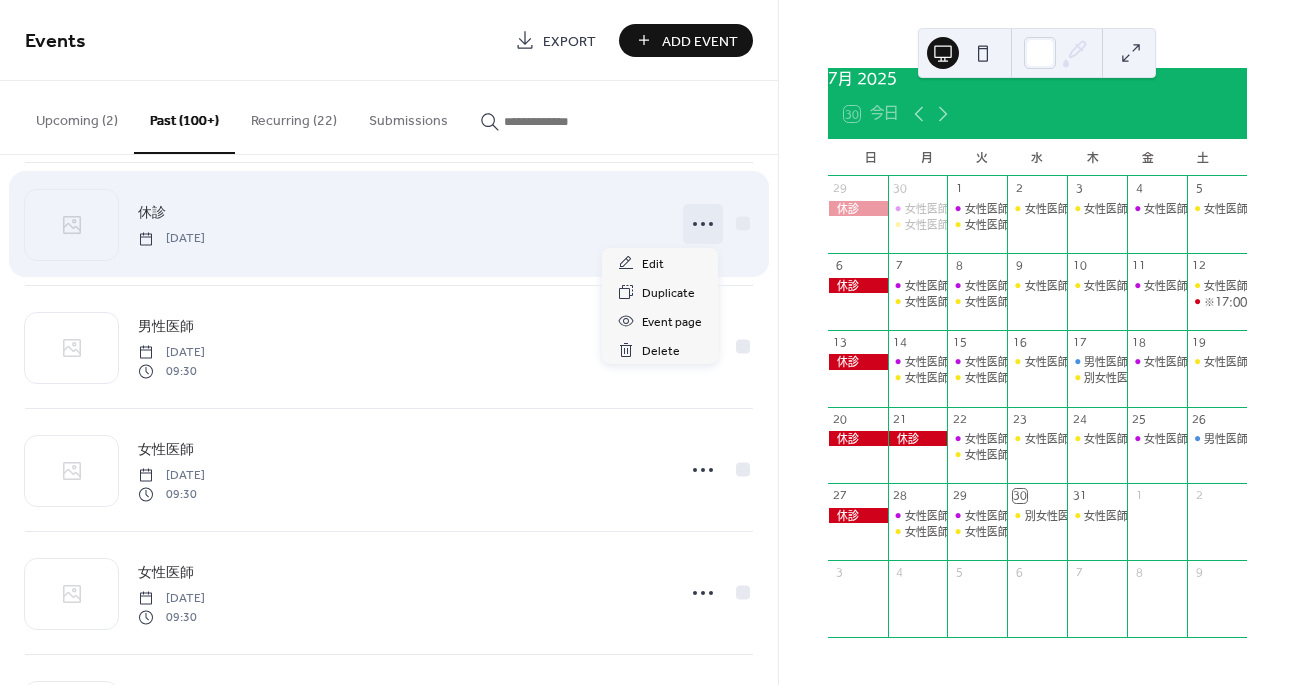 click 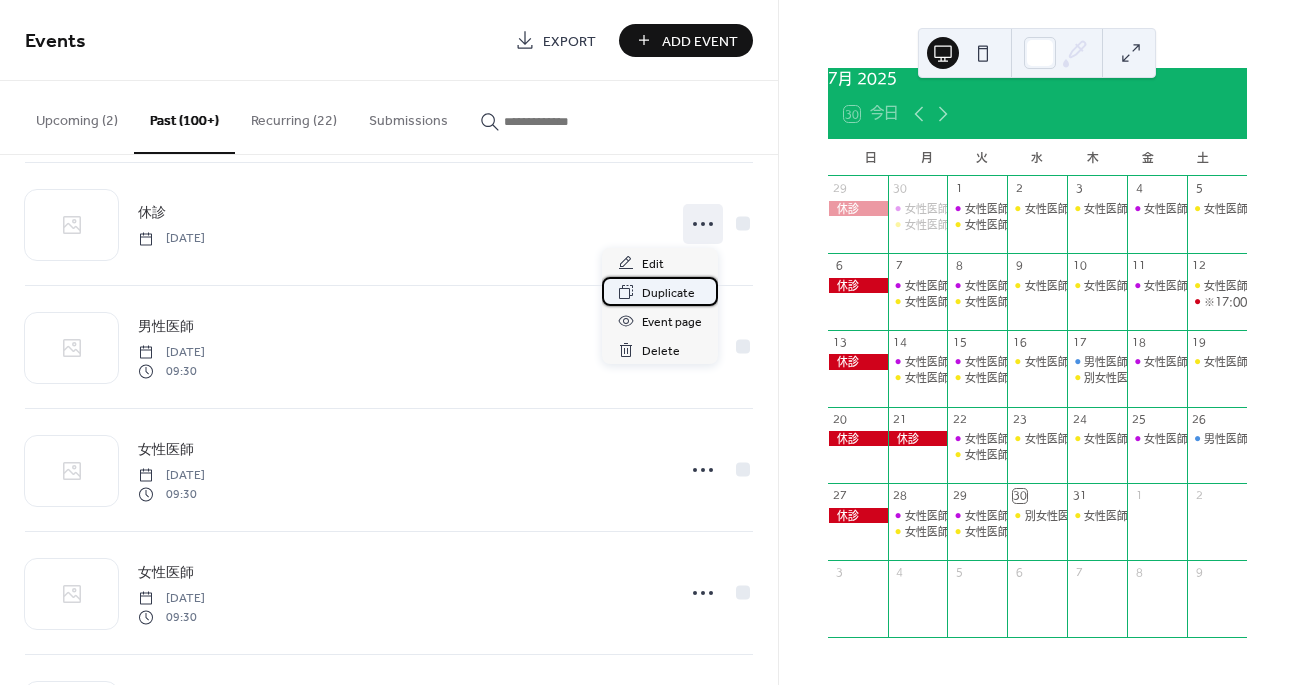 click on "Duplicate" at bounding box center [668, 293] 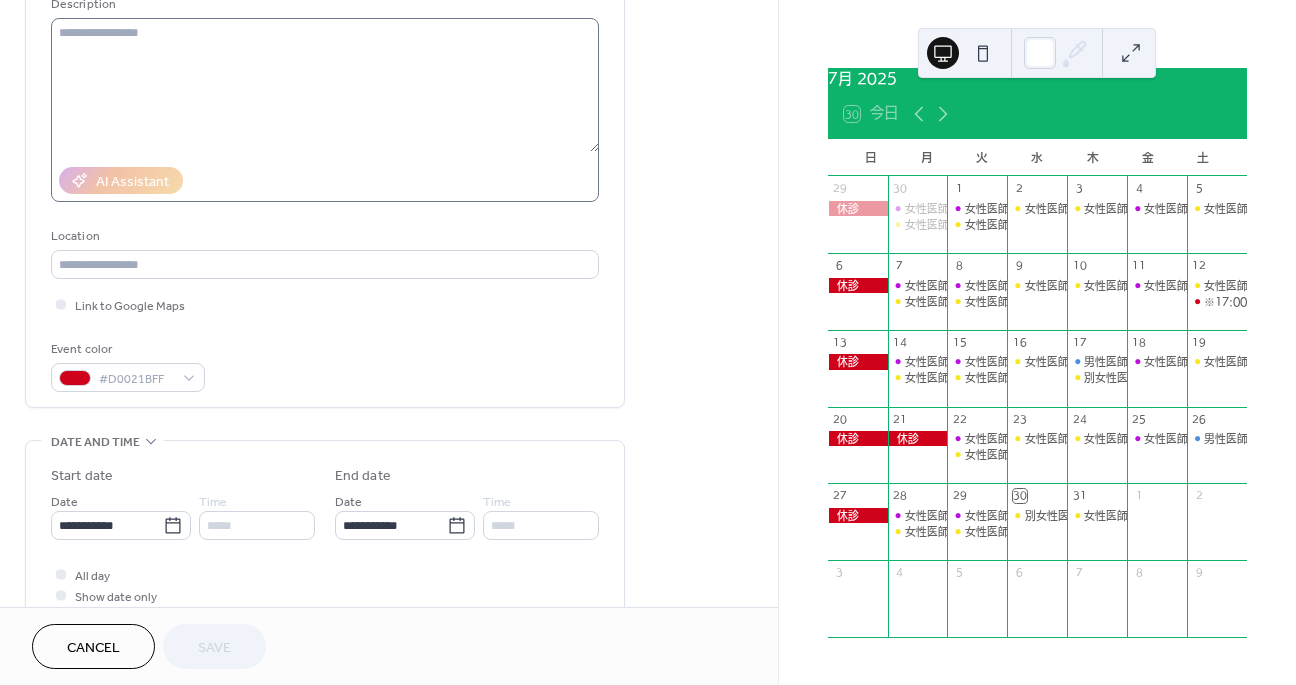 scroll, scrollTop: 306, scrollLeft: 0, axis: vertical 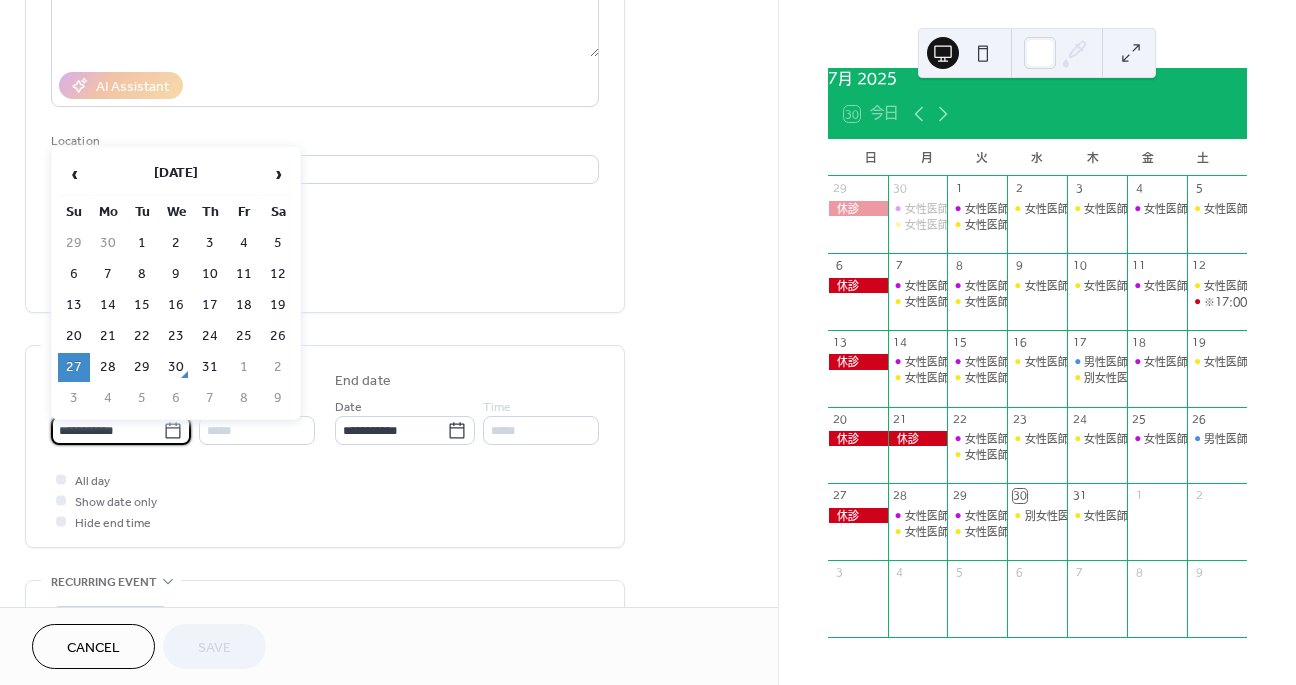 click on "**********" at bounding box center [107, 430] 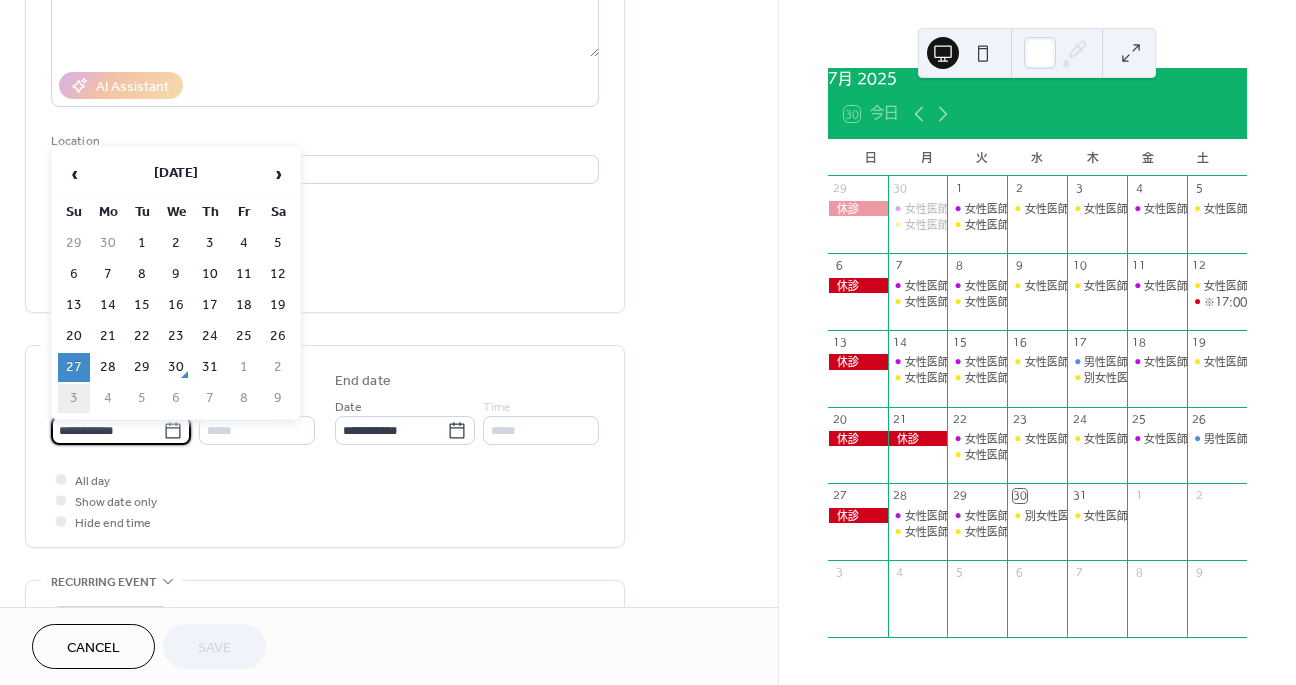 click on "3" at bounding box center (74, 398) 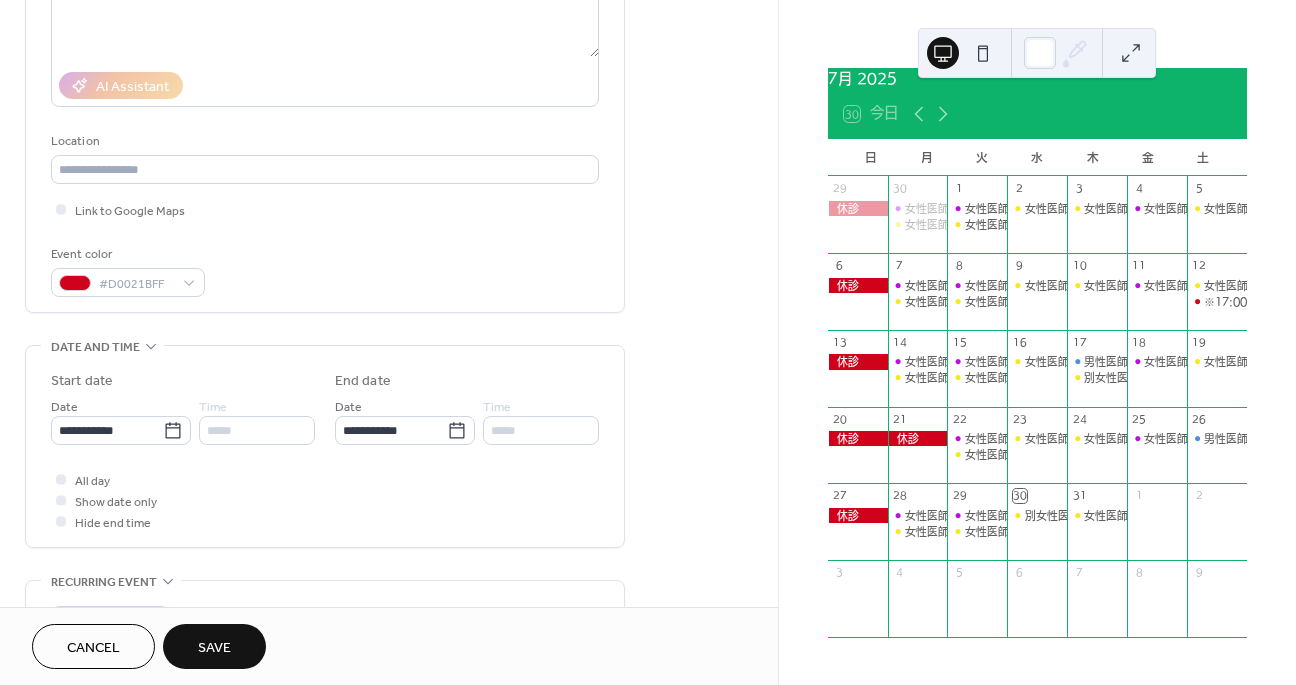 click on "Save" at bounding box center (214, 648) 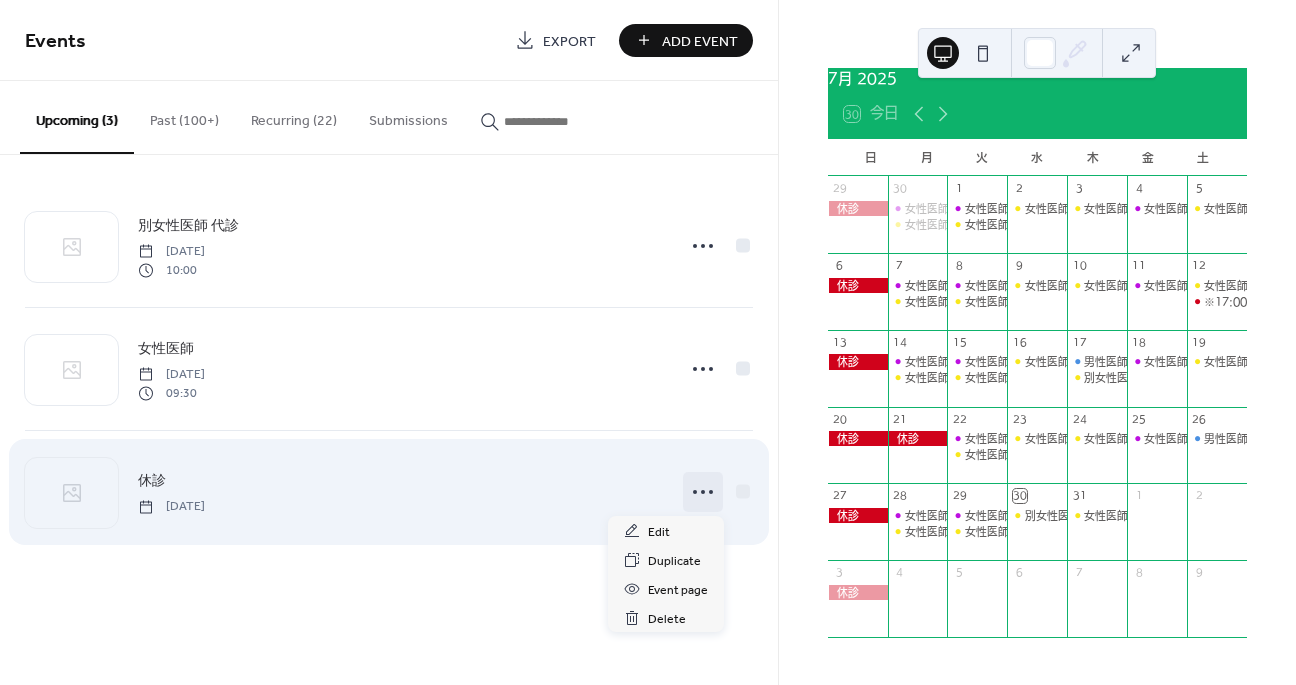 click 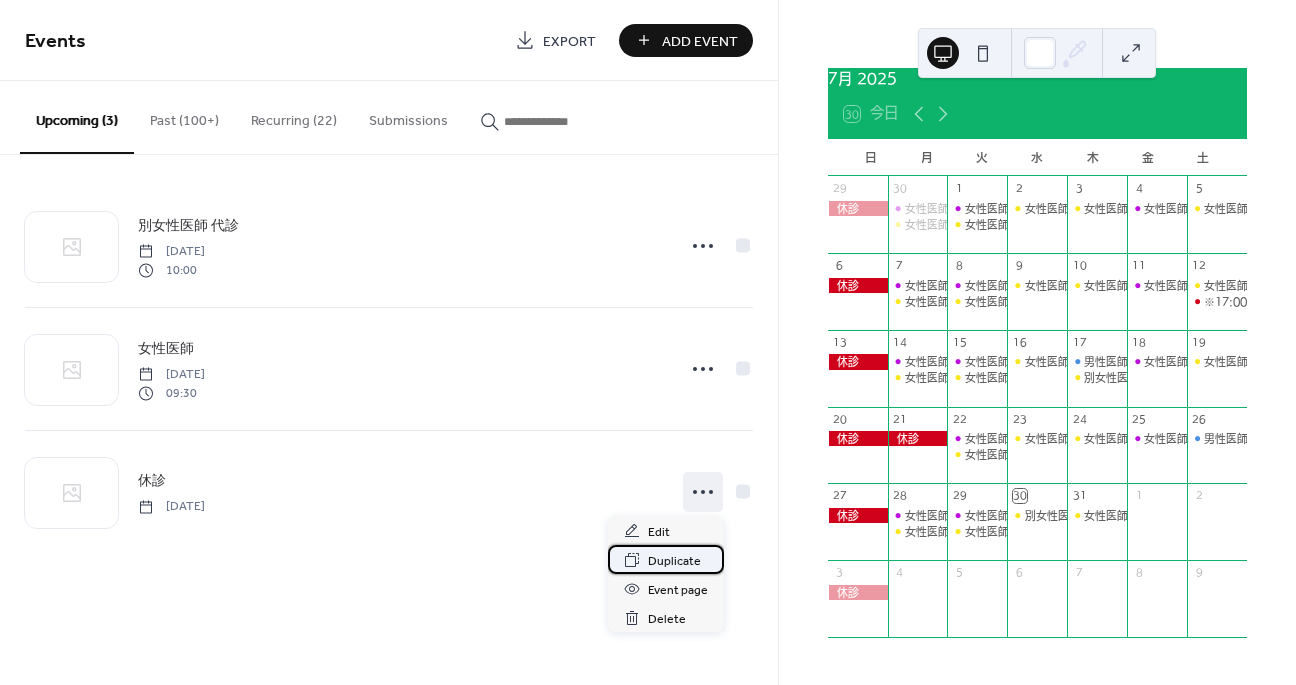 click on "Duplicate" at bounding box center (674, 561) 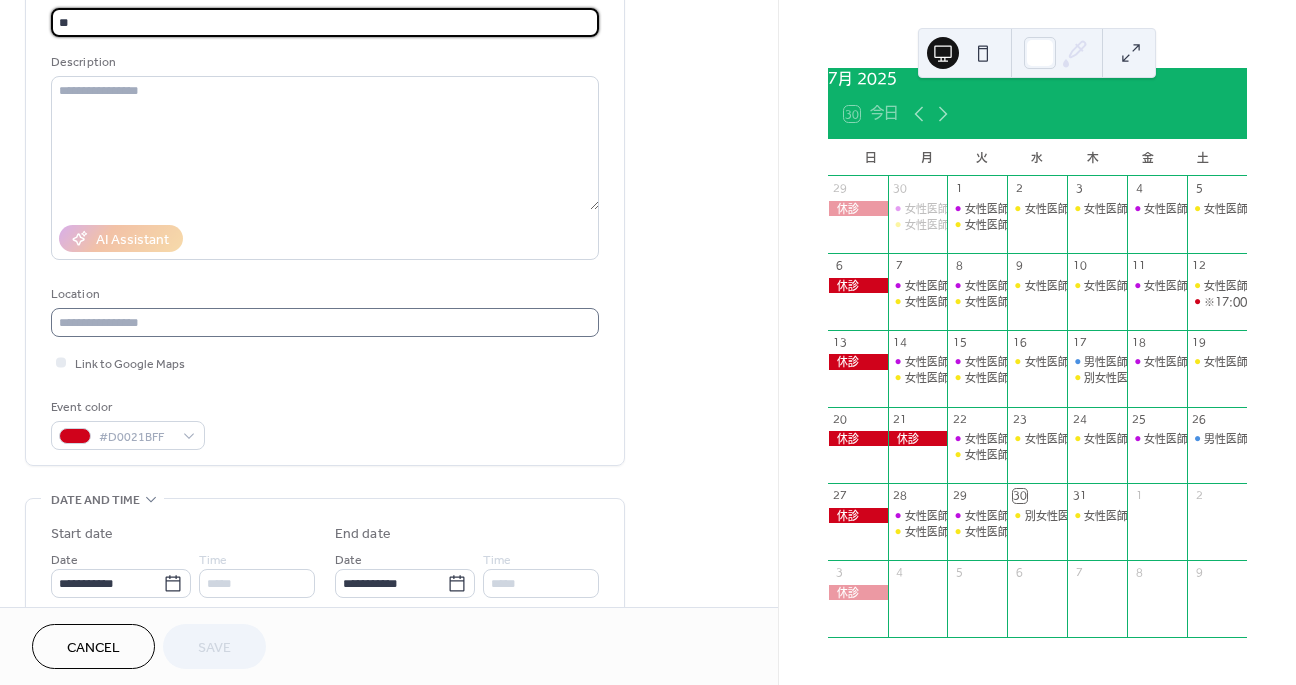 scroll, scrollTop: 278, scrollLeft: 0, axis: vertical 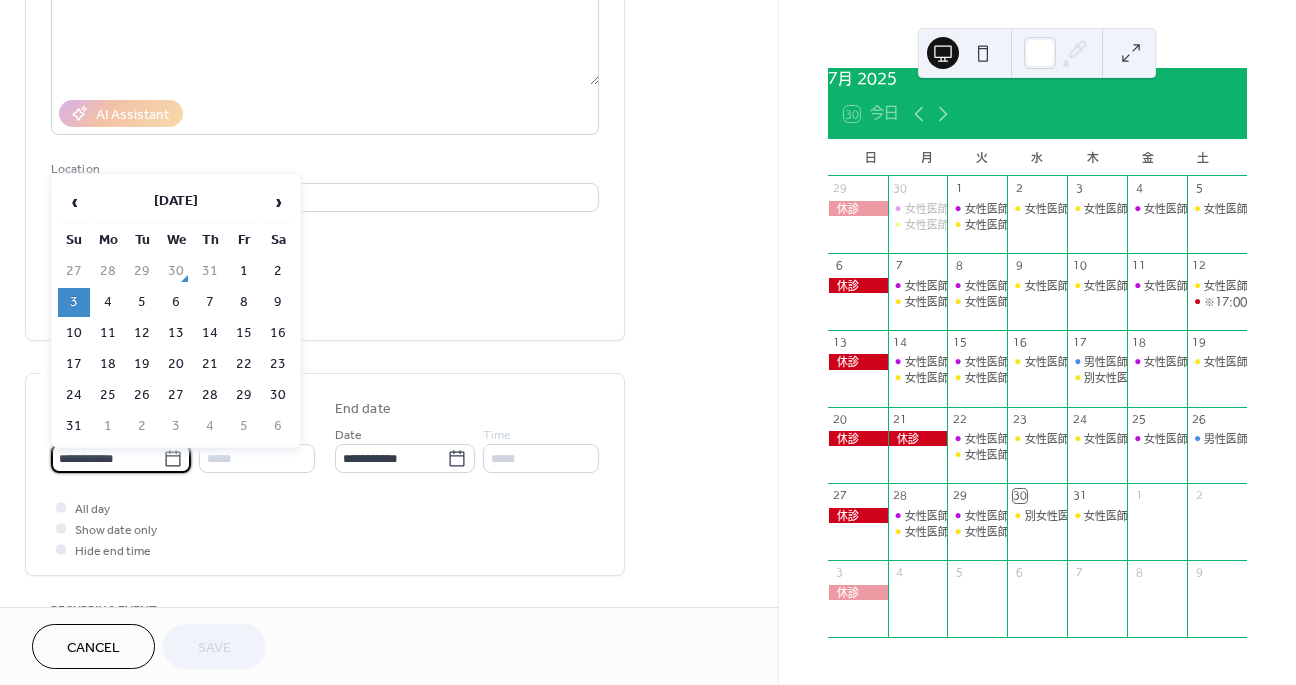 click on "**********" at bounding box center [107, 458] 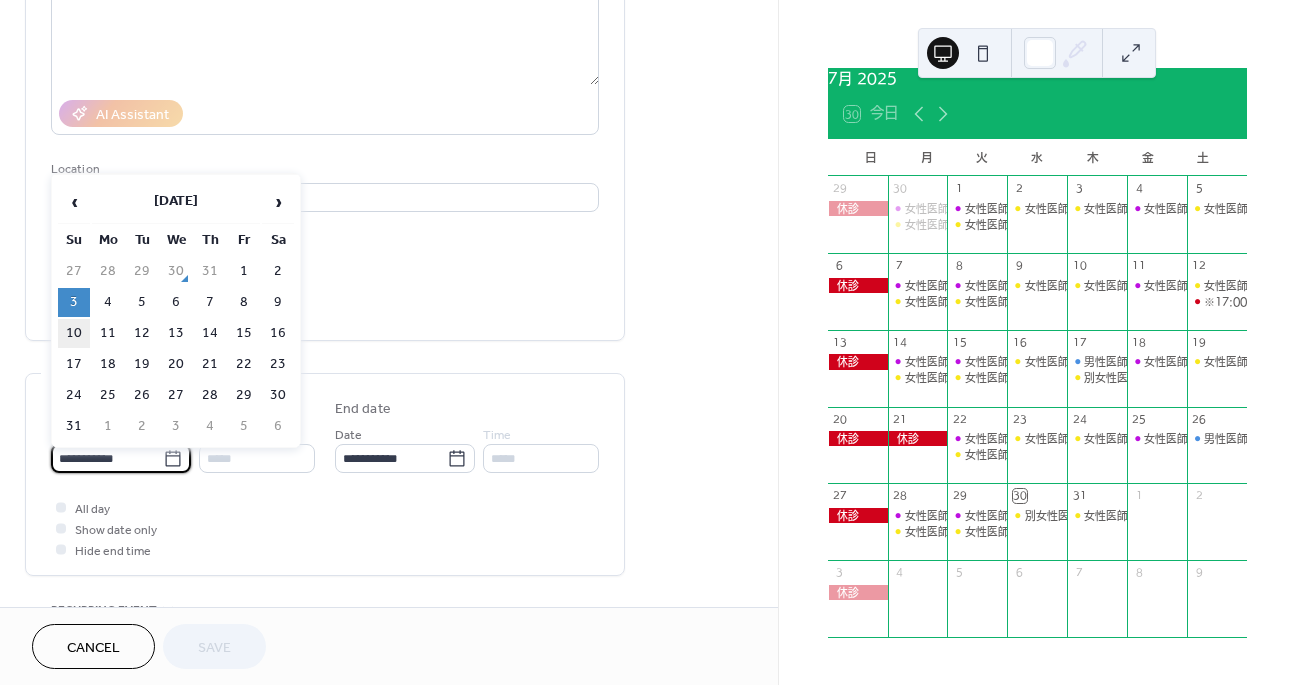 click on "10" at bounding box center [74, 333] 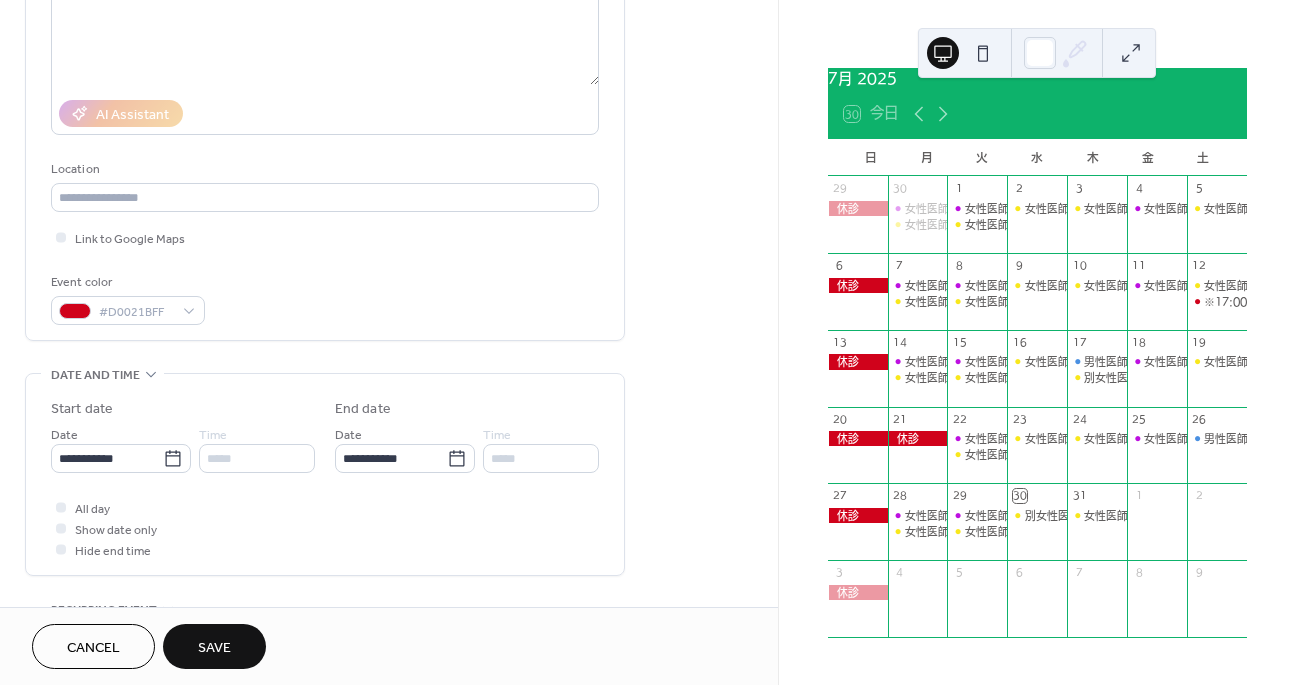 click on "Save" at bounding box center [214, 646] 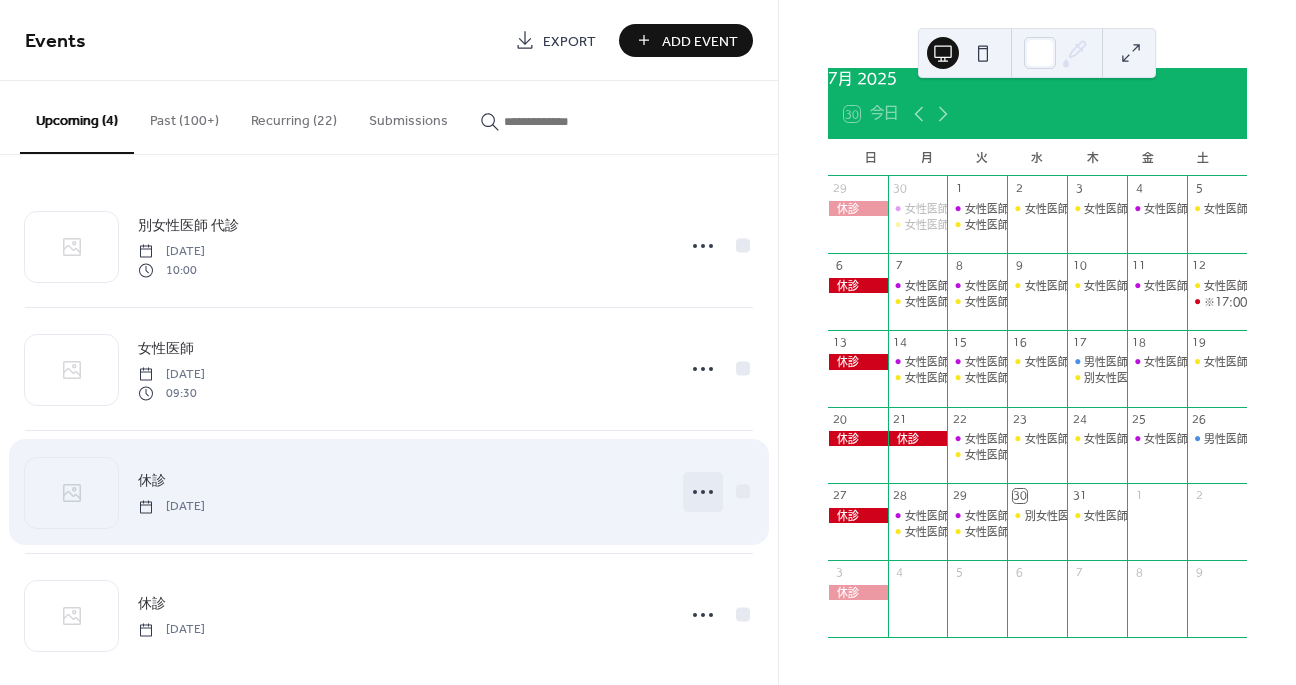 click 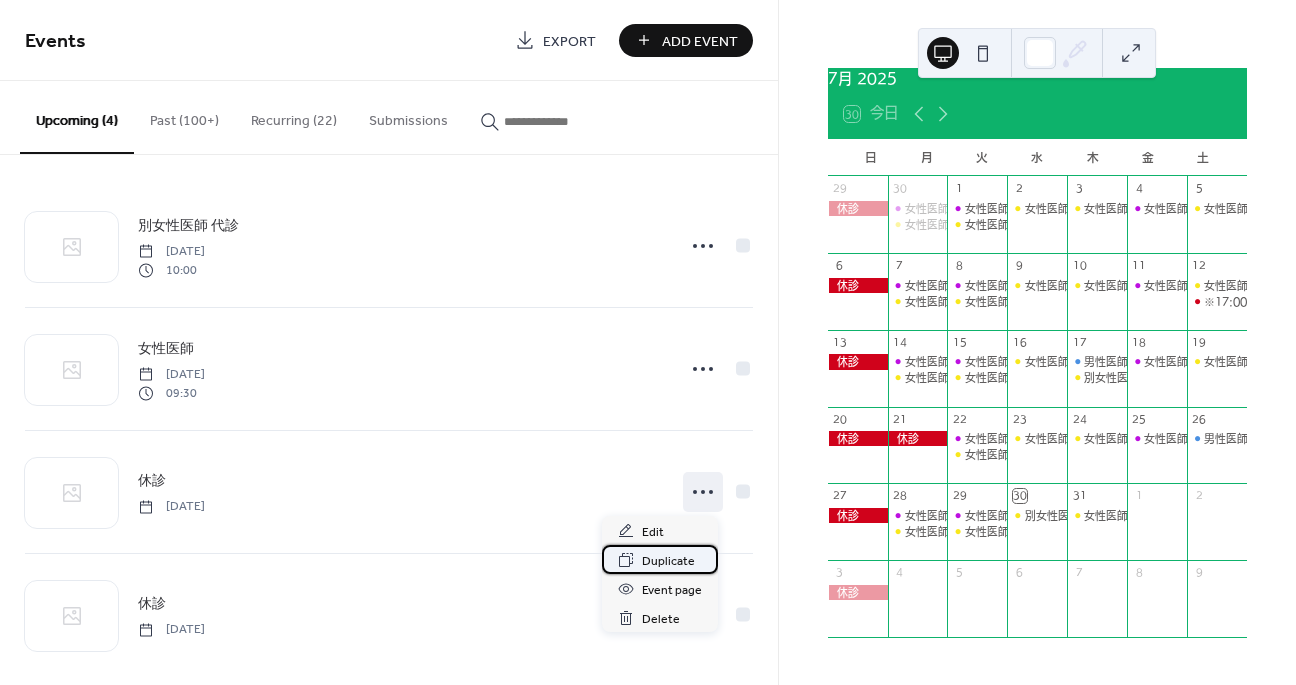 click on "Duplicate" at bounding box center (668, 561) 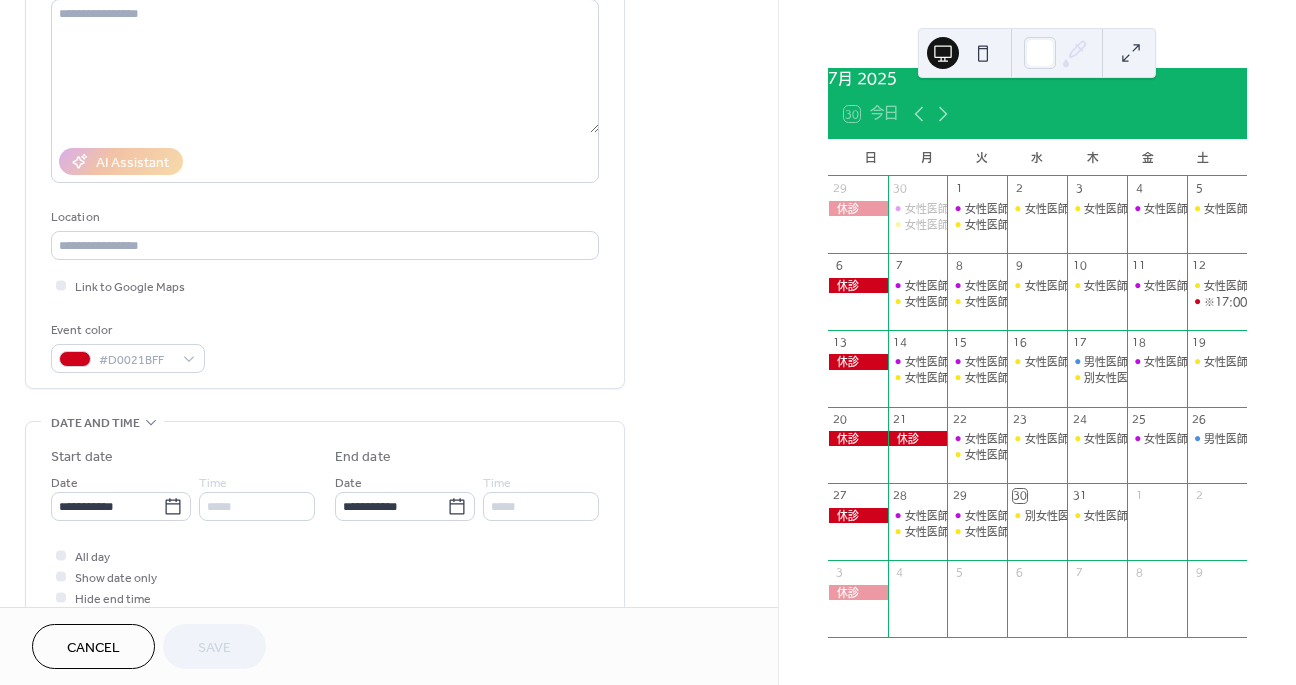 scroll, scrollTop: 368, scrollLeft: 0, axis: vertical 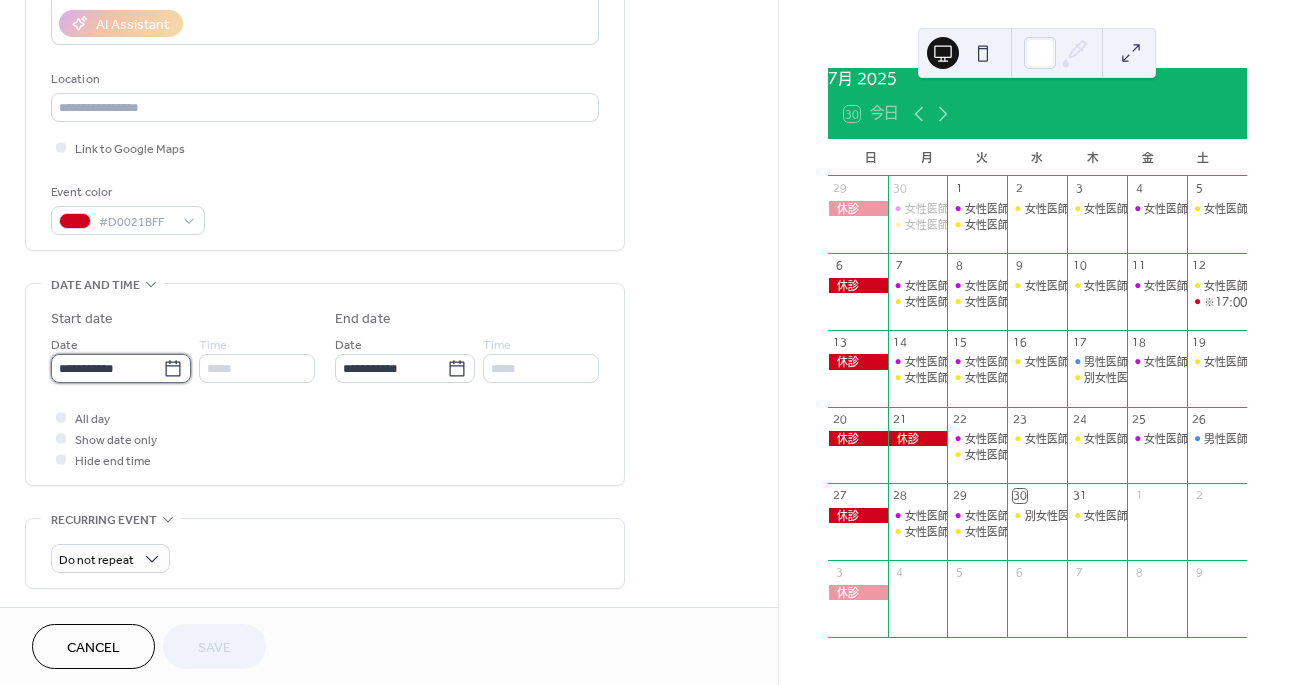 click on "**********" at bounding box center [107, 368] 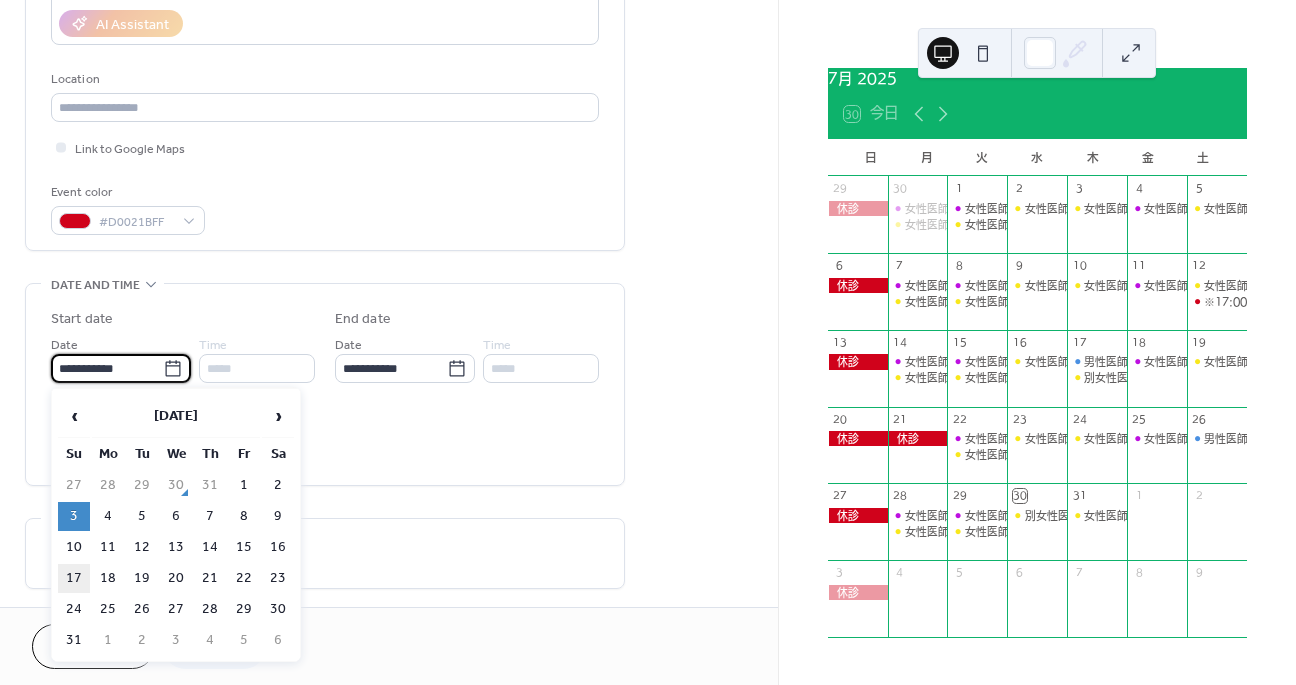 click on "17" at bounding box center (74, 578) 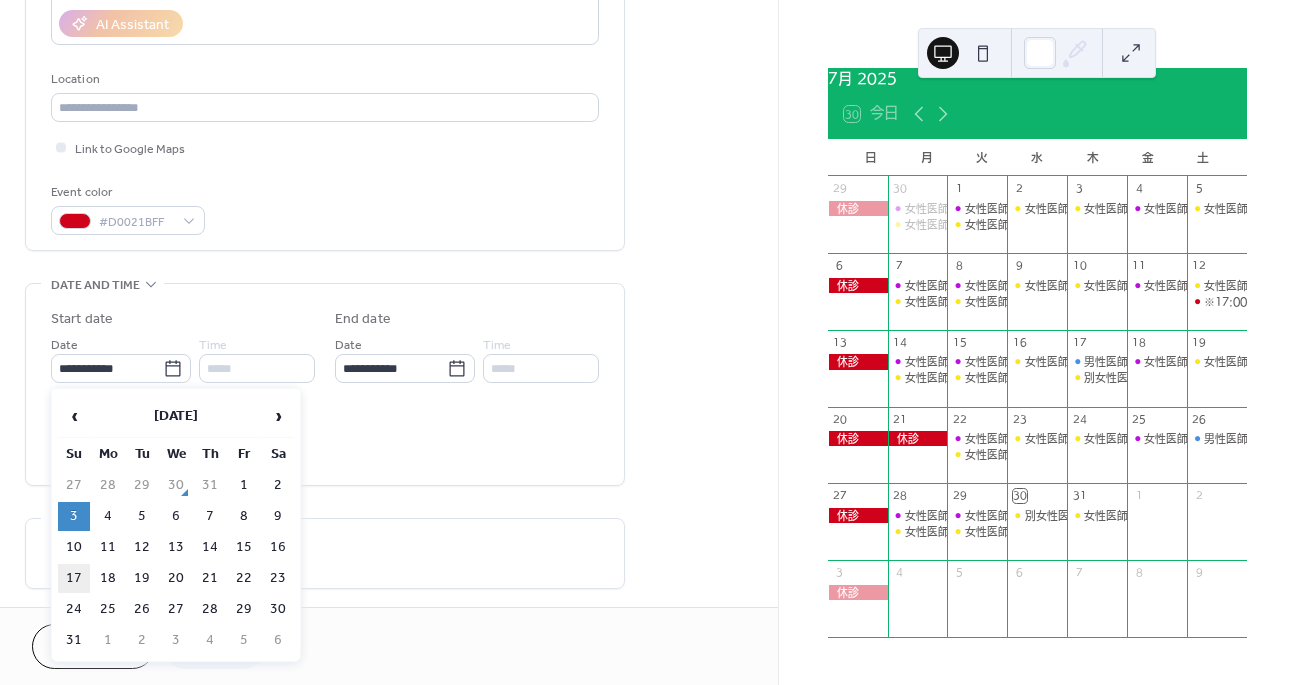 type on "**********" 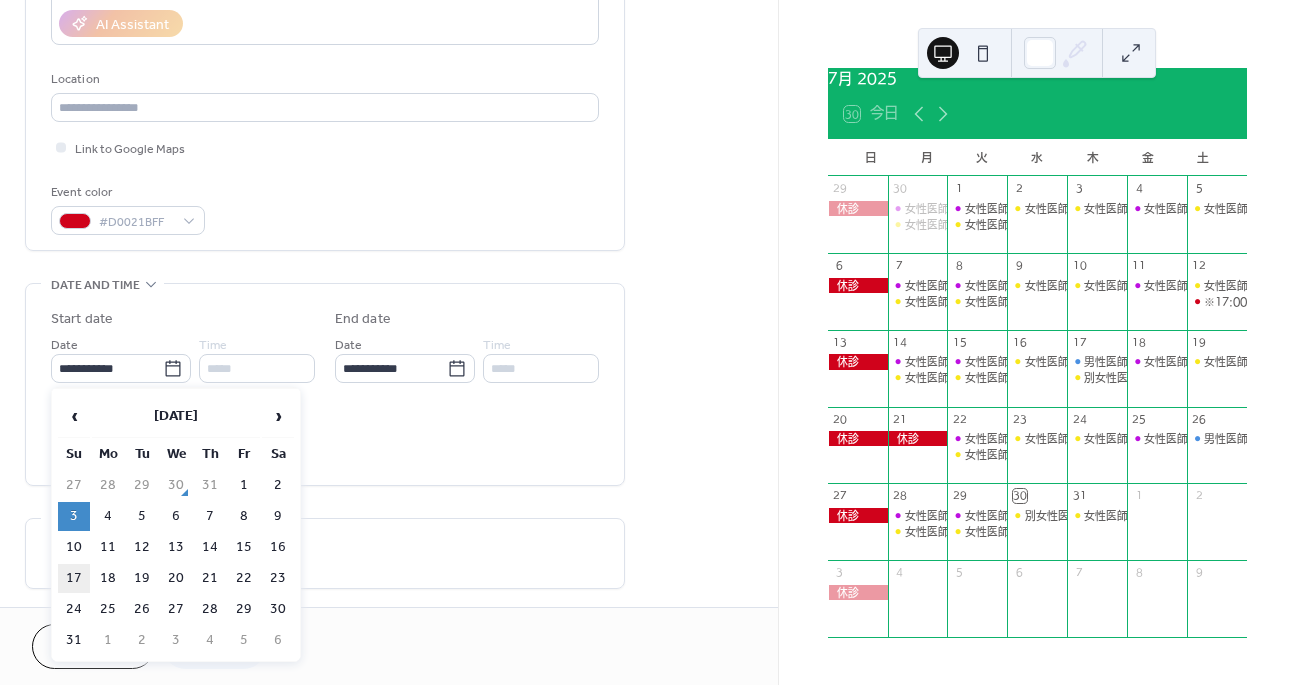 type on "**********" 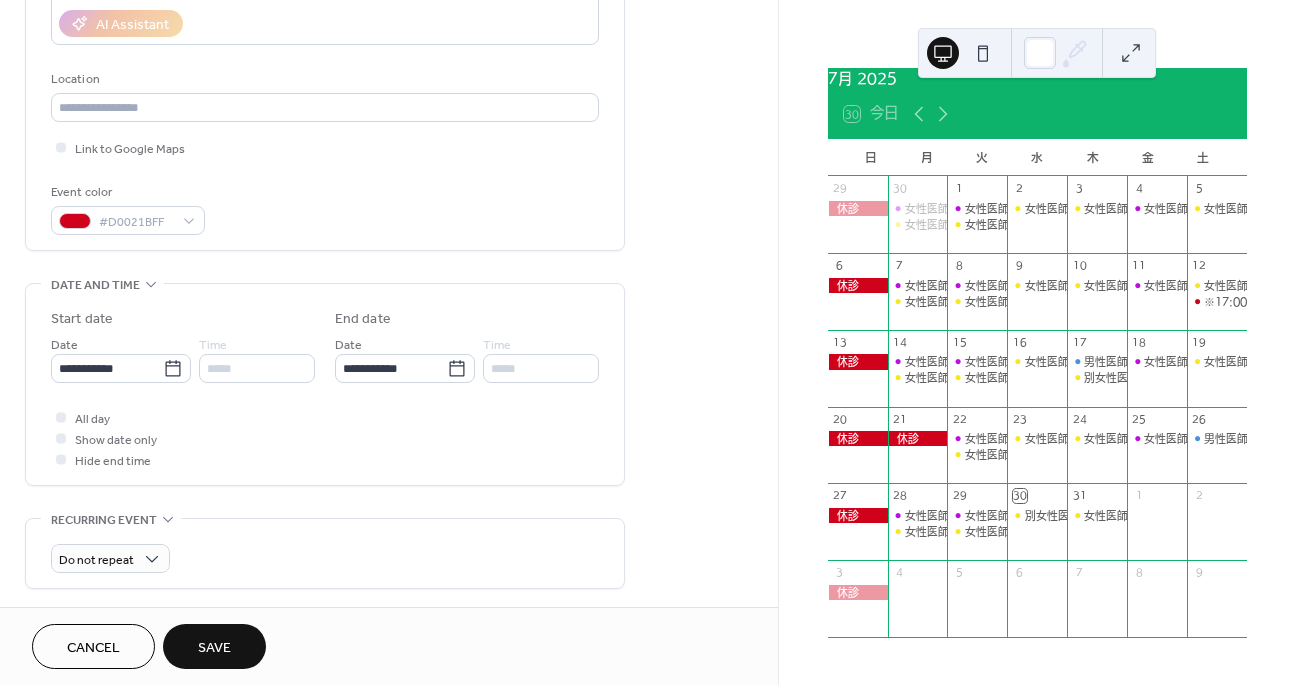 click on "Save" at bounding box center (214, 646) 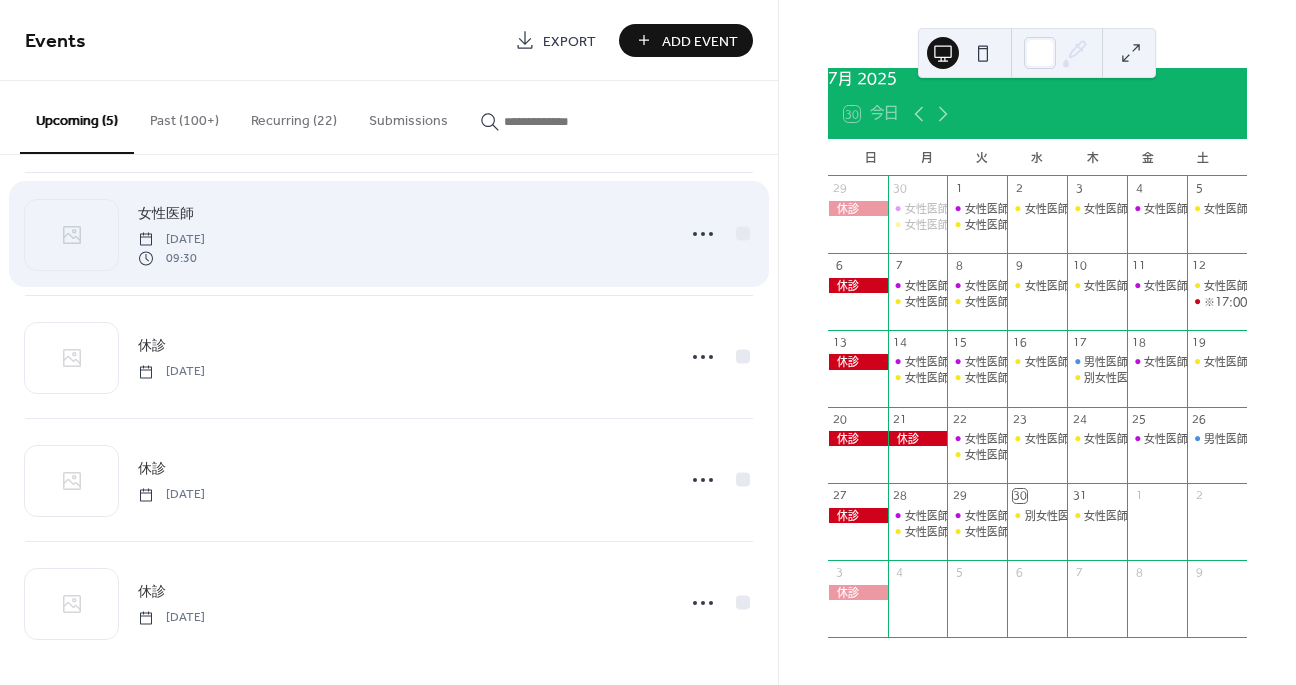 scroll, scrollTop: 144, scrollLeft: 0, axis: vertical 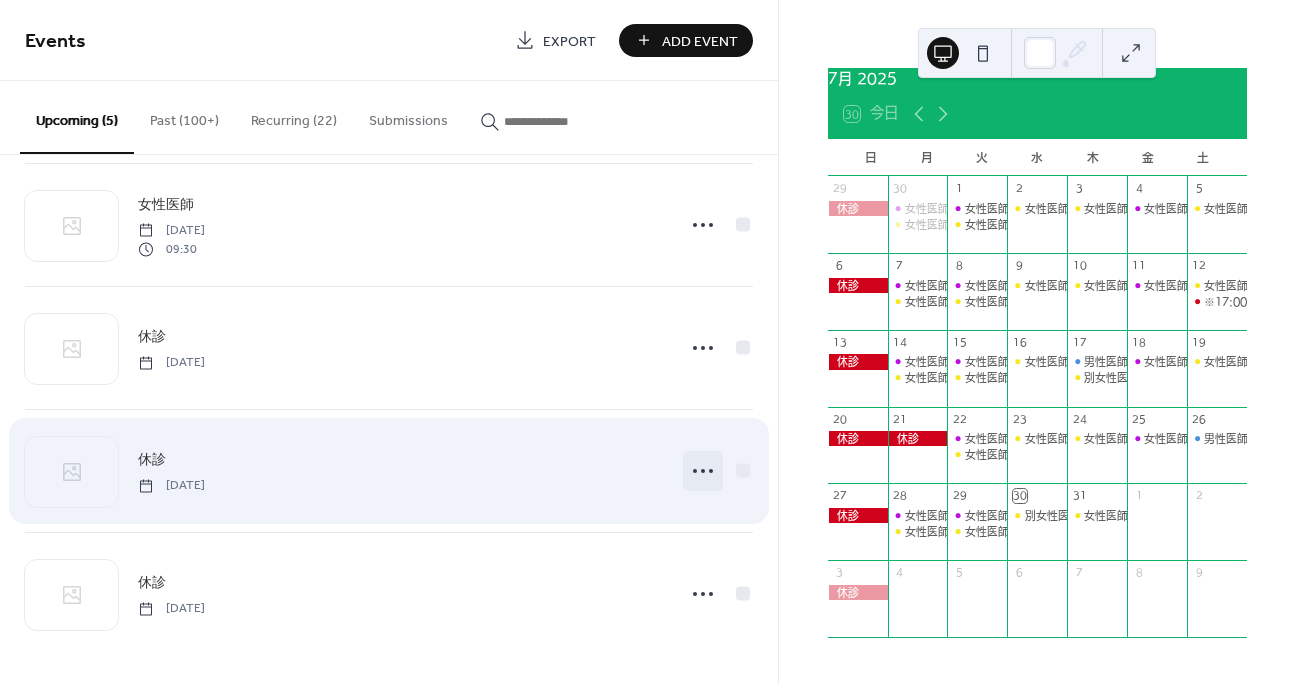 click 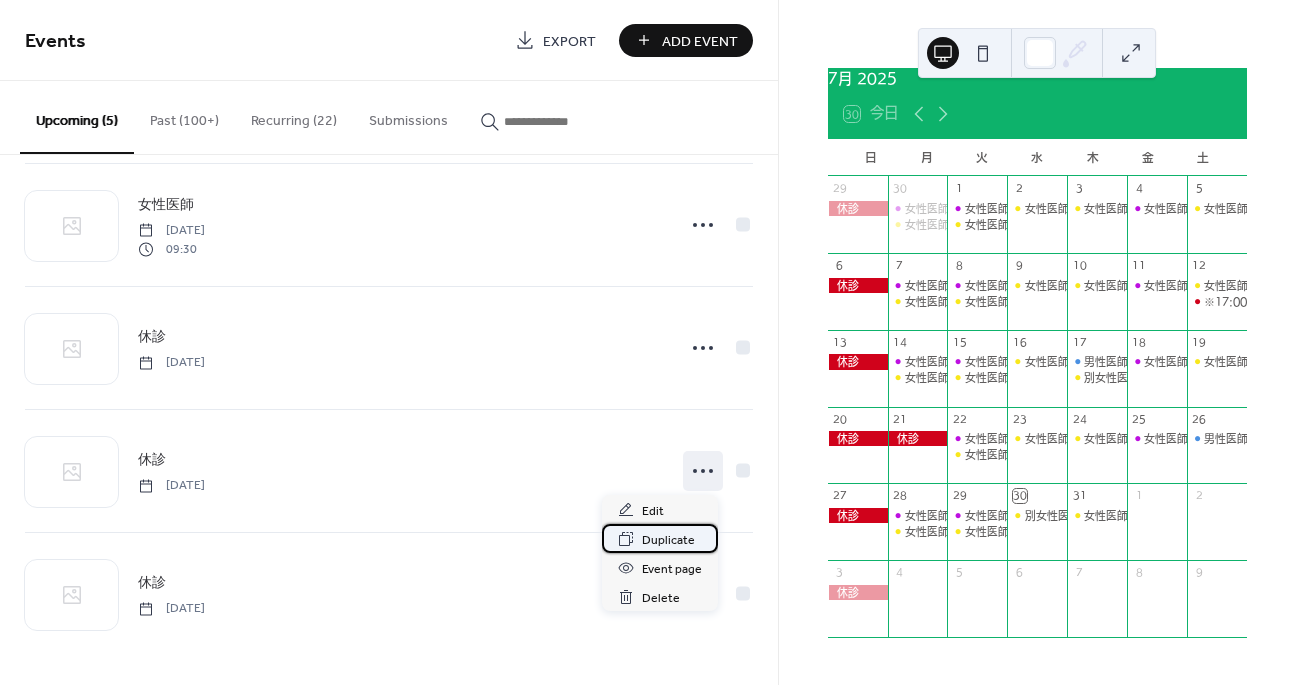 click on "Duplicate" at bounding box center [668, 540] 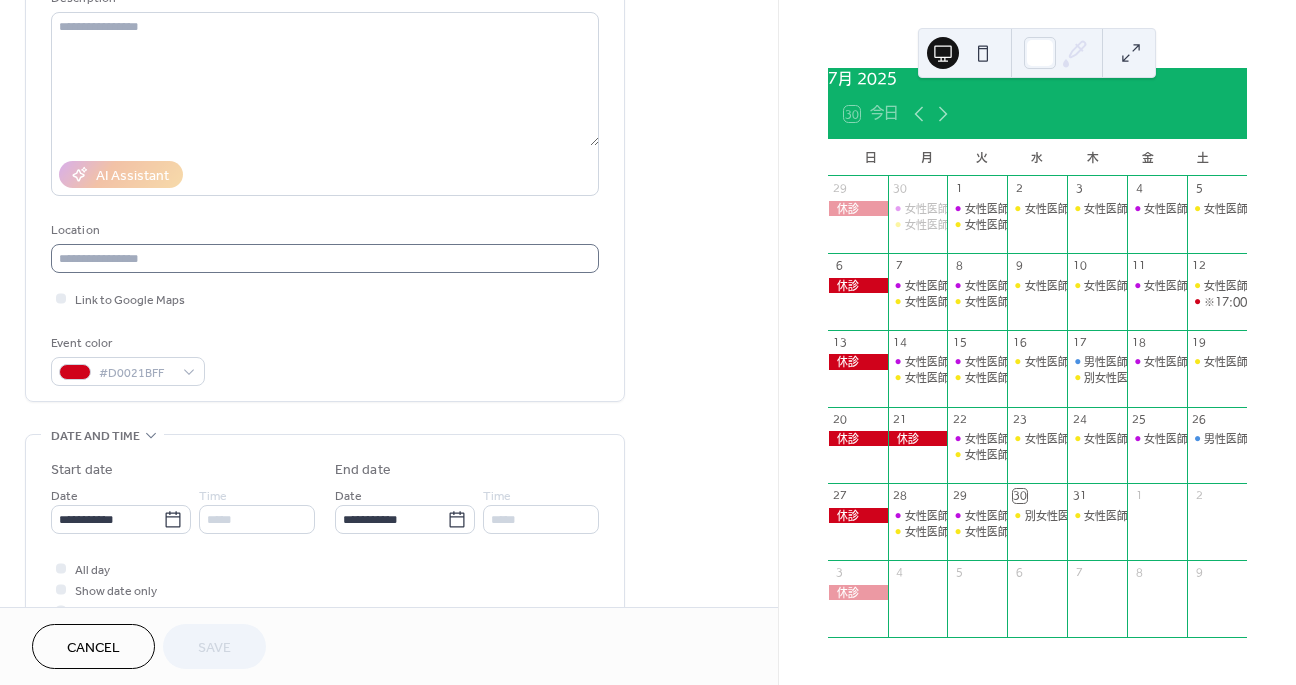 scroll, scrollTop: 301, scrollLeft: 0, axis: vertical 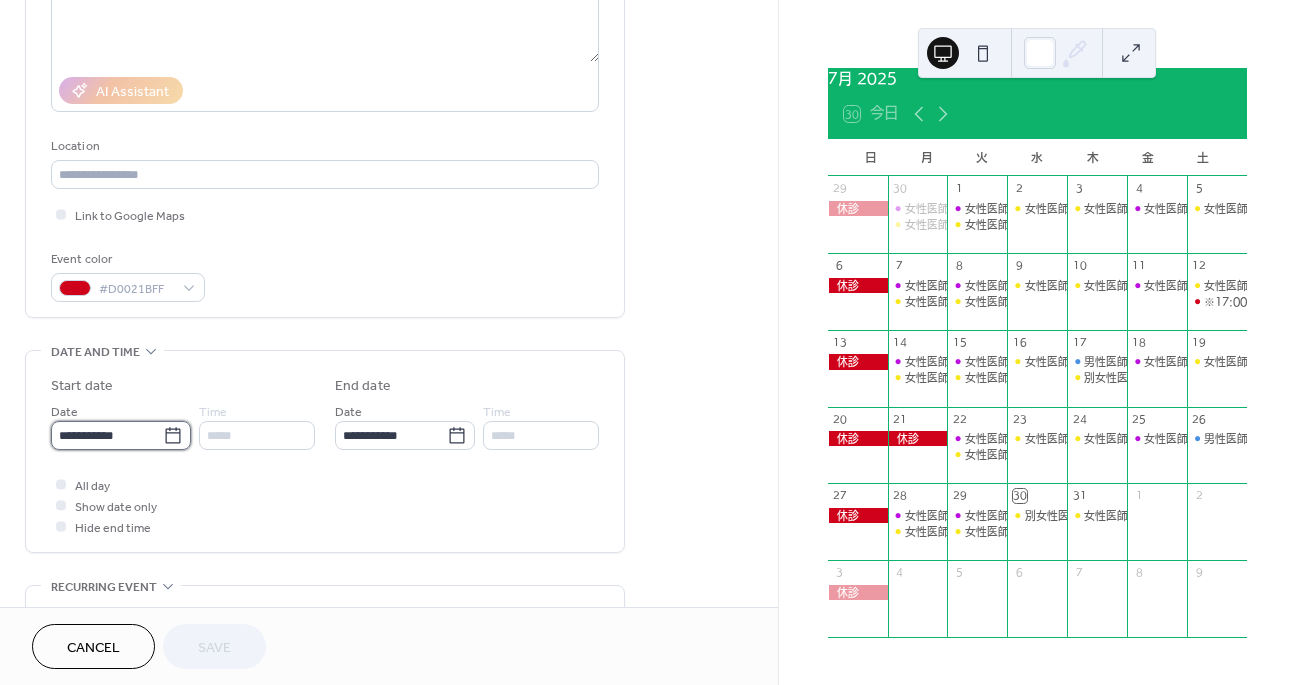 click on "**********" at bounding box center (107, 435) 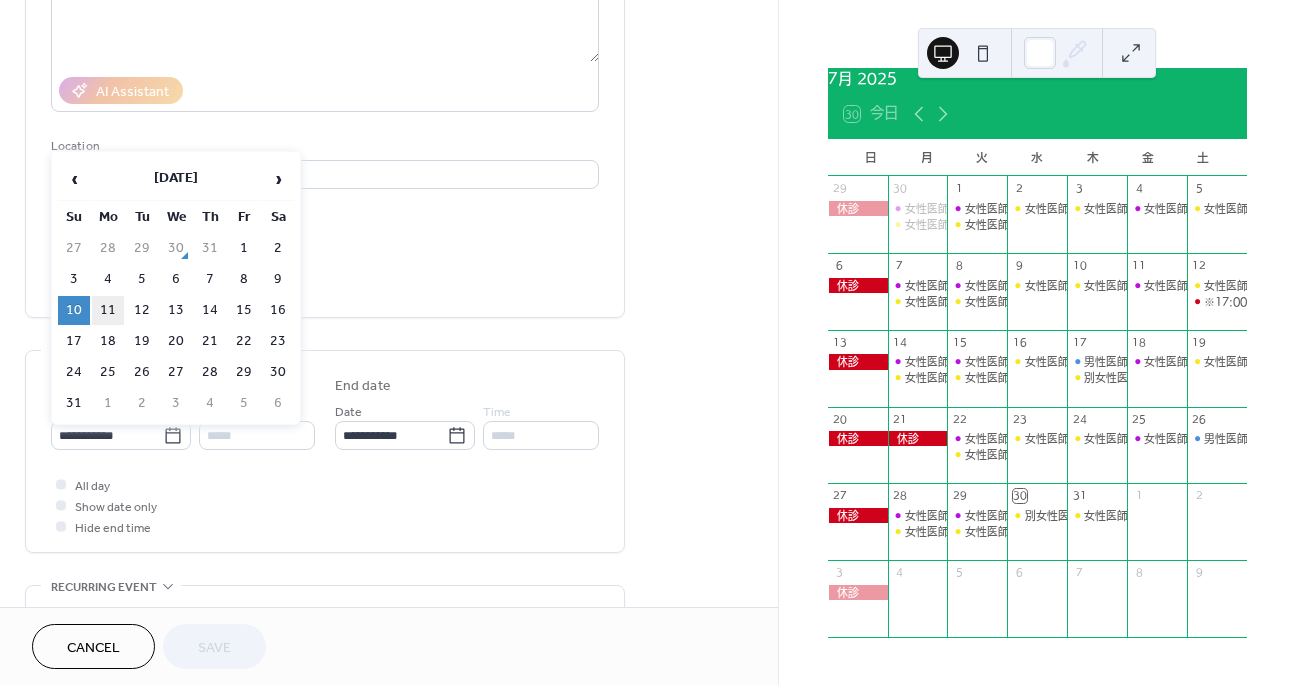 click on "11" at bounding box center [108, 310] 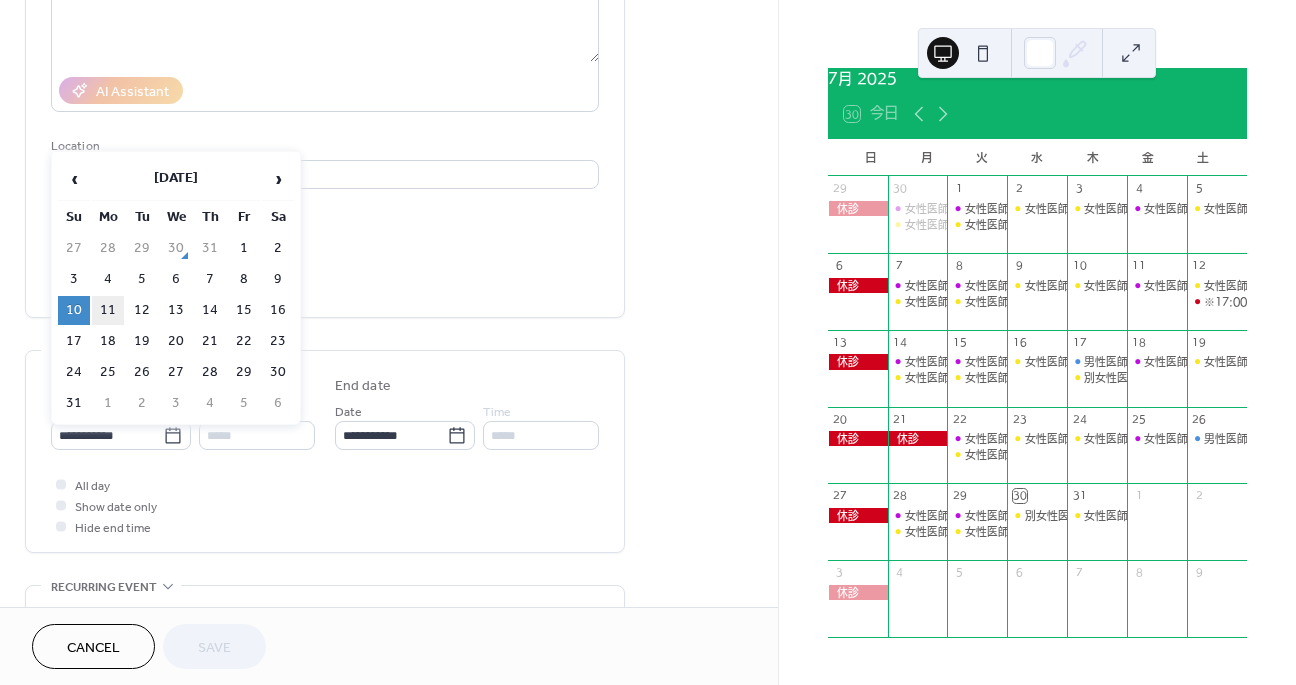 type on "**********" 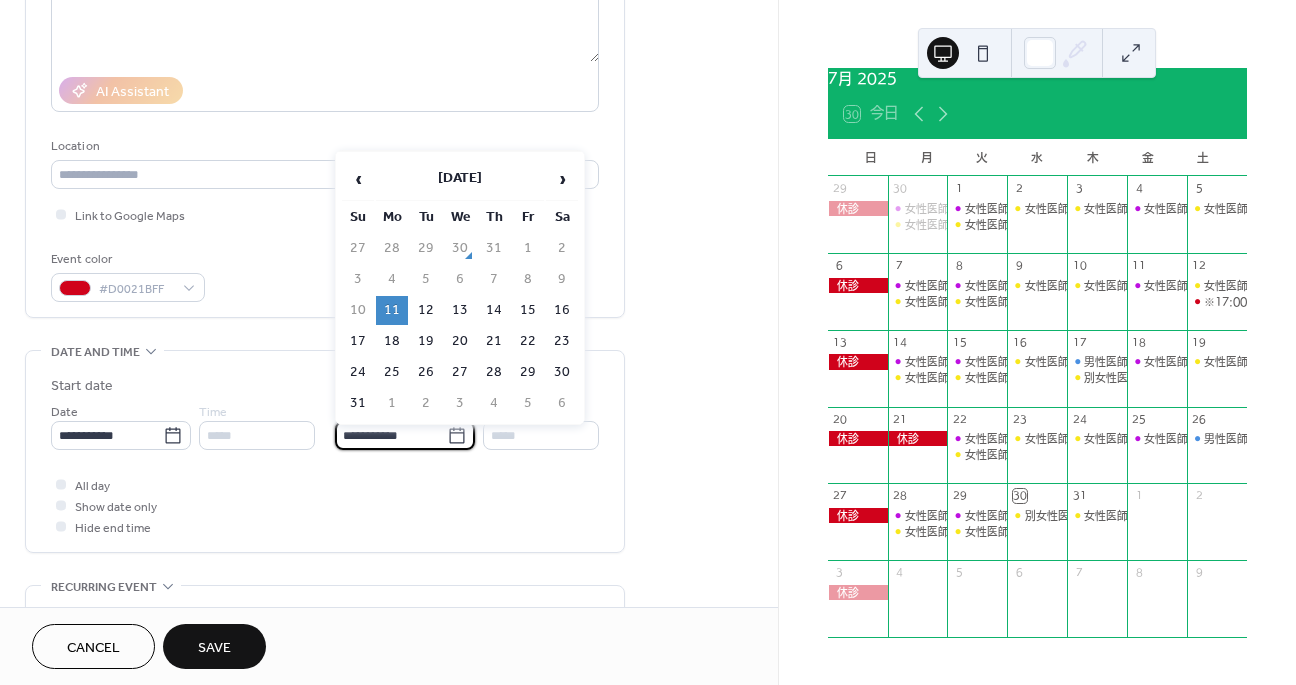 click on "**********" at bounding box center (391, 435) 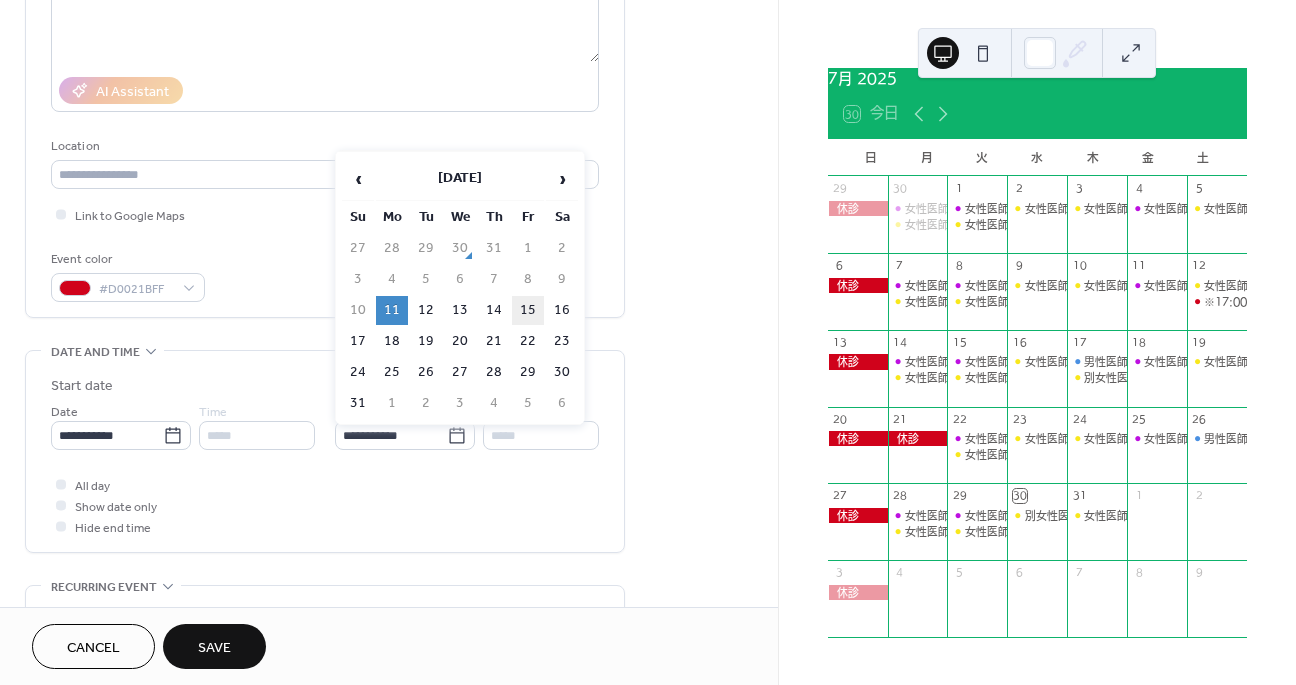 click on "15" at bounding box center (528, 310) 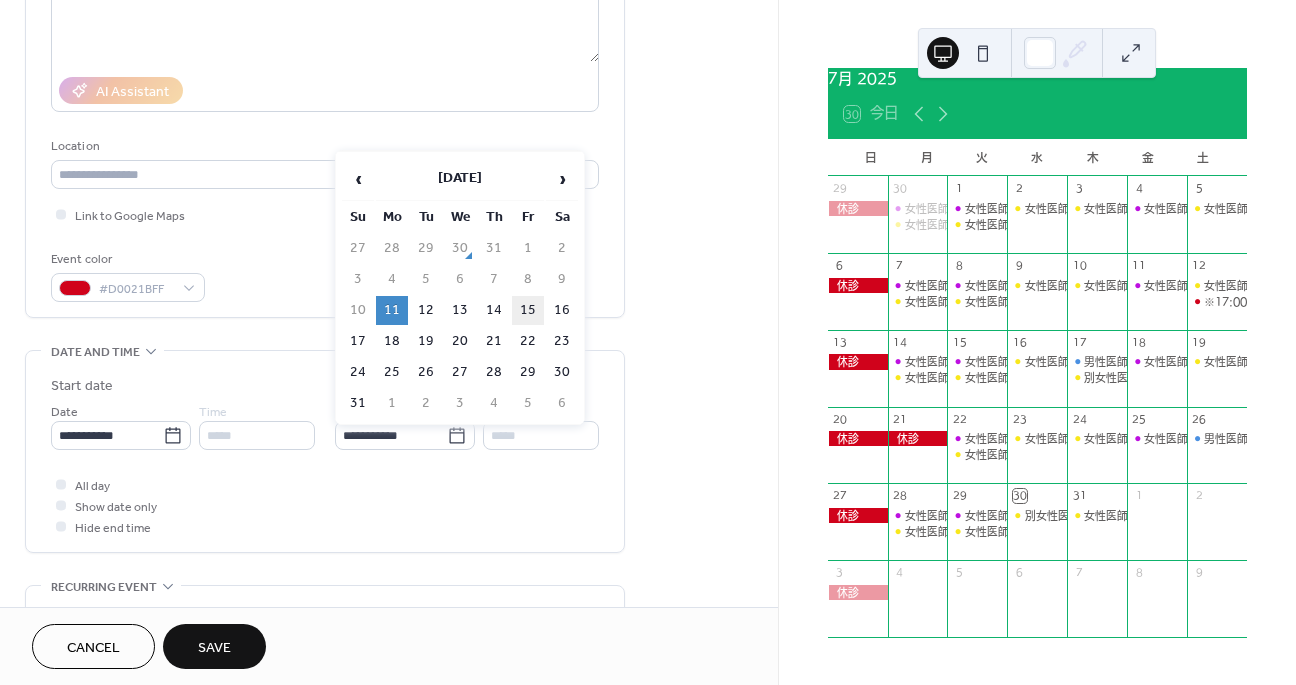 type on "**********" 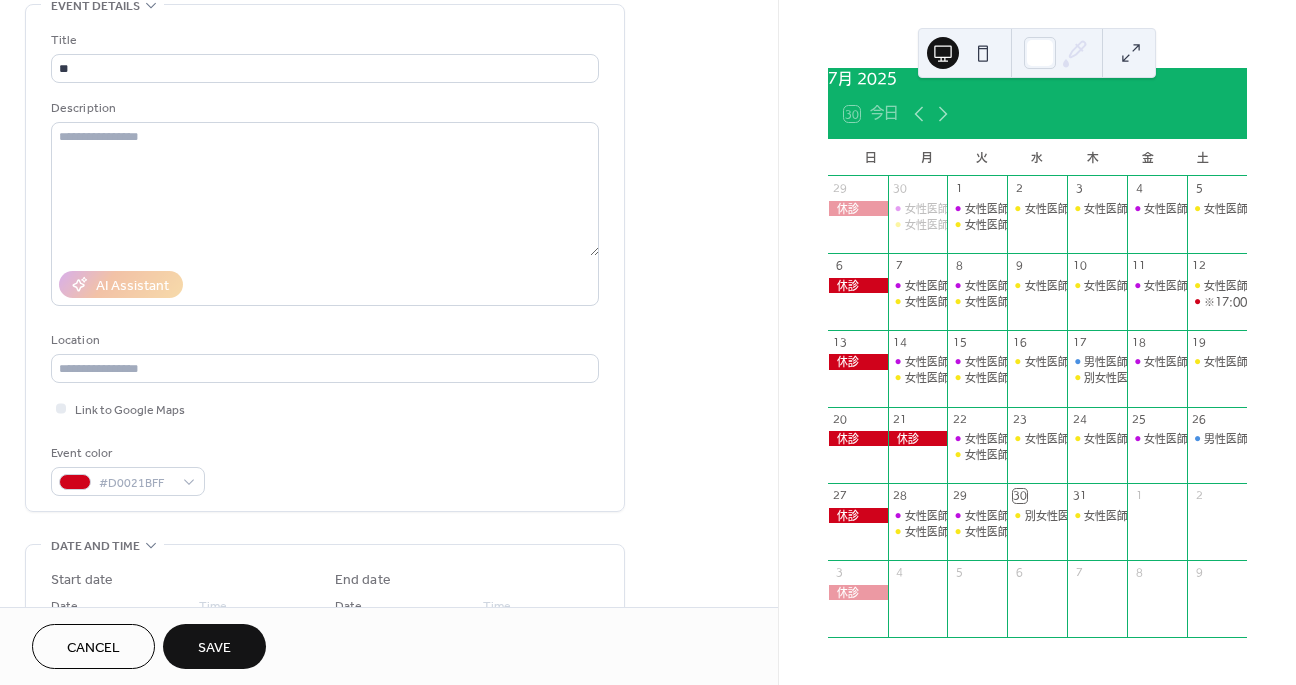 scroll, scrollTop: 0, scrollLeft: 0, axis: both 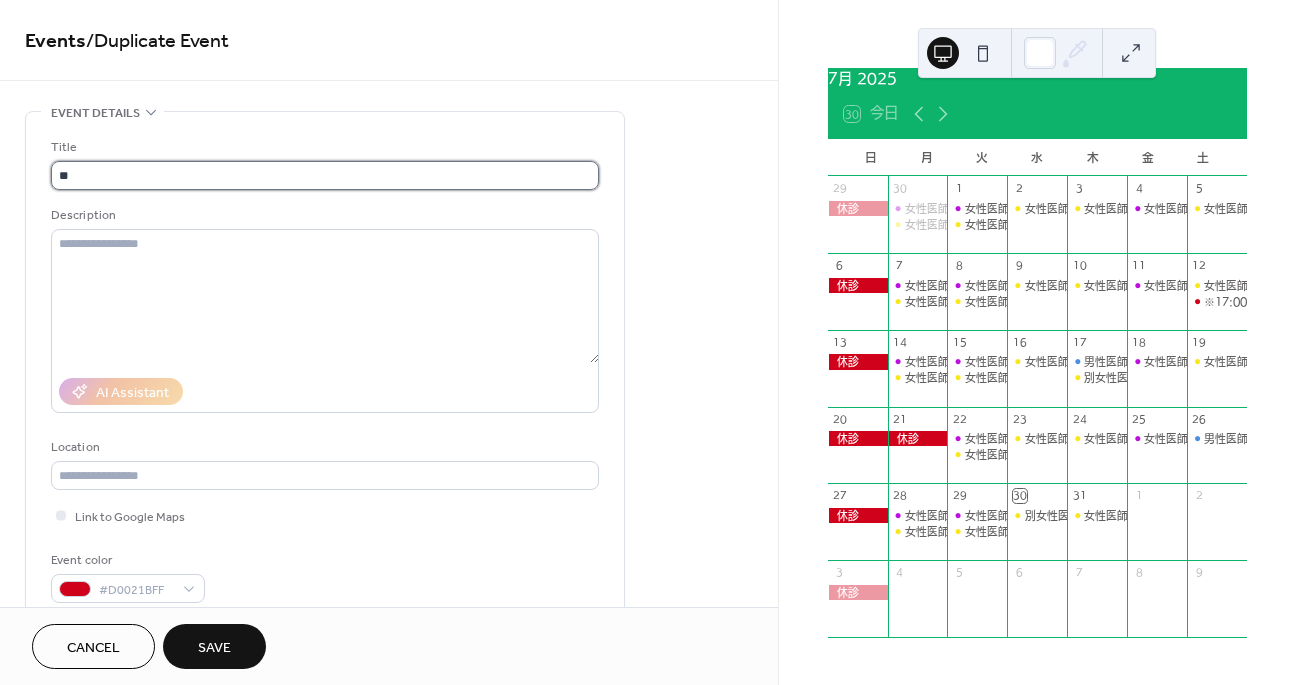 click on "**" at bounding box center [325, 175] 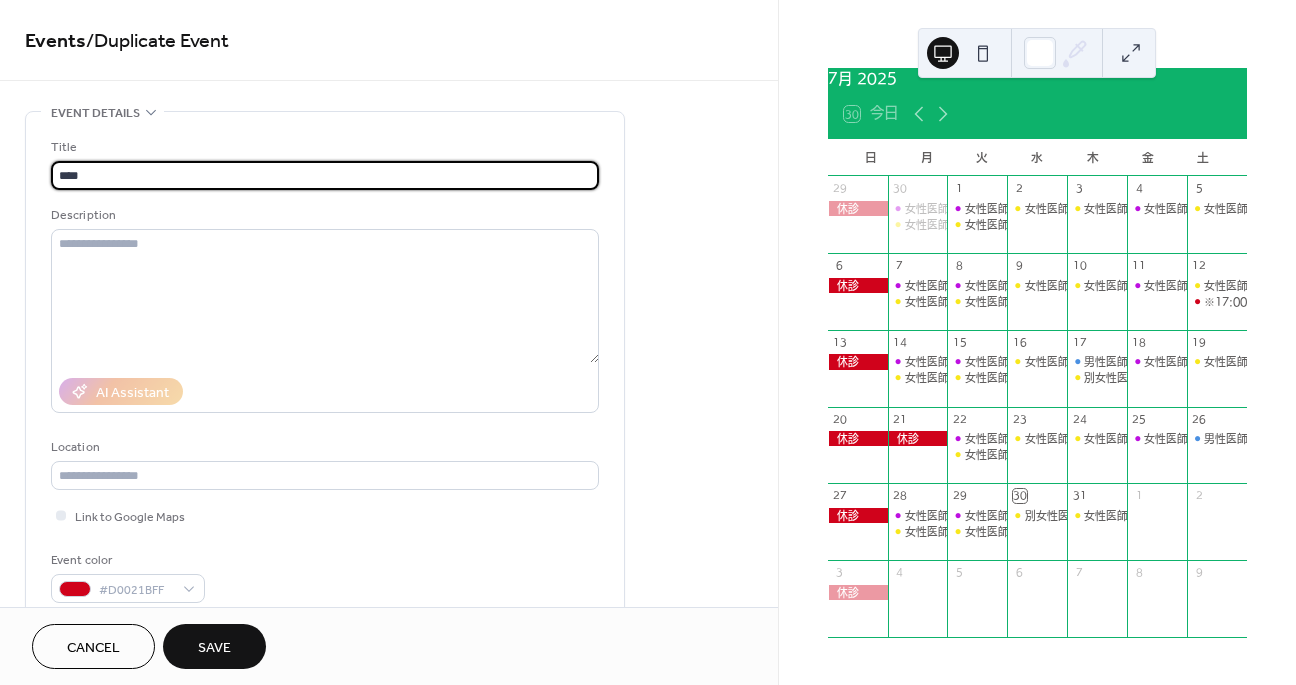 type on "****" 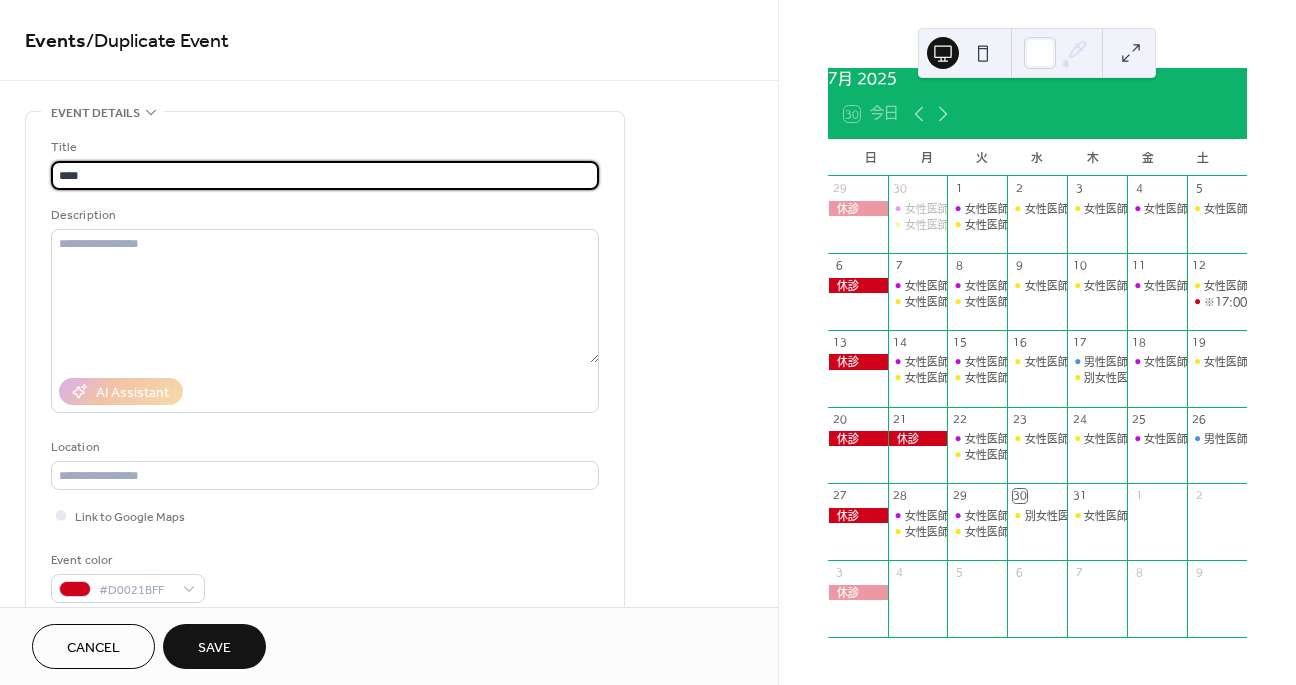 click on "Save" at bounding box center (214, 648) 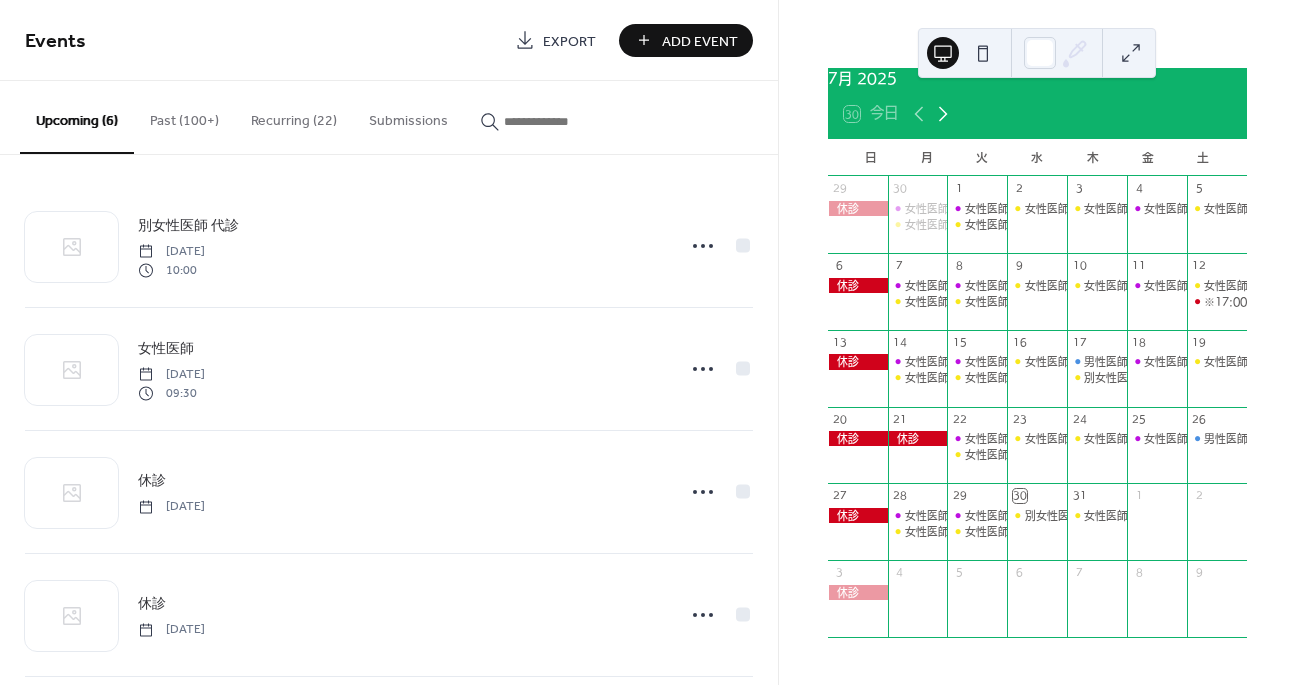 click 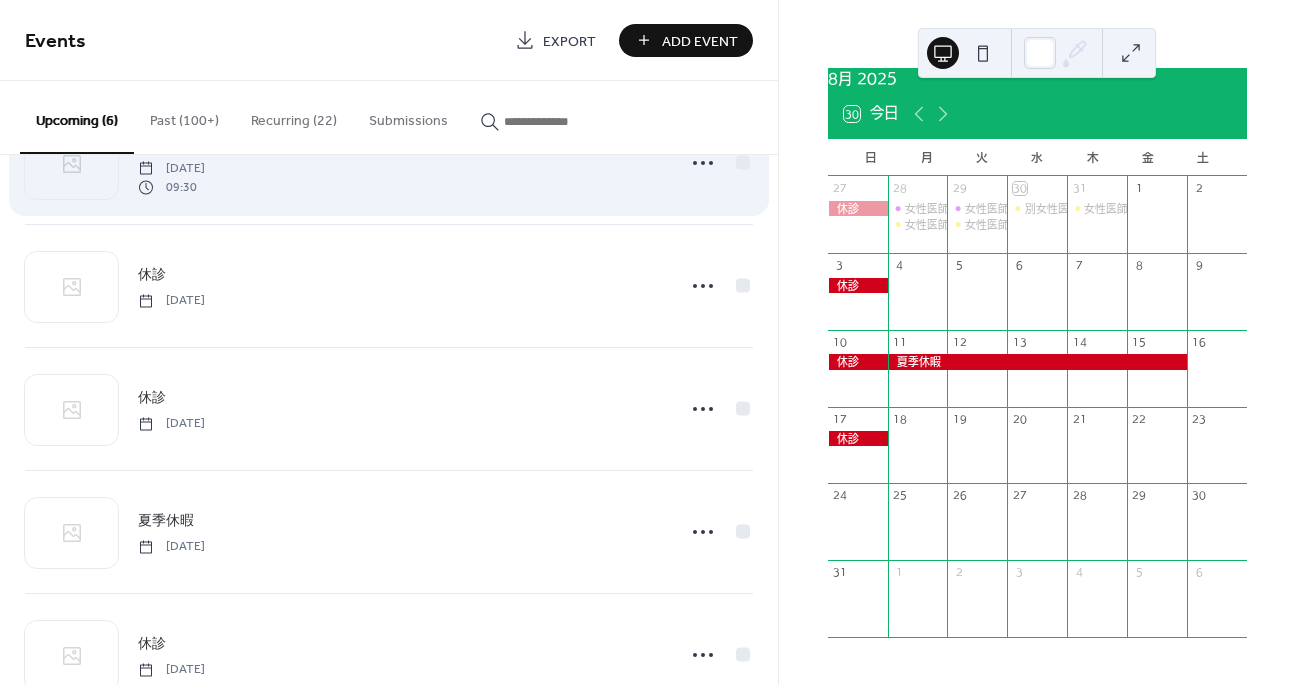 scroll, scrollTop: 267, scrollLeft: 0, axis: vertical 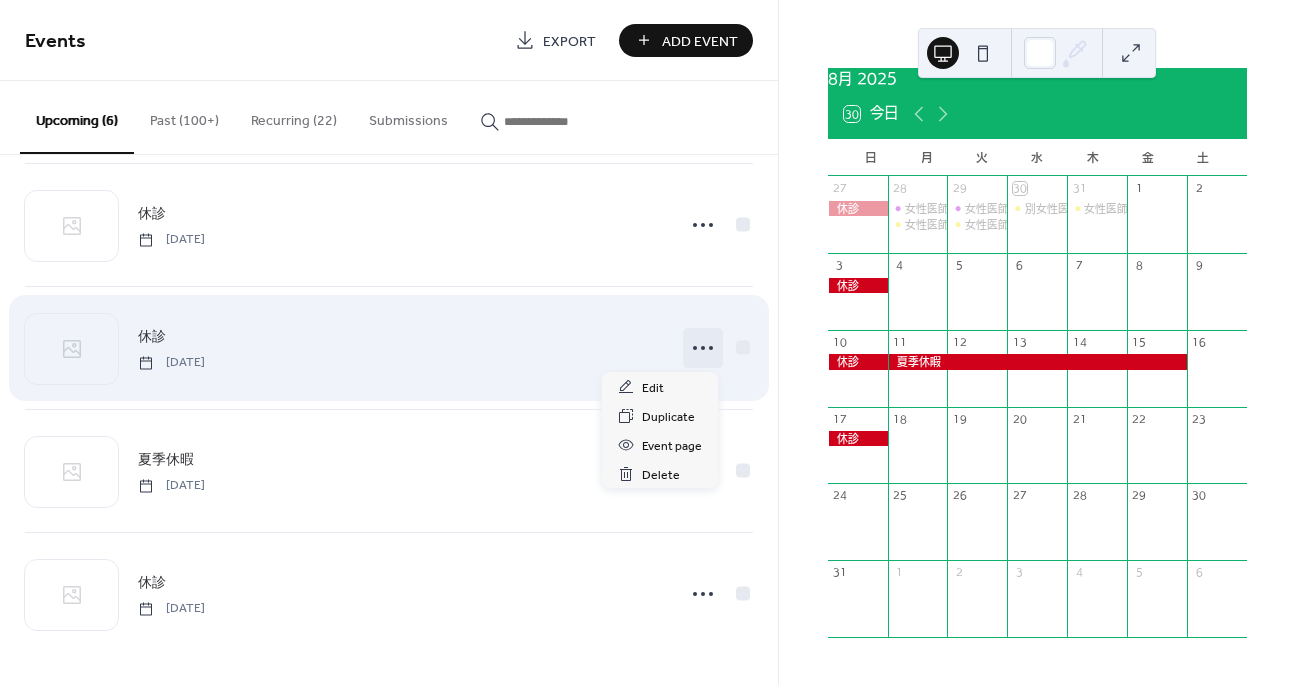 click 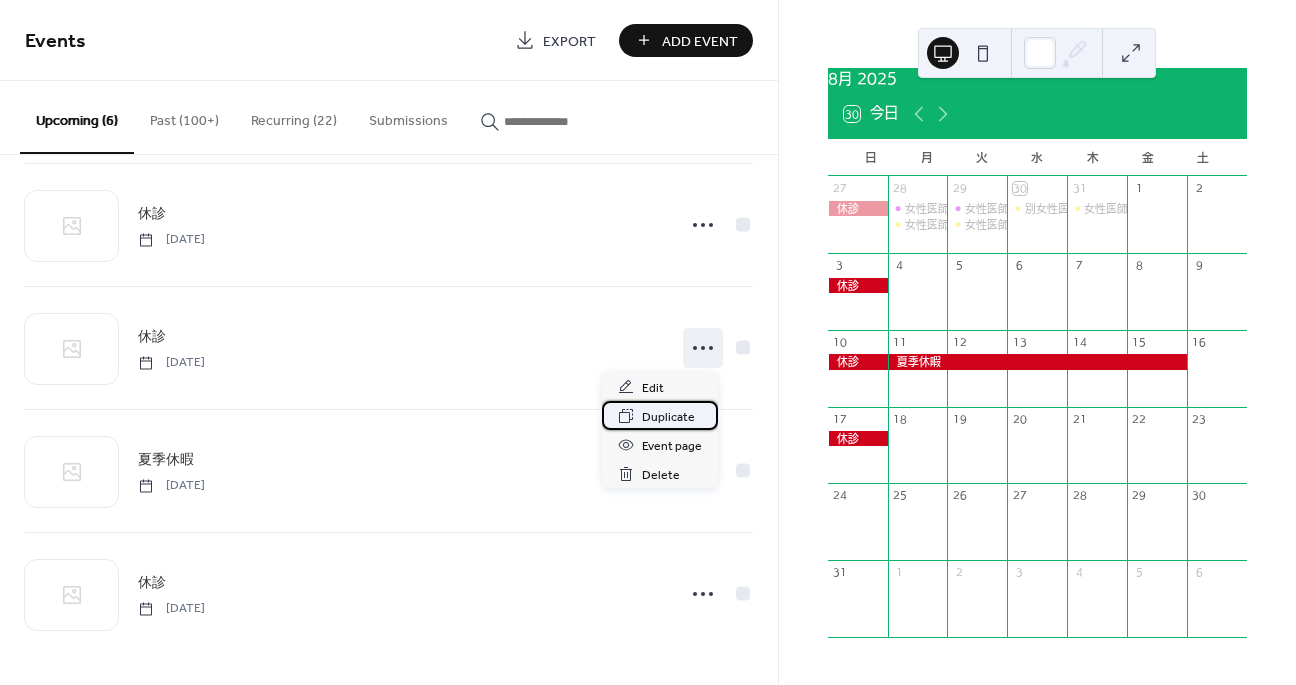 click on "Duplicate" at bounding box center [668, 417] 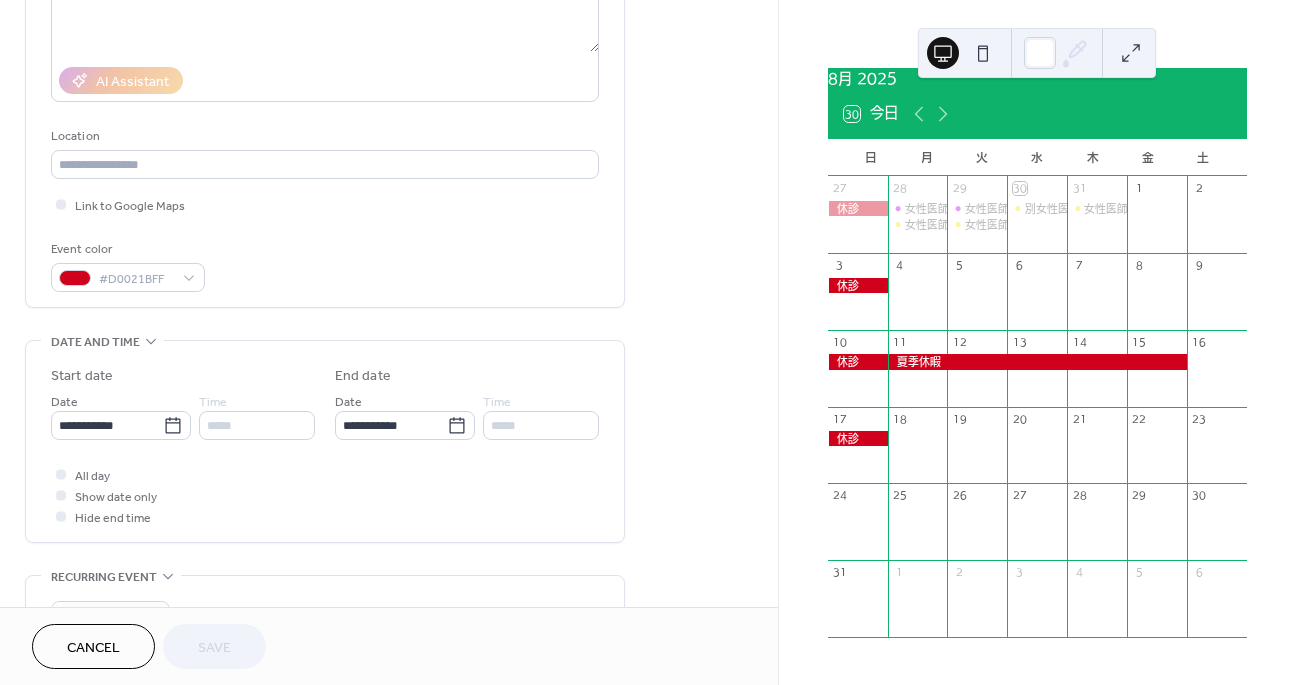 scroll, scrollTop: 422, scrollLeft: 0, axis: vertical 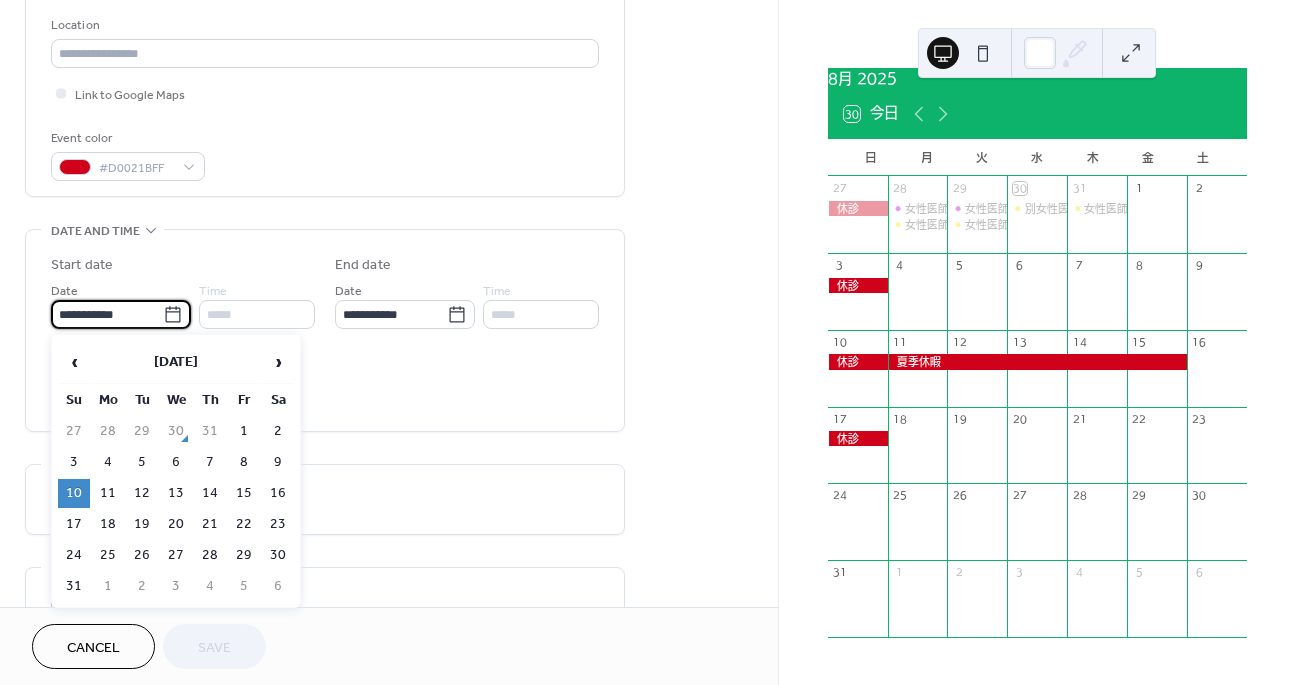 click on "**********" at bounding box center [107, 314] 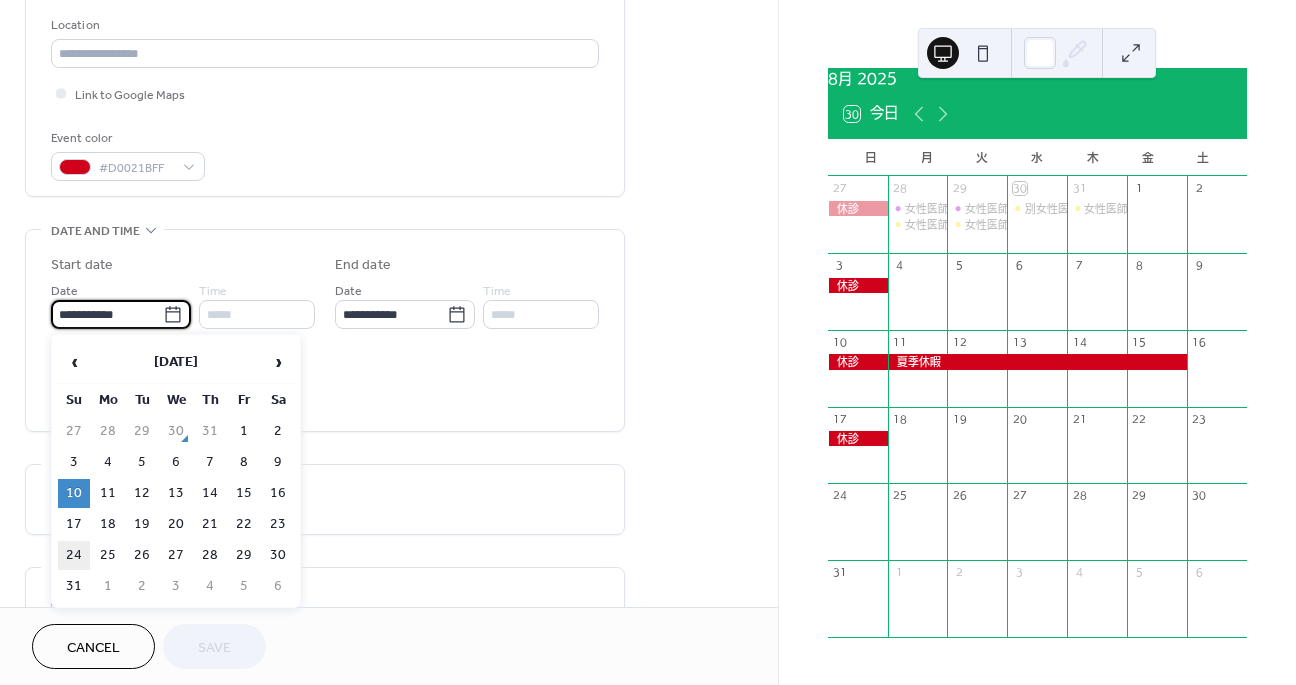 click on "24" at bounding box center (74, 555) 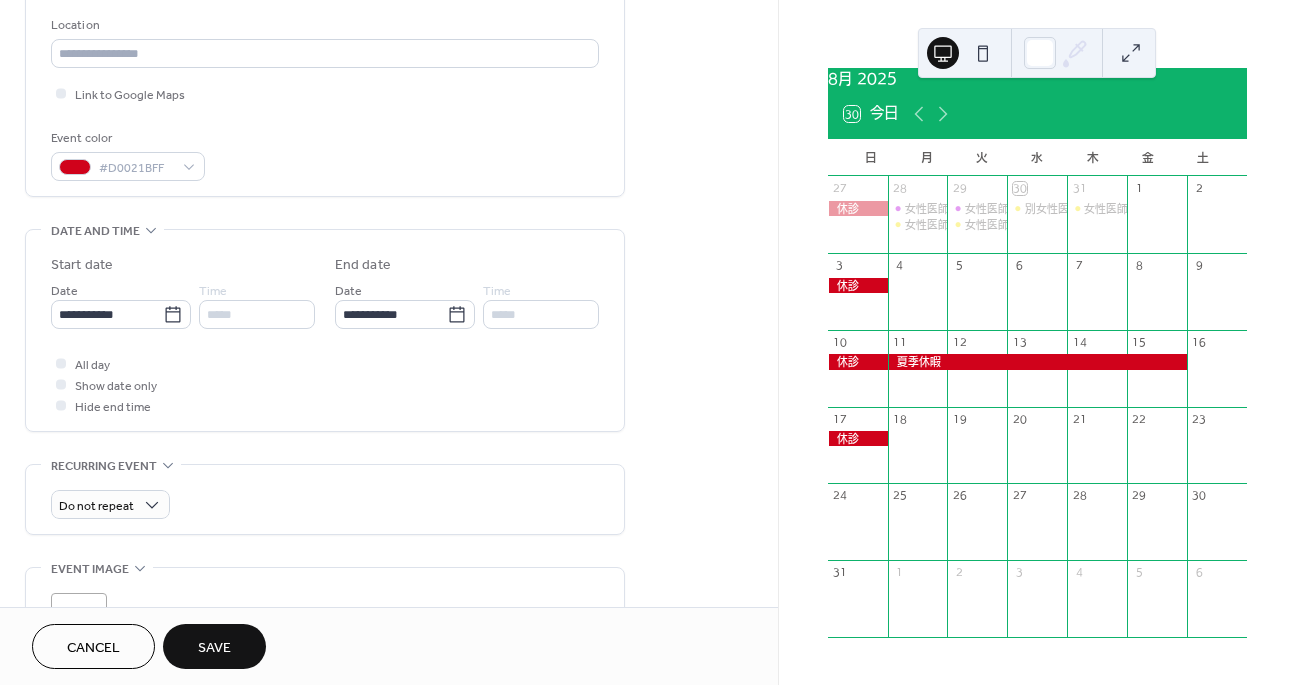 click on "Save" at bounding box center [214, 648] 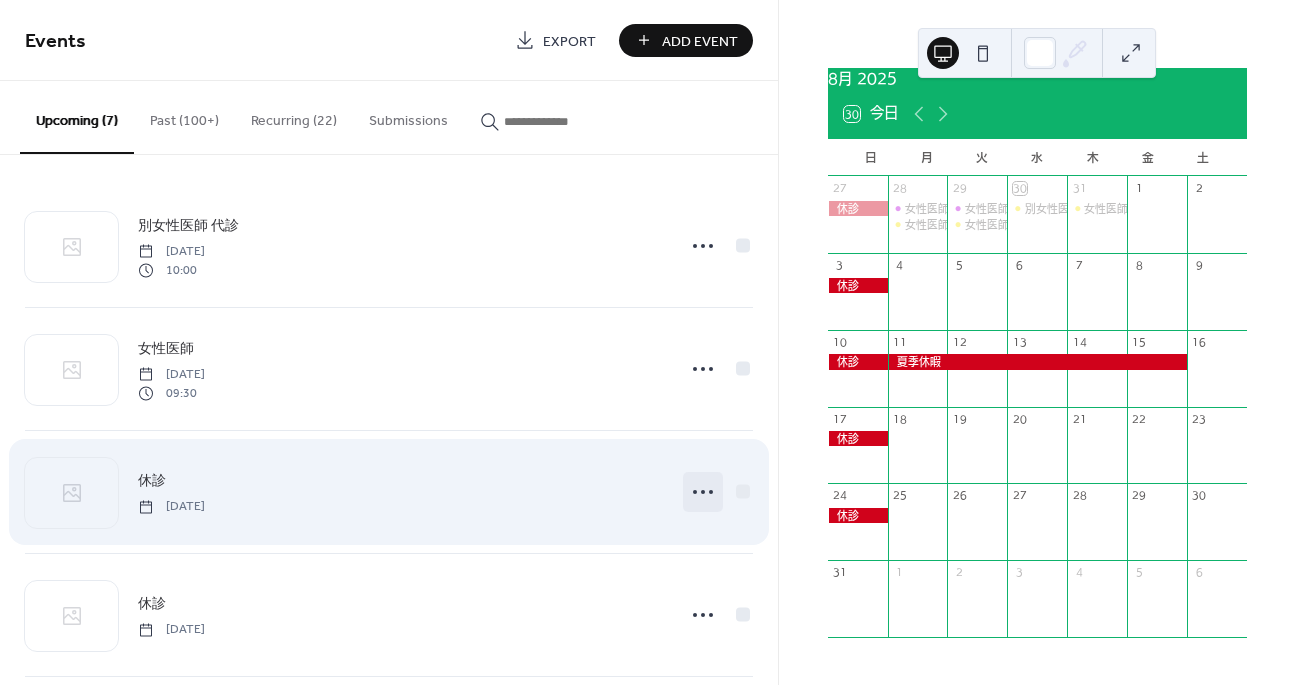 click 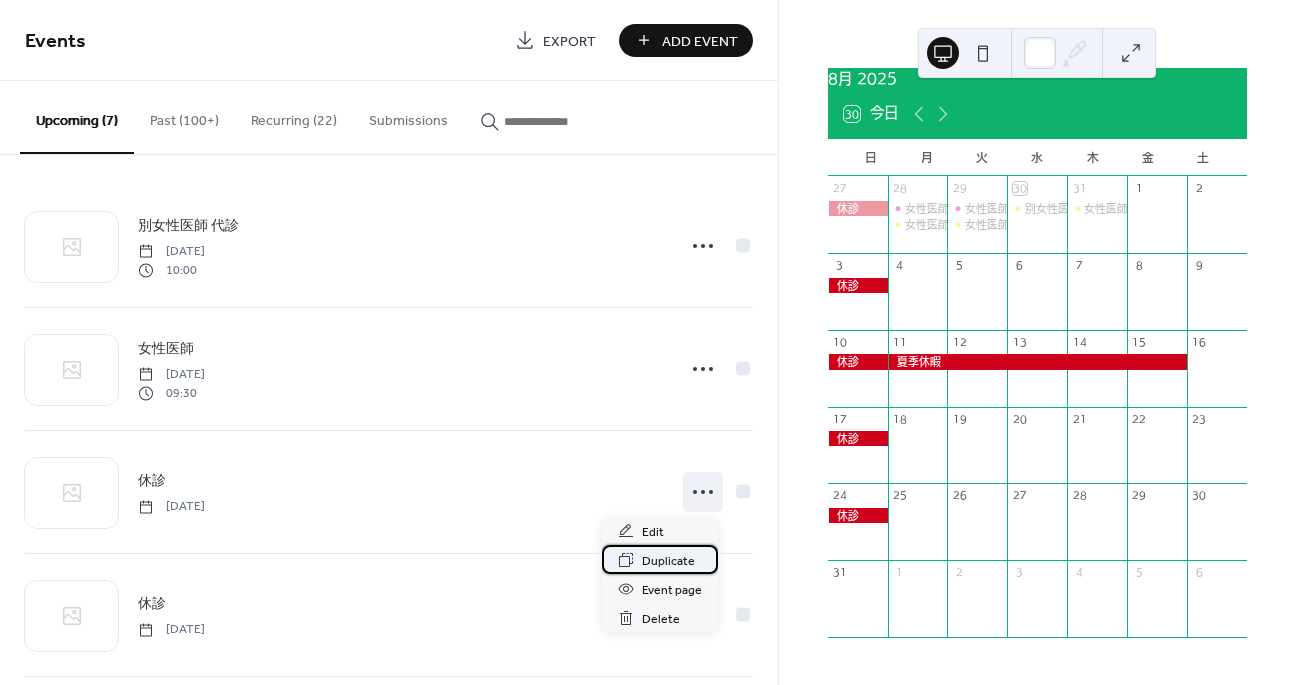 click on "Duplicate" at bounding box center [668, 561] 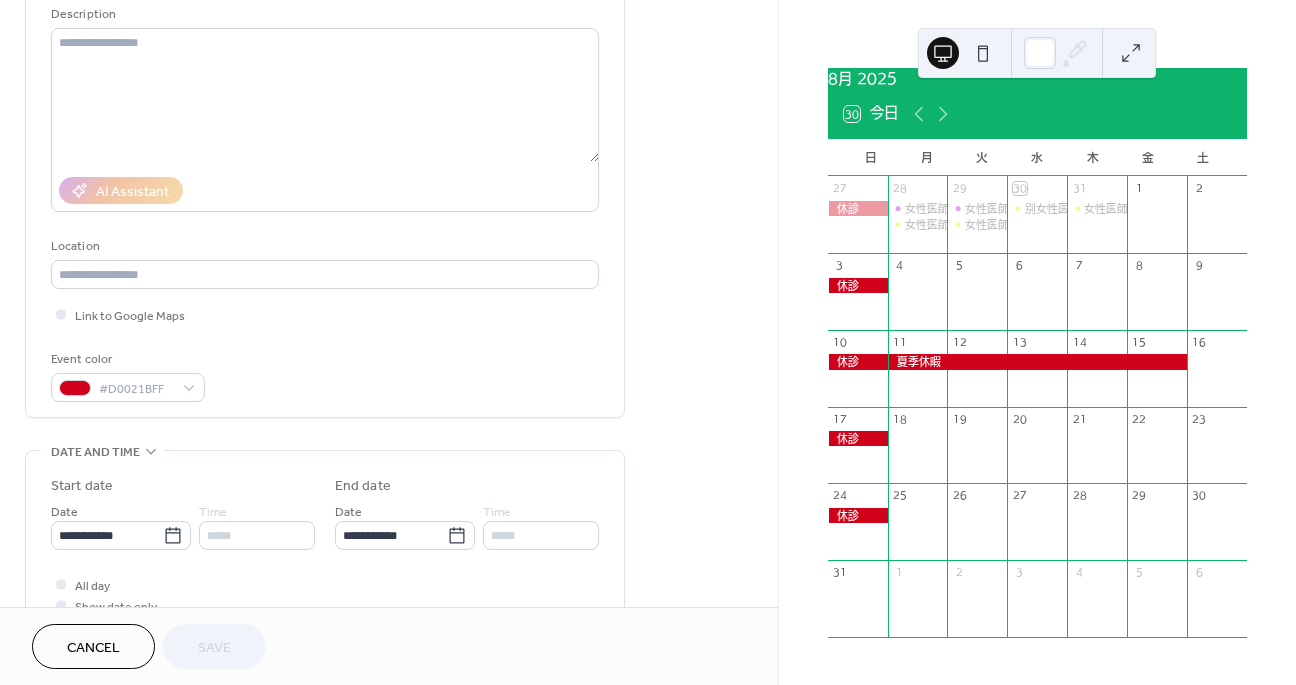 scroll, scrollTop: 295, scrollLeft: 0, axis: vertical 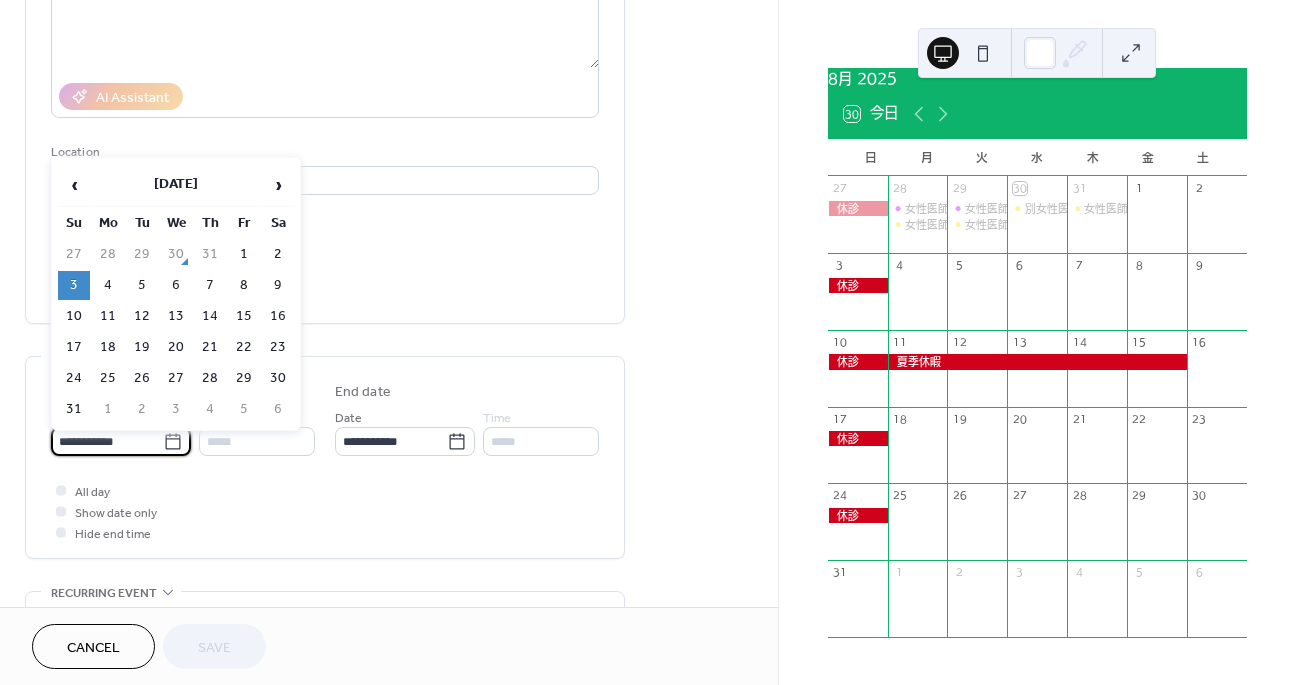 click on "**********" at bounding box center (107, 441) 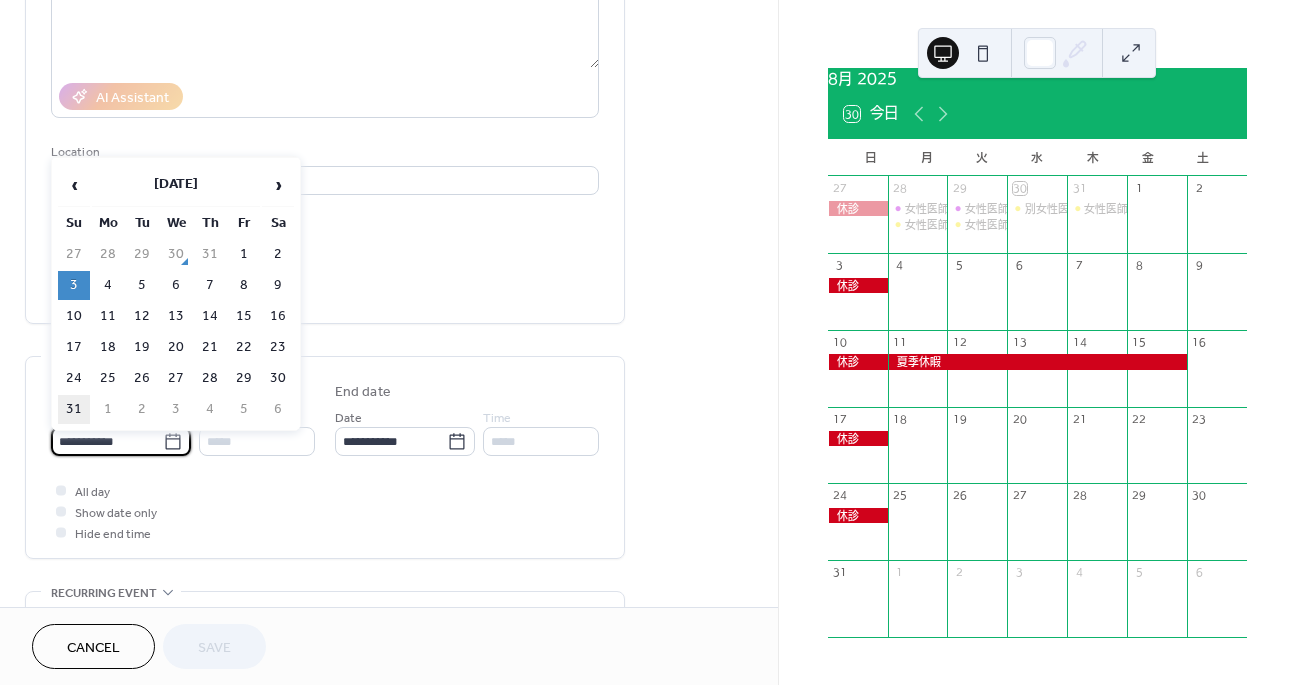 click on "31" at bounding box center [74, 409] 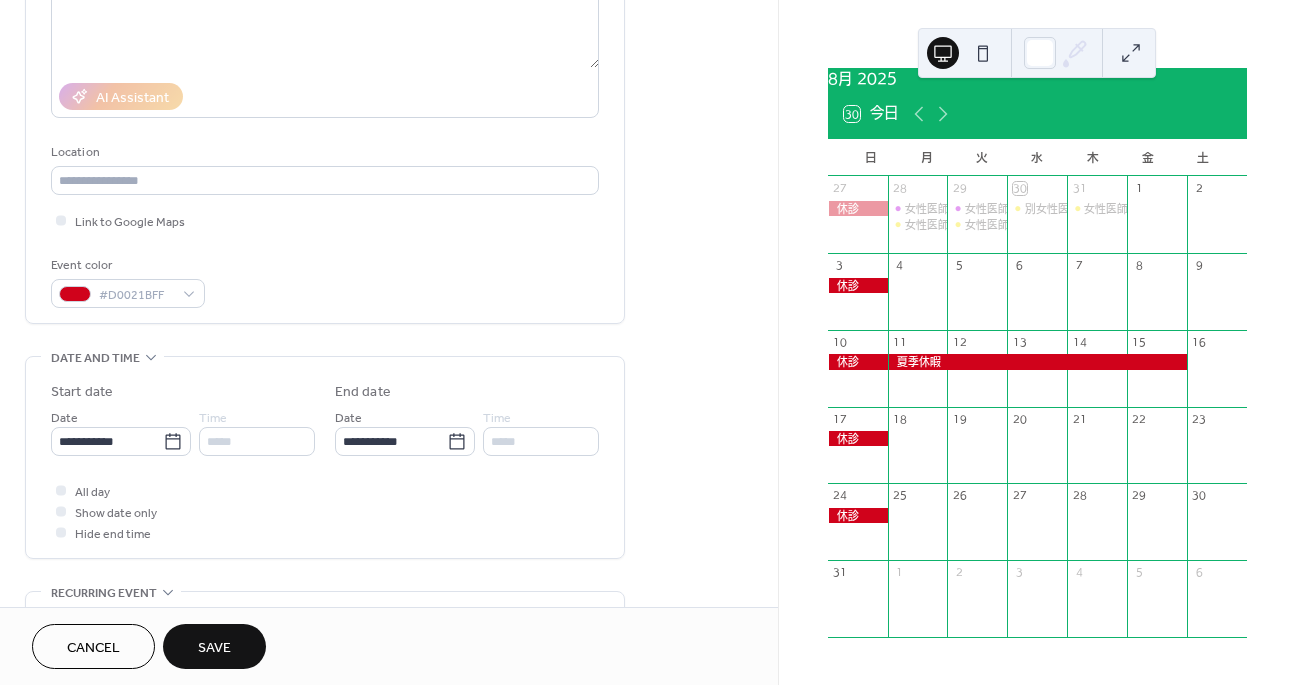 click on "Save" at bounding box center (214, 648) 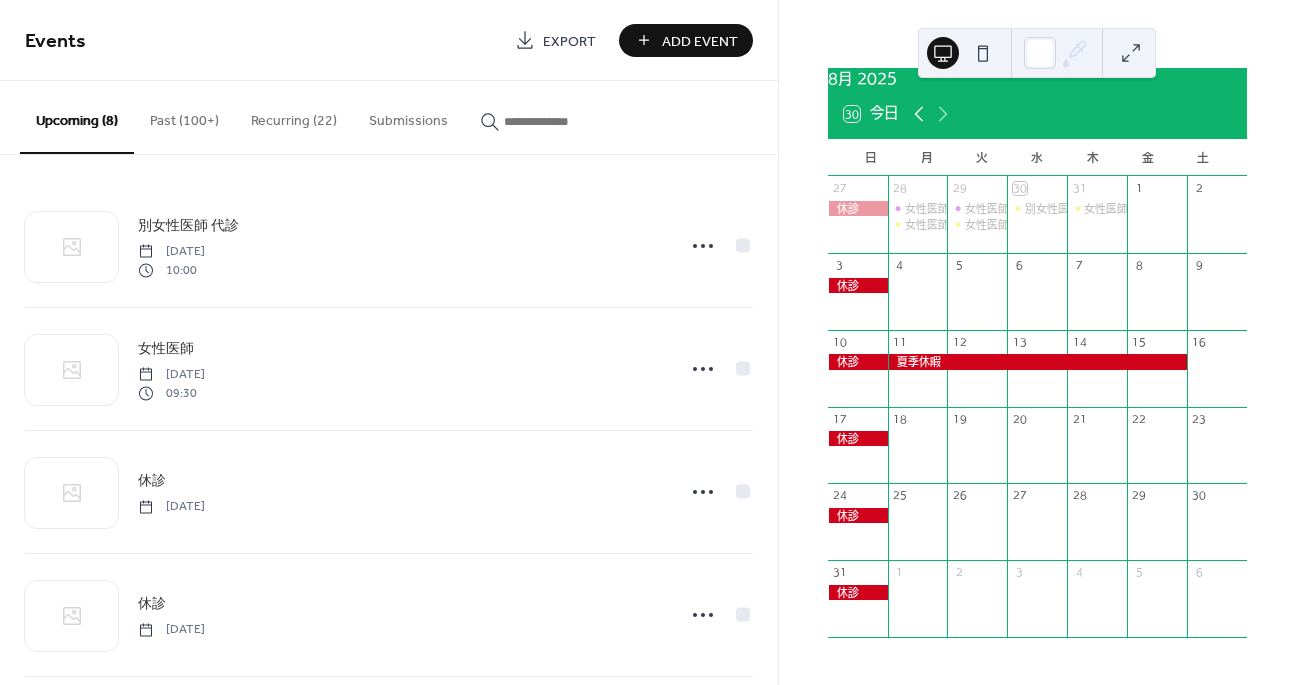 click 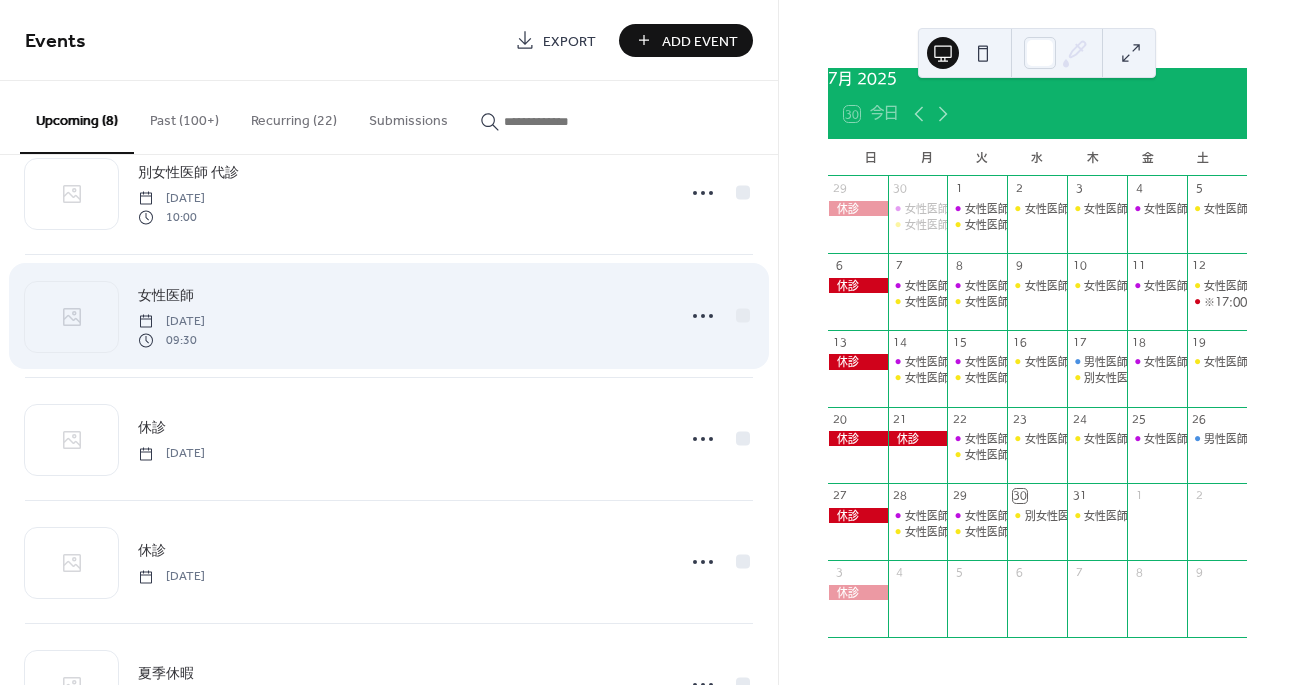 scroll, scrollTop: 0, scrollLeft: 0, axis: both 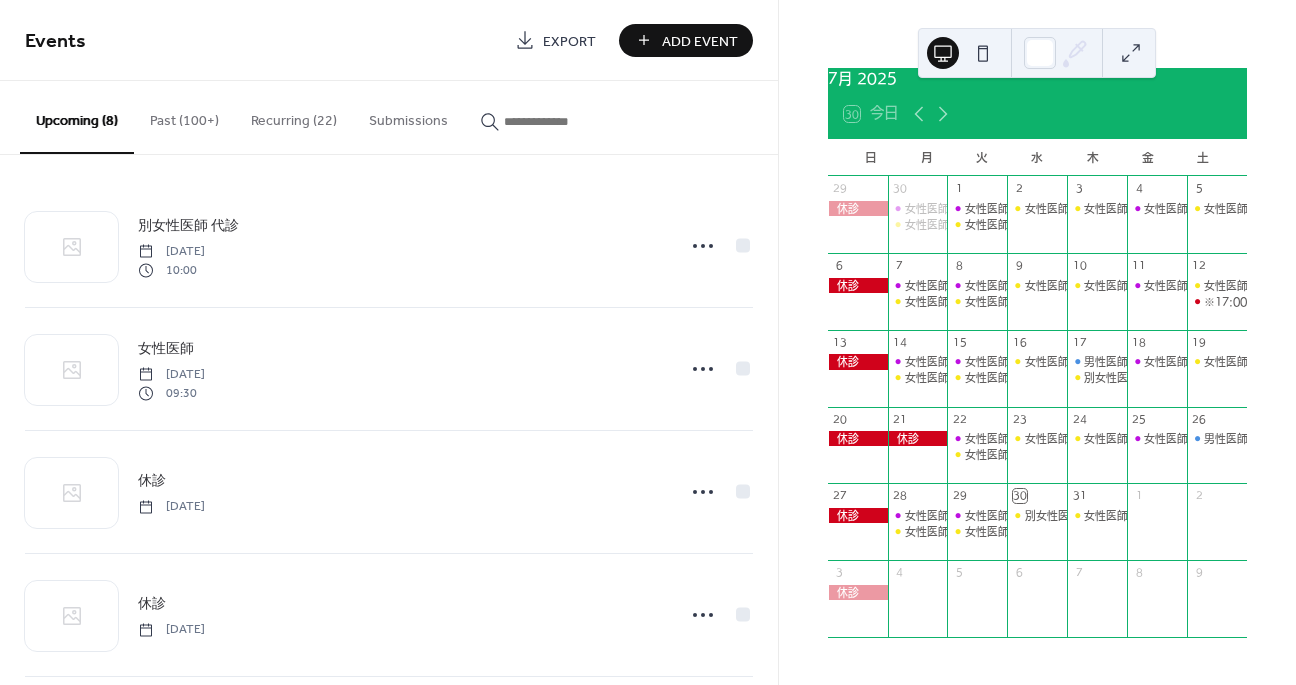 click on "Past (100+)" at bounding box center (184, 116) 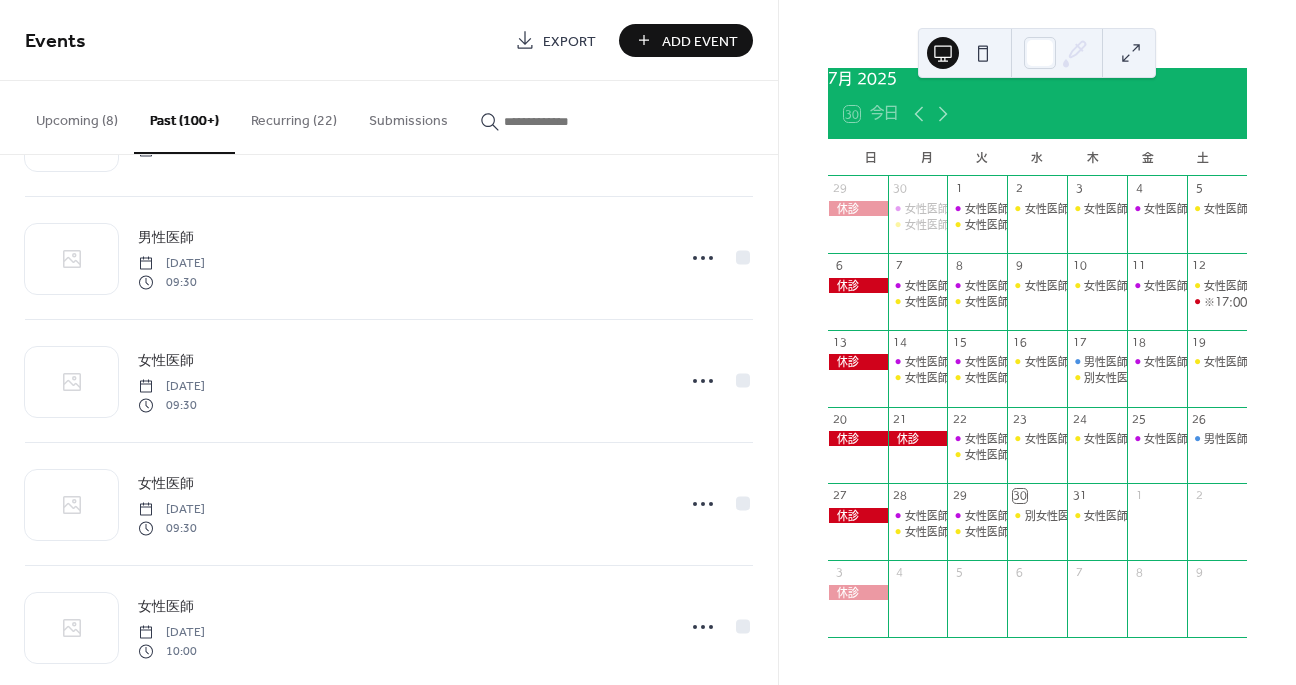 scroll, scrollTop: 607, scrollLeft: 0, axis: vertical 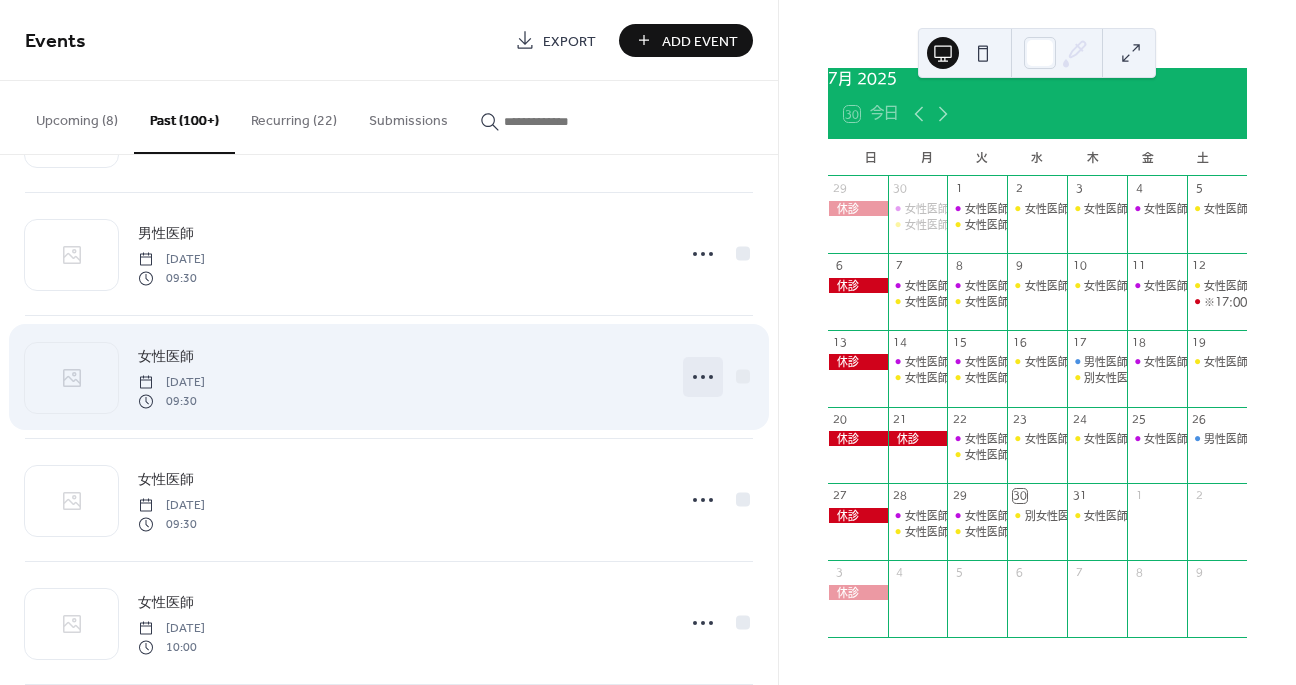 click 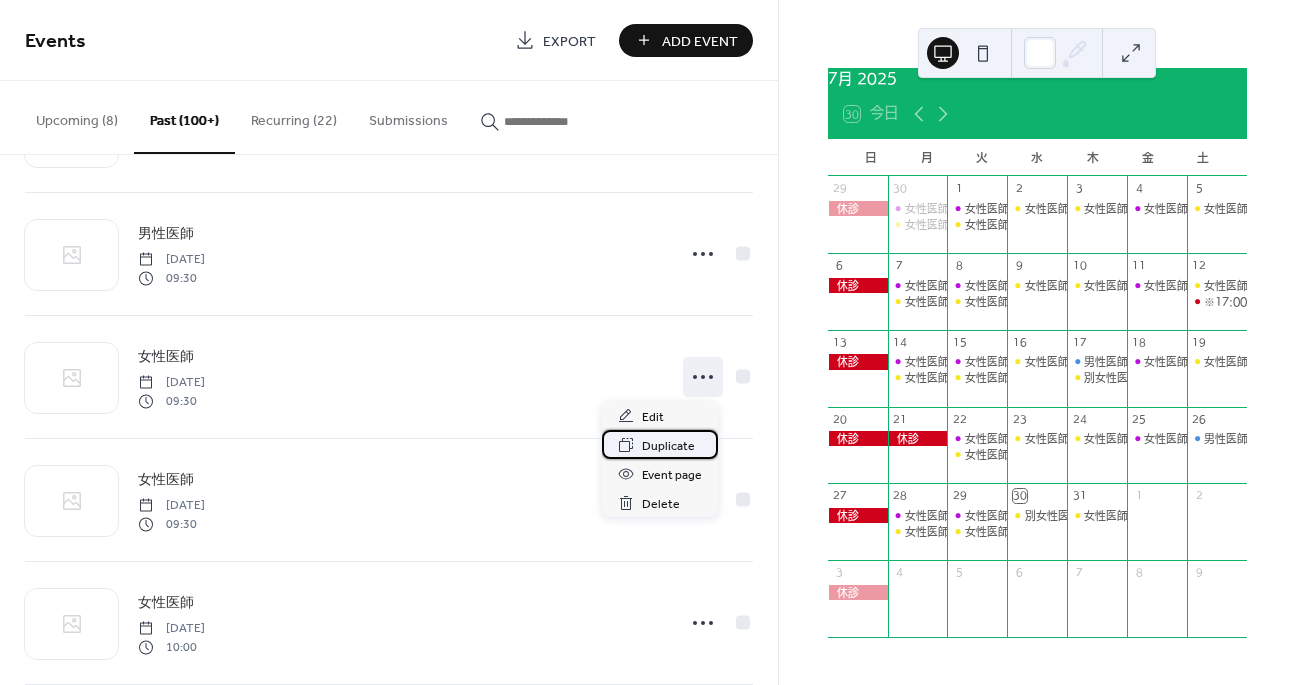 click on "Duplicate" at bounding box center (668, 446) 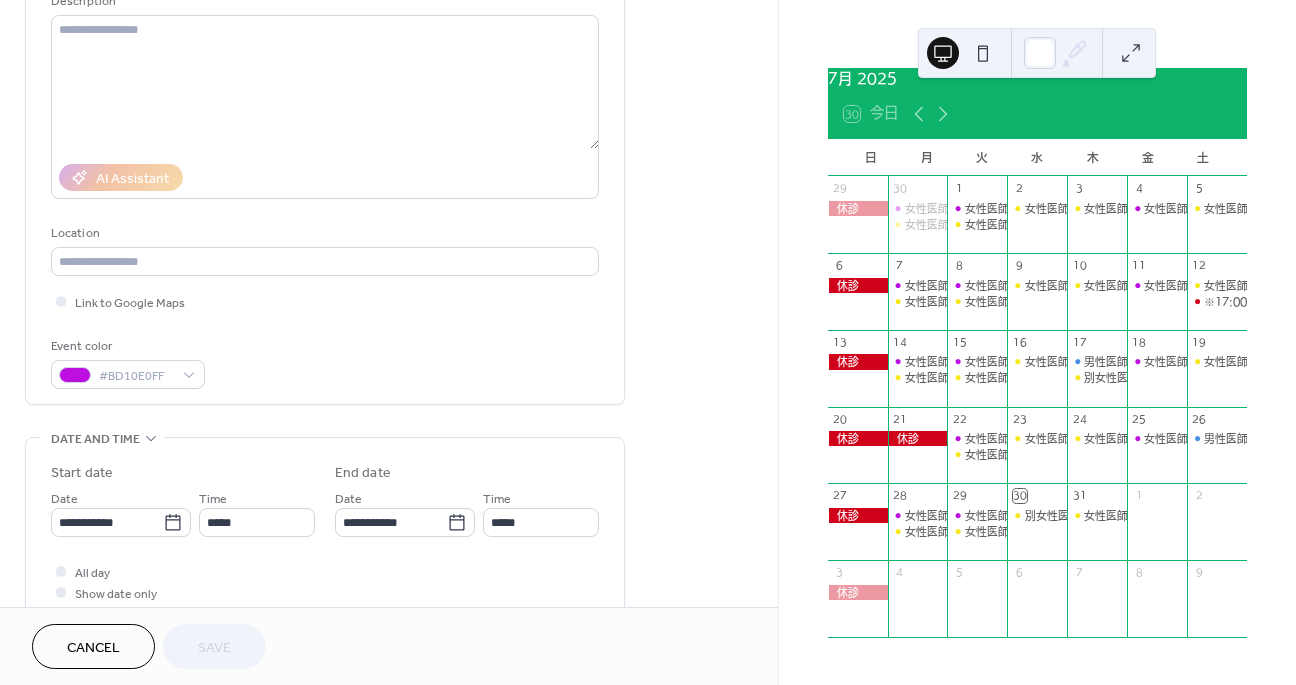 scroll, scrollTop: 285, scrollLeft: 0, axis: vertical 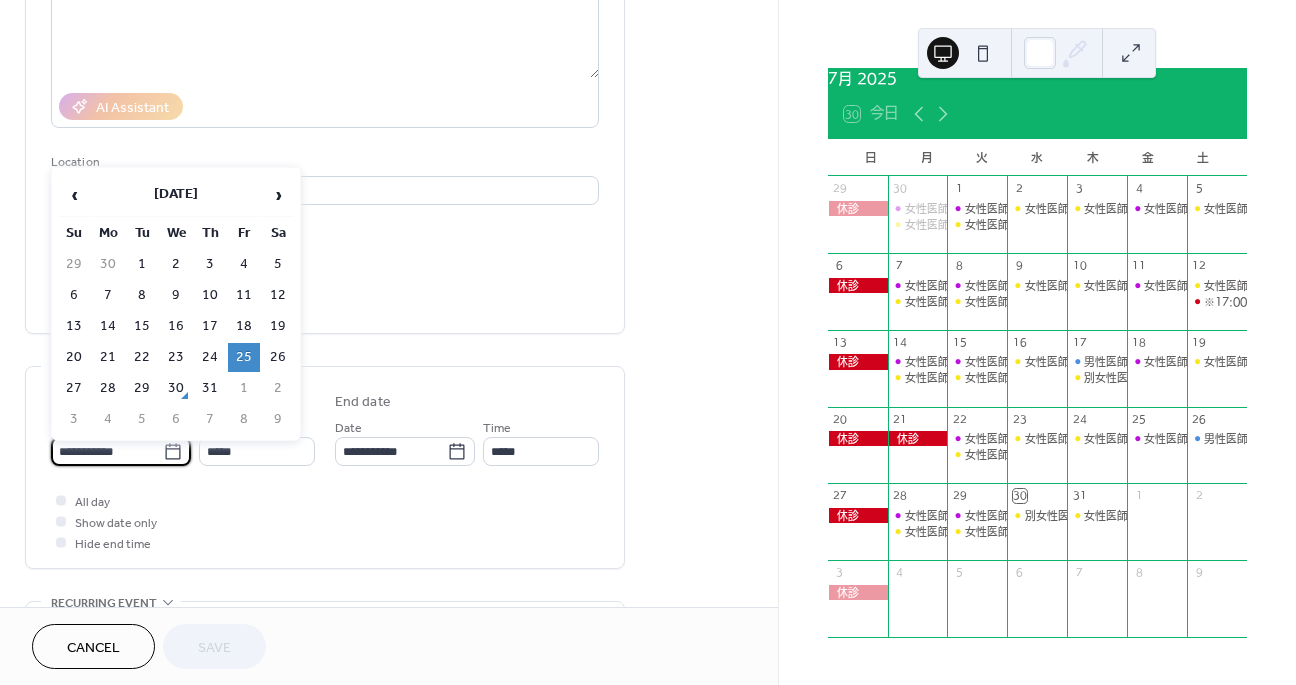 click on "**********" at bounding box center [107, 451] 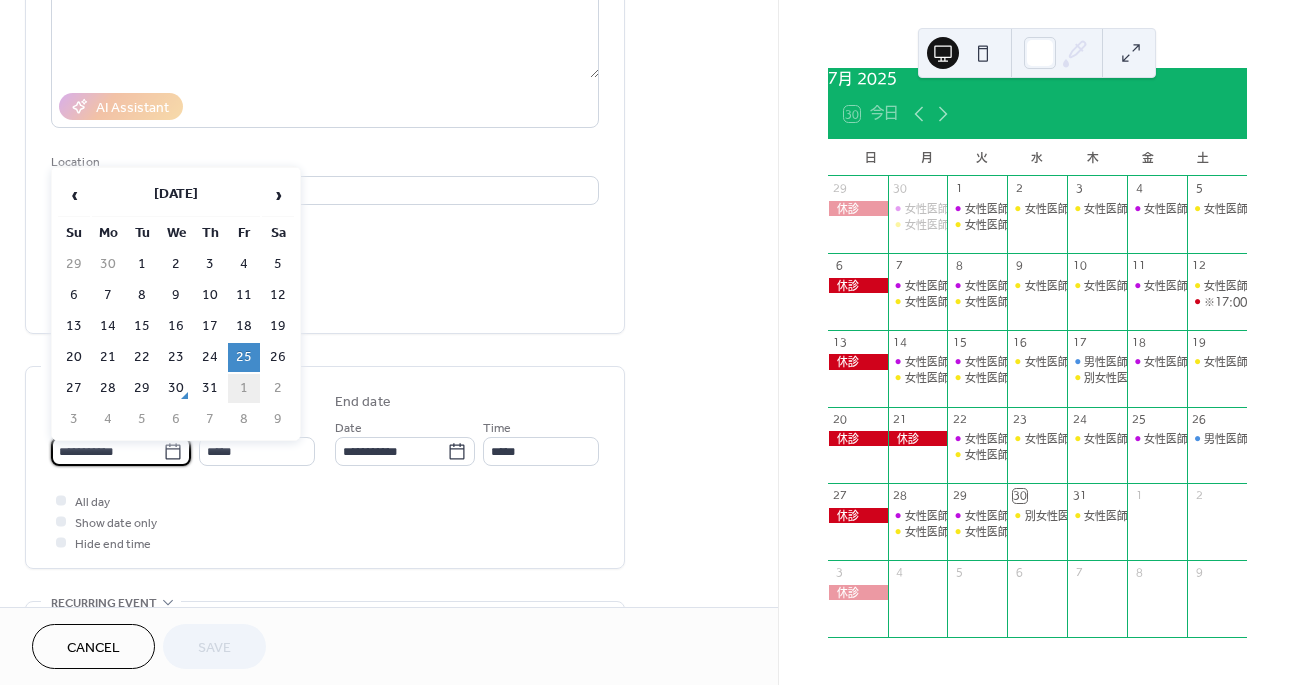 click on "1" at bounding box center [244, 388] 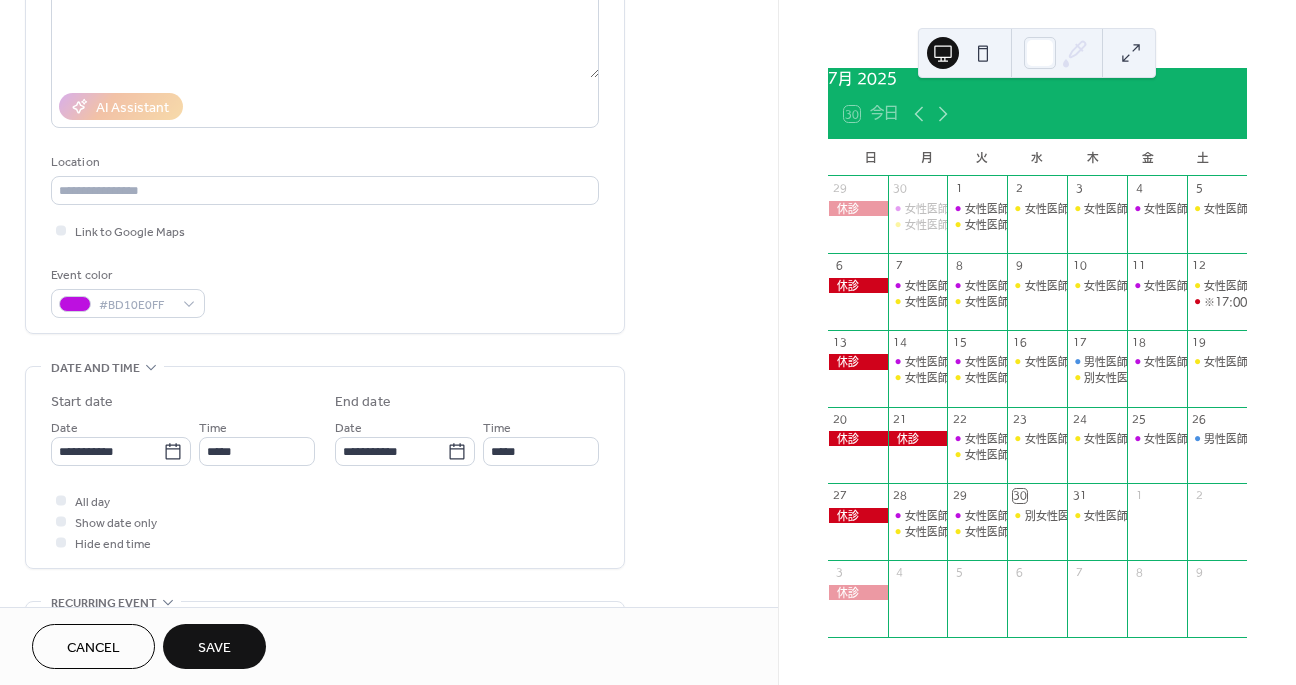 click on "Save" at bounding box center [214, 646] 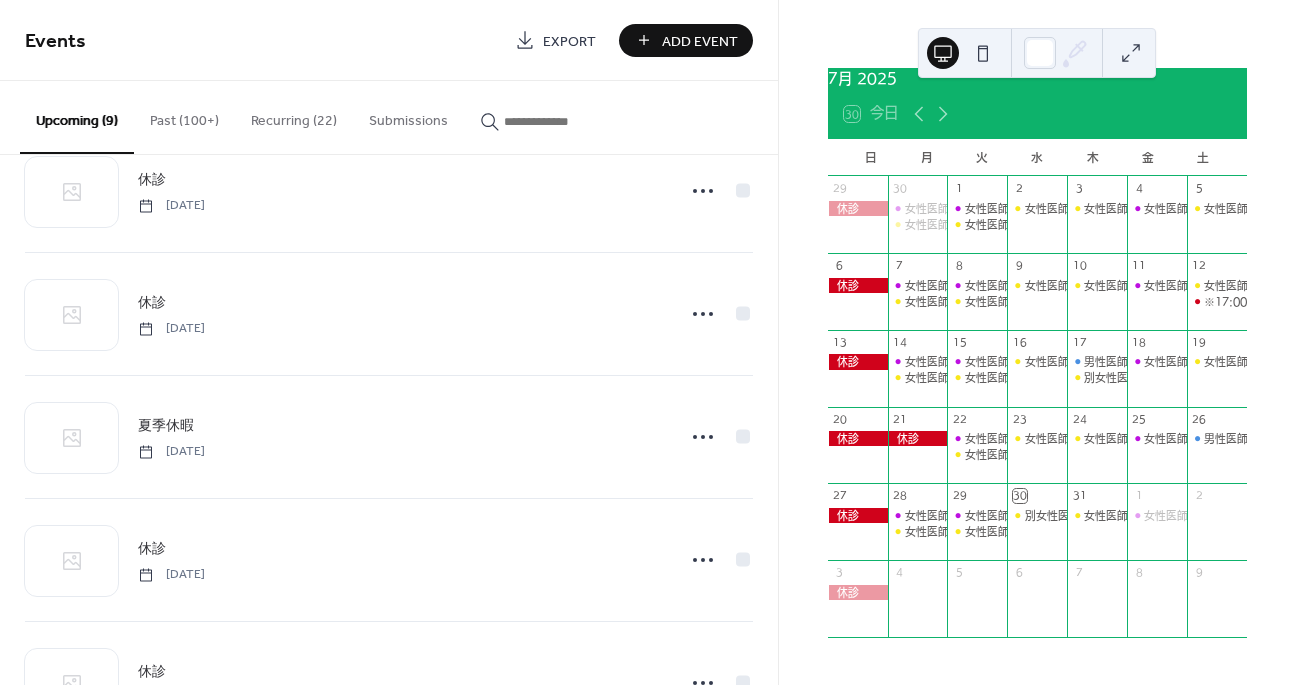 scroll, scrollTop: 280, scrollLeft: 0, axis: vertical 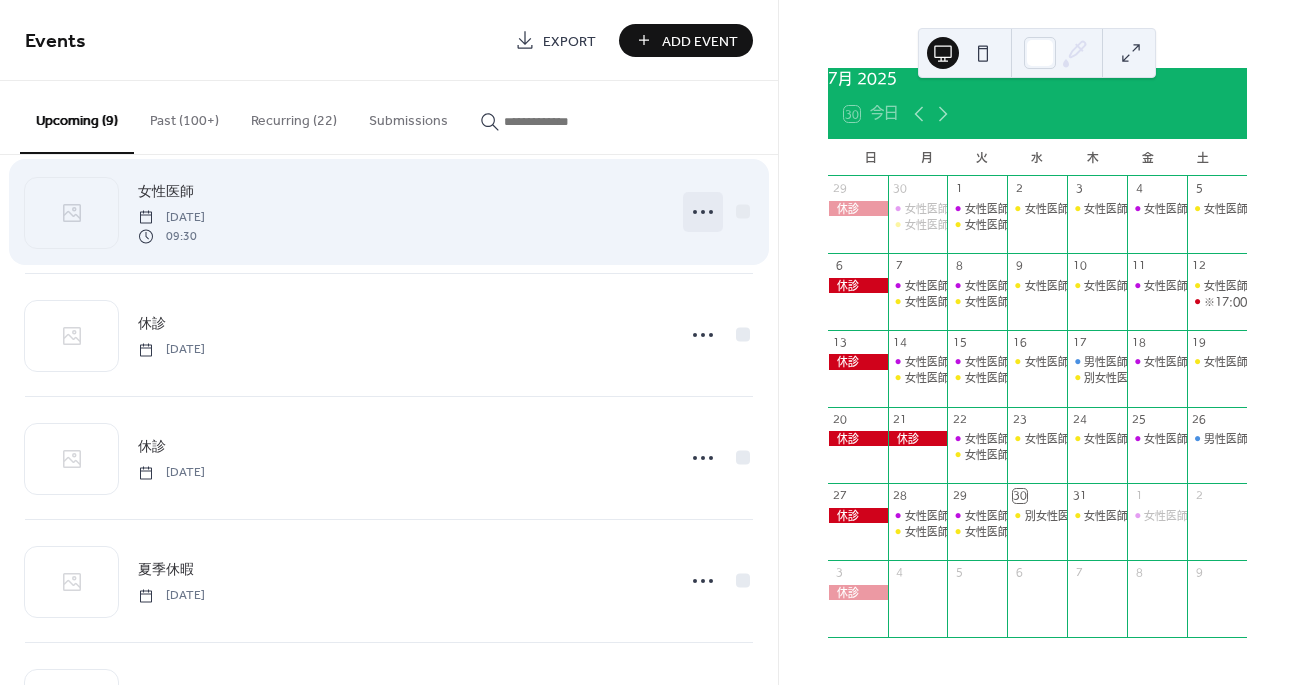 click 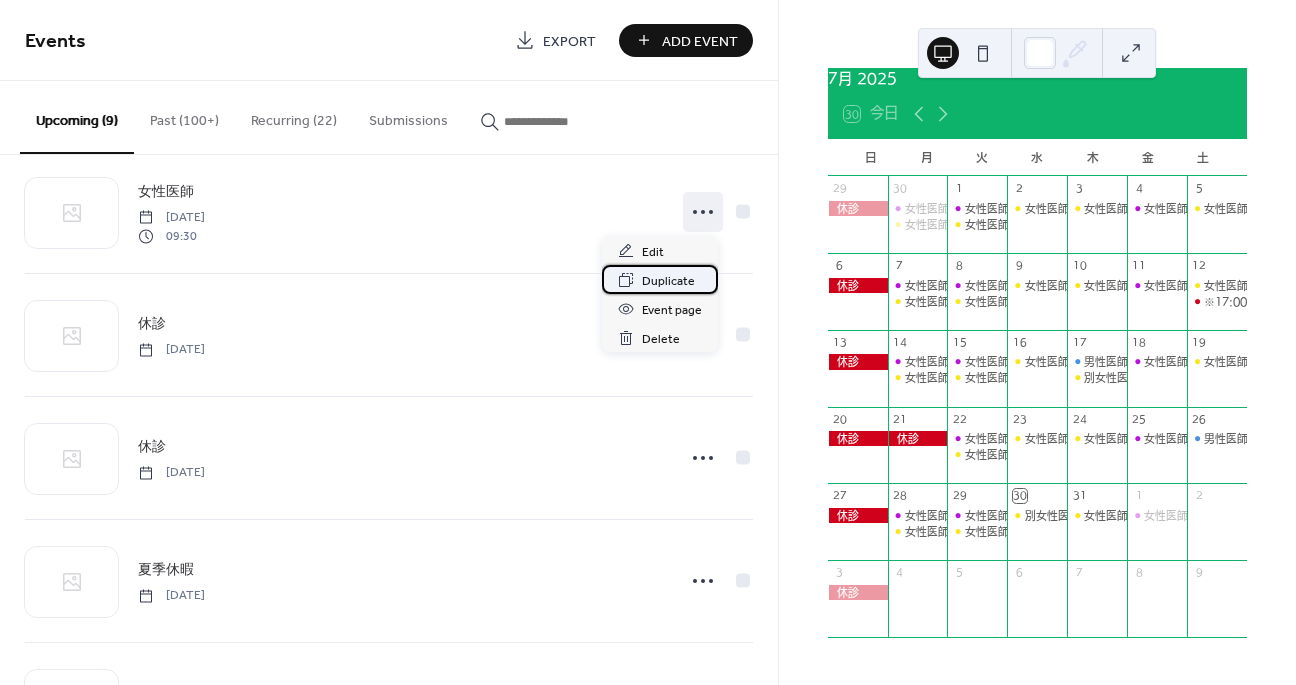 click on "Duplicate" at bounding box center [668, 281] 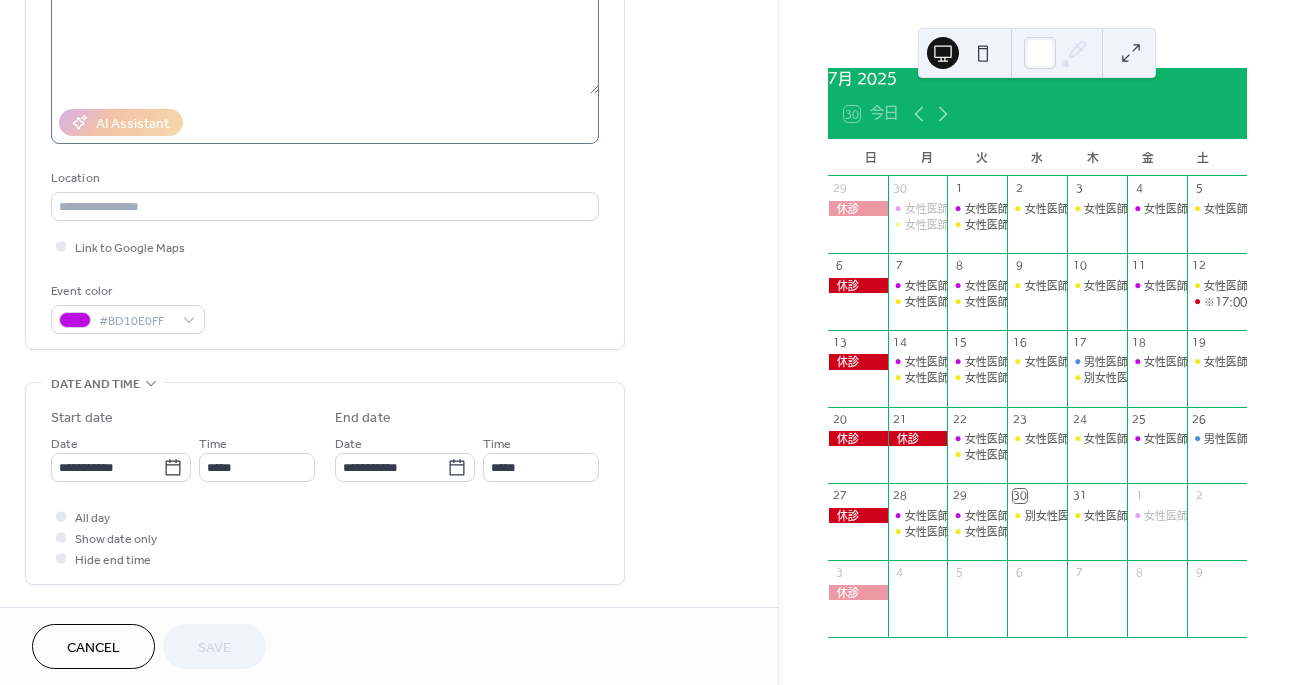 scroll, scrollTop: 329, scrollLeft: 0, axis: vertical 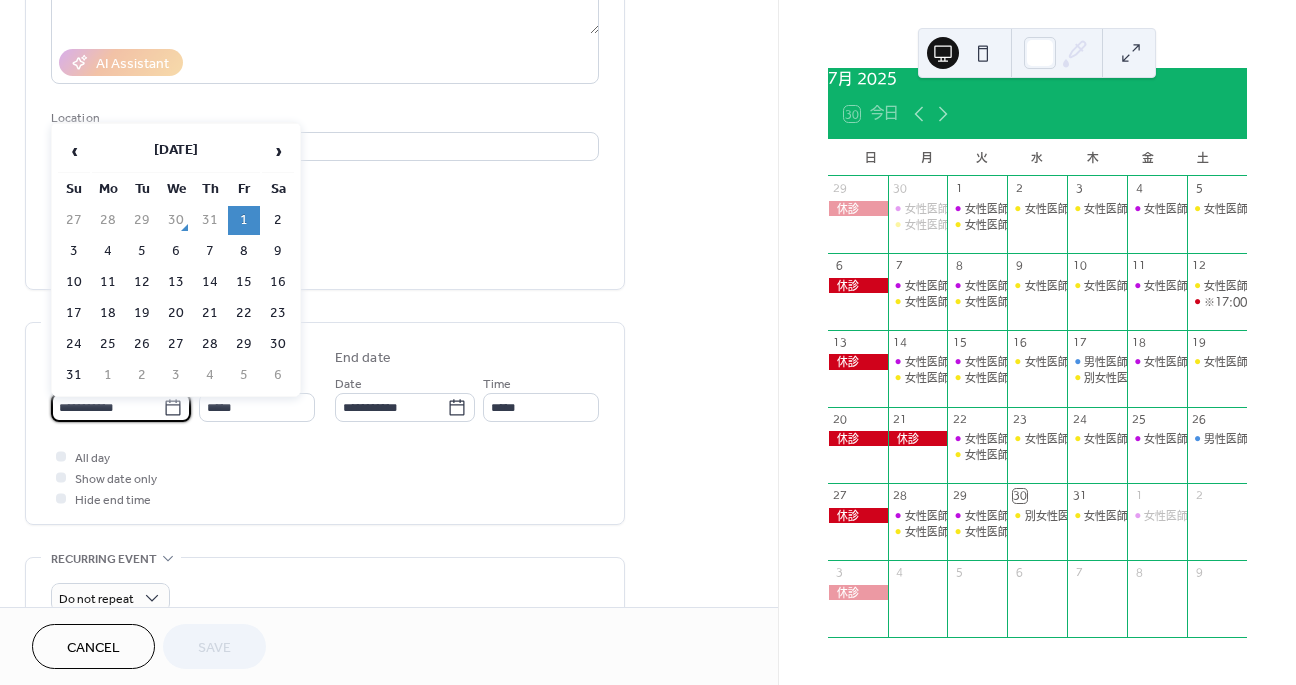 click on "**********" at bounding box center [107, 407] 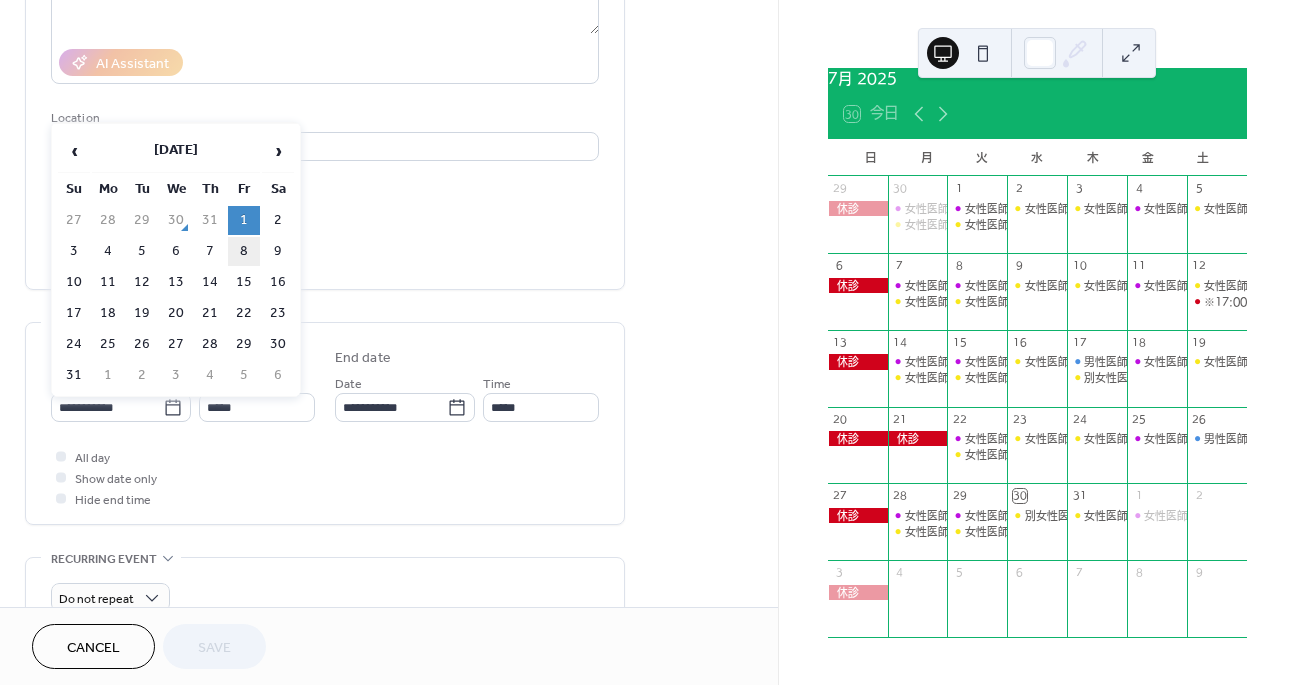 click on "8" at bounding box center [244, 251] 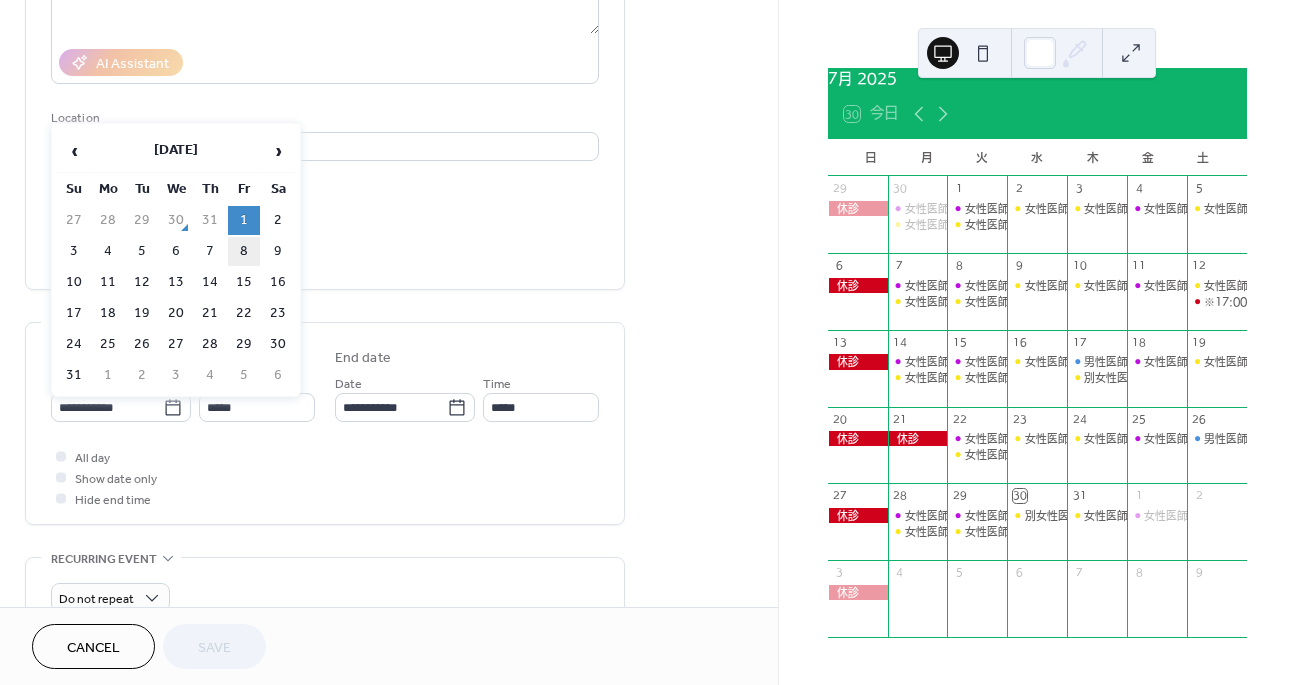type on "**********" 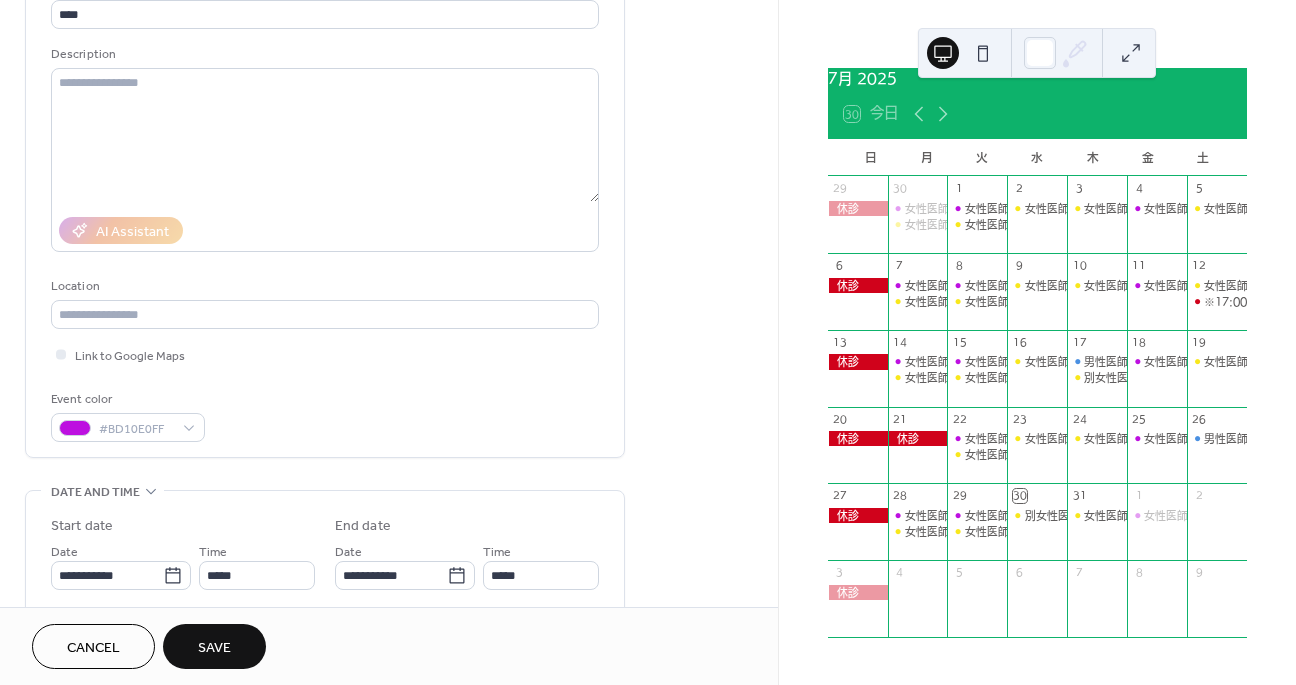 scroll, scrollTop: 0, scrollLeft: 0, axis: both 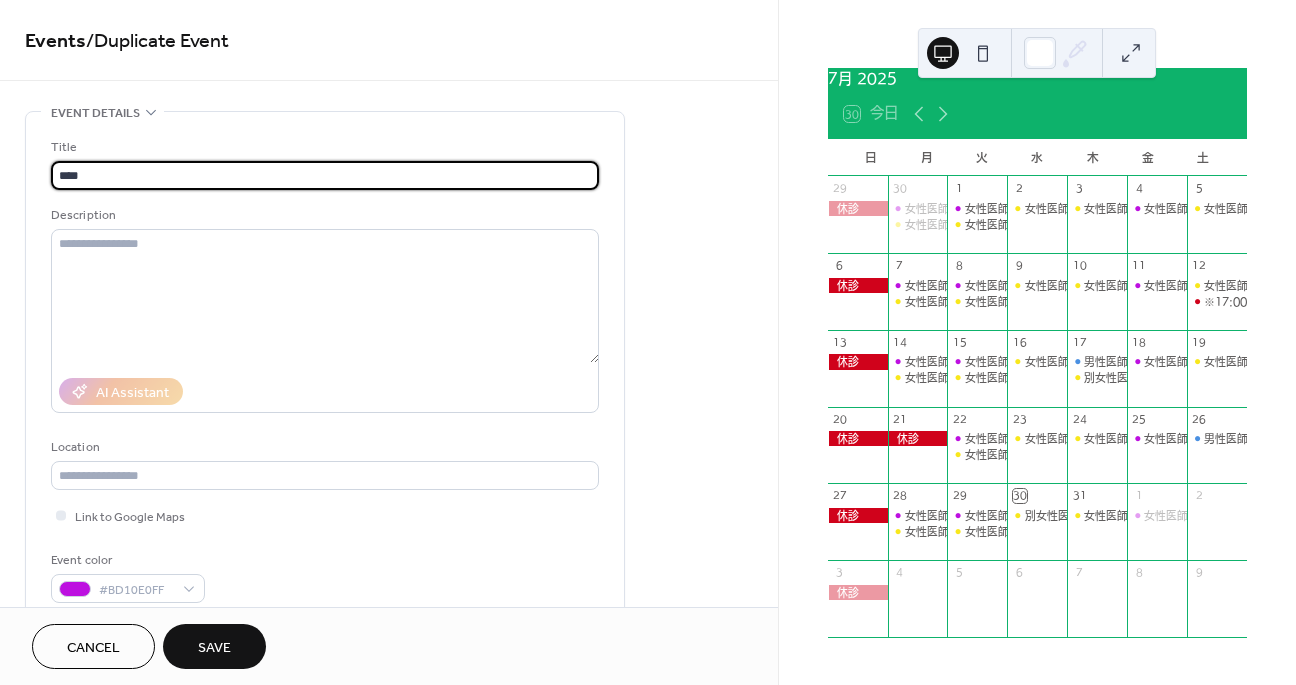click on "****" at bounding box center [325, 175] 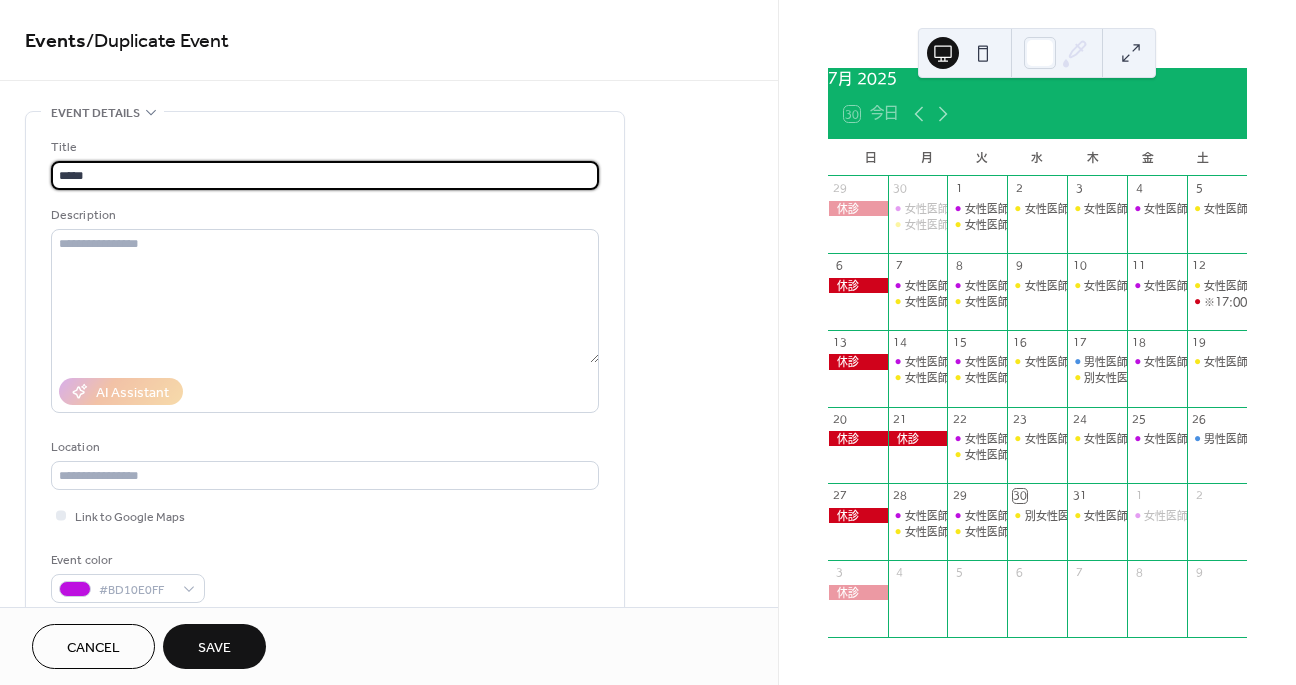 type on "*****" 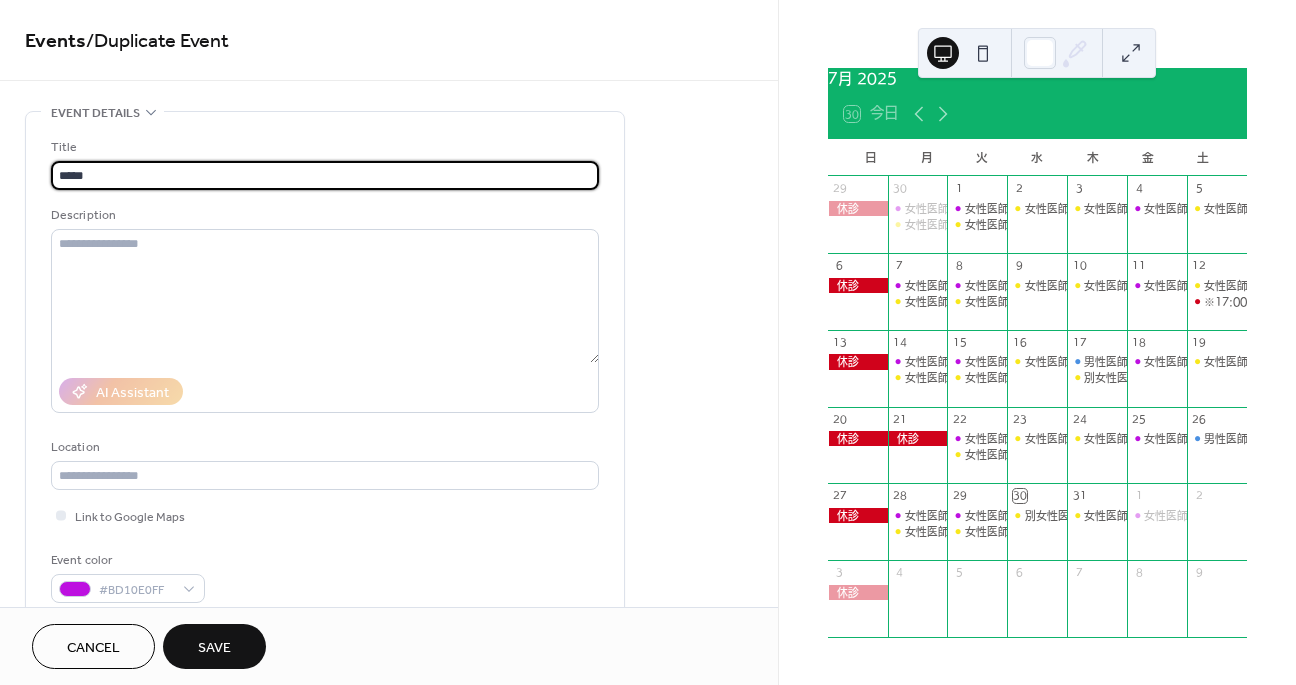 click on "Save" at bounding box center [214, 648] 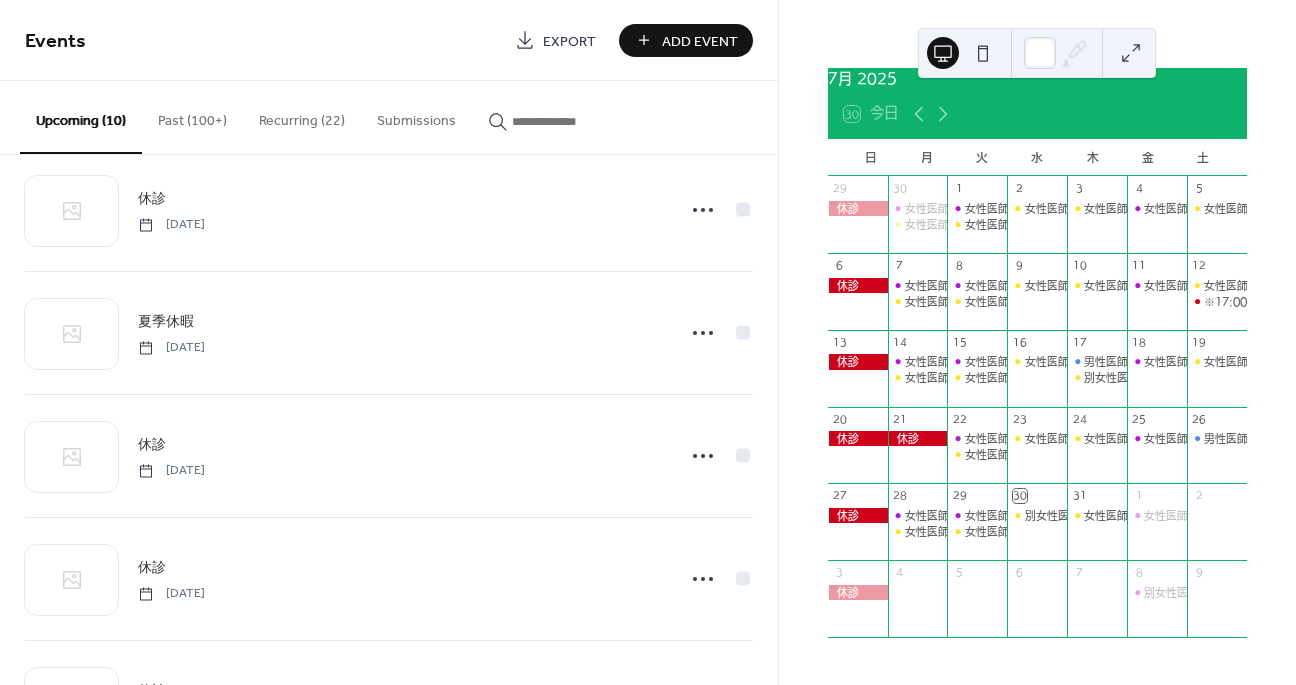 scroll, scrollTop: 759, scrollLeft: 0, axis: vertical 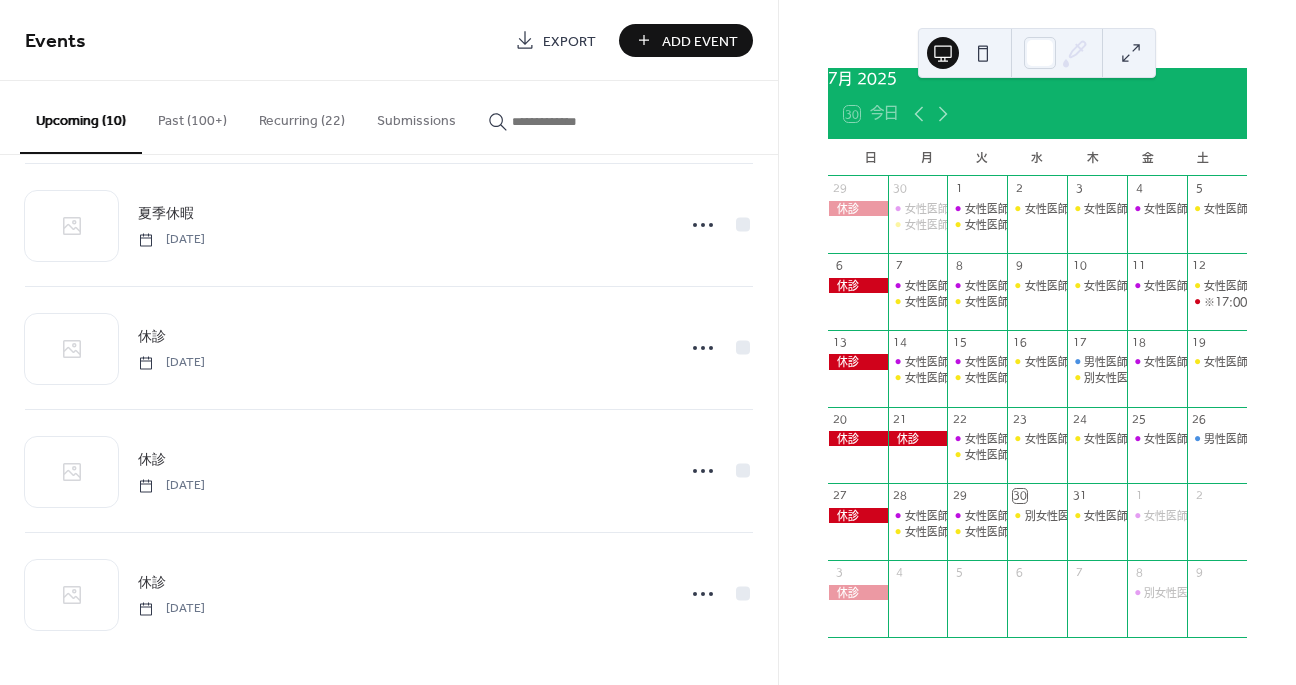 click on "Past (100+)" at bounding box center (192, 116) 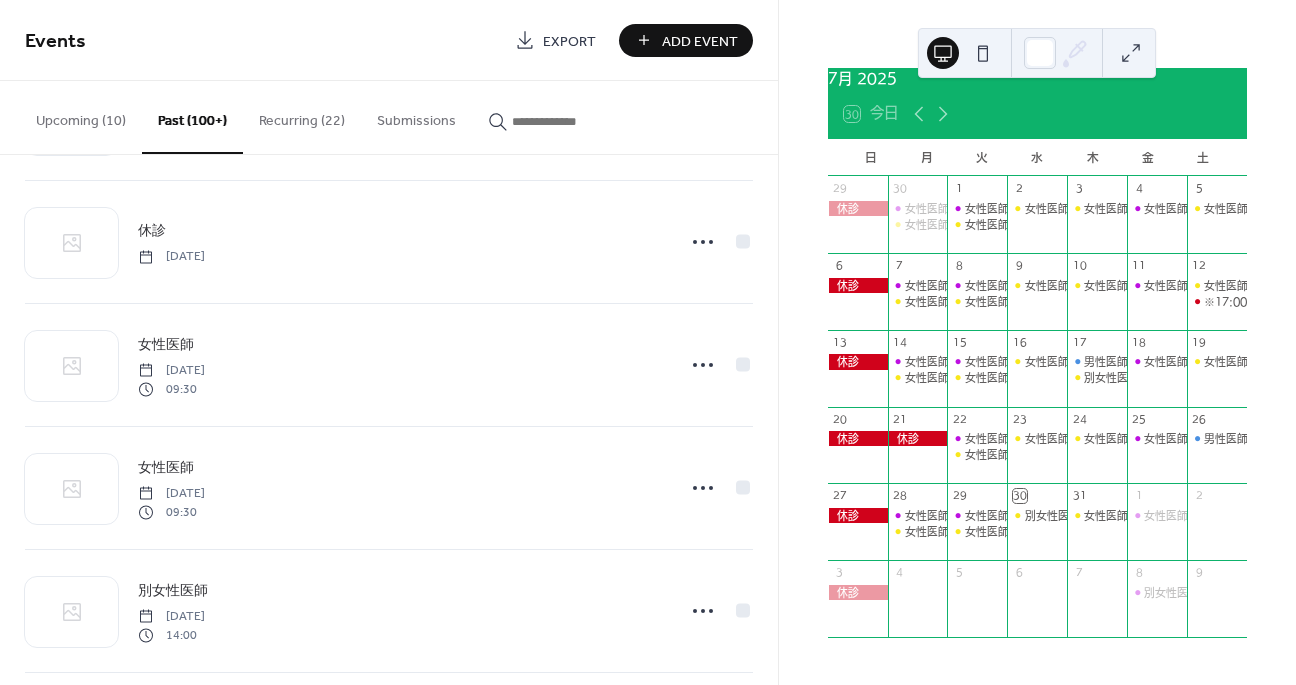 scroll, scrollTop: 1479, scrollLeft: 0, axis: vertical 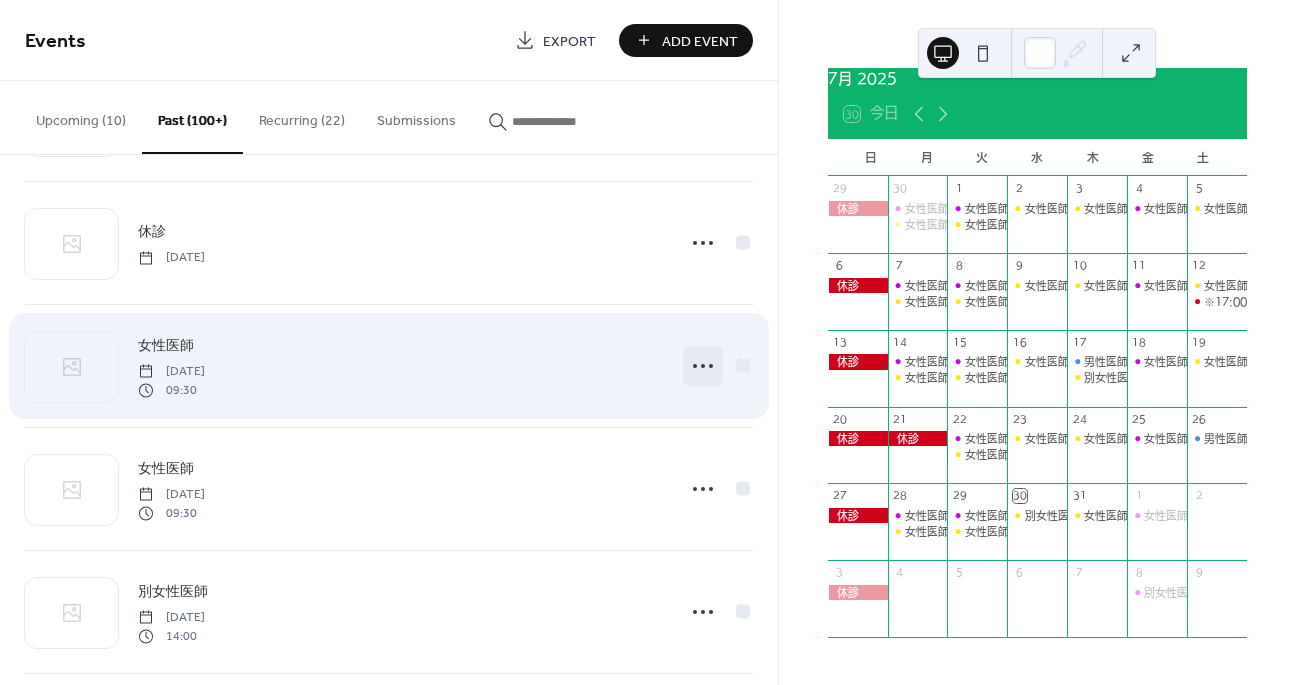 click 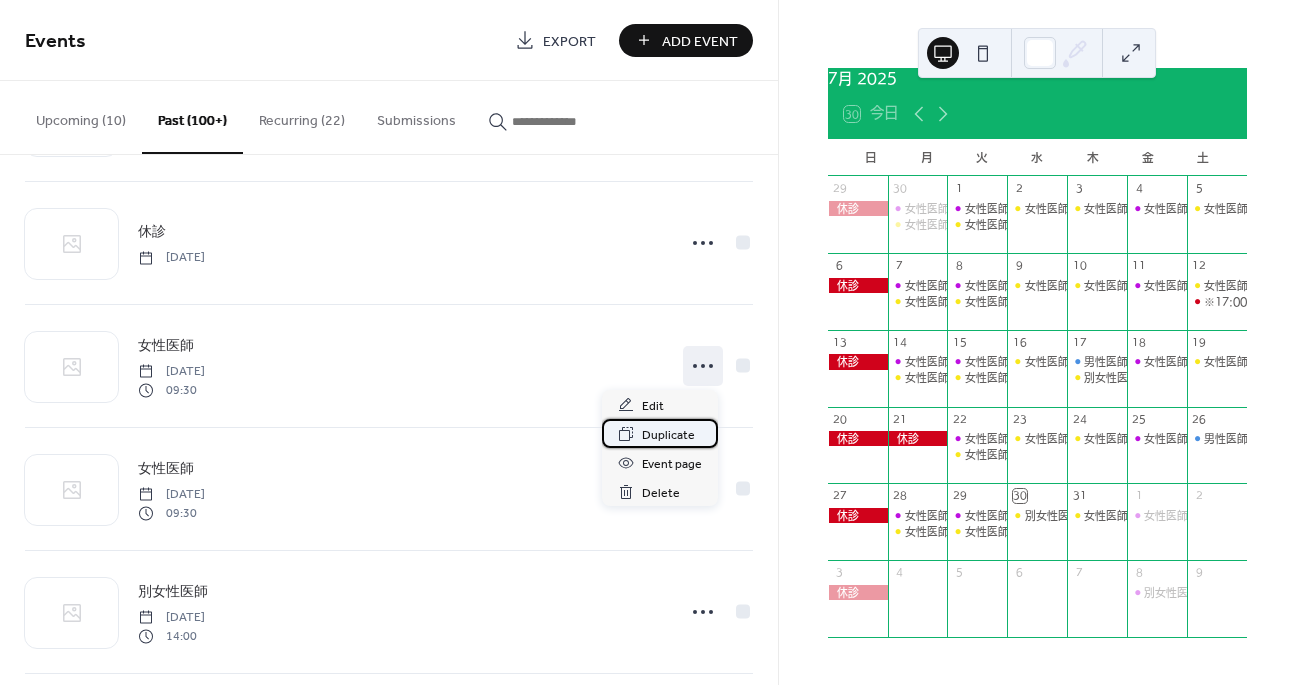 click on "Duplicate" at bounding box center [668, 435] 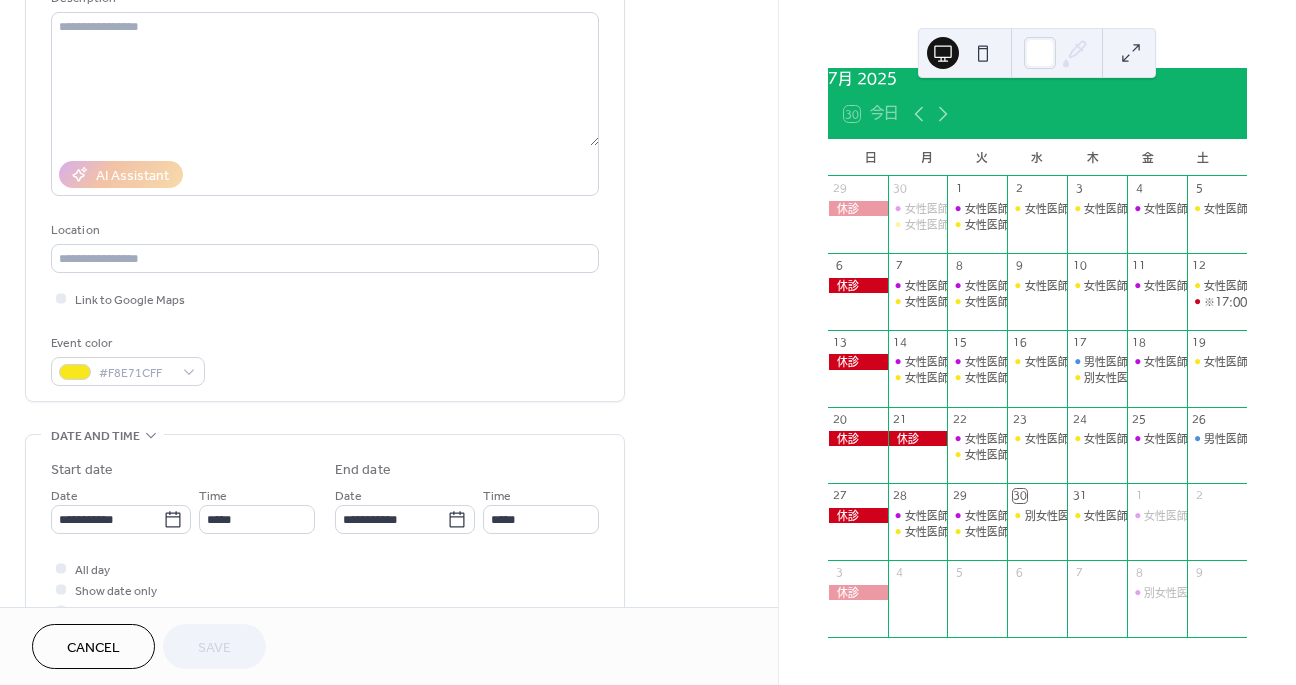 scroll, scrollTop: 367, scrollLeft: 0, axis: vertical 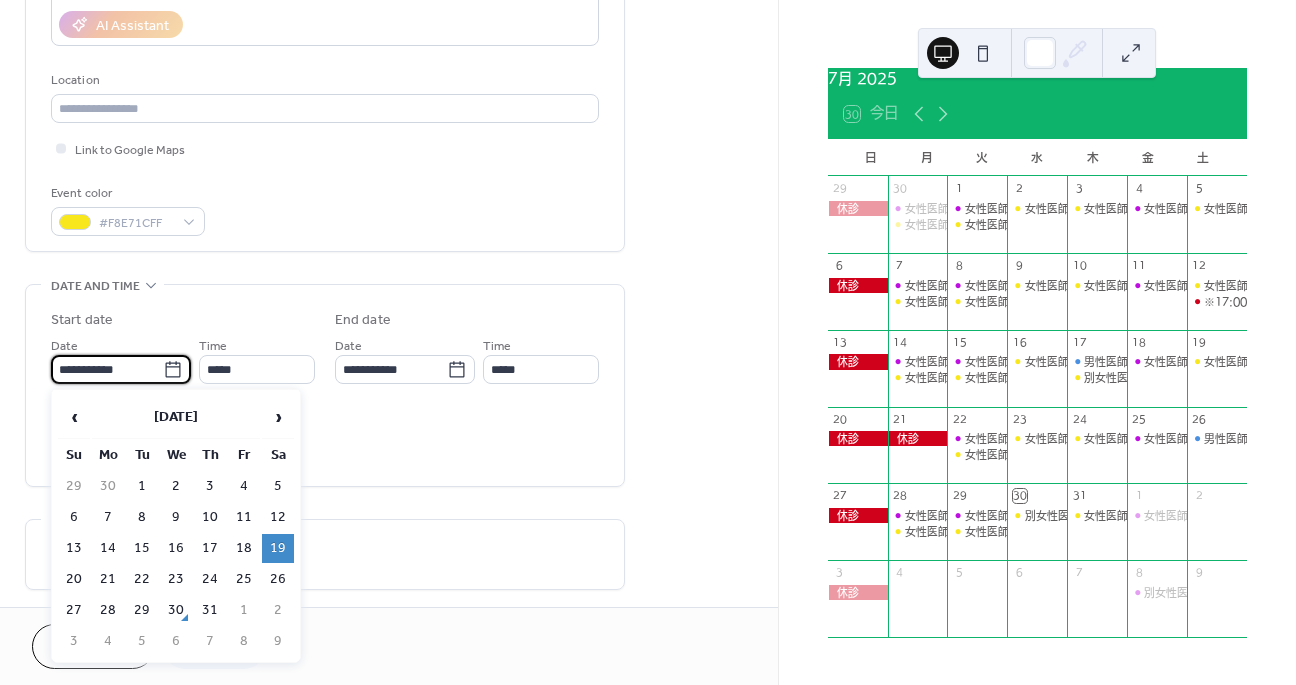 click on "**********" at bounding box center (107, 369) 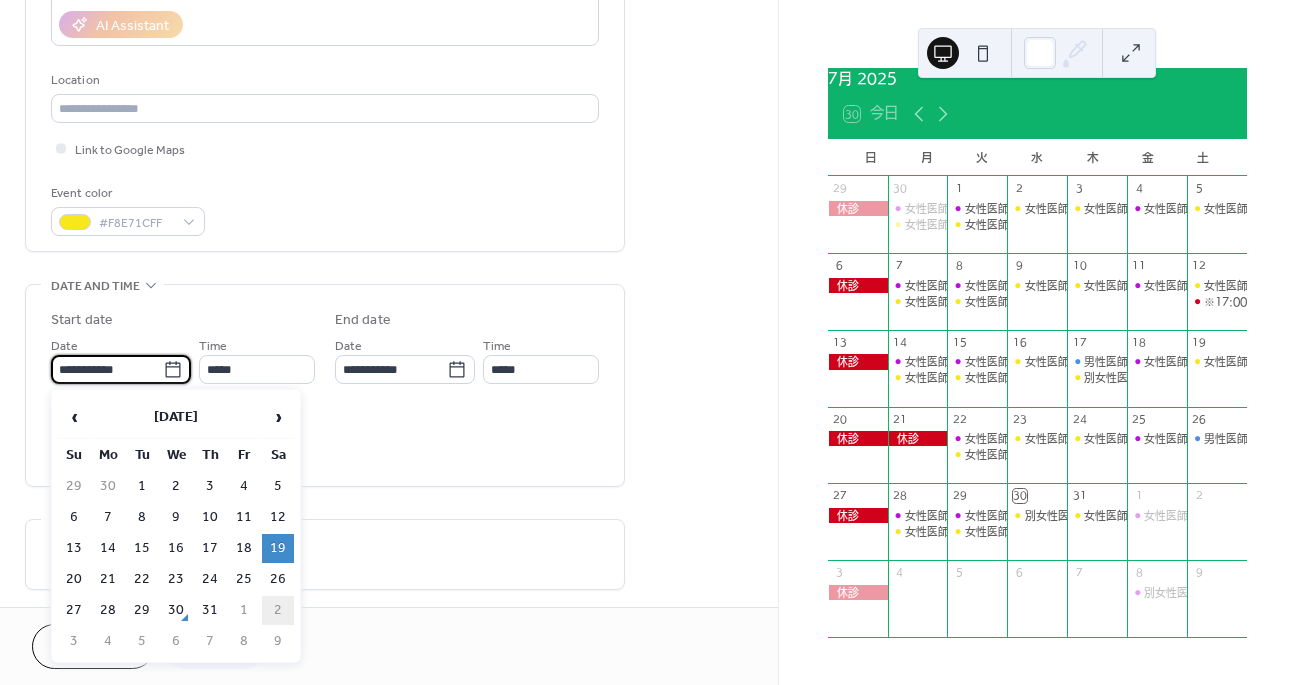click on "2" at bounding box center (278, 610) 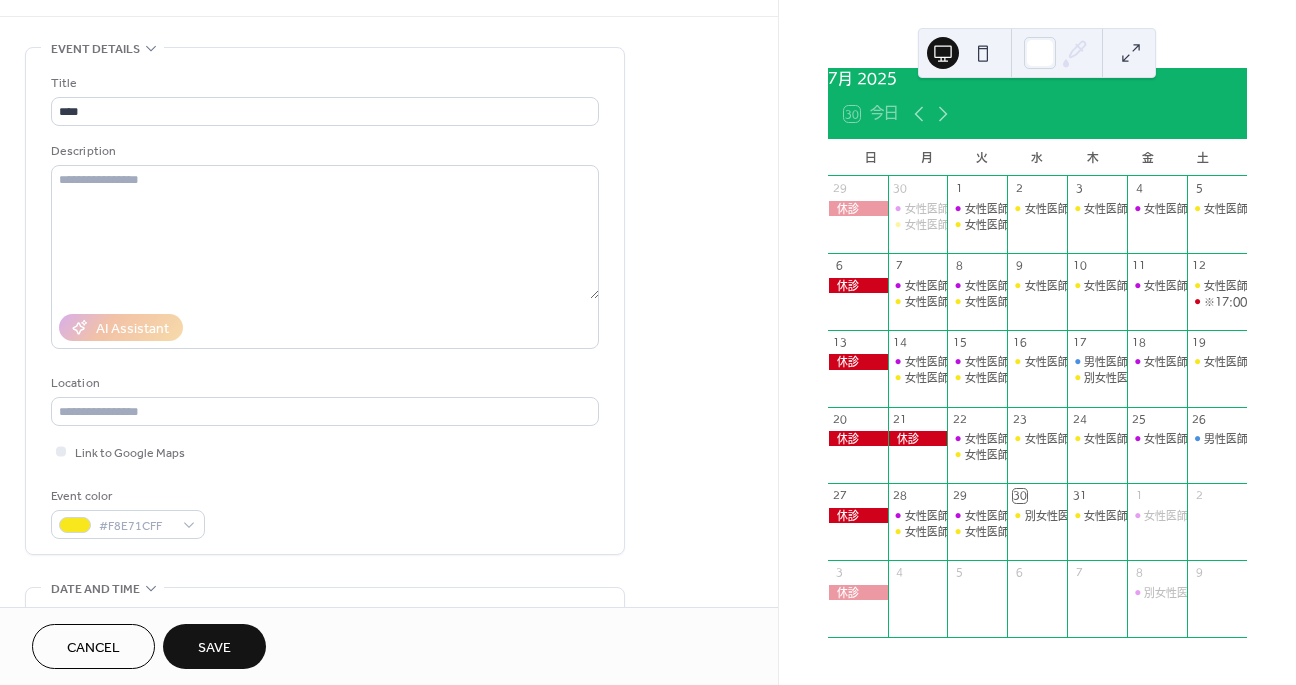 scroll, scrollTop: 0, scrollLeft: 0, axis: both 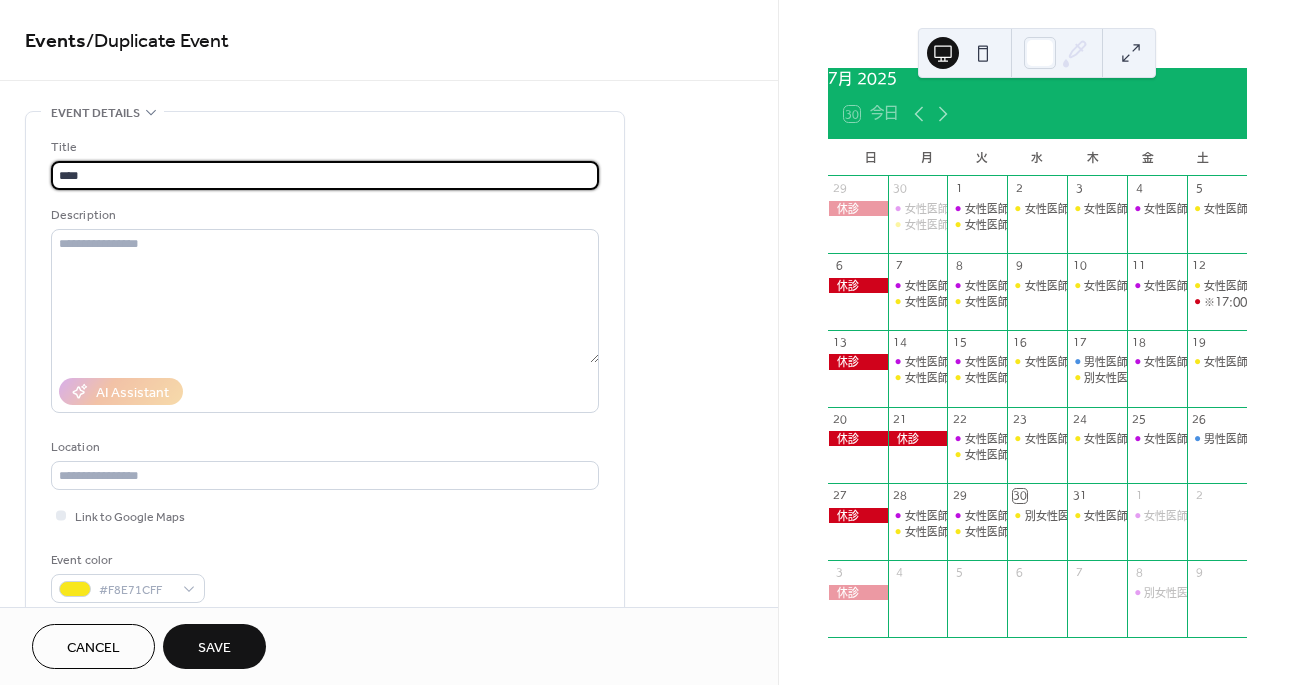 click on "****" at bounding box center (325, 175) 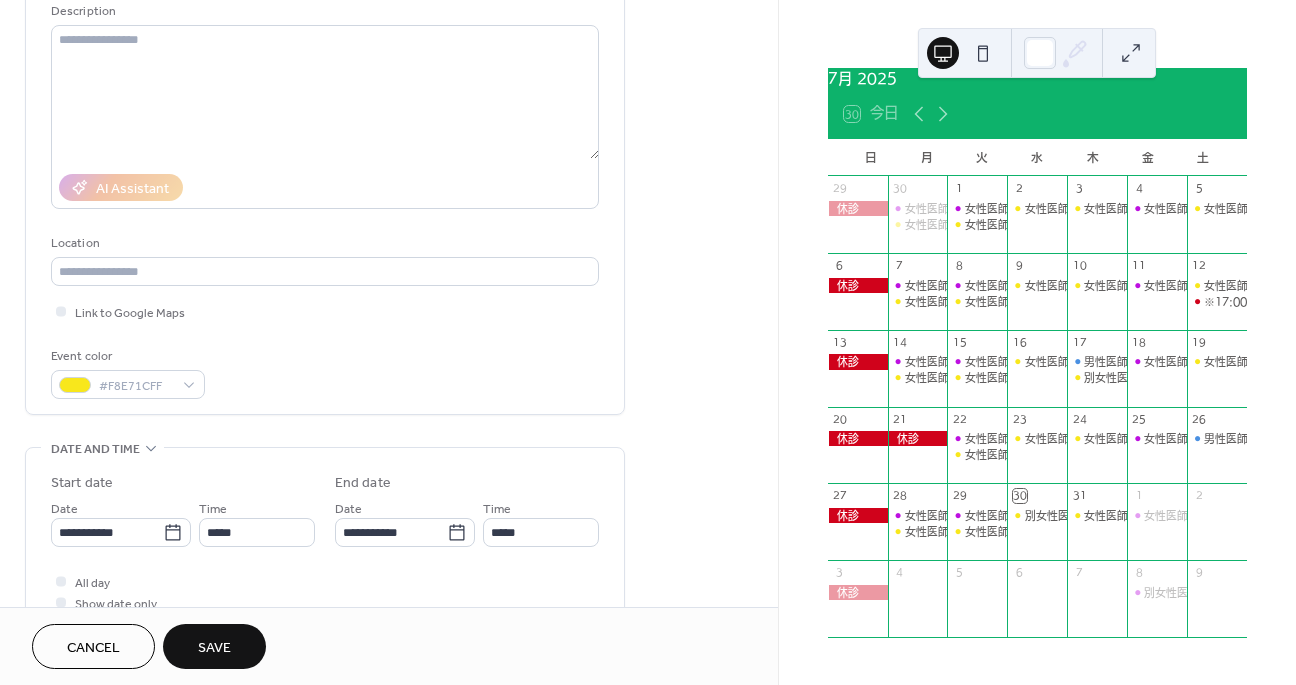 scroll, scrollTop: 280, scrollLeft: 0, axis: vertical 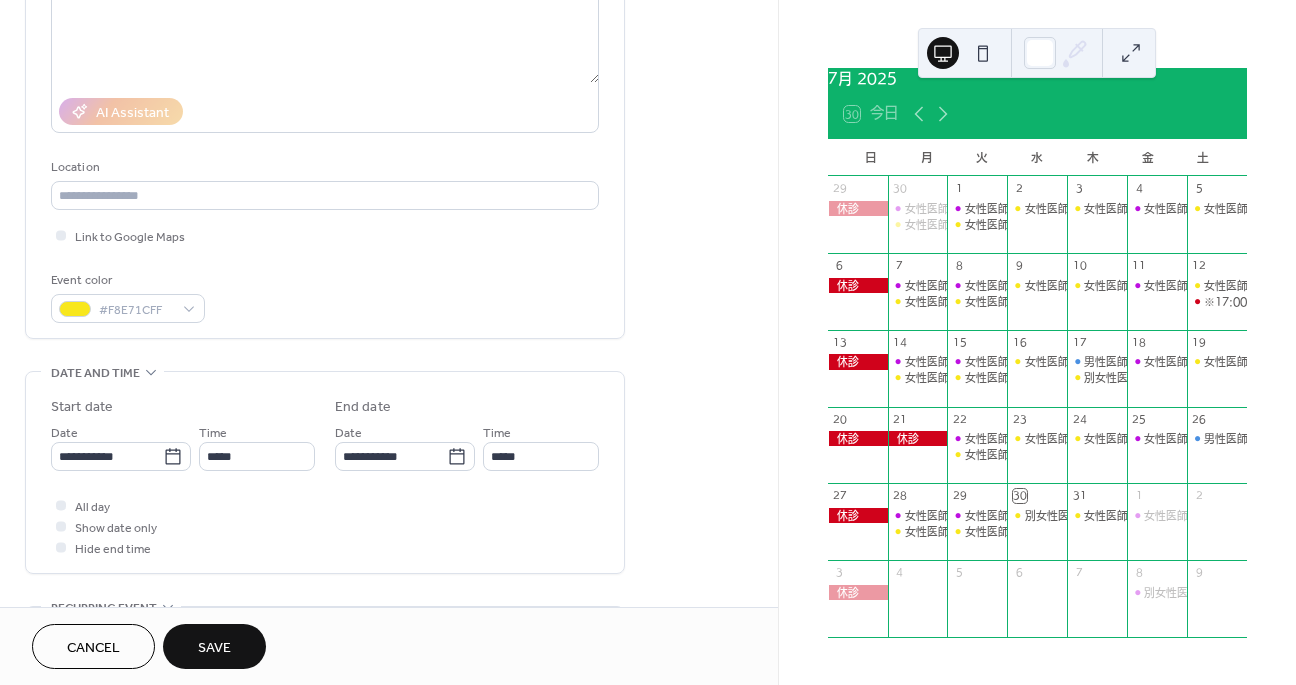 type on "********" 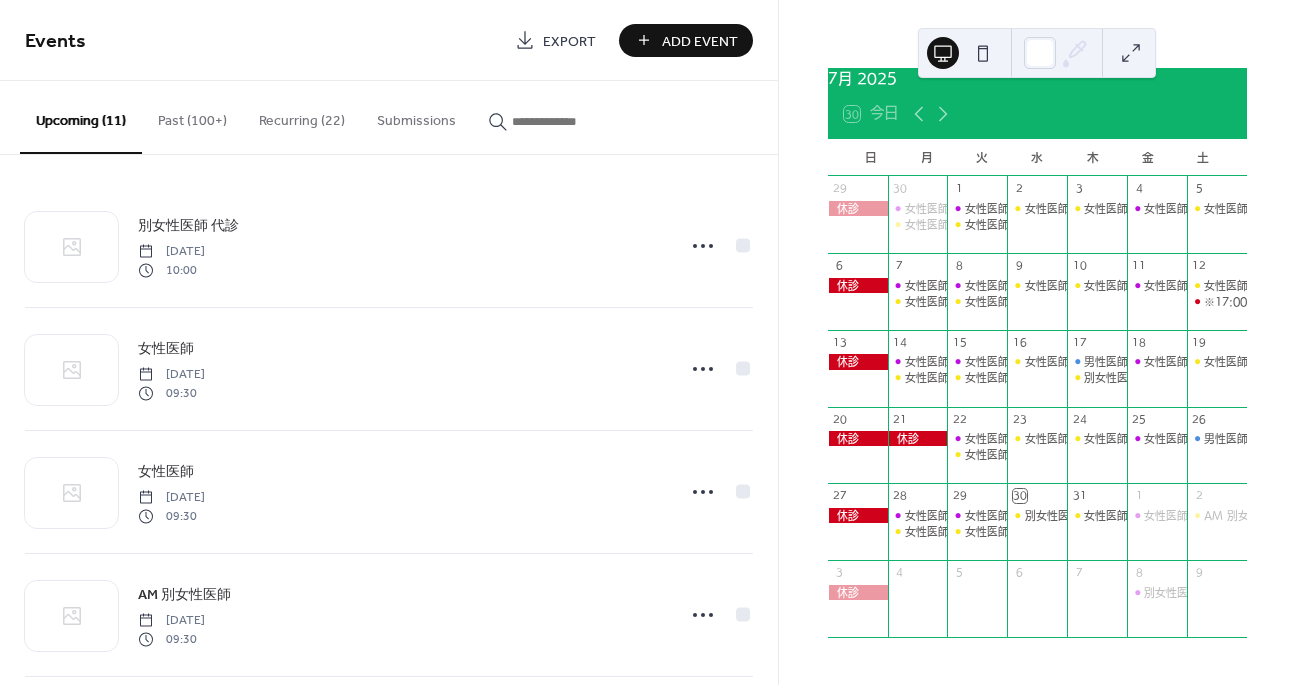 click on "Past (100+)" at bounding box center [192, 116] 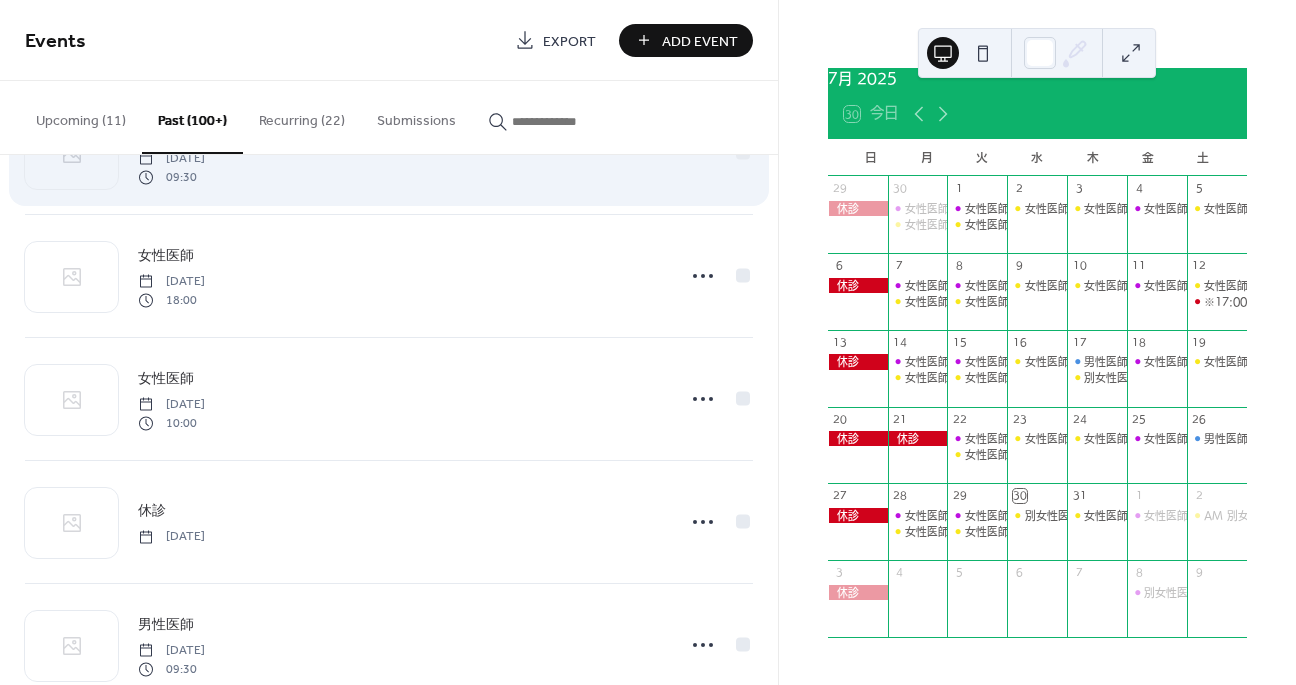 scroll, scrollTop: 505, scrollLeft: 0, axis: vertical 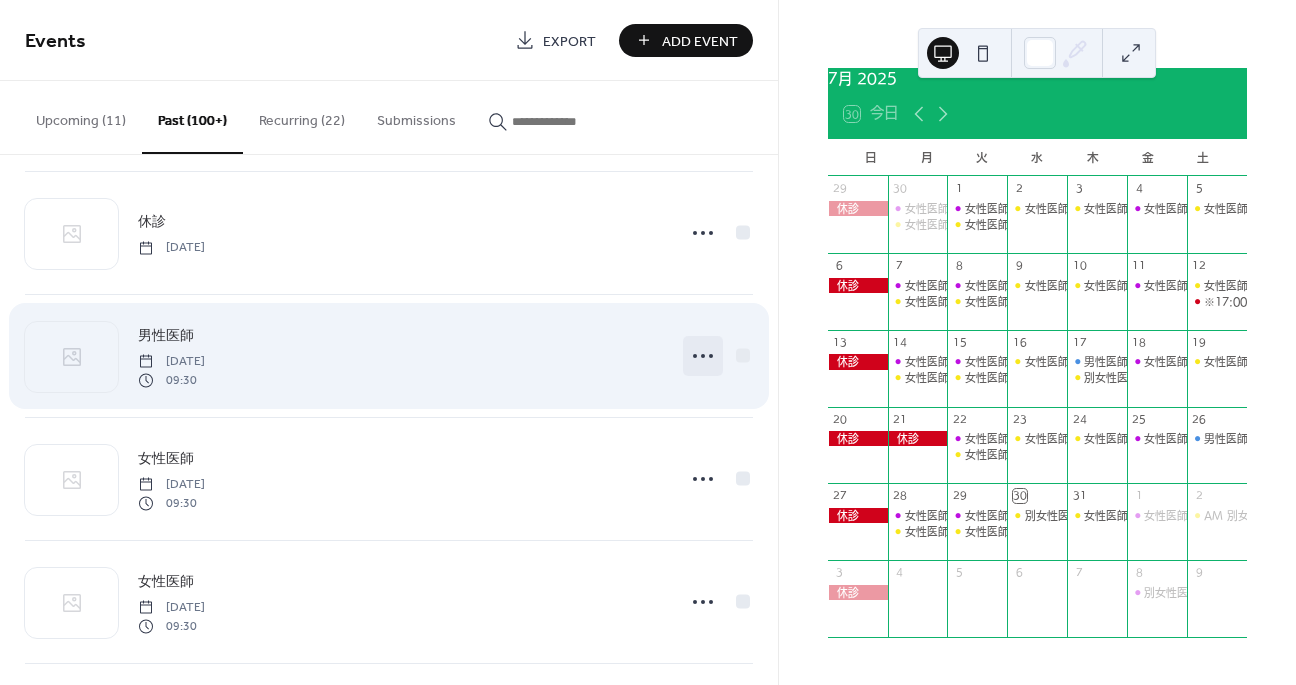 click 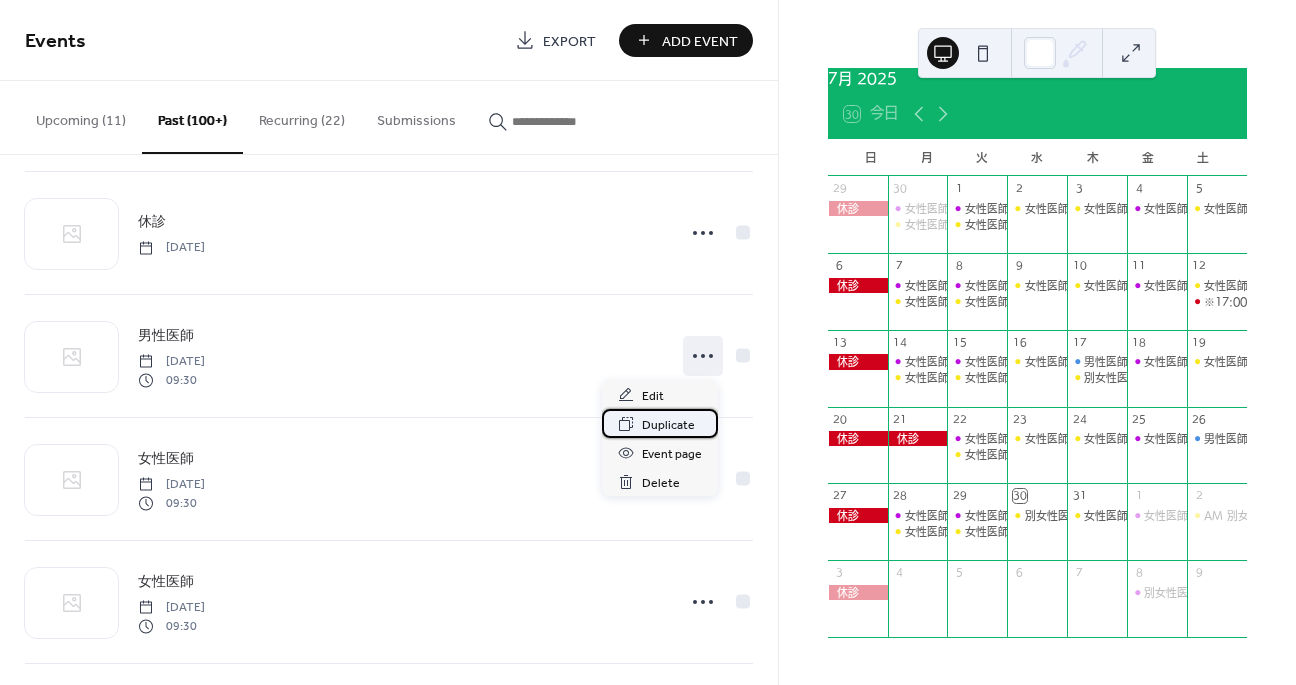 click on "Duplicate" at bounding box center [668, 425] 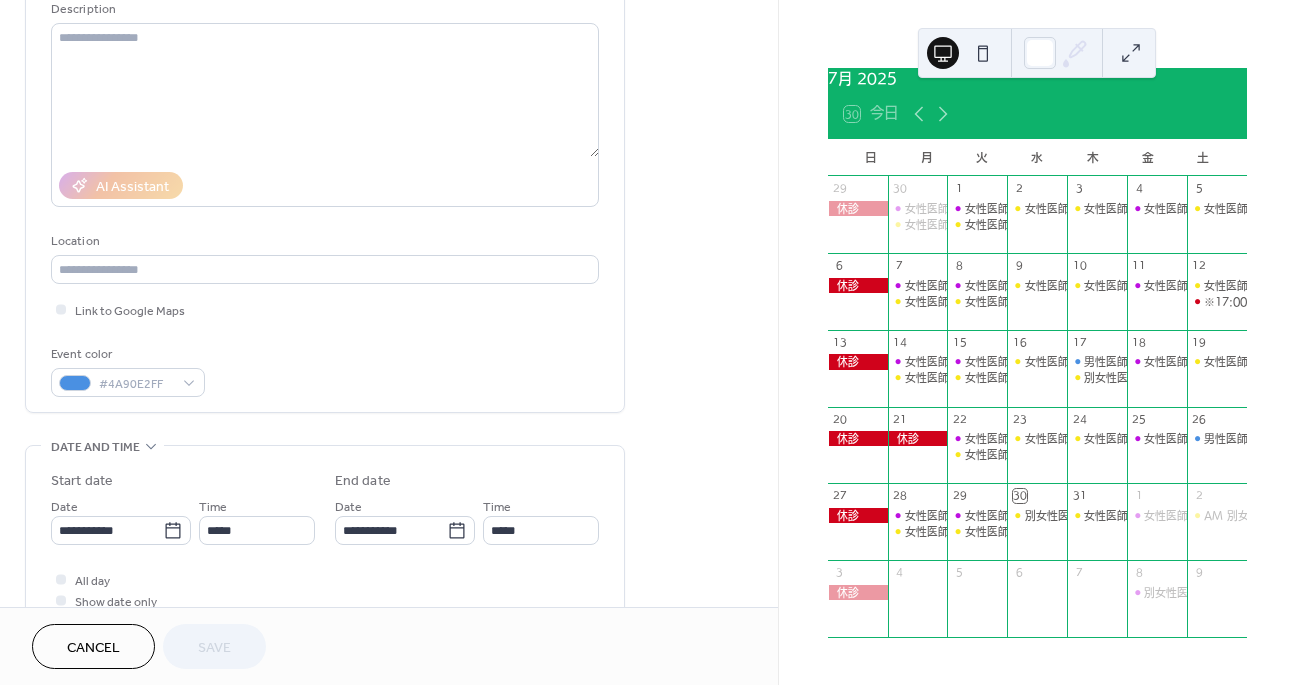 scroll, scrollTop: 348, scrollLeft: 0, axis: vertical 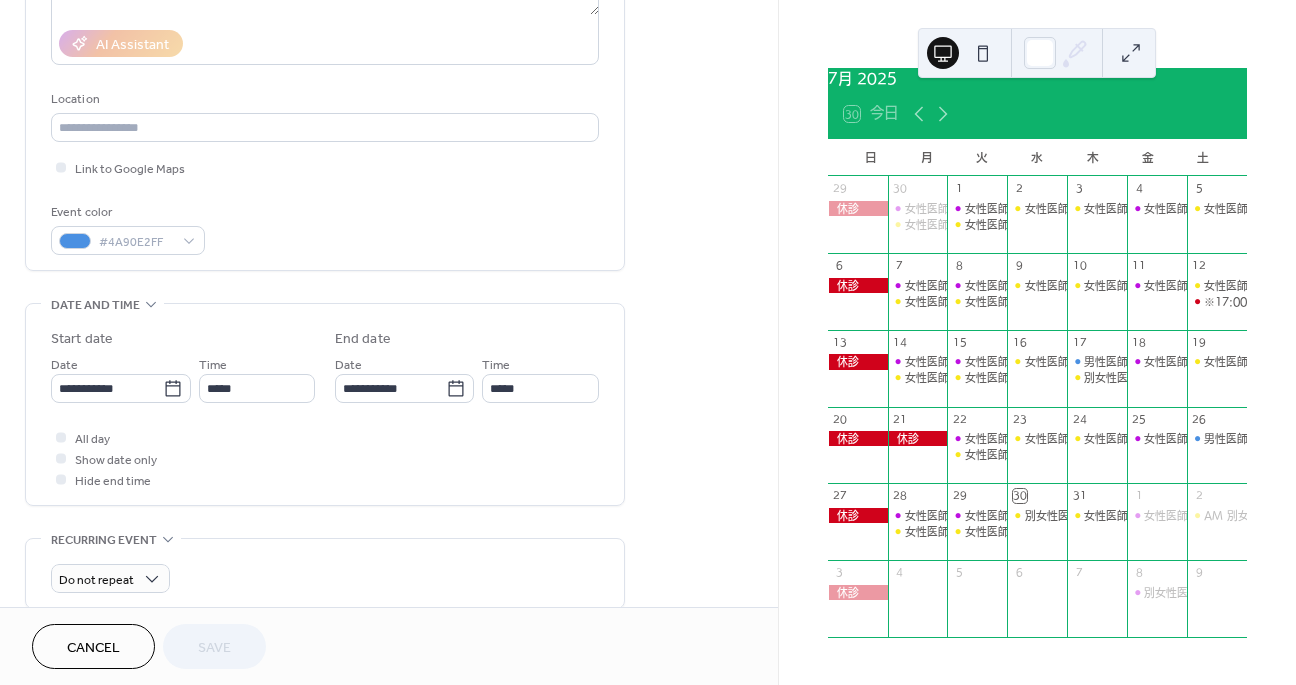 click on "Cancel" at bounding box center (93, 648) 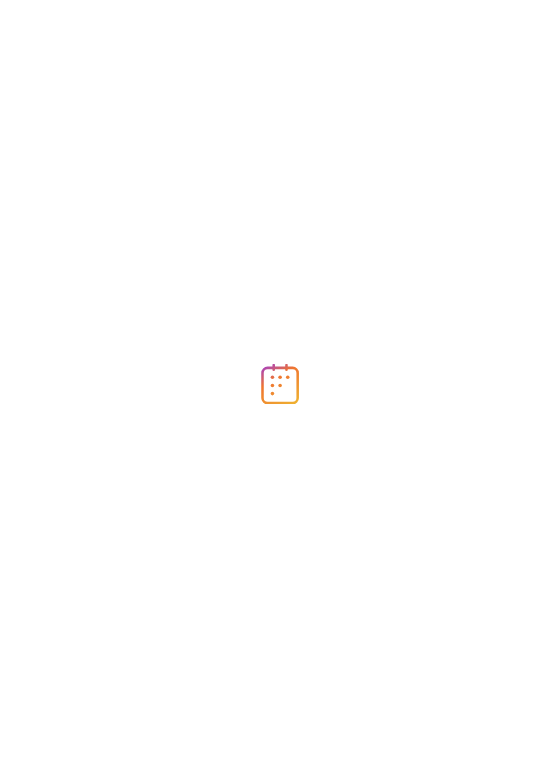 scroll, scrollTop: 0, scrollLeft: 0, axis: both 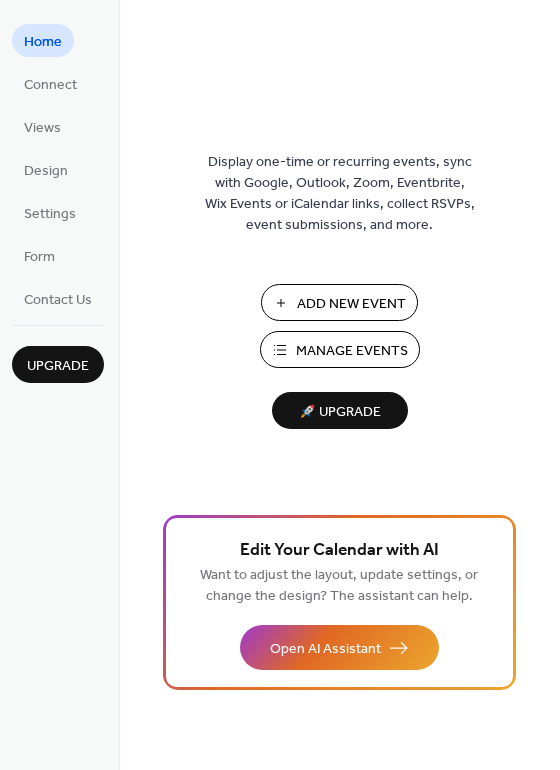 click on "Manage Events" at bounding box center (352, 351) 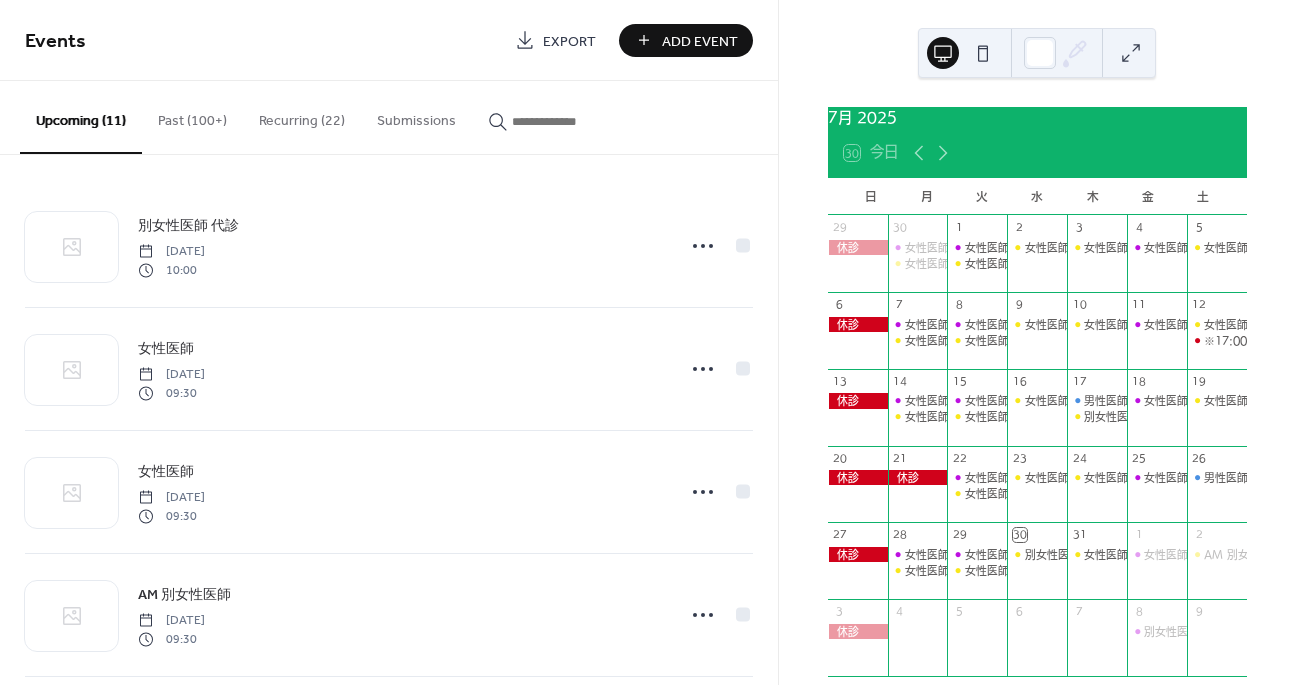 scroll, scrollTop: 0, scrollLeft: 0, axis: both 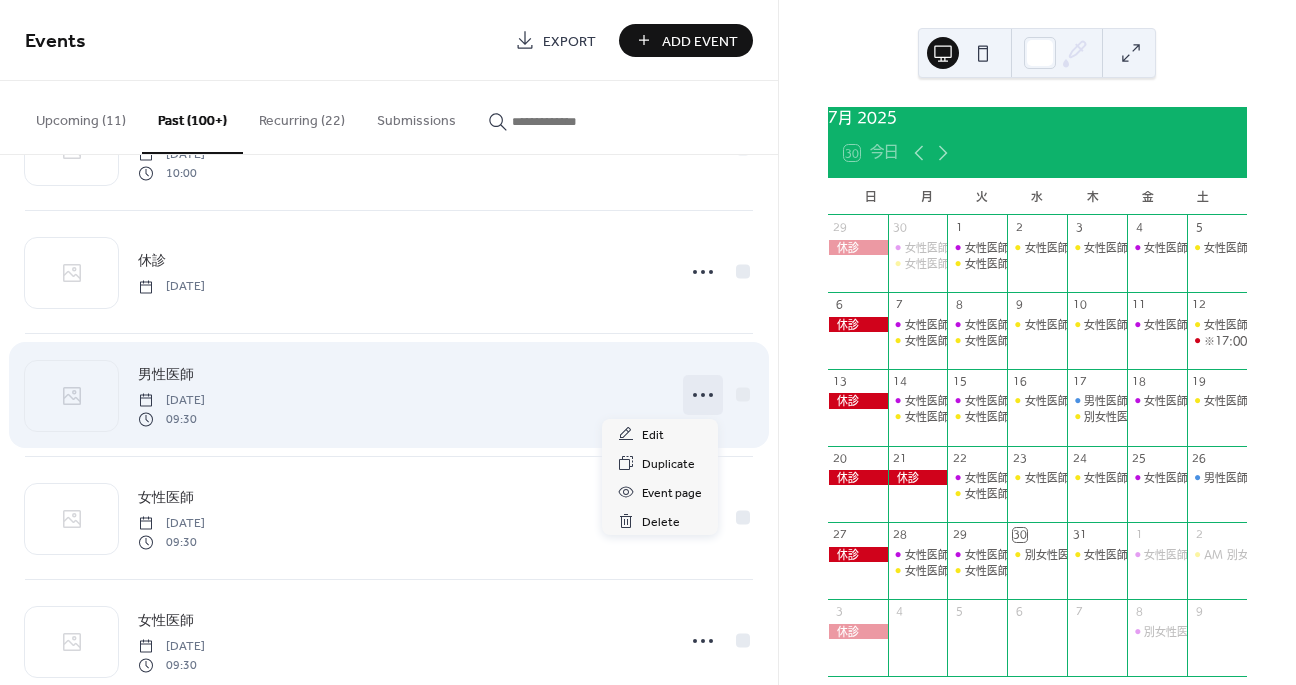 click 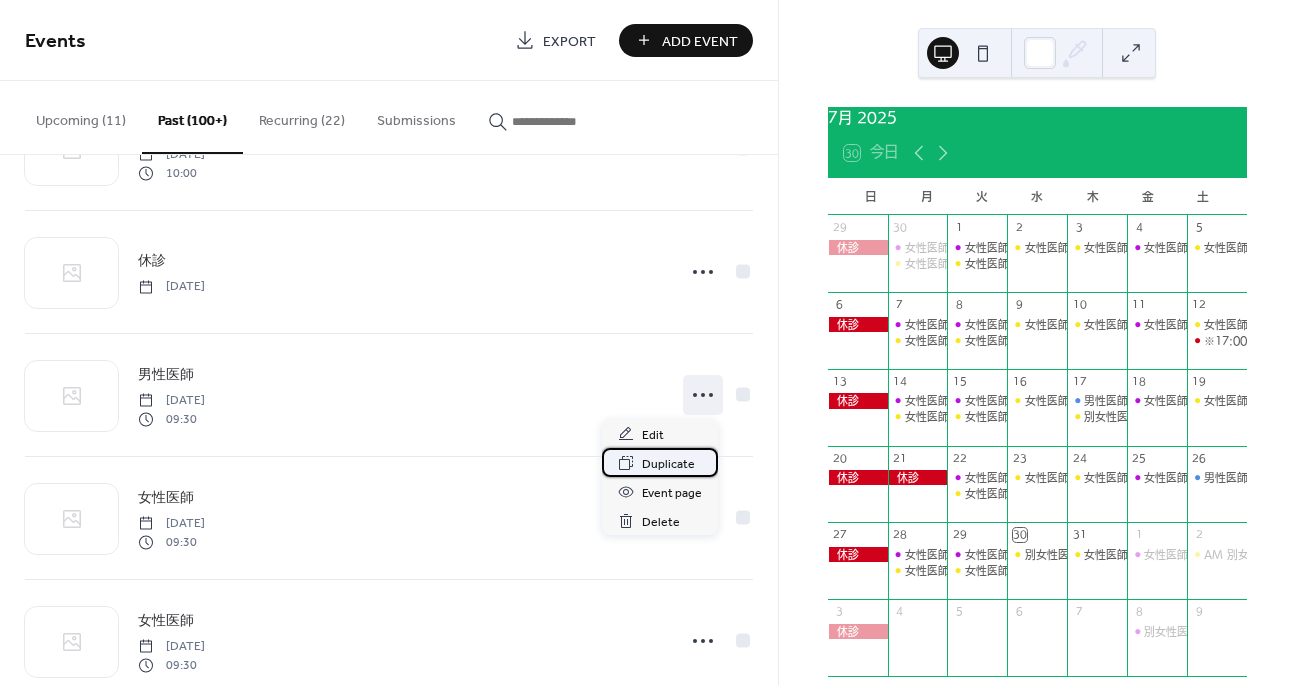 click on "Duplicate" at bounding box center (668, 464) 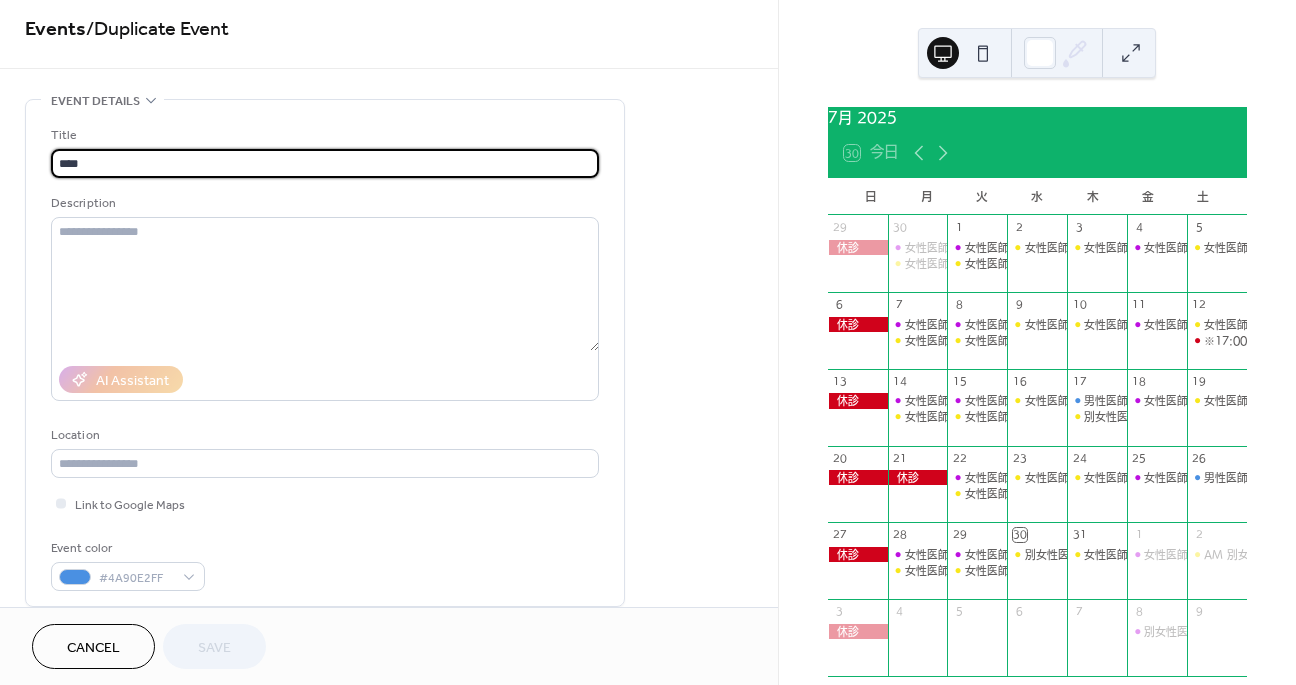 scroll, scrollTop: 4, scrollLeft: 0, axis: vertical 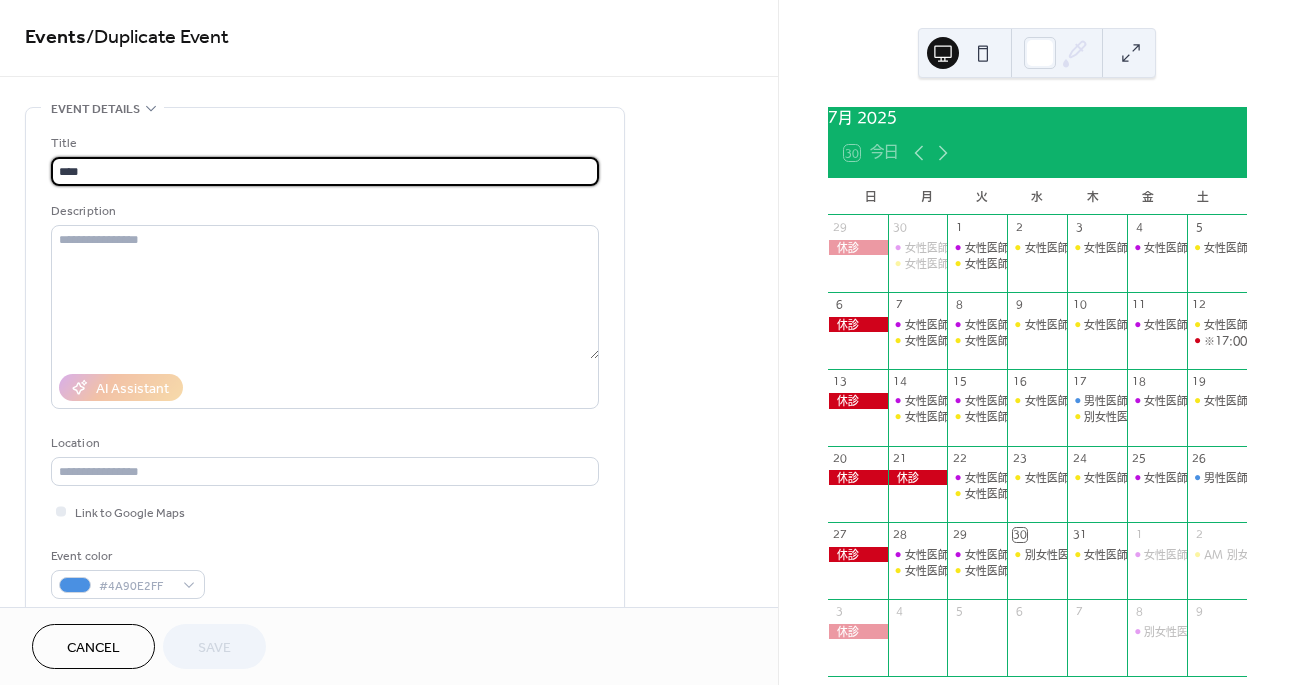 click on "****" at bounding box center (325, 171) 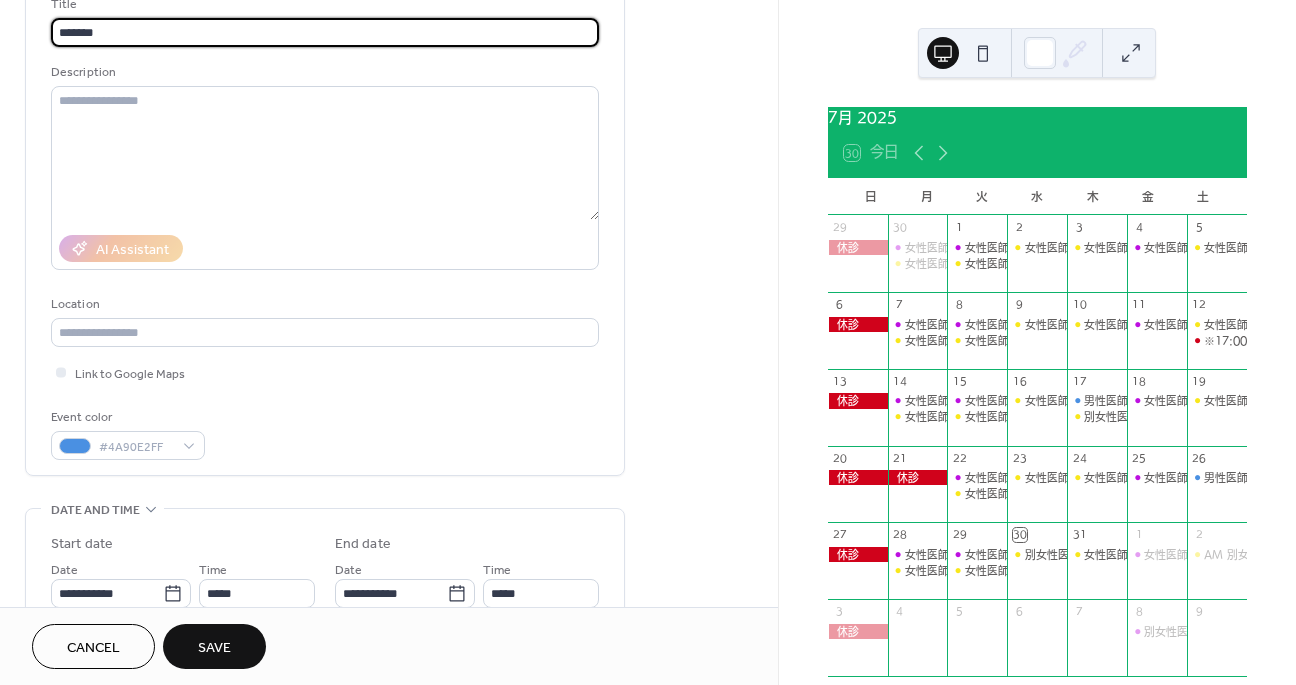 scroll, scrollTop: 195, scrollLeft: 0, axis: vertical 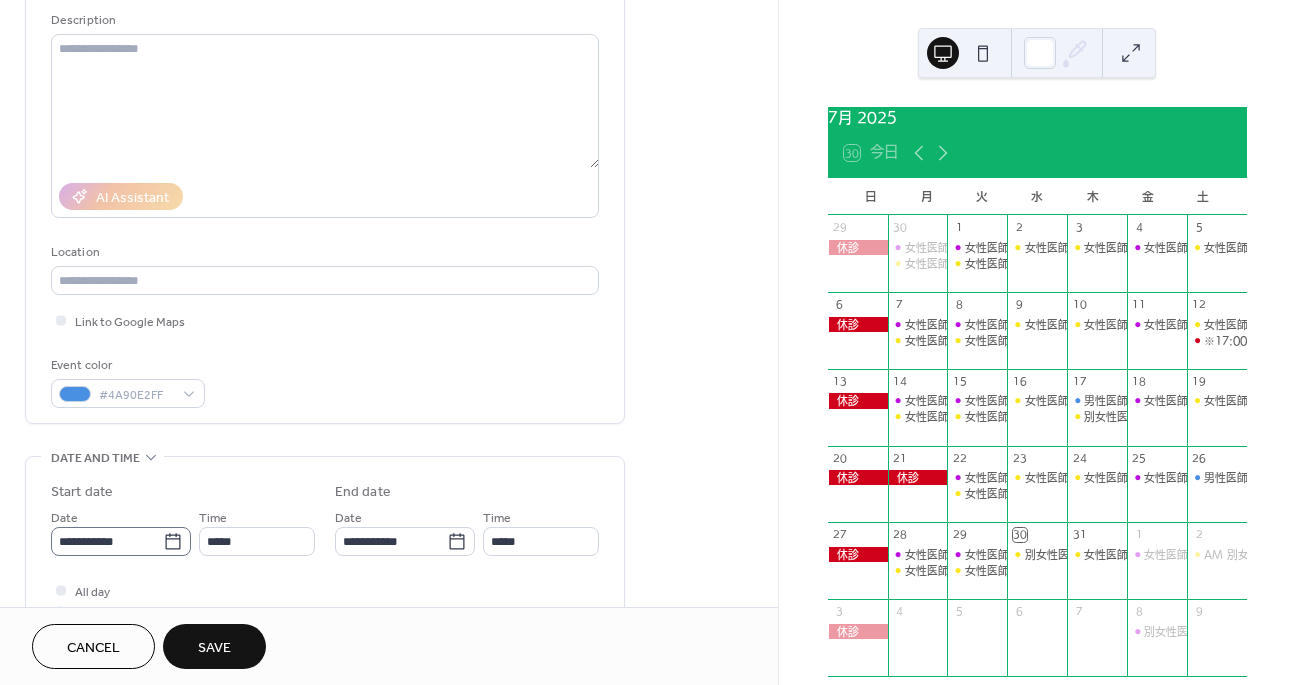 type on "*******" 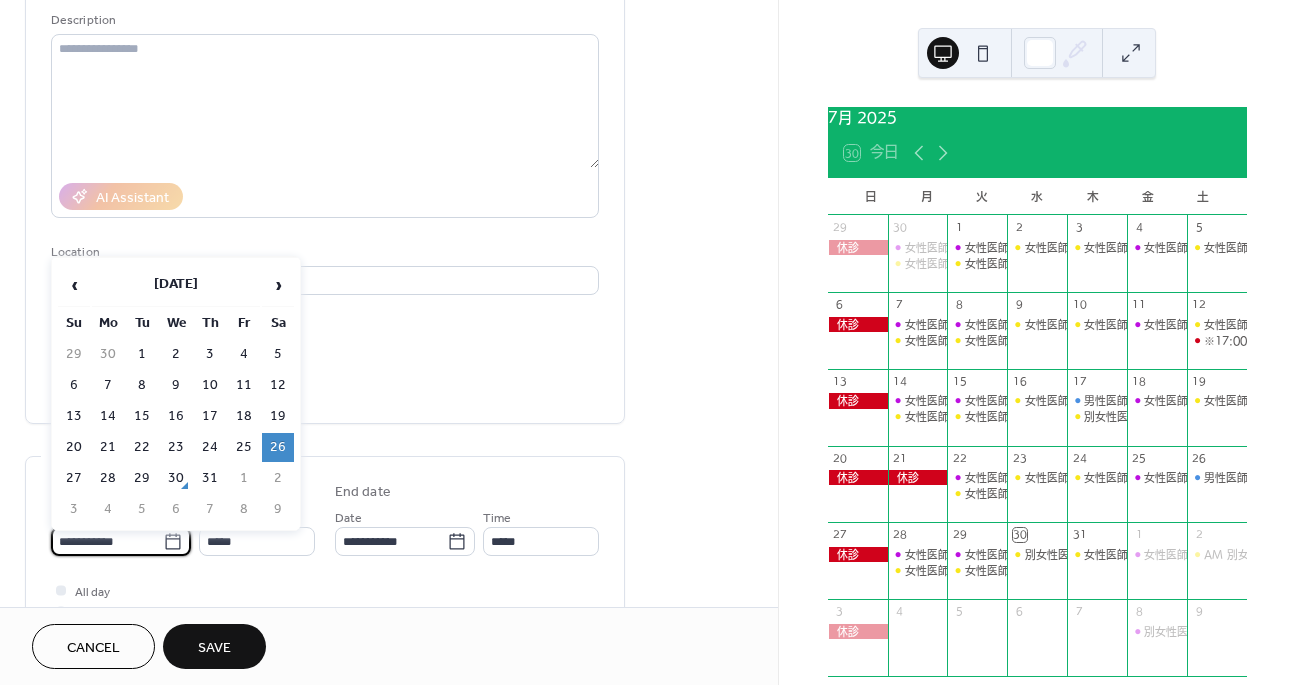 click on "**********" at bounding box center [107, 541] 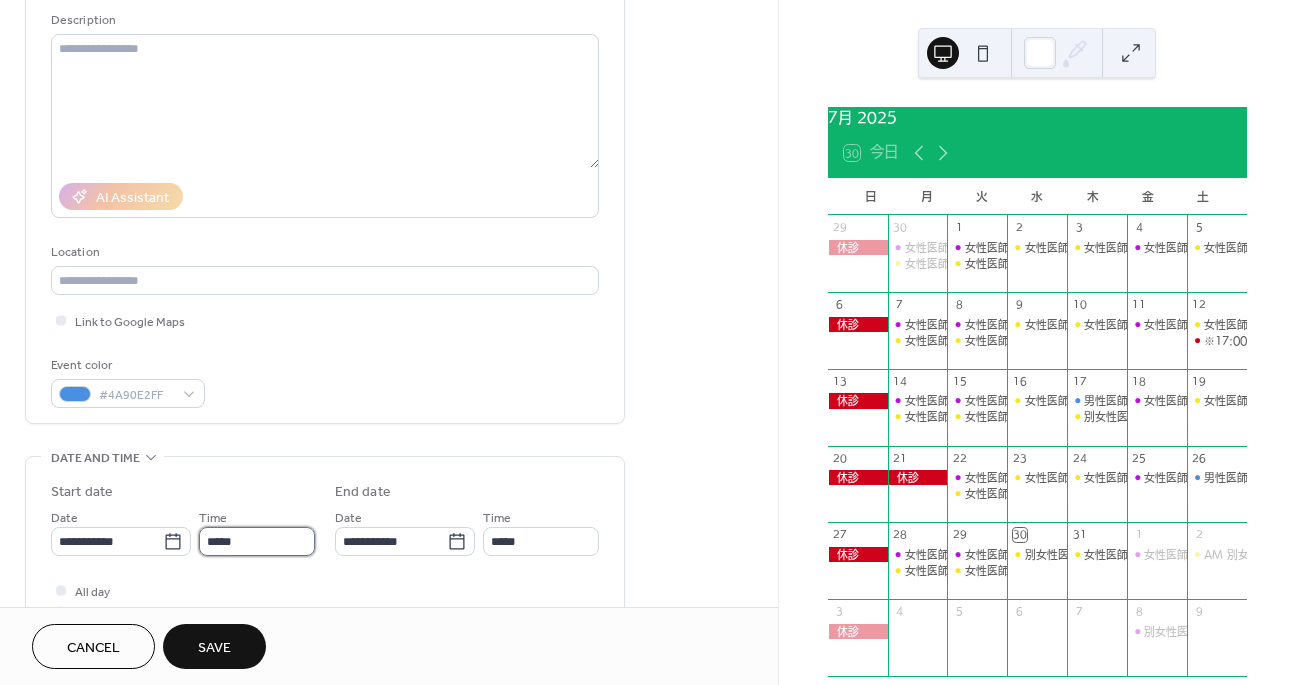 click on "*****" at bounding box center [257, 541] 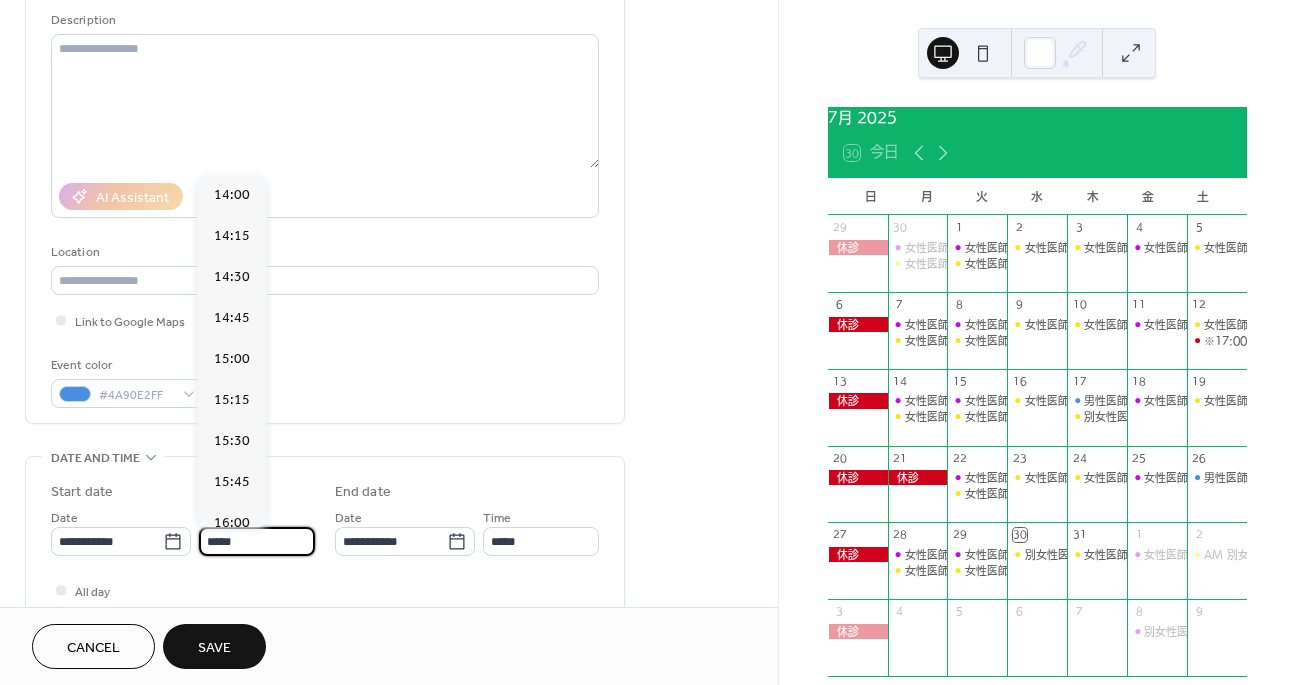 scroll, scrollTop: 2277, scrollLeft: 0, axis: vertical 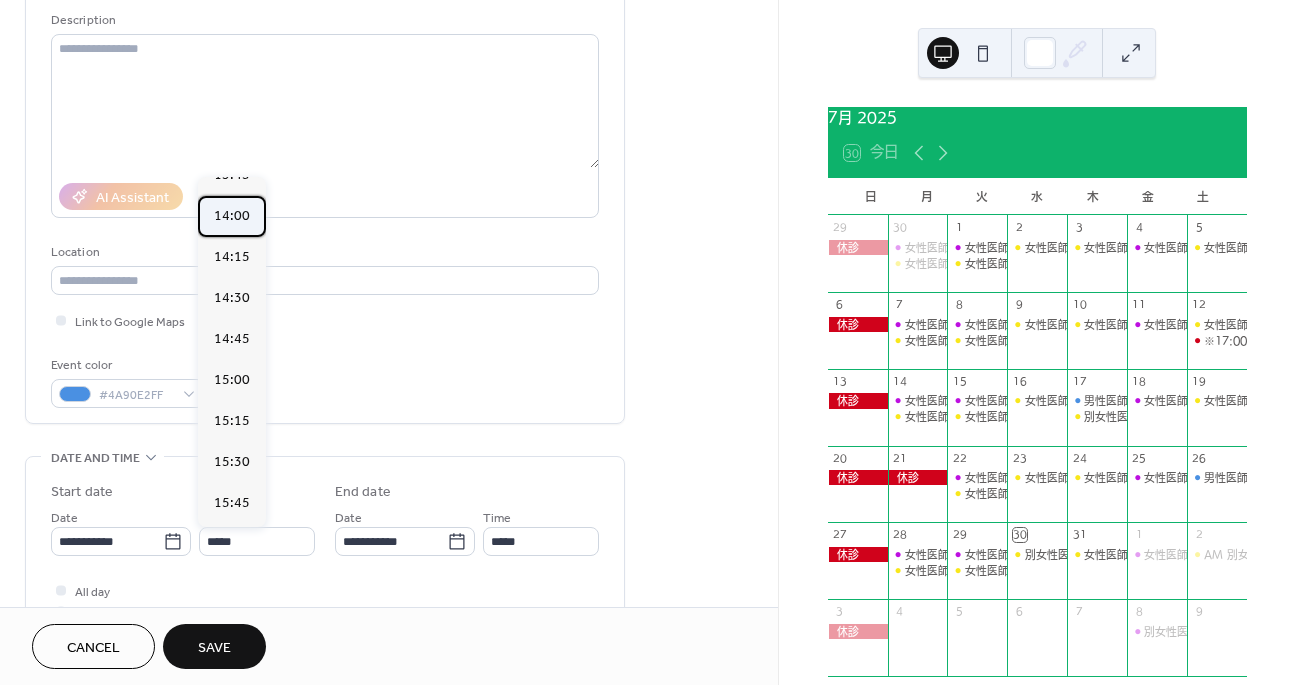 click on "14:00" at bounding box center (232, 216) 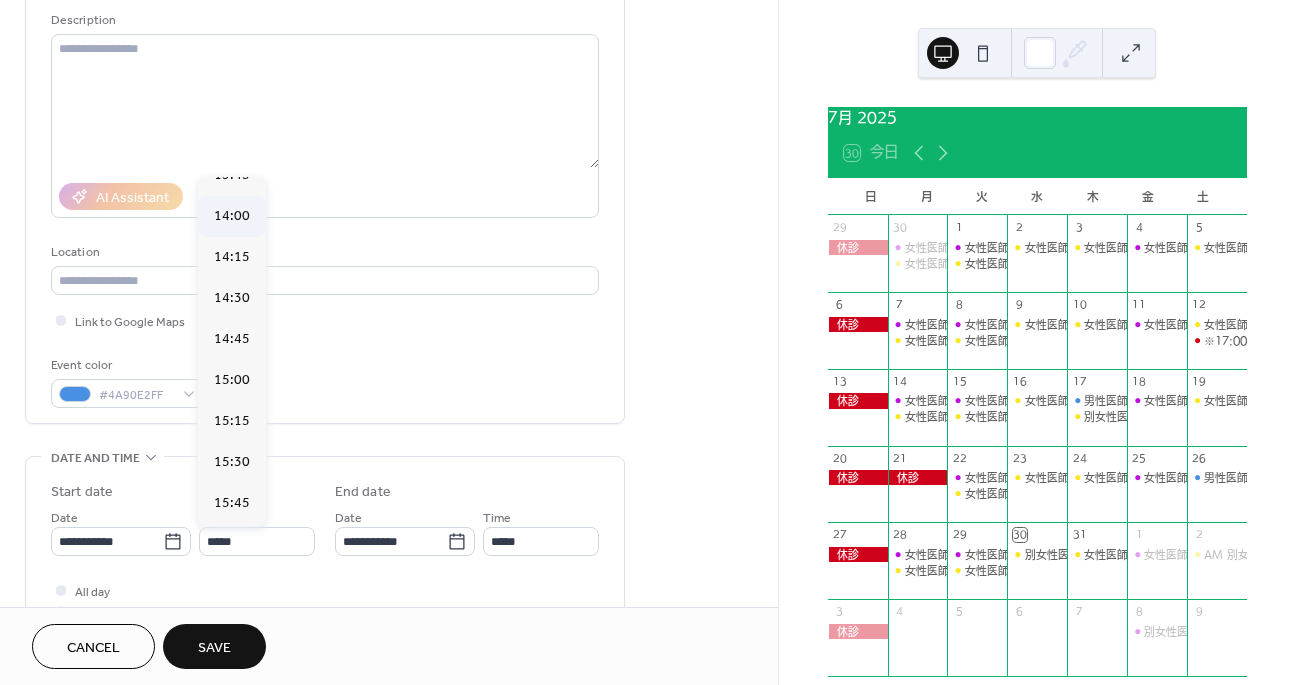 type on "*****" 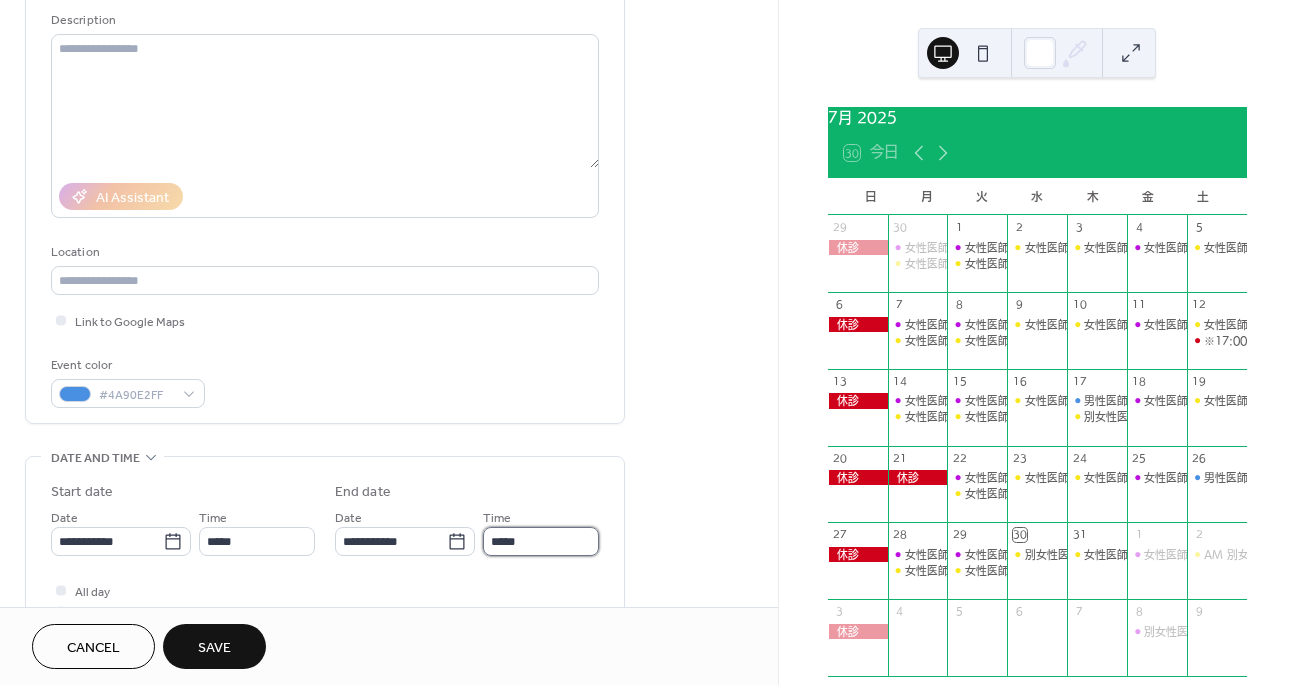 click on "*****" at bounding box center (541, 541) 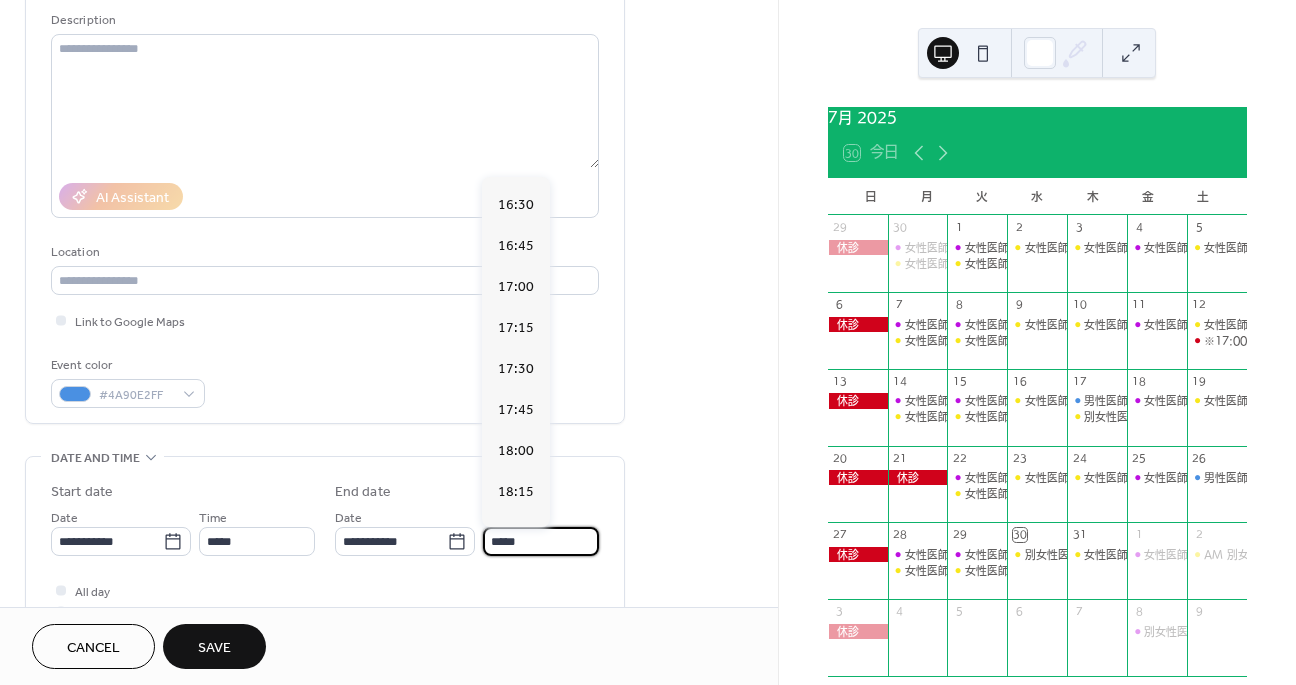scroll, scrollTop: 336, scrollLeft: 0, axis: vertical 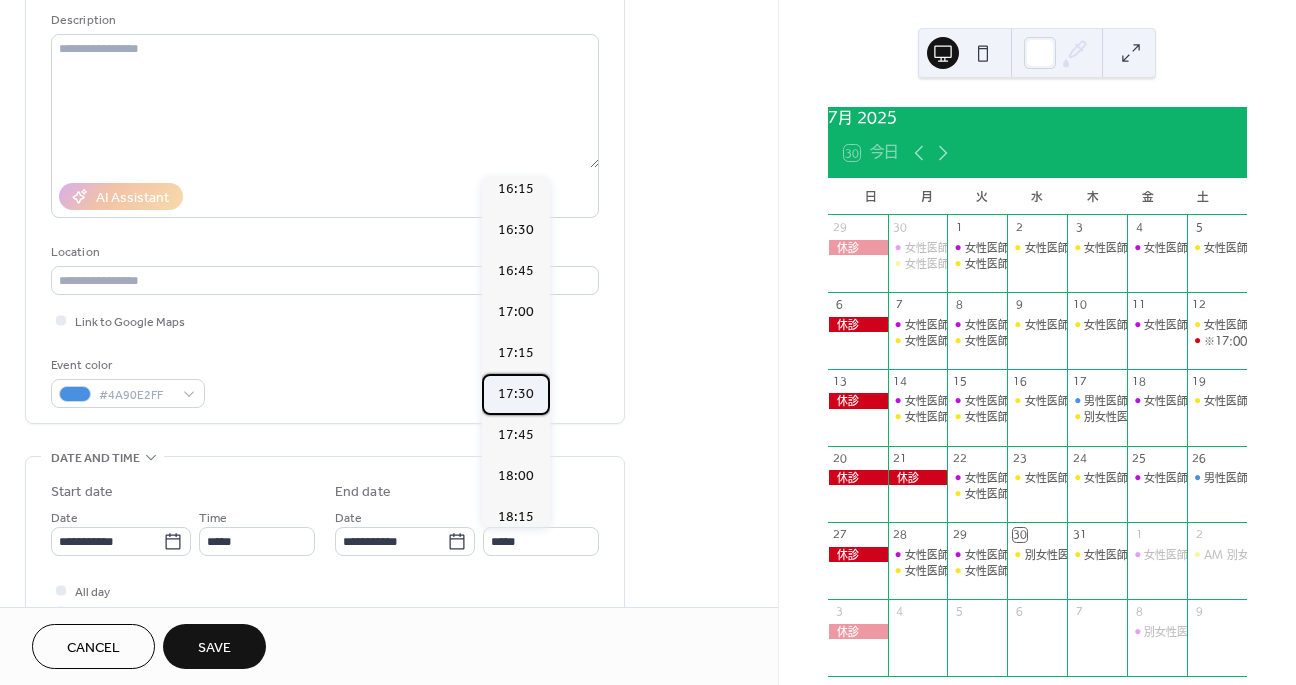 click on "17:30" at bounding box center (516, 394) 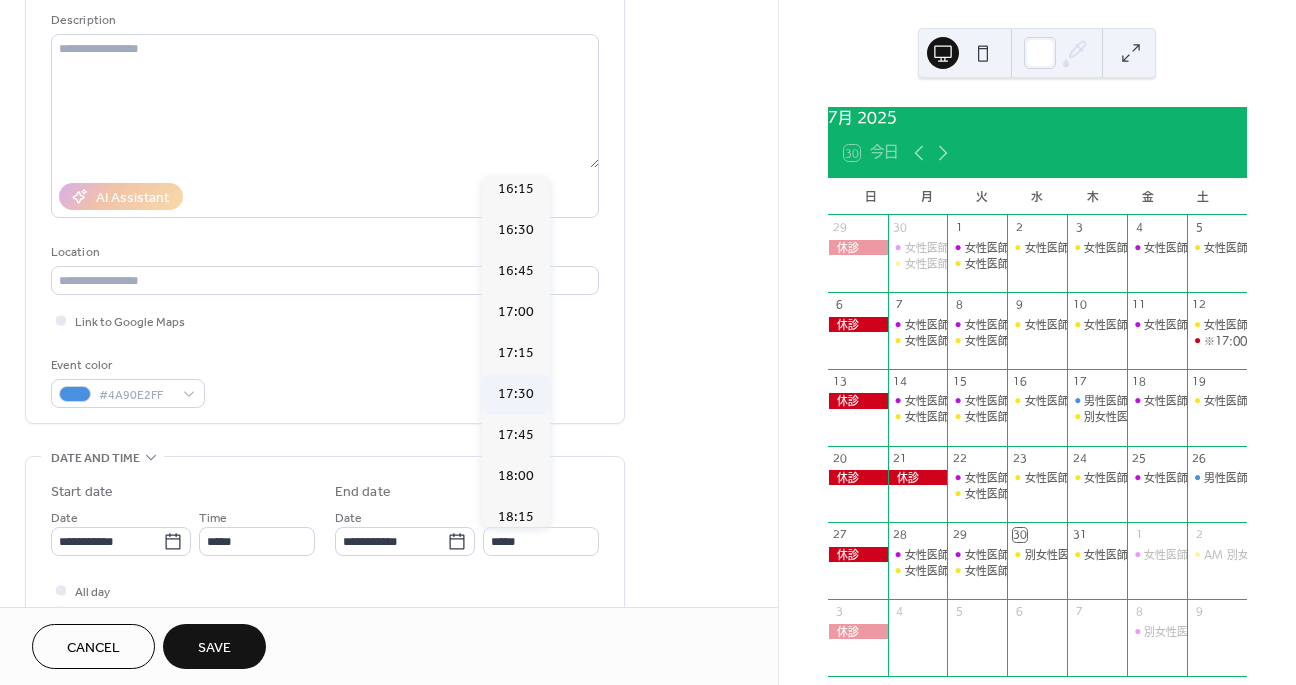 type on "*****" 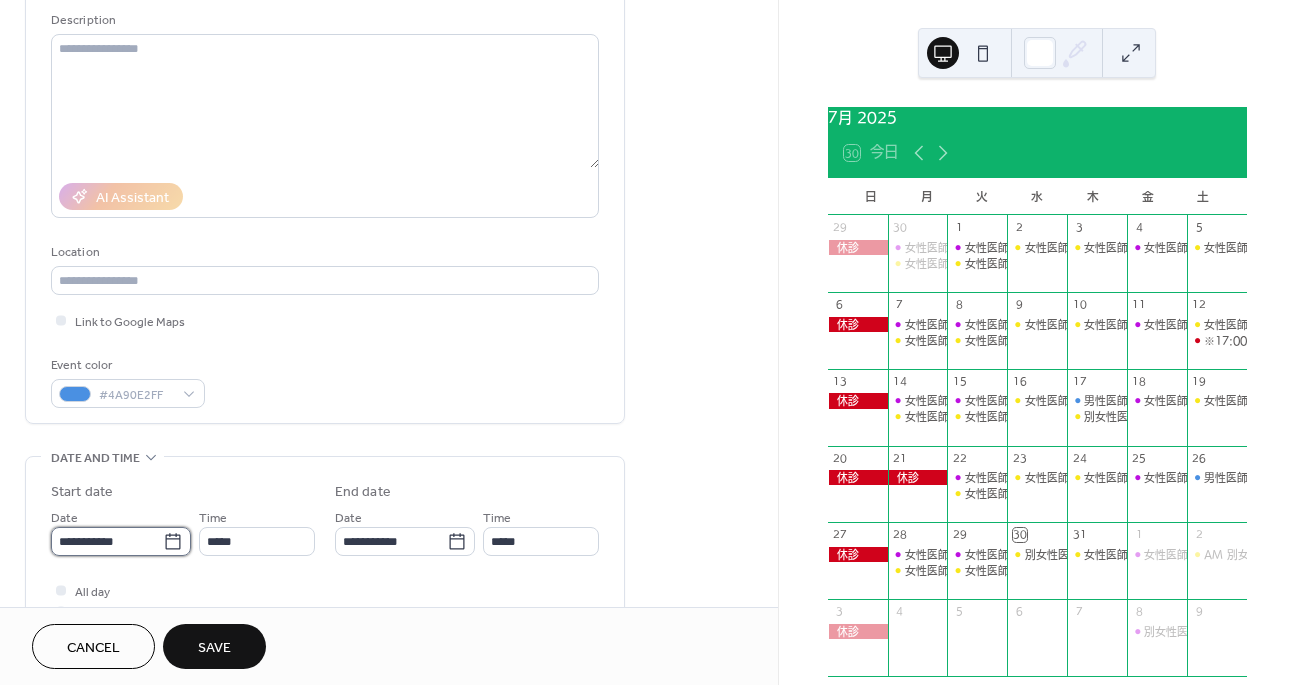 click on "**********" at bounding box center [107, 541] 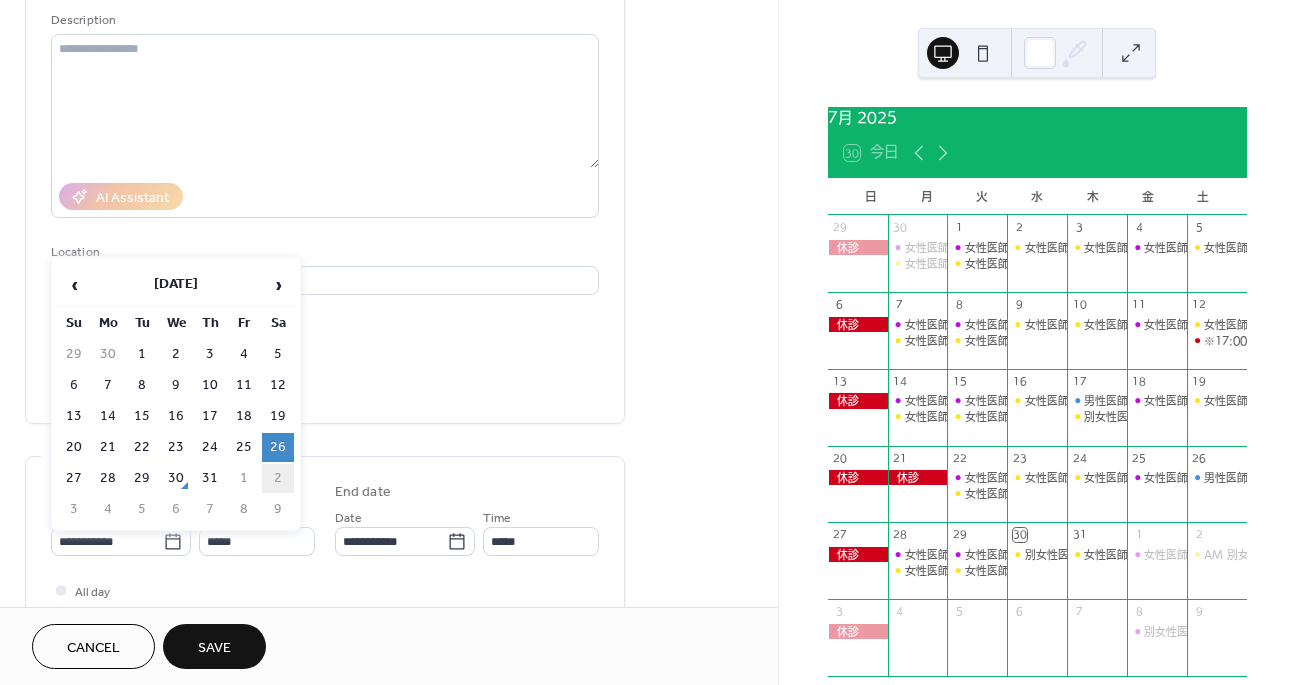 click on "2" at bounding box center (278, 478) 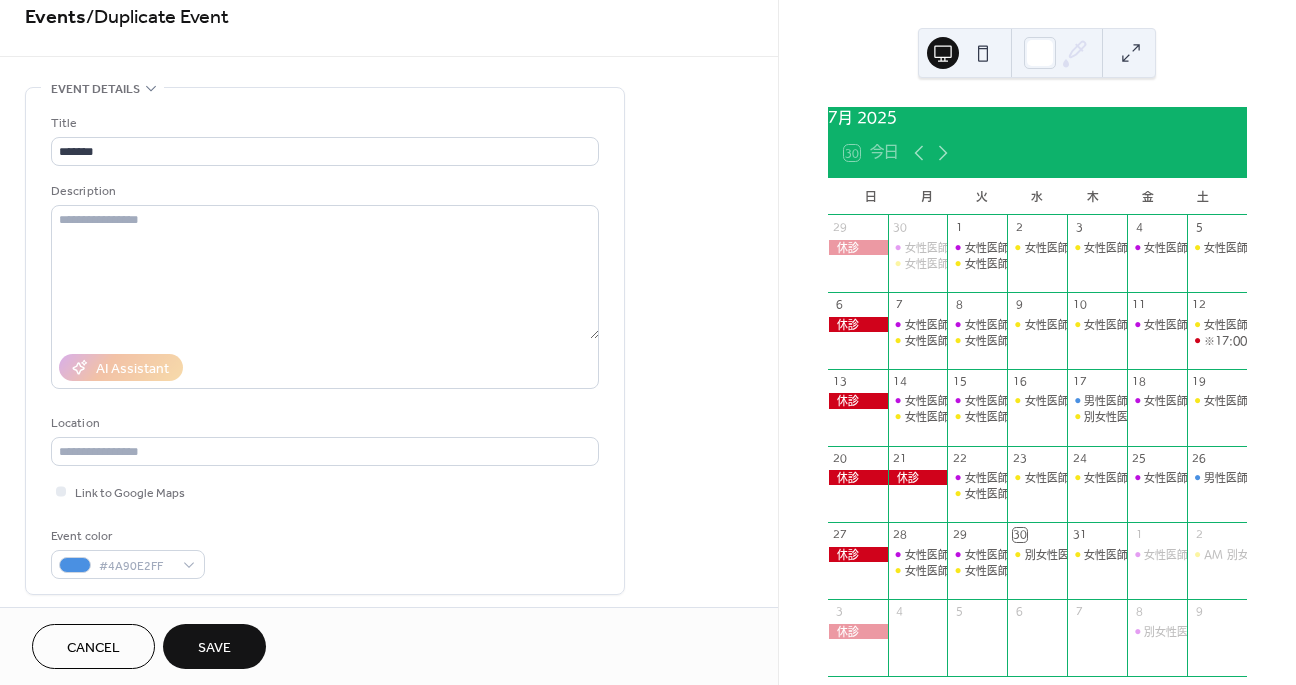 scroll, scrollTop: 0, scrollLeft: 0, axis: both 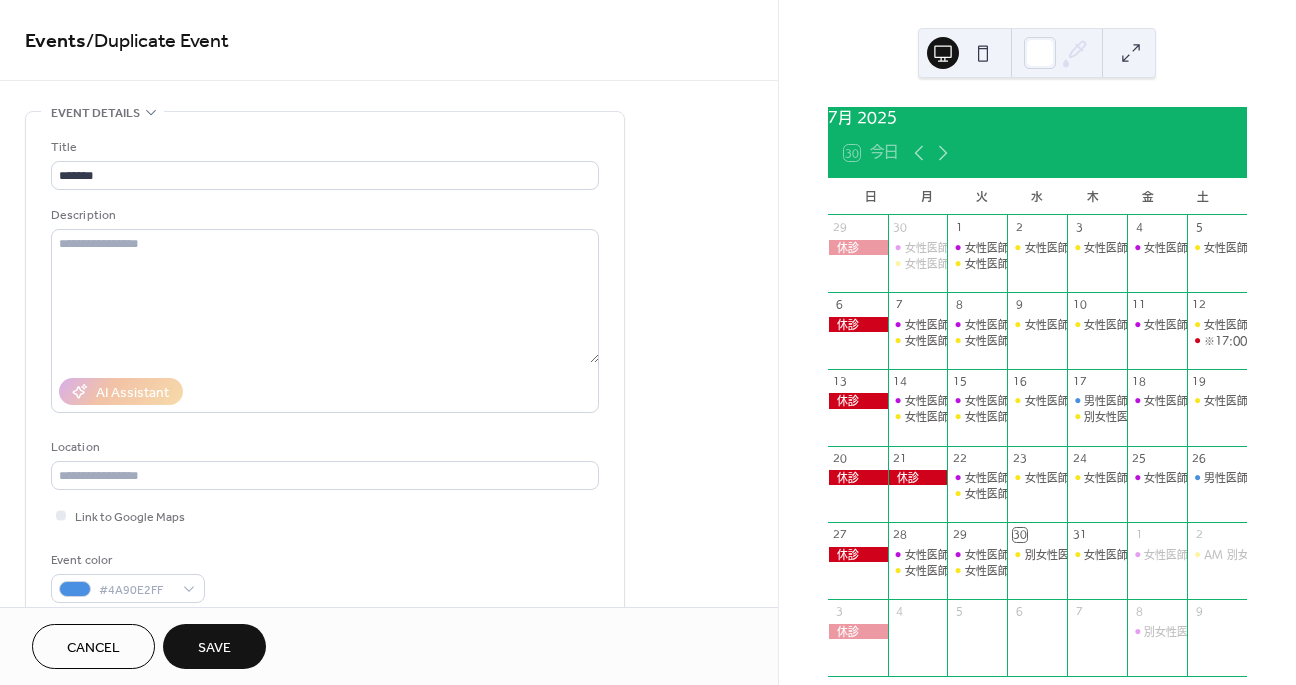 click on "Save" at bounding box center [214, 646] 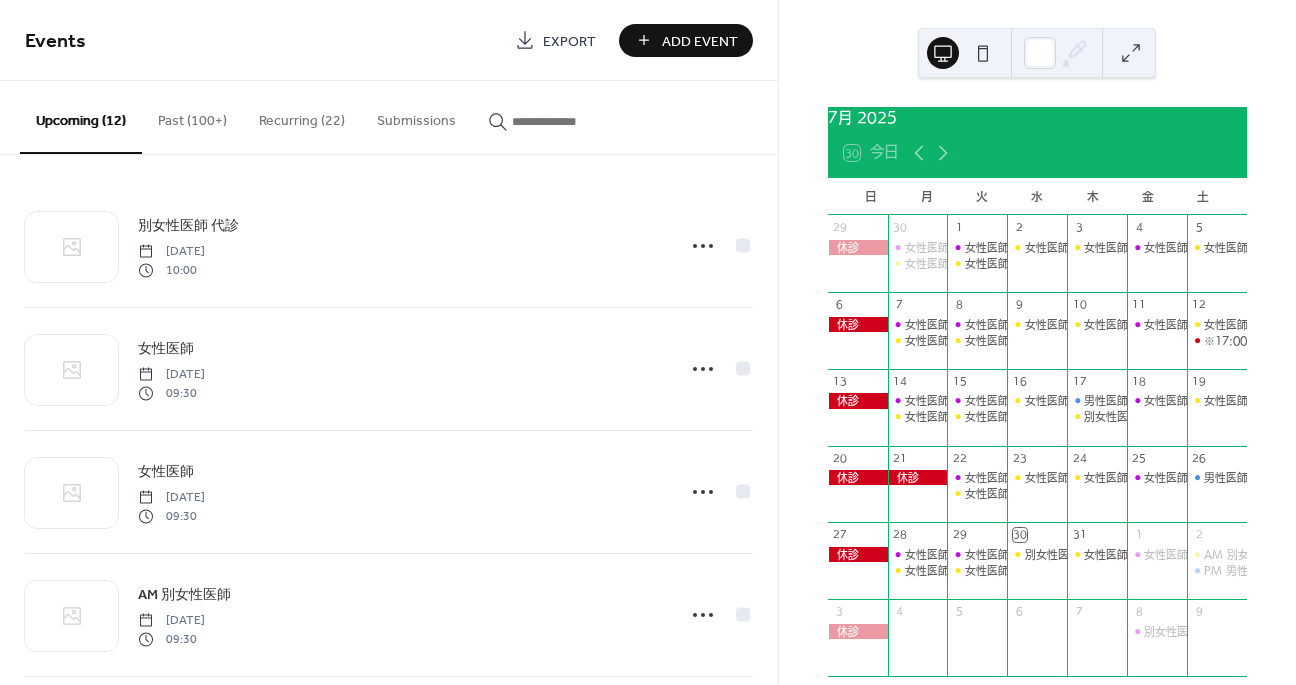scroll, scrollTop: 0, scrollLeft: 0, axis: both 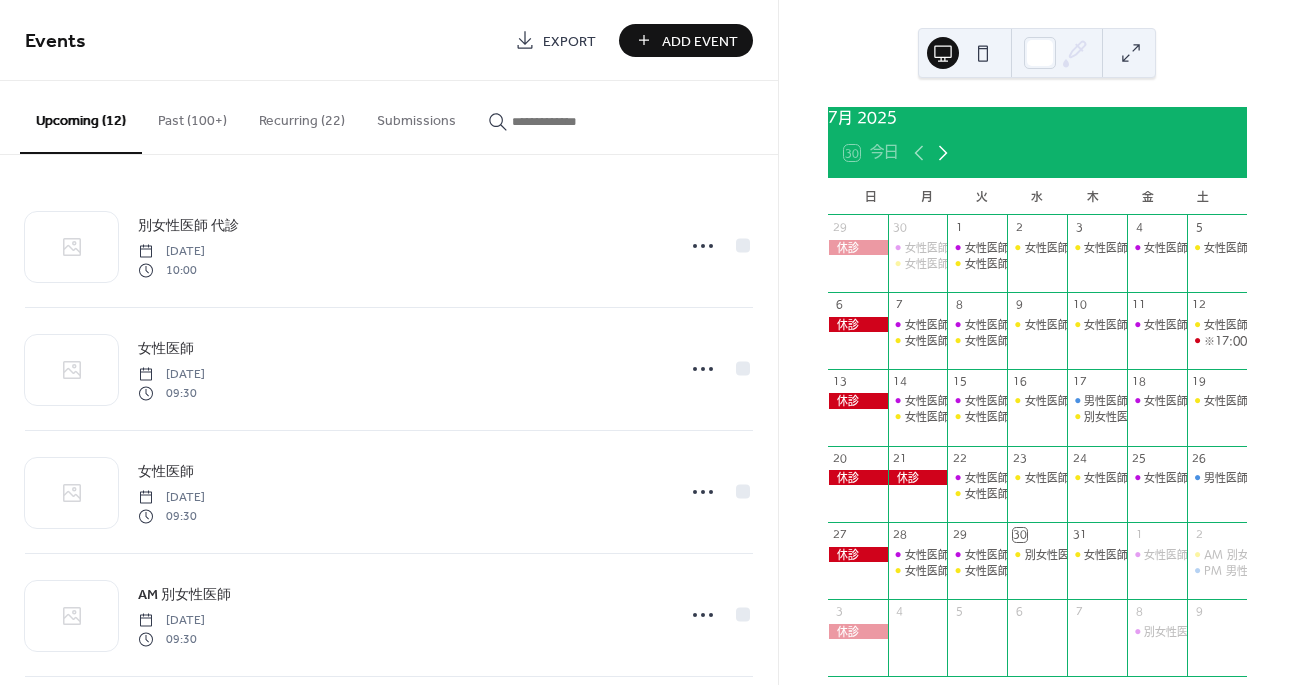 click 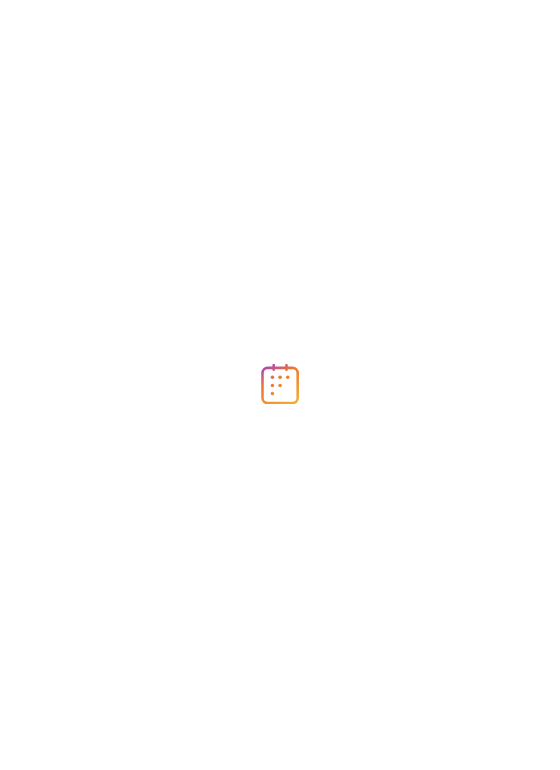 scroll, scrollTop: 0, scrollLeft: 0, axis: both 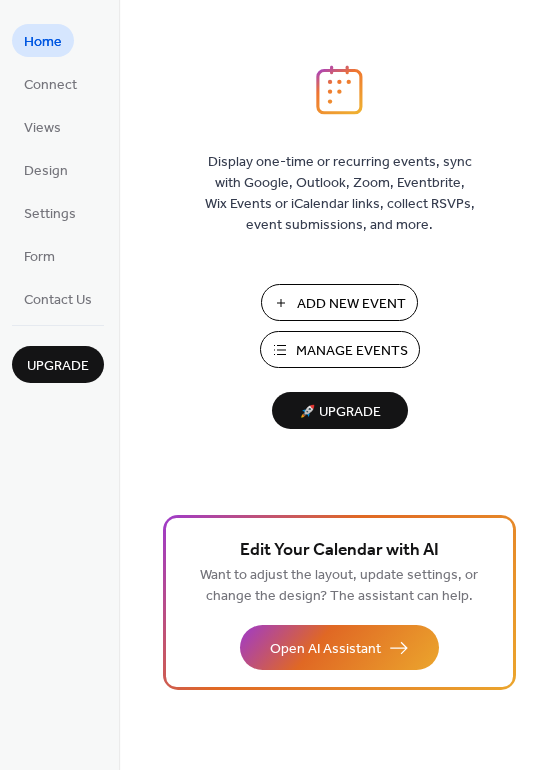 click on "Manage Events" at bounding box center [340, 349] 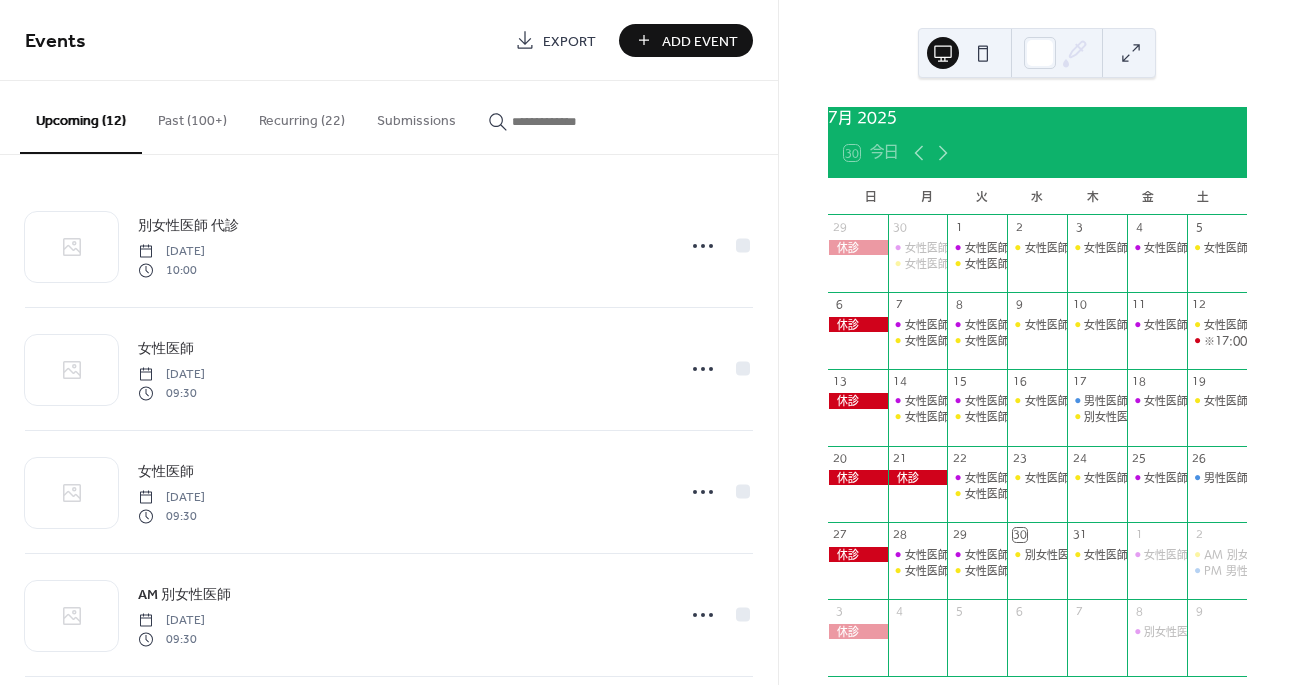 scroll, scrollTop: 0, scrollLeft: 0, axis: both 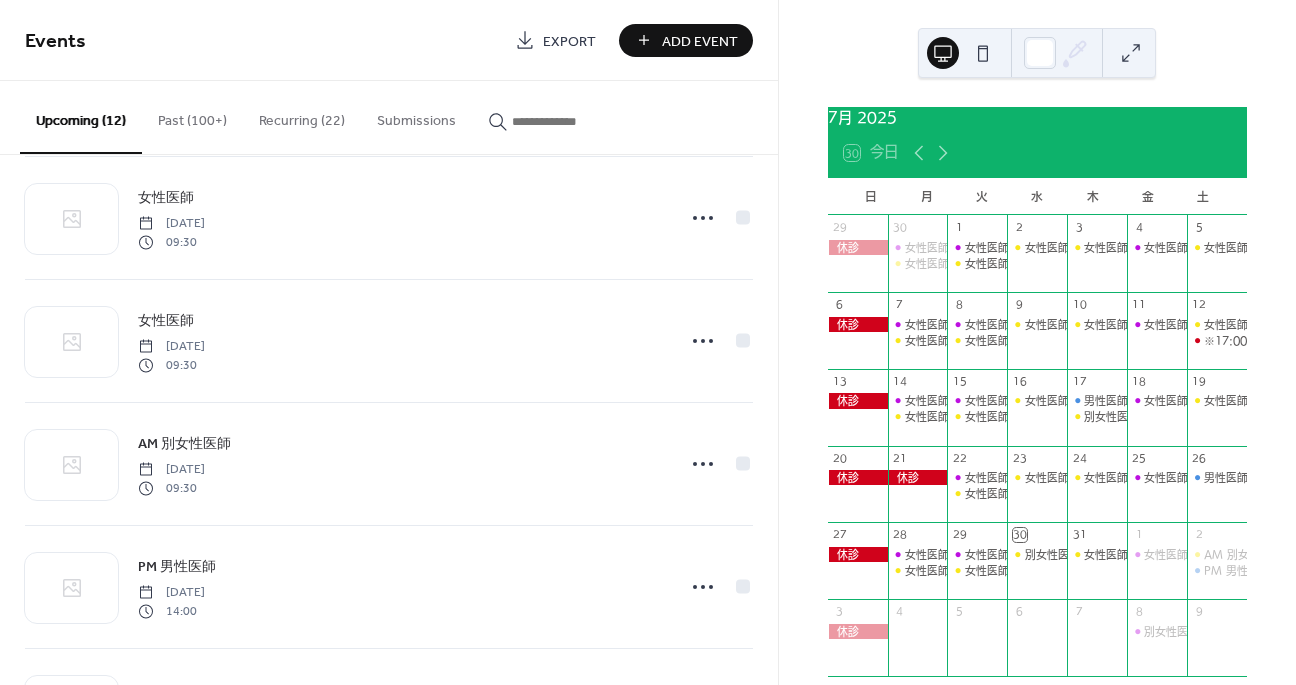 click on "Past (100+)" at bounding box center [192, 116] 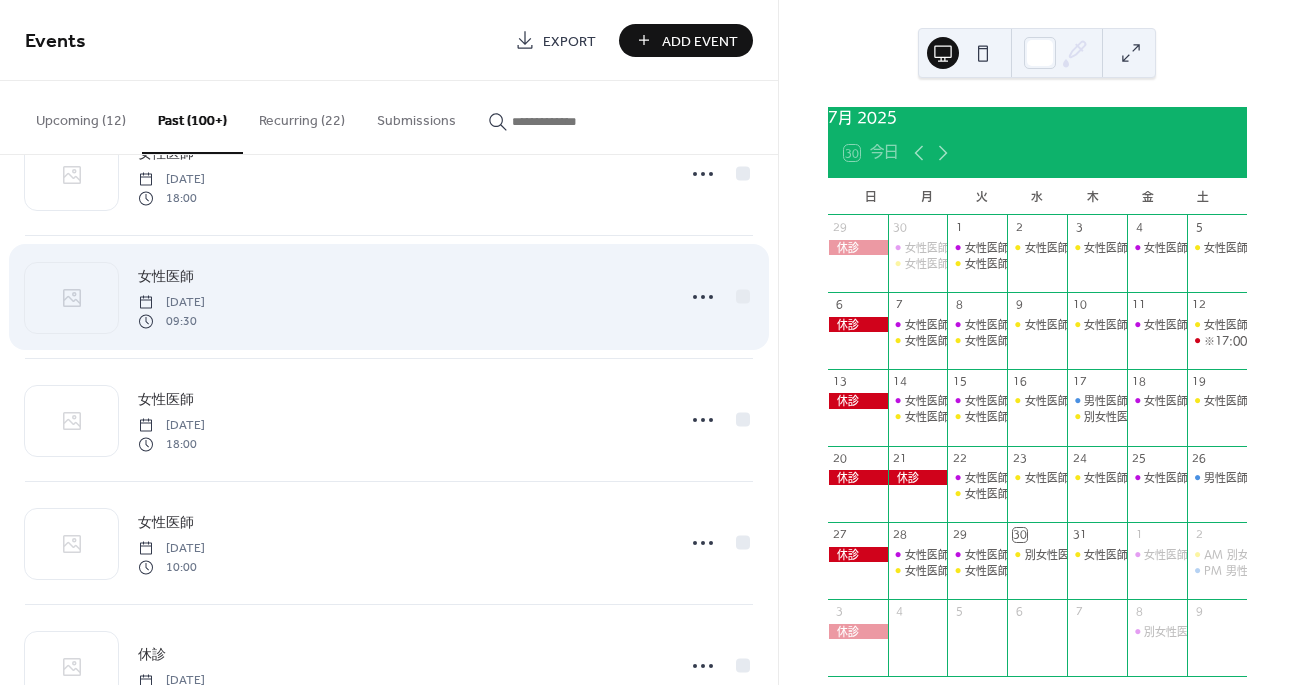 scroll, scrollTop: 74, scrollLeft: 0, axis: vertical 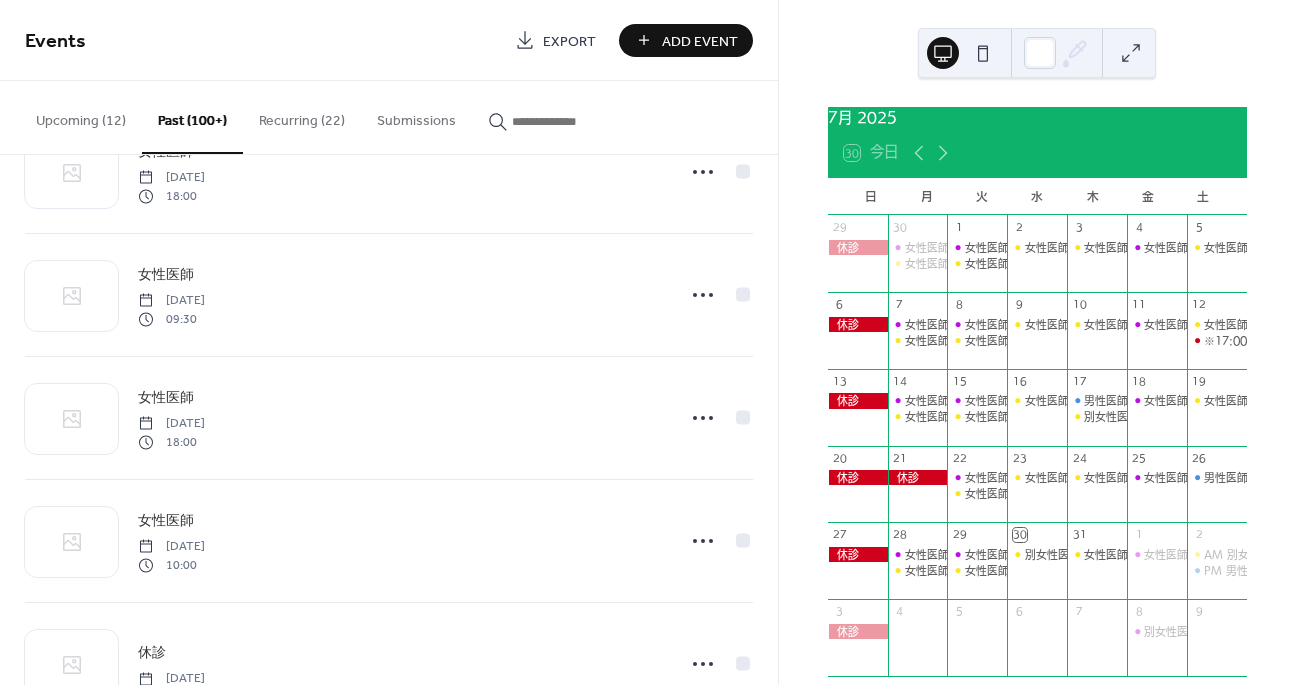 click on "Upcoming (12)" at bounding box center (81, 116) 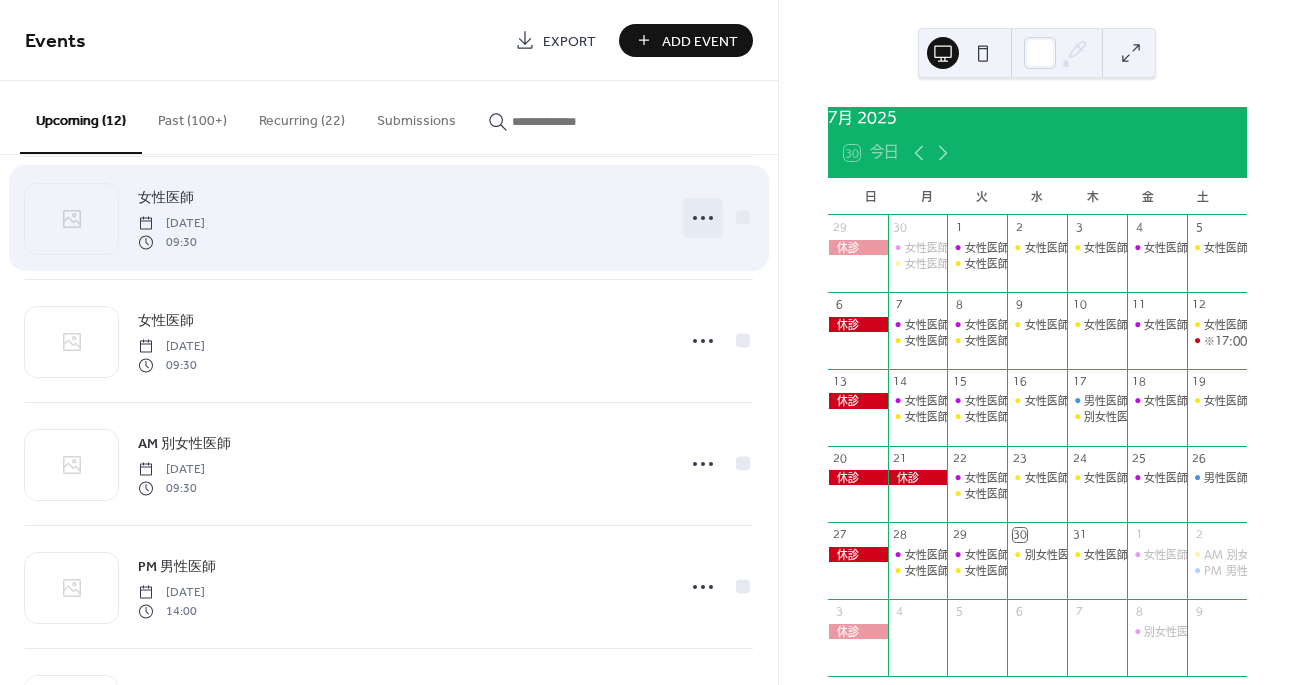 click 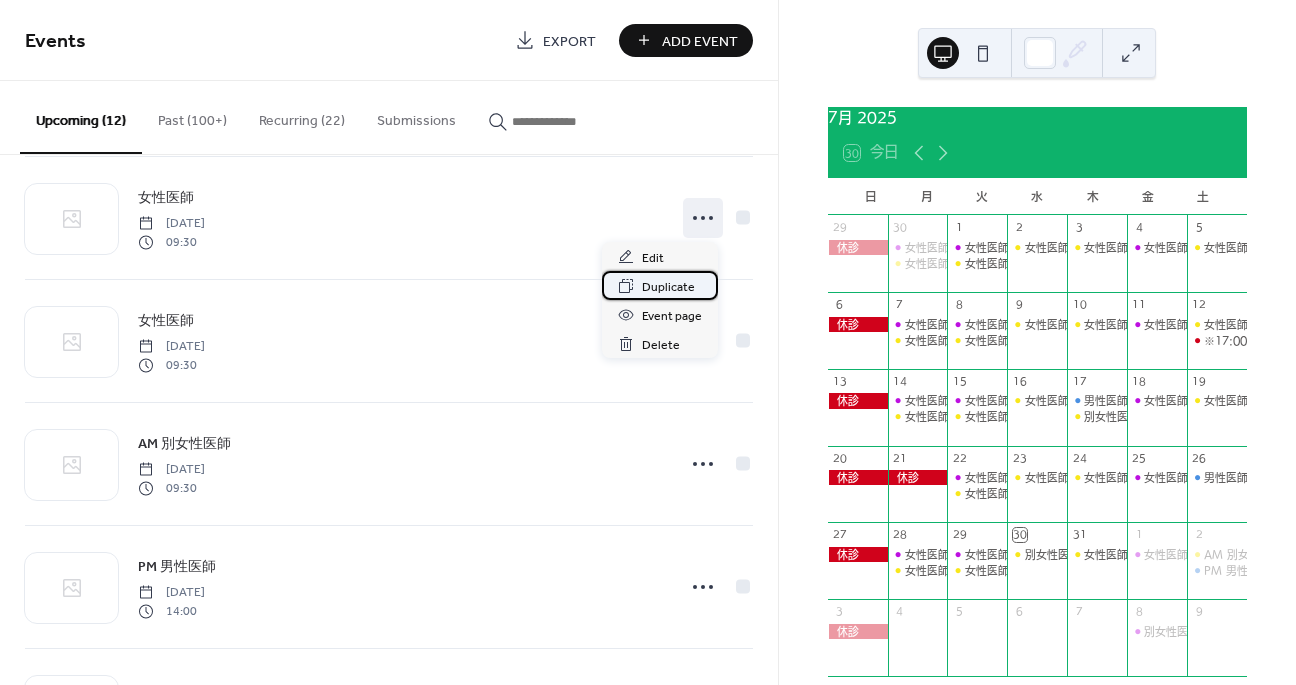click on "Duplicate" at bounding box center [668, 287] 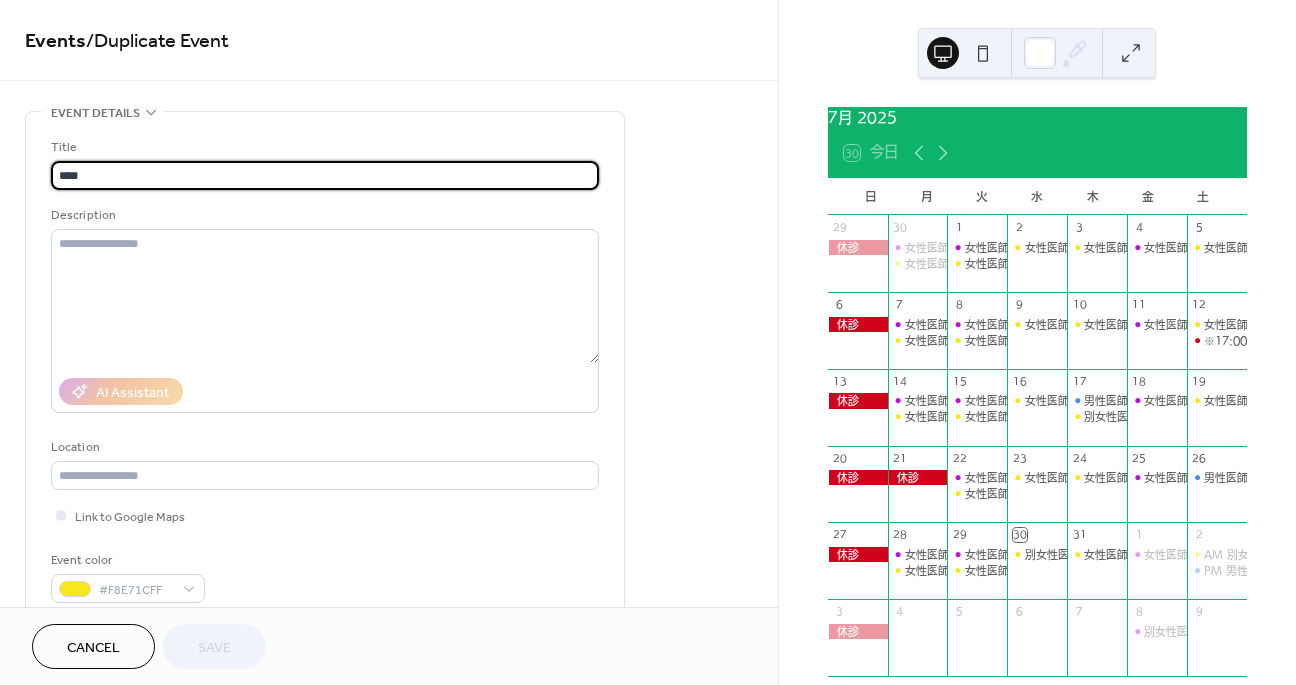 click on "****" at bounding box center (325, 175) 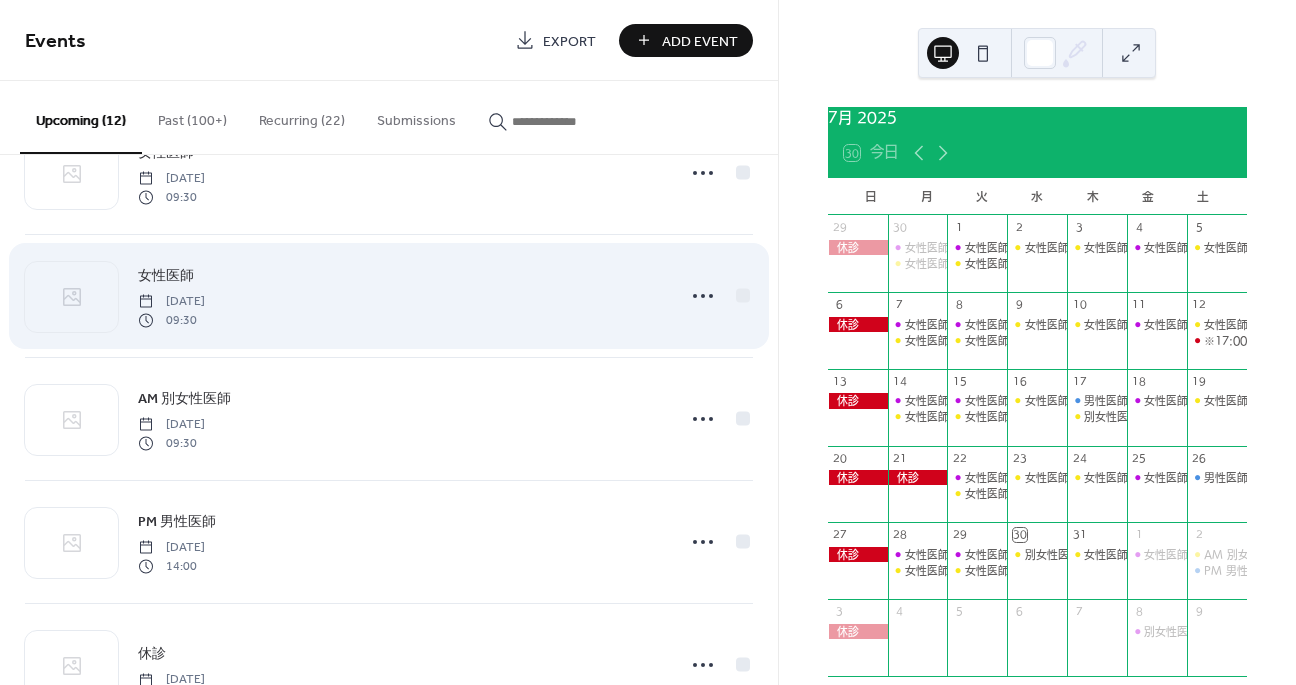 scroll, scrollTop: 0, scrollLeft: 0, axis: both 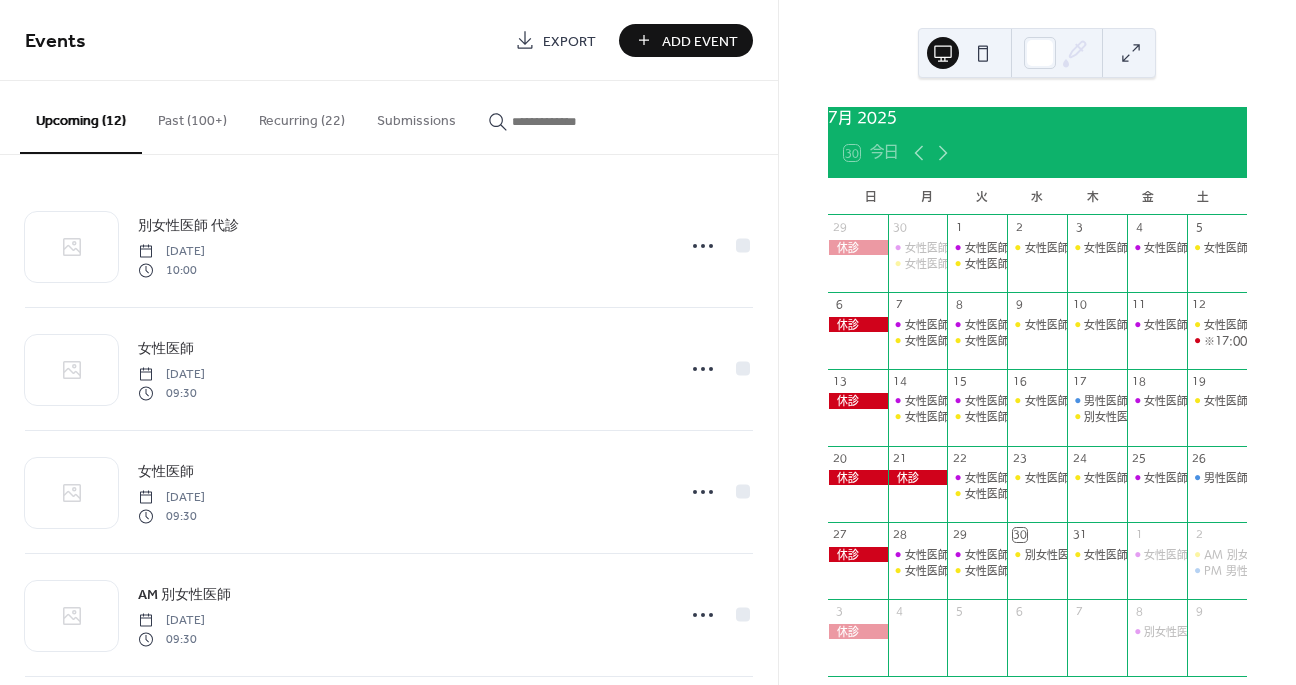 click on "Past (100+)" at bounding box center [192, 116] 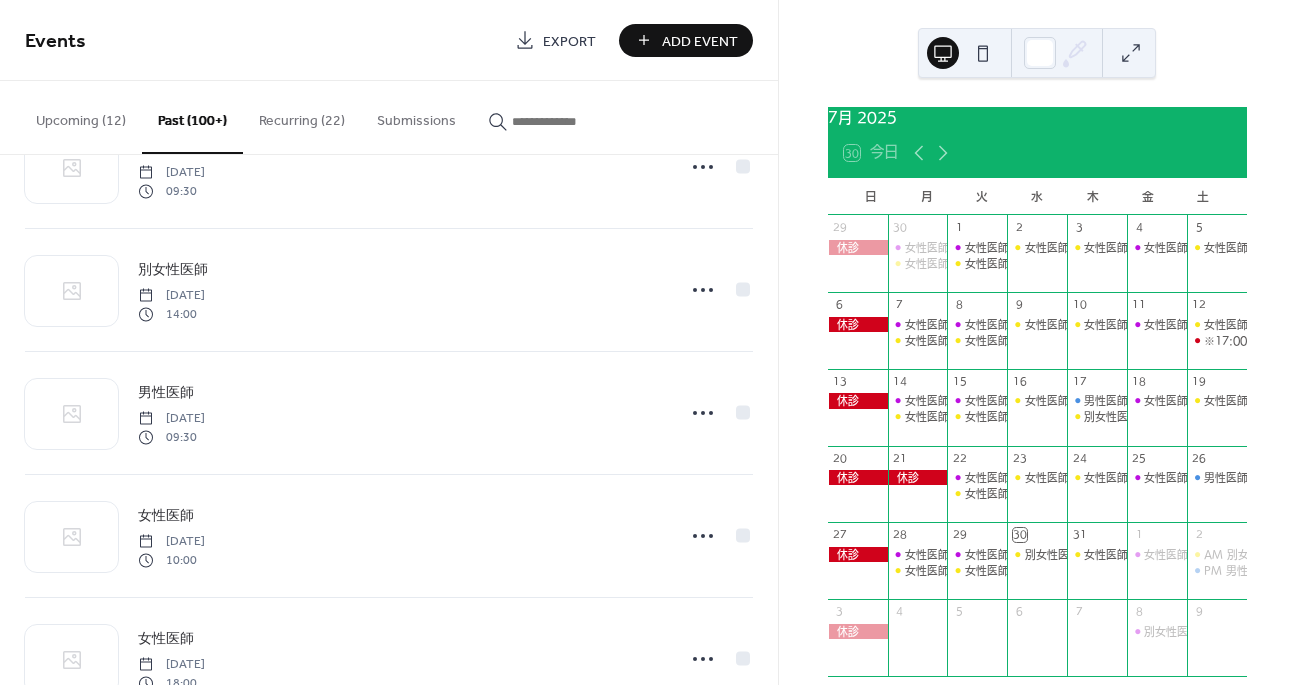 scroll, scrollTop: 1820, scrollLeft: 0, axis: vertical 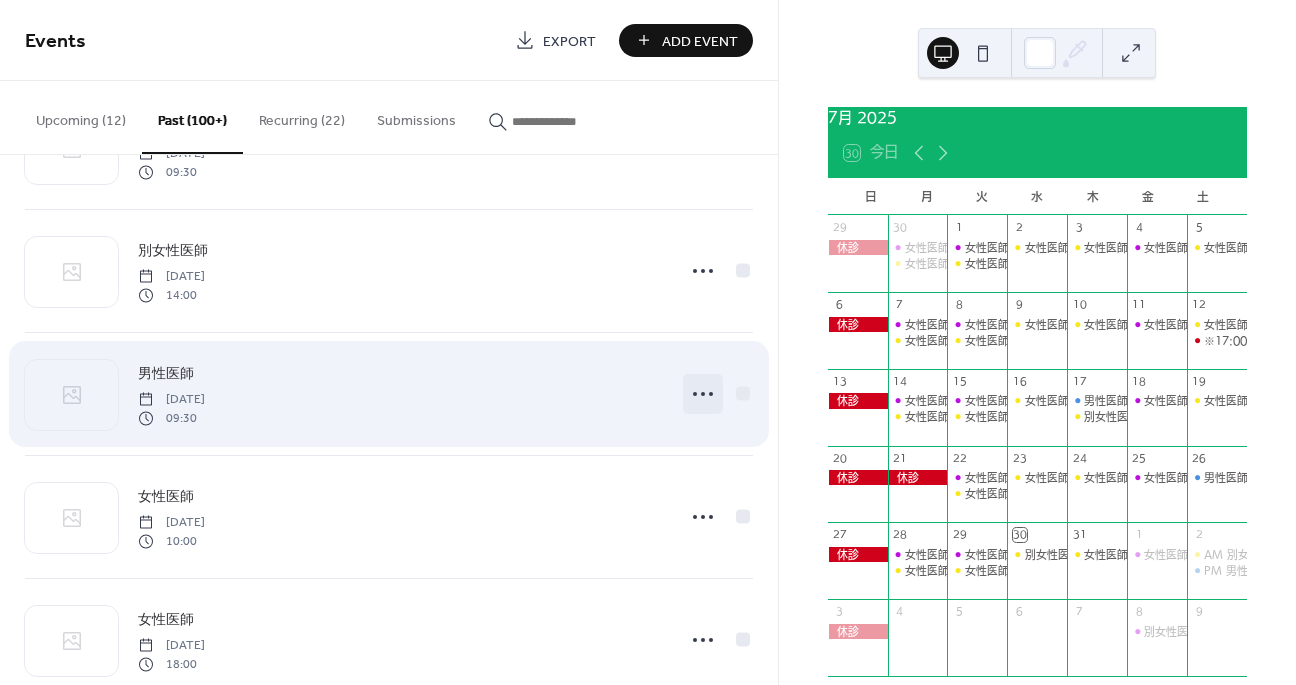 click 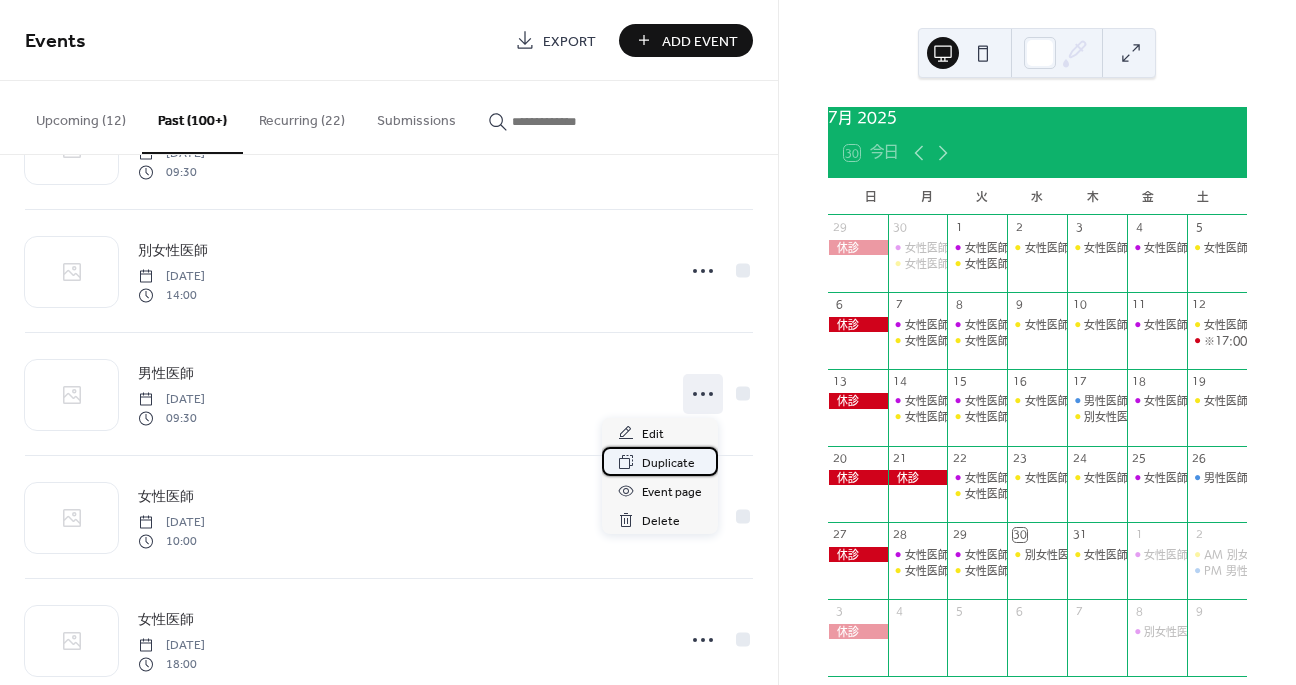 click on "Duplicate" at bounding box center (668, 463) 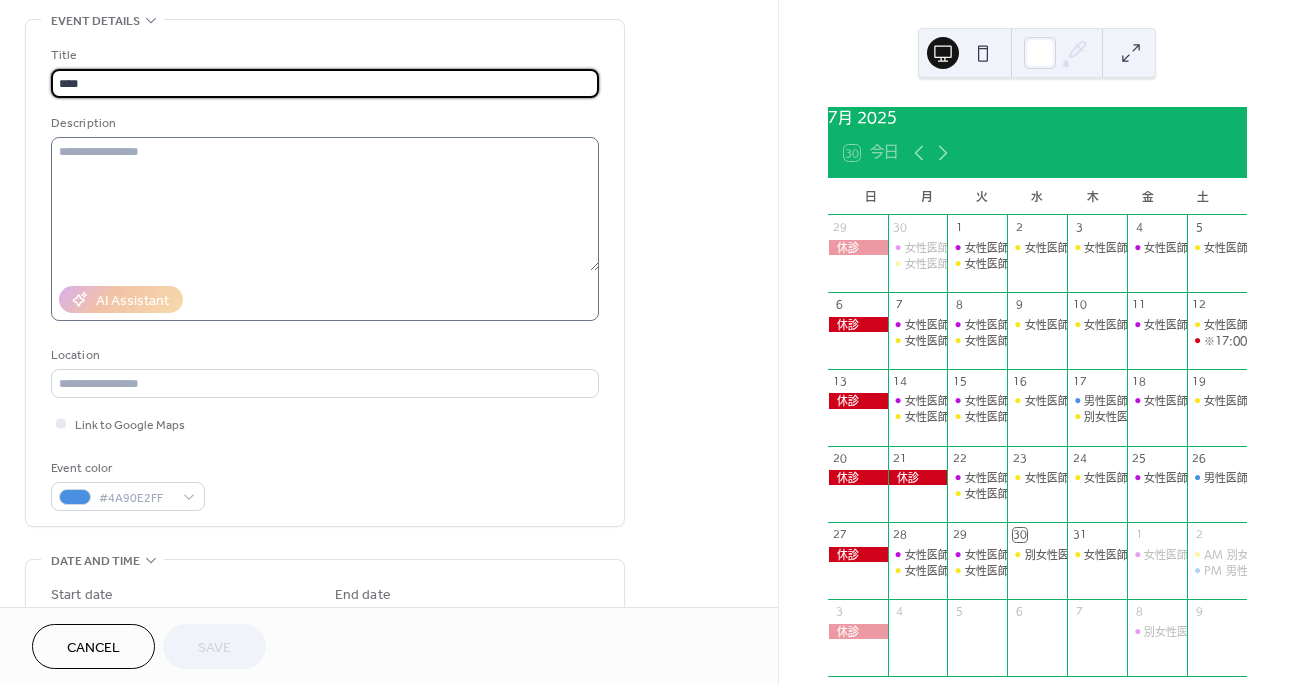 scroll, scrollTop: 149, scrollLeft: 0, axis: vertical 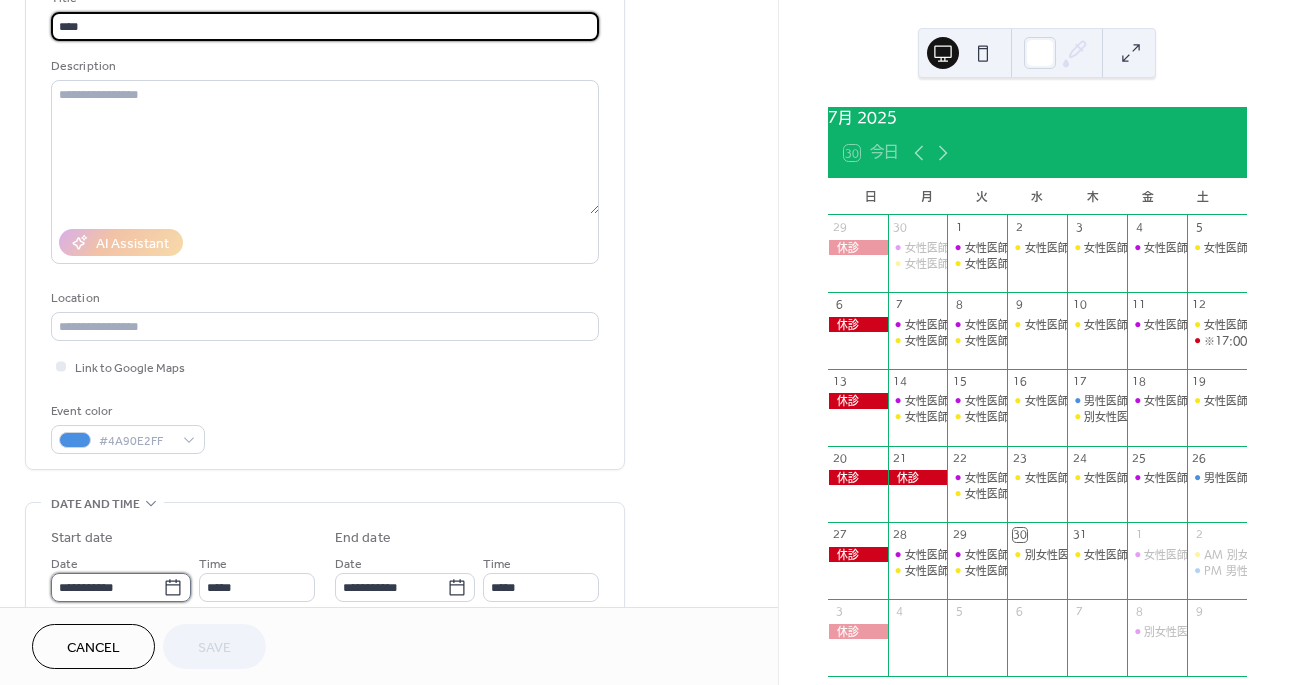 click on "**********" at bounding box center [107, 587] 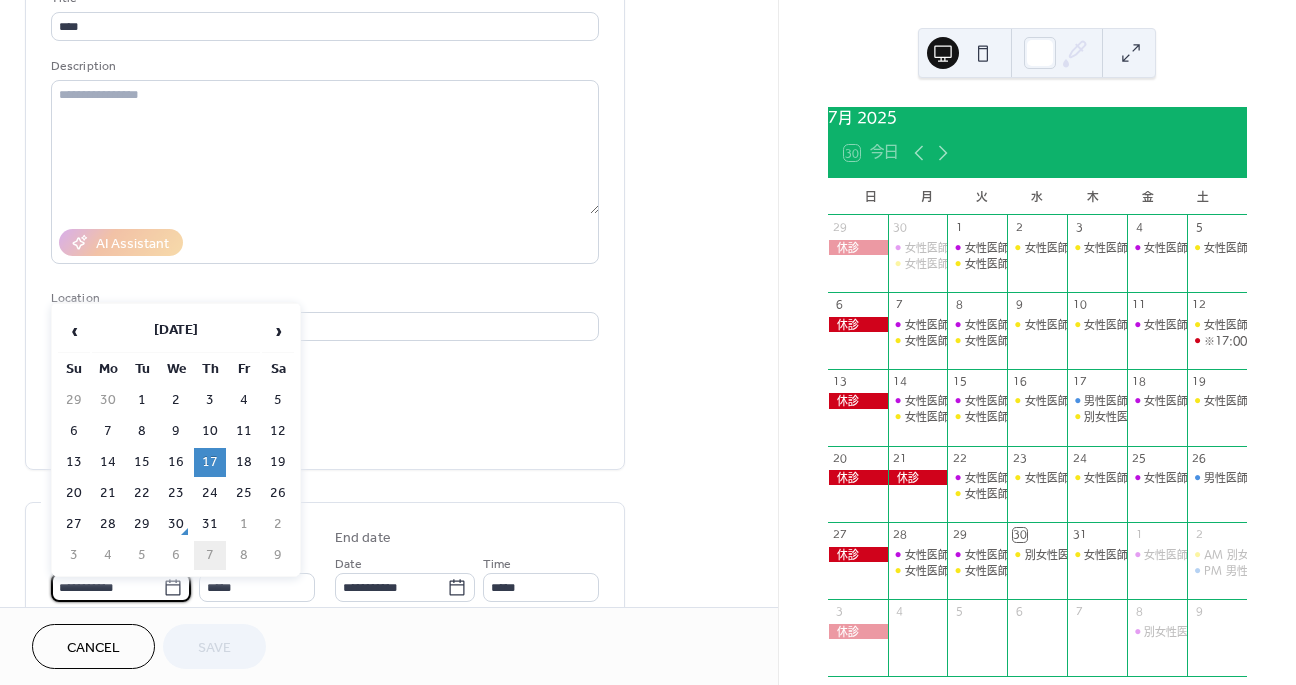 click on "7" at bounding box center (210, 555) 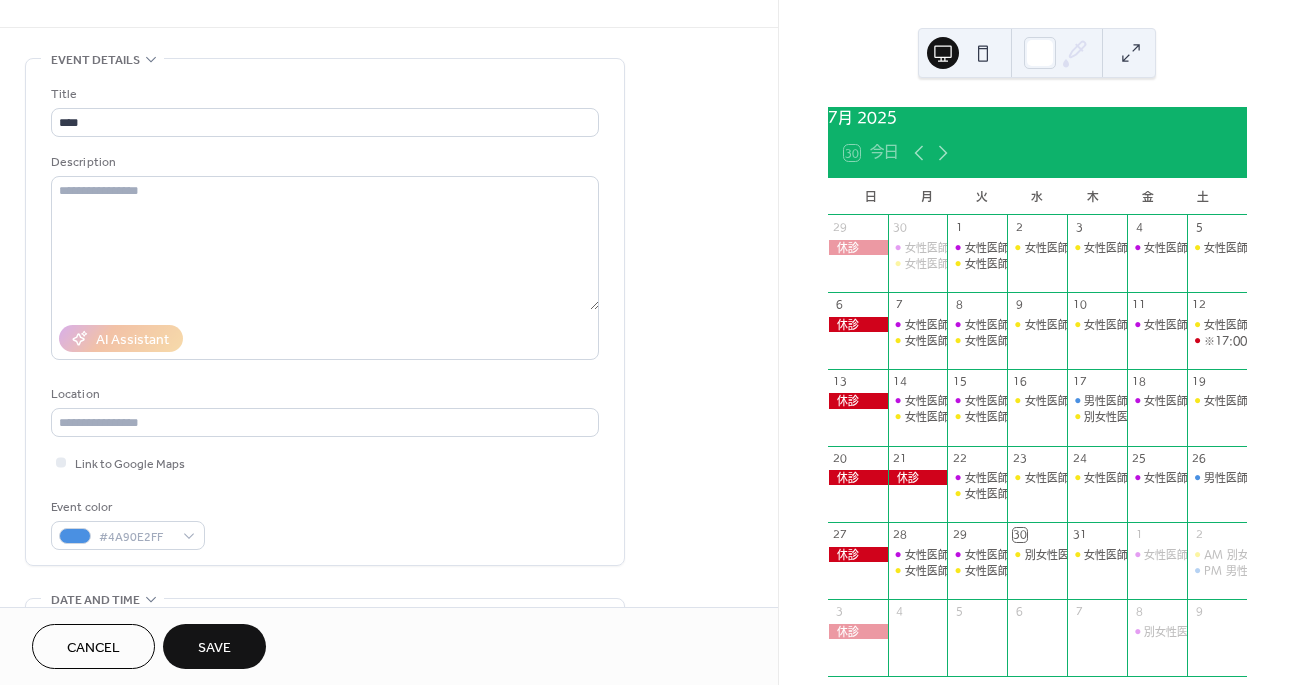 scroll, scrollTop: 0, scrollLeft: 0, axis: both 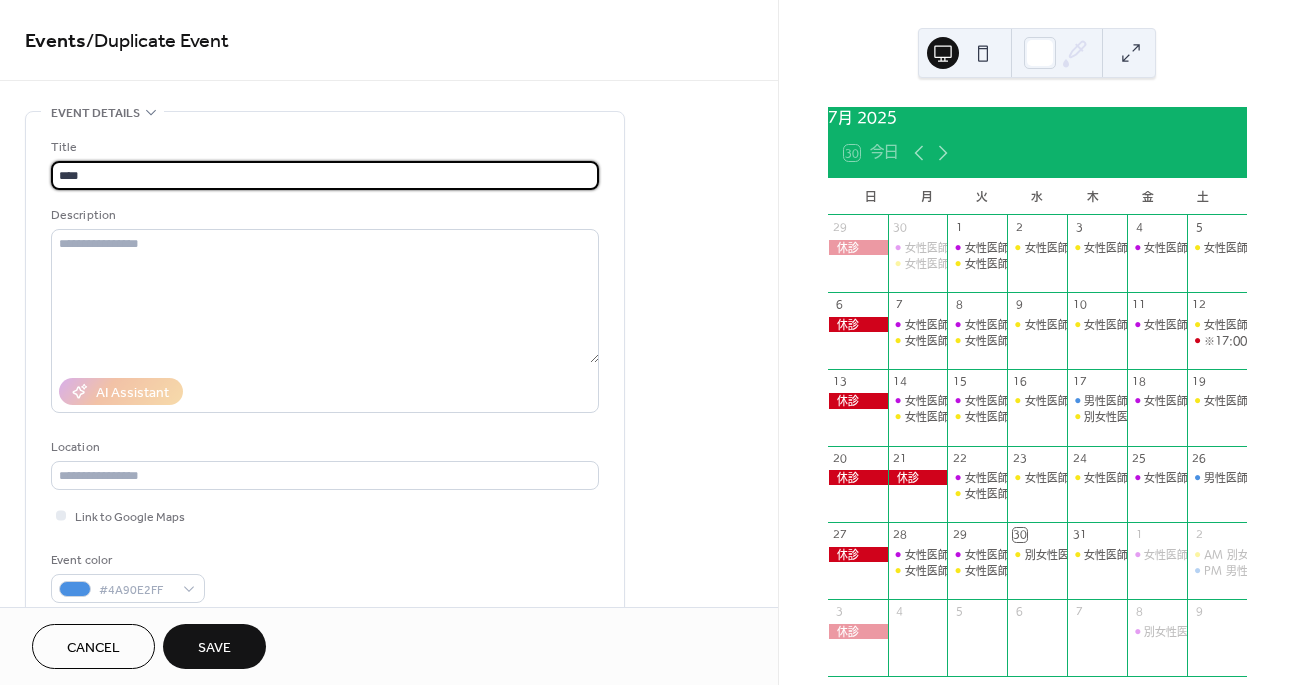 click on "****" at bounding box center (325, 175) 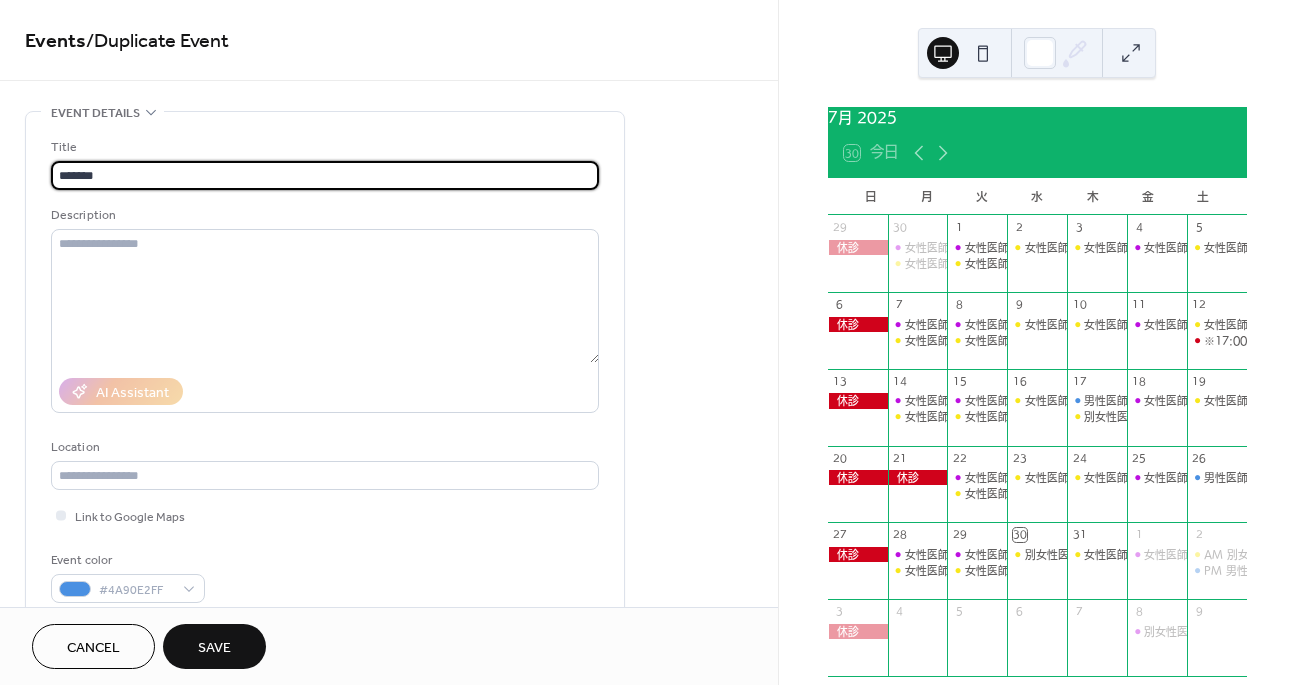 type on "*******" 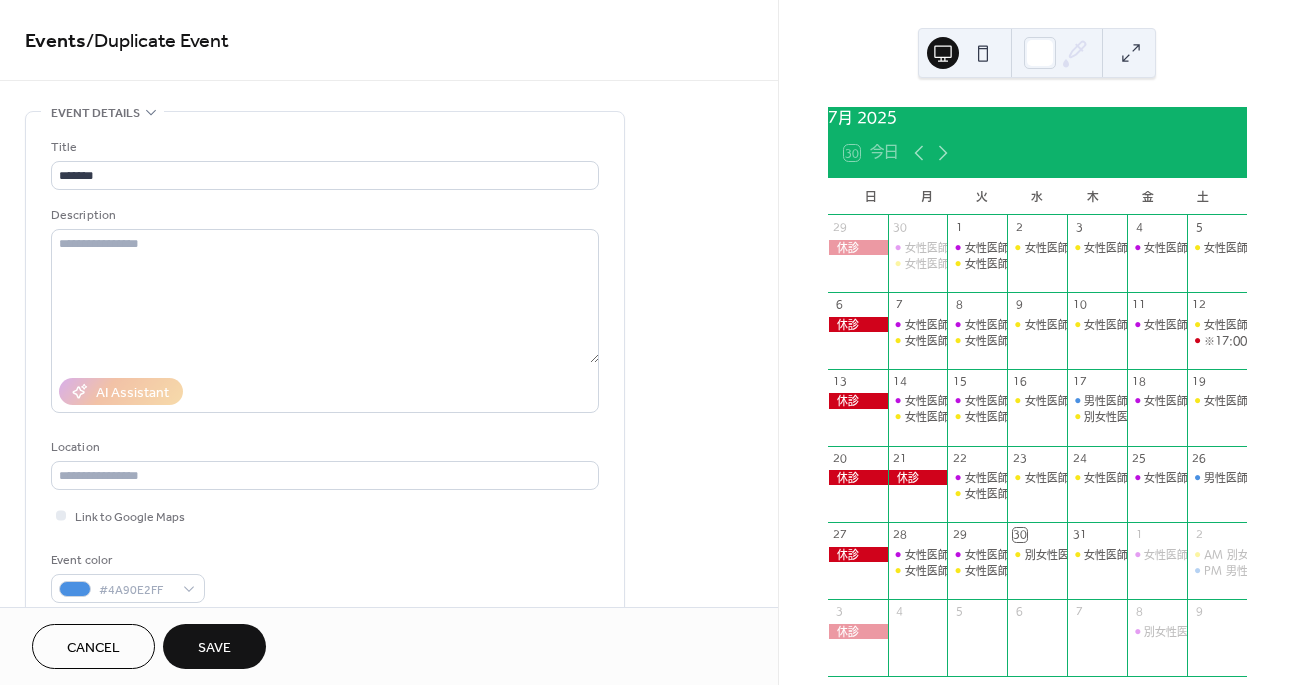 click on "Save" at bounding box center [214, 646] 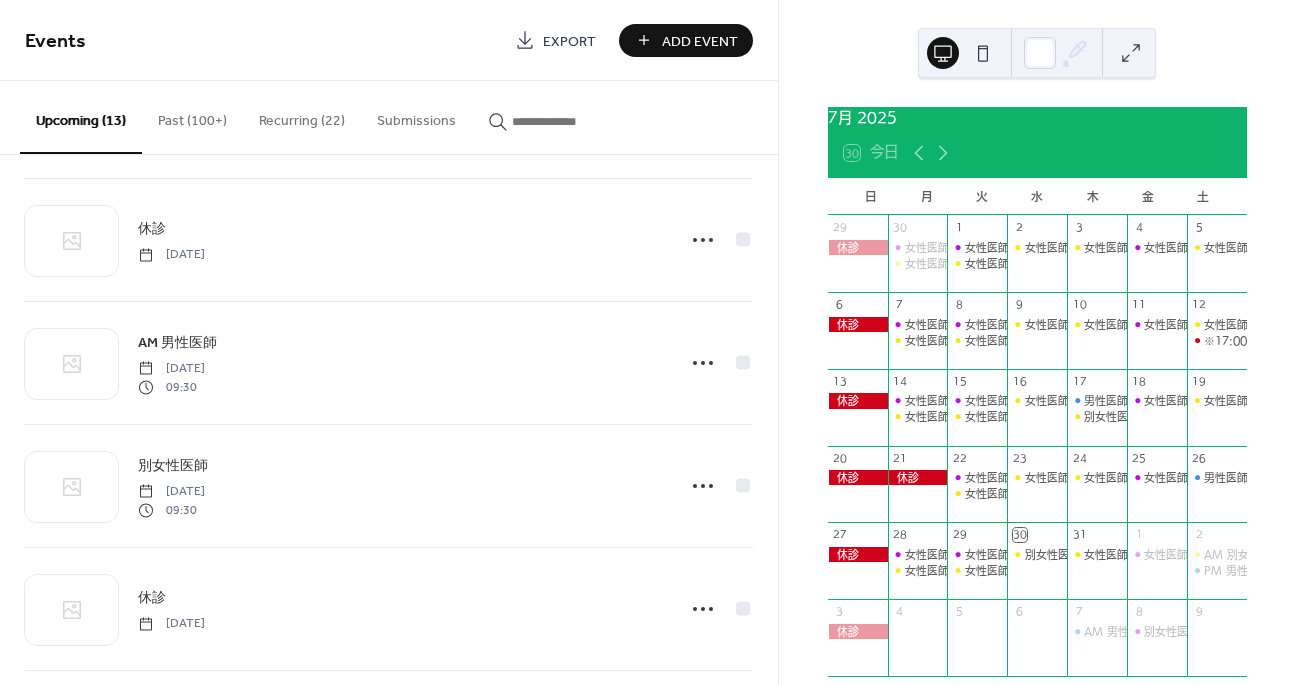 scroll, scrollTop: 0, scrollLeft: 0, axis: both 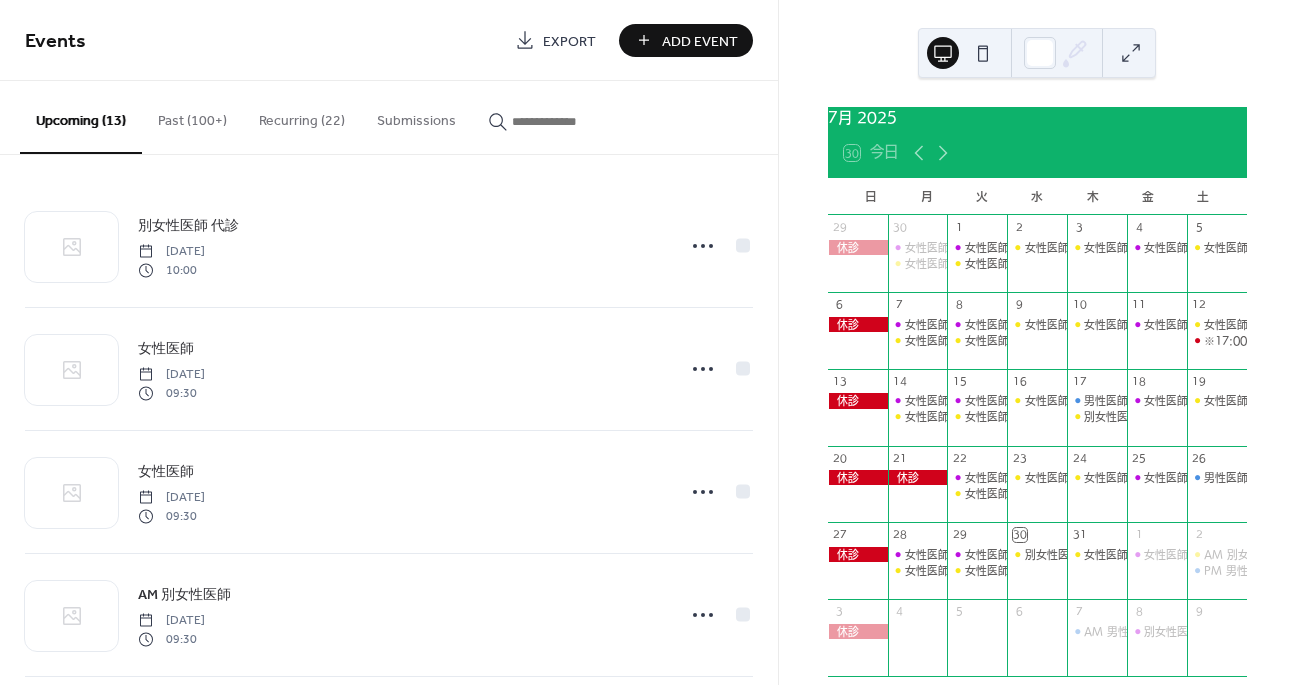 click on "Past (100+)" at bounding box center (192, 116) 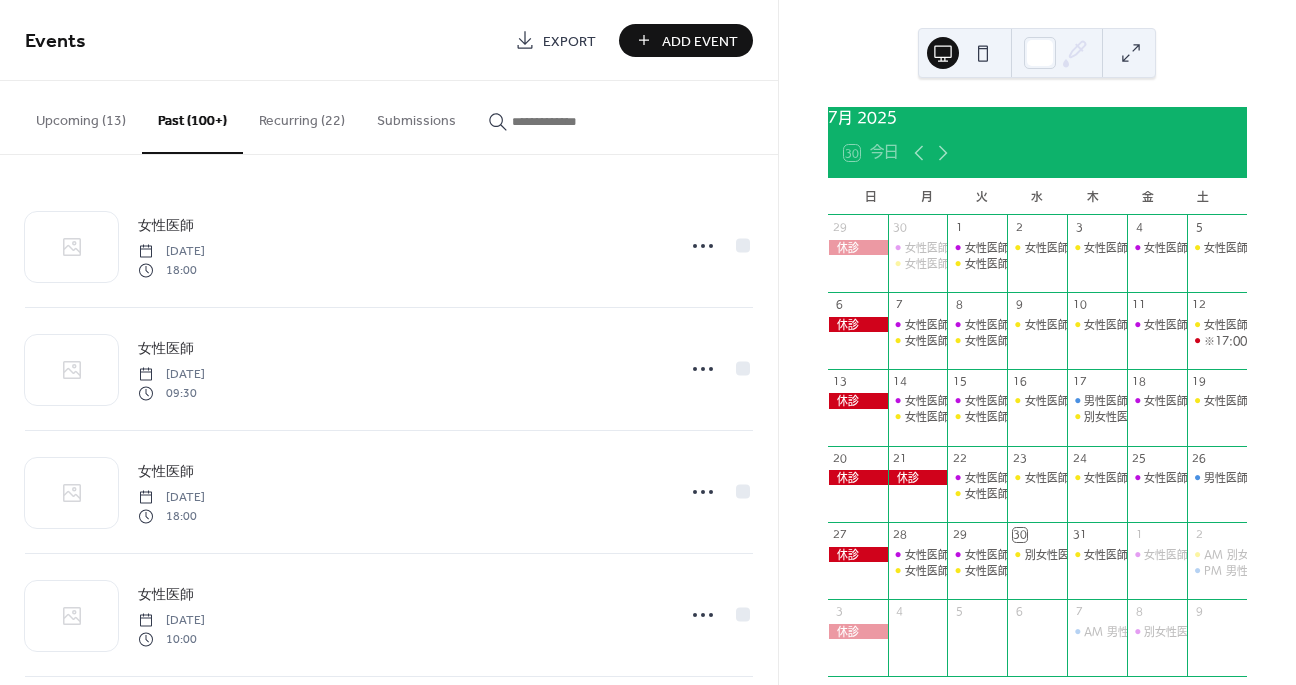 click on "Upcoming (13)" at bounding box center (81, 116) 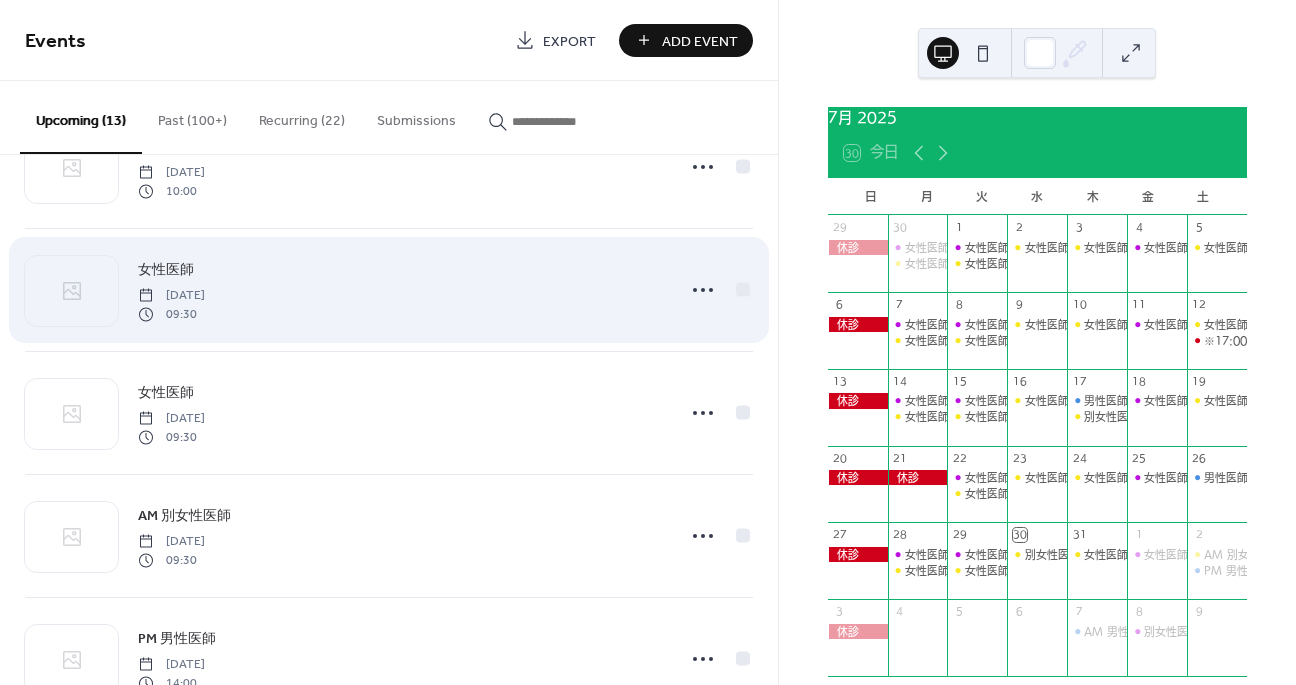 scroll, scrollTop: 82, scrollLeft: 0, axis: vertical 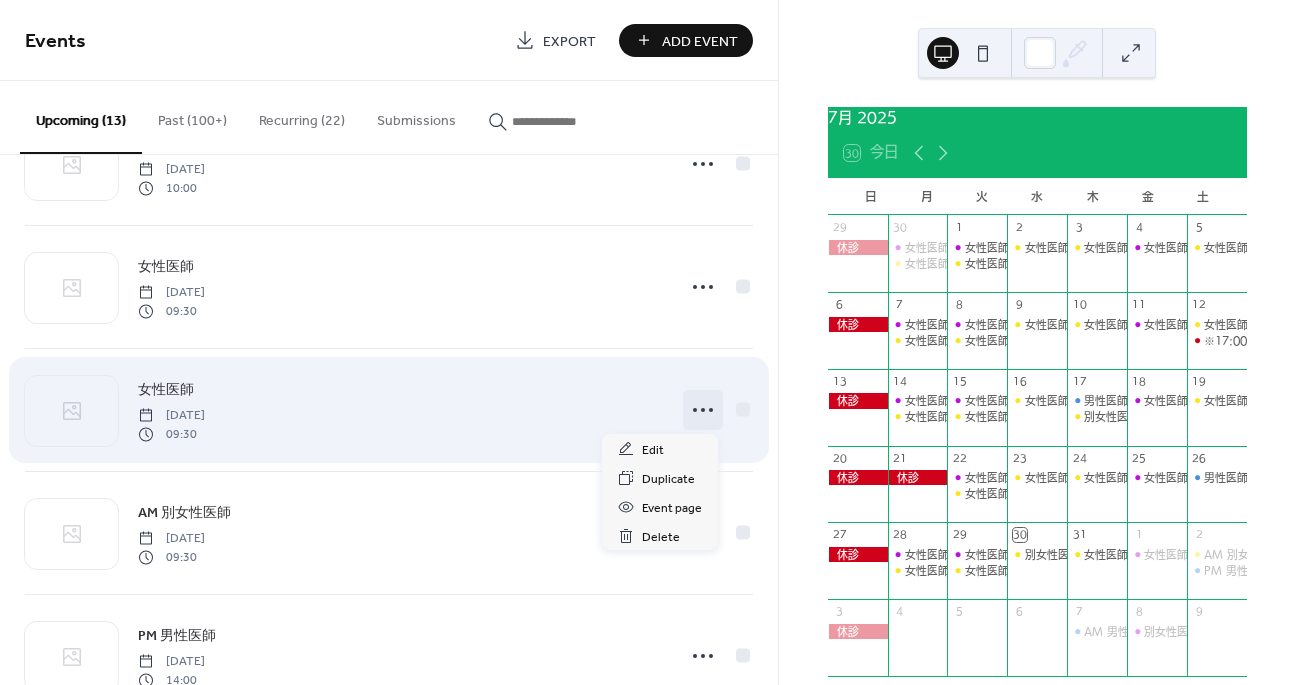 click 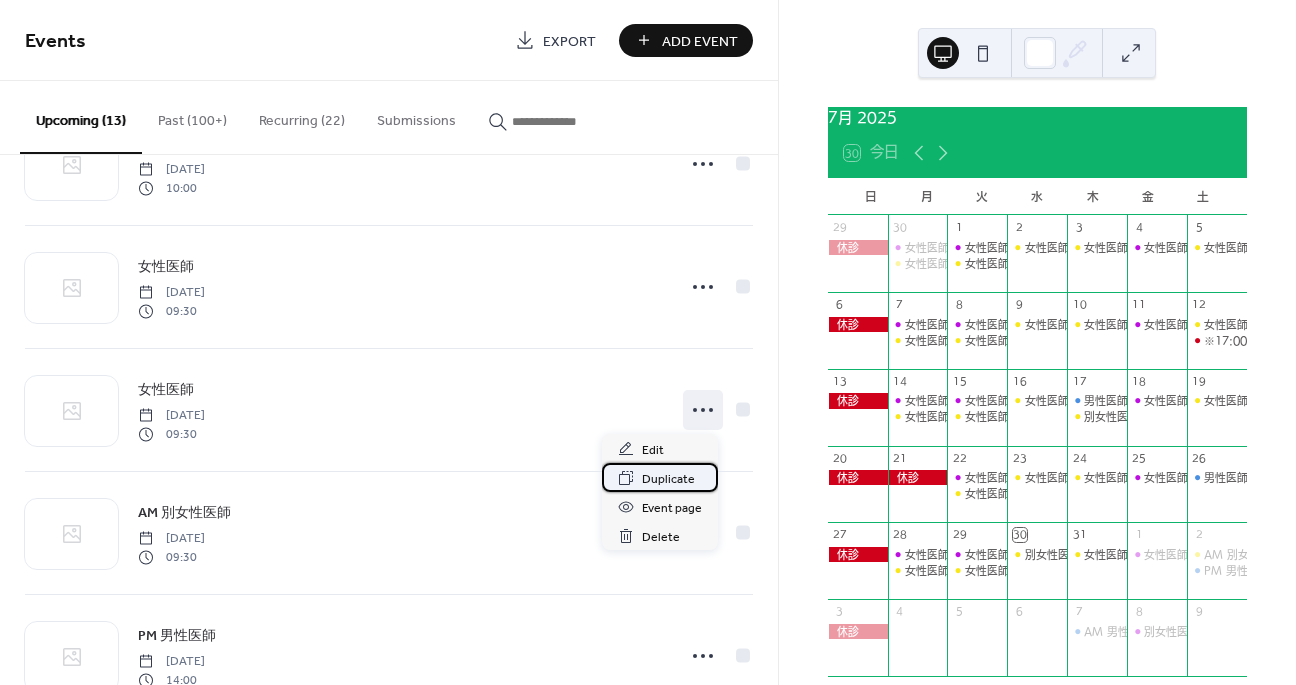 click on "Duplicate" at bounding box center [668, 479] 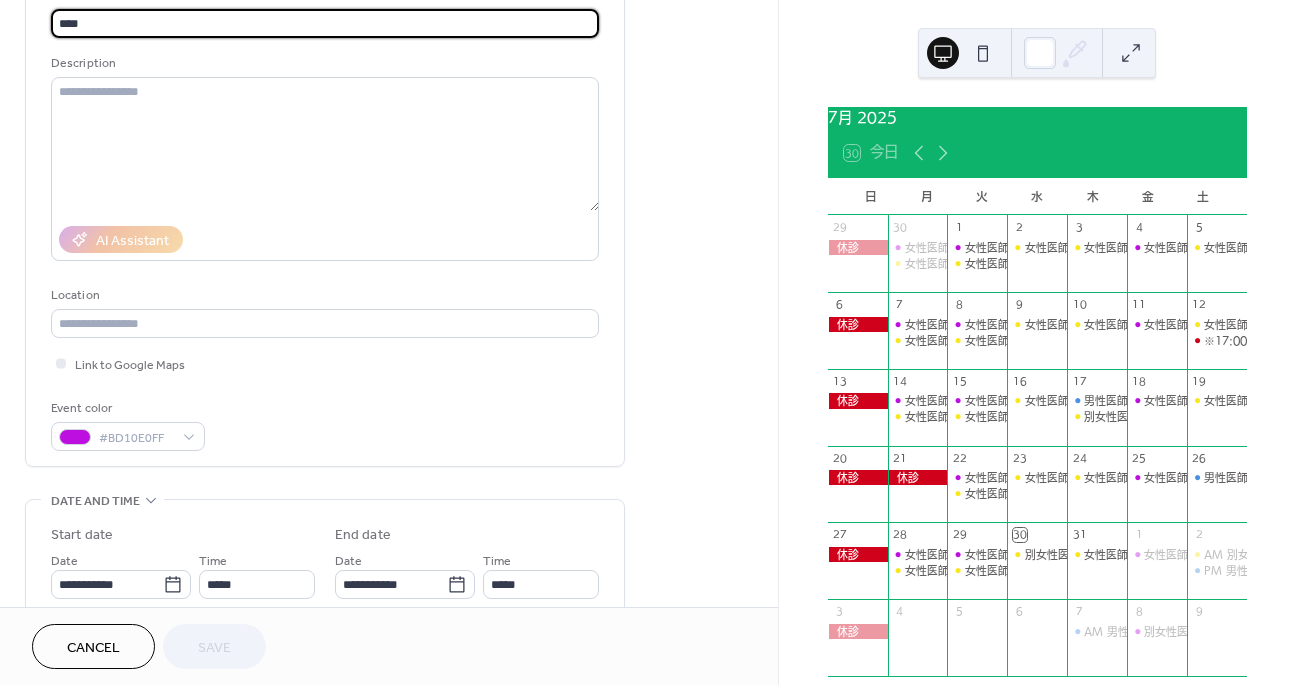 scroll, scrollTop: 249, scrollLeft: 0, axis: vertical 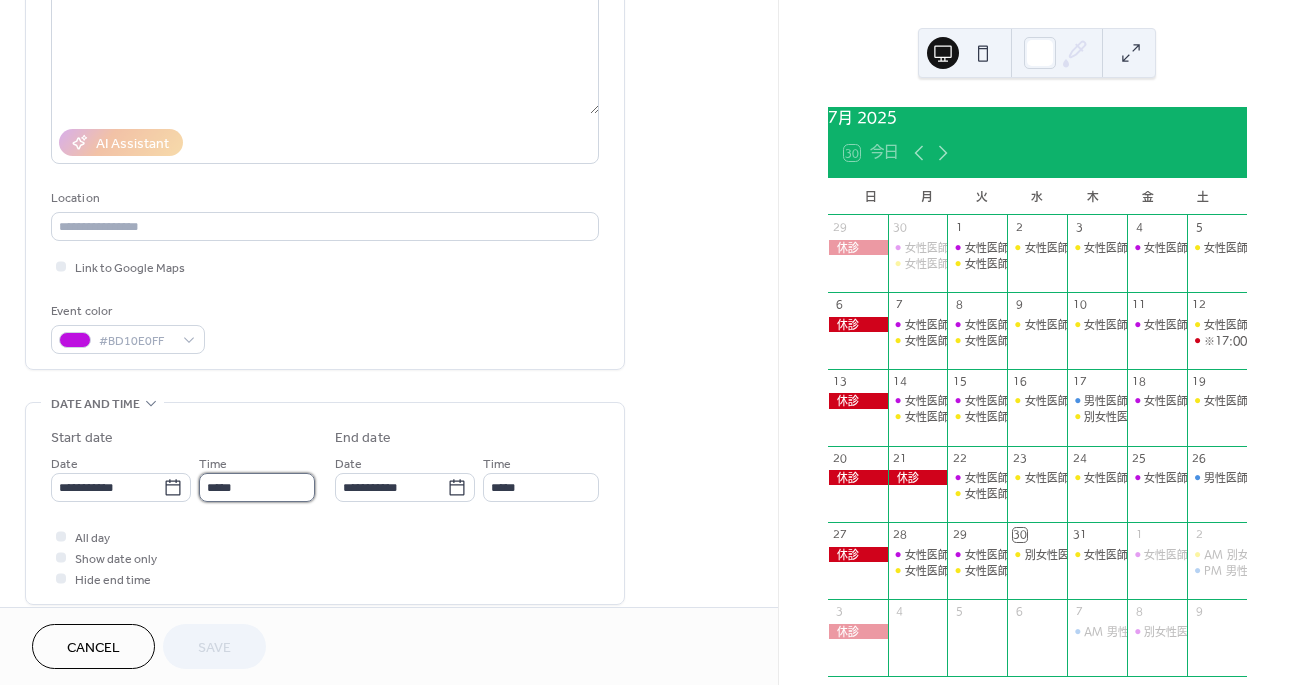 click on "*****" at bounding box center [257, 487] 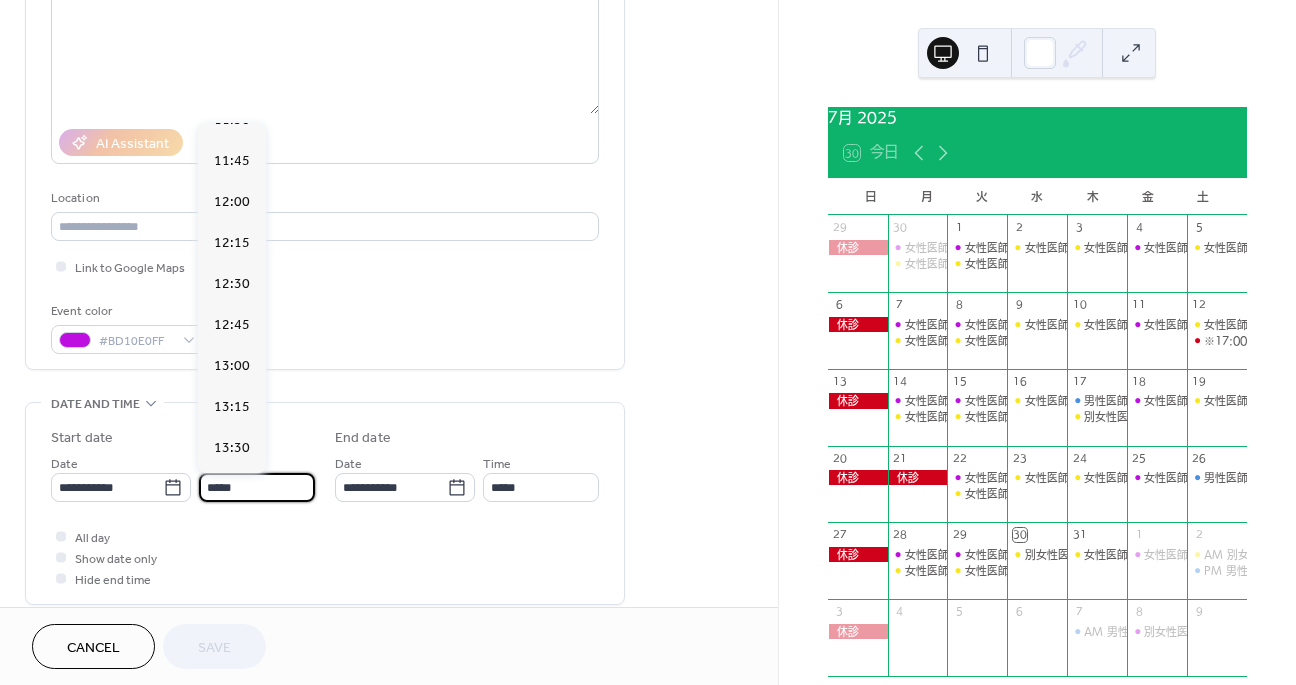 scroll, scrollTop: 2123, scrollLeft: 0, axis: vertical 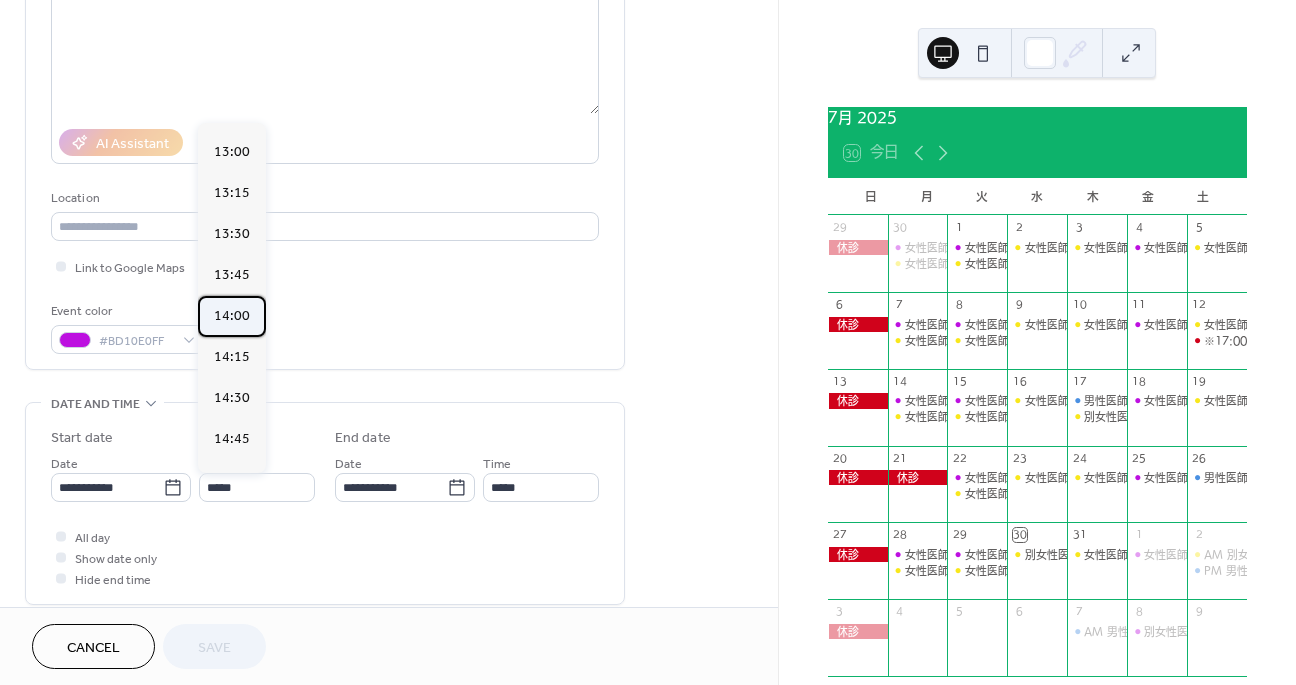 click on "14:00" at bounding box center [232, 316] 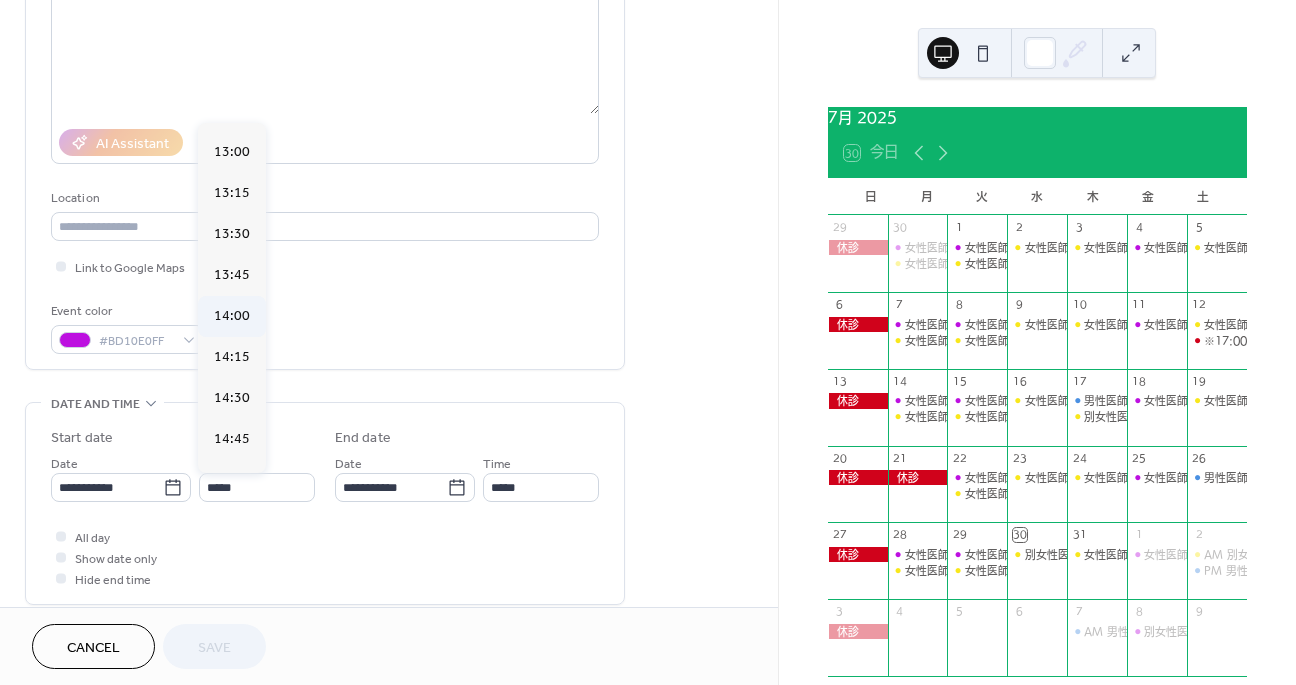 type on "*****" 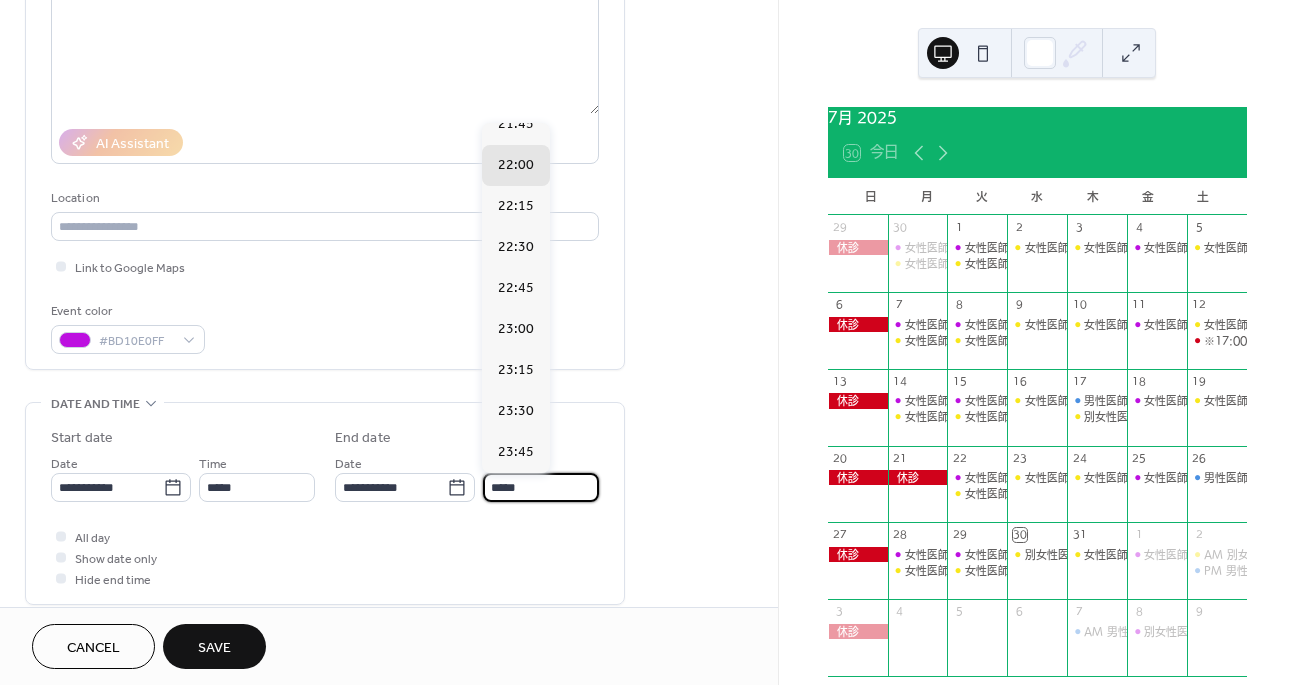 click on "*****" at bounding box center (541, 487) 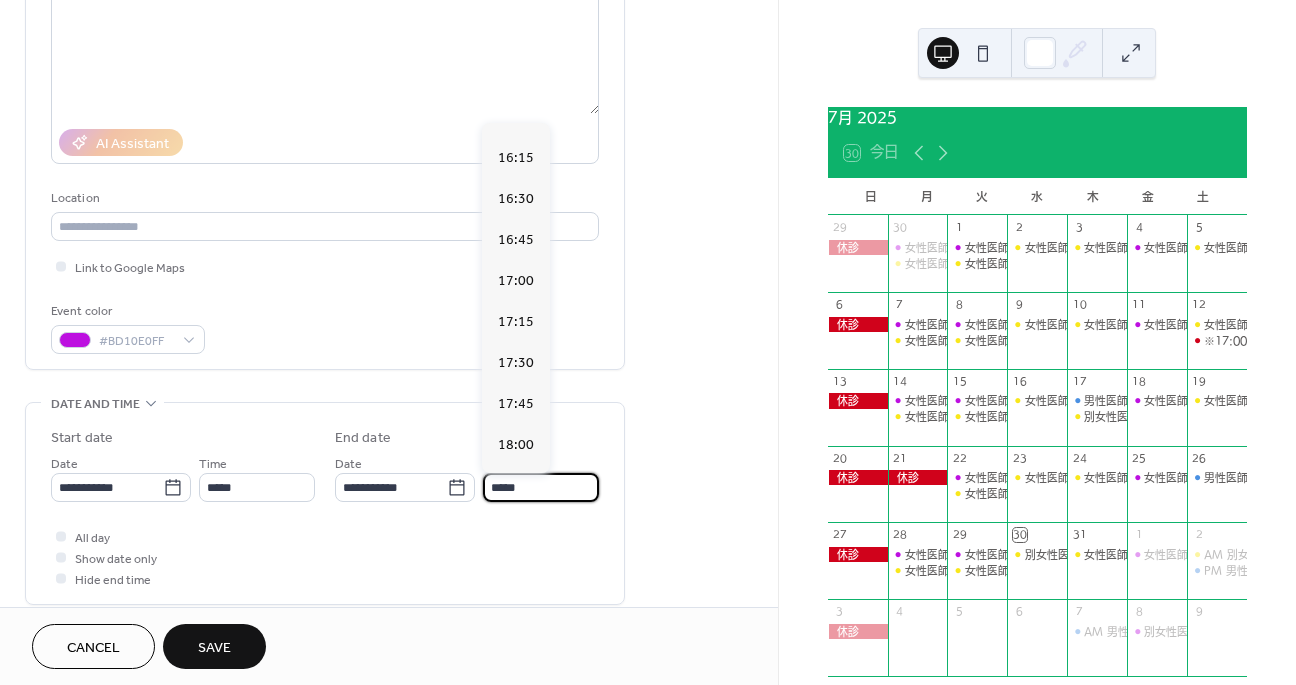 scroll, scrollTop: 269, scrollLeft: 0, axis: vertical 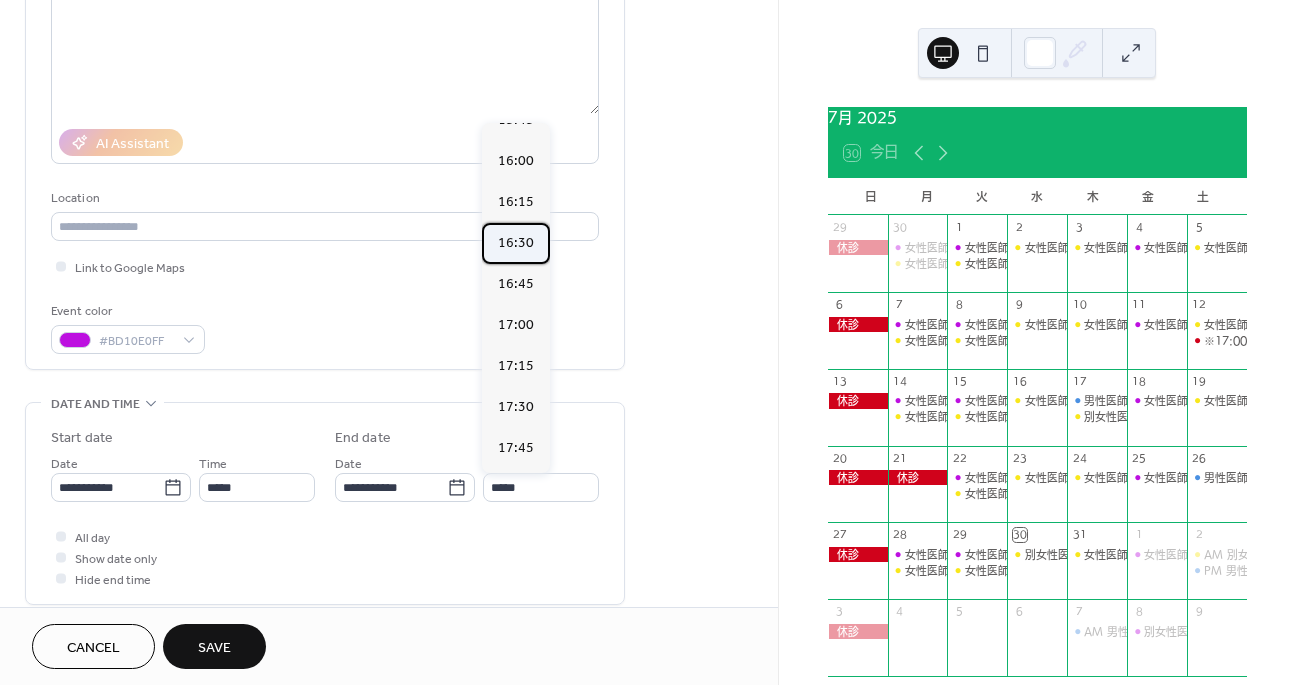 click on "16:30" at bounding box center [516, 243] 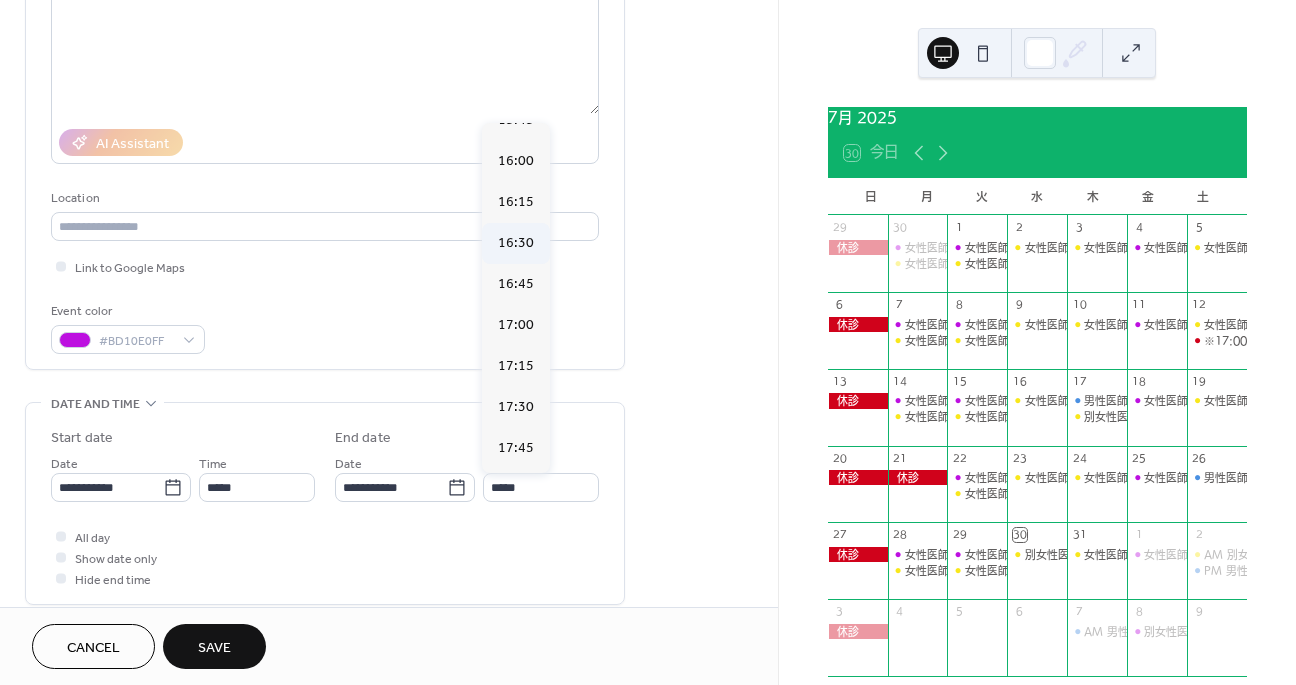 type on "*****" 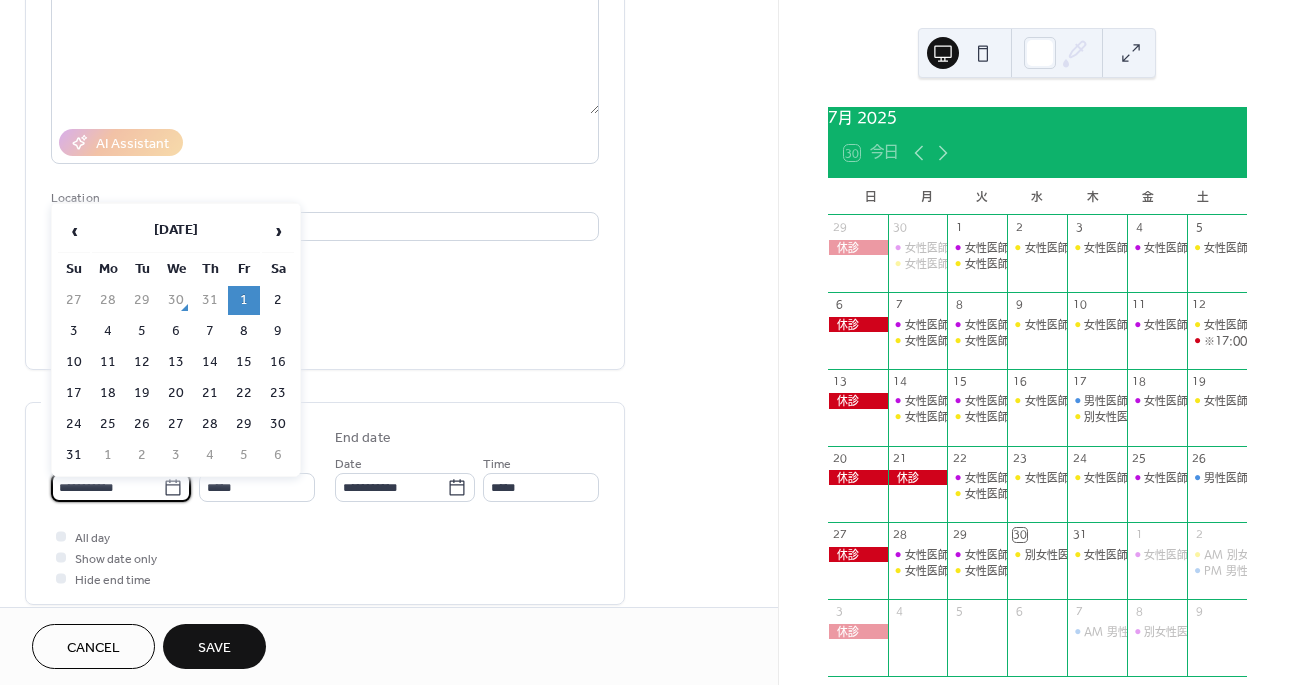 click on "**********" at bounding box center [107, 487] 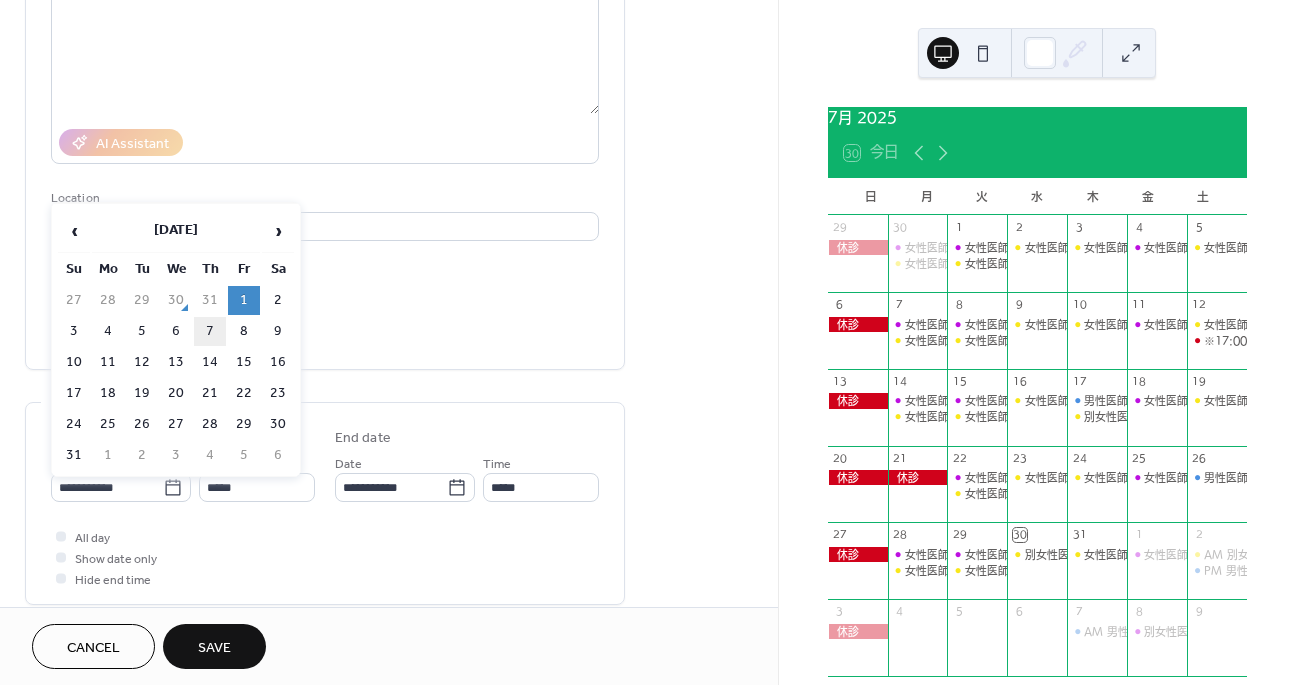 click on "7" at bounding box center [210, 331] 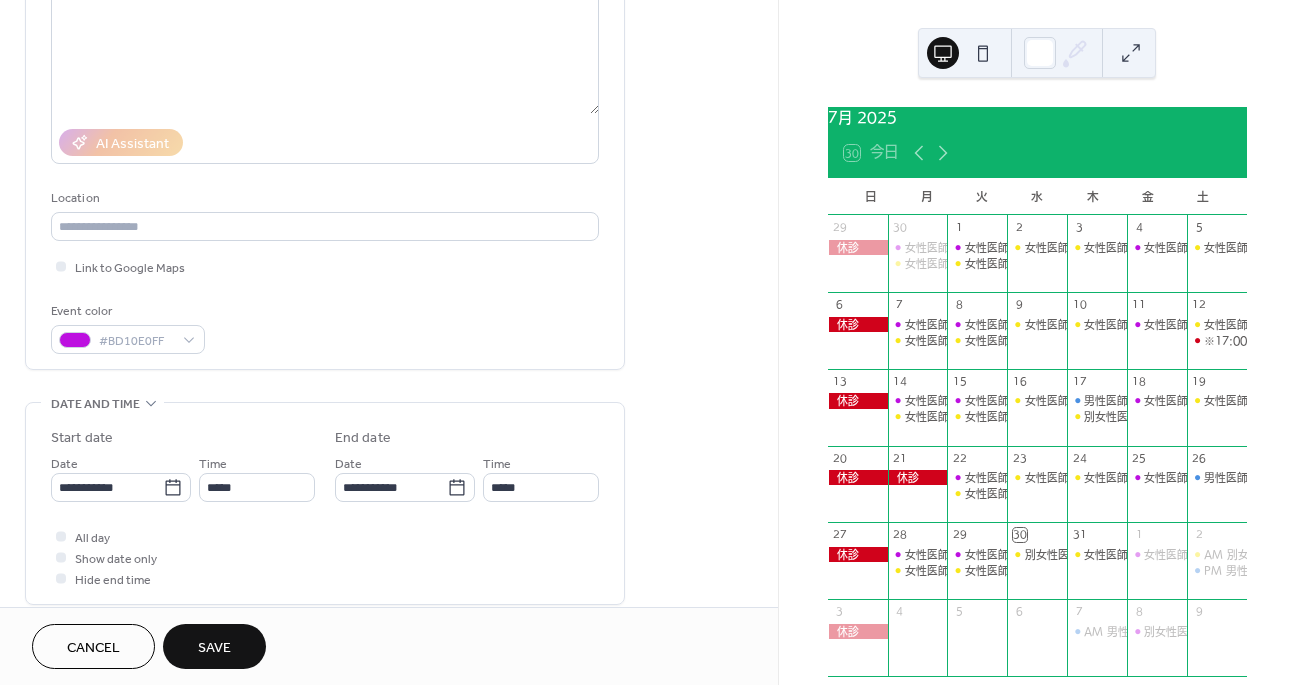 click on "Save" at bounding box center [214, 648] 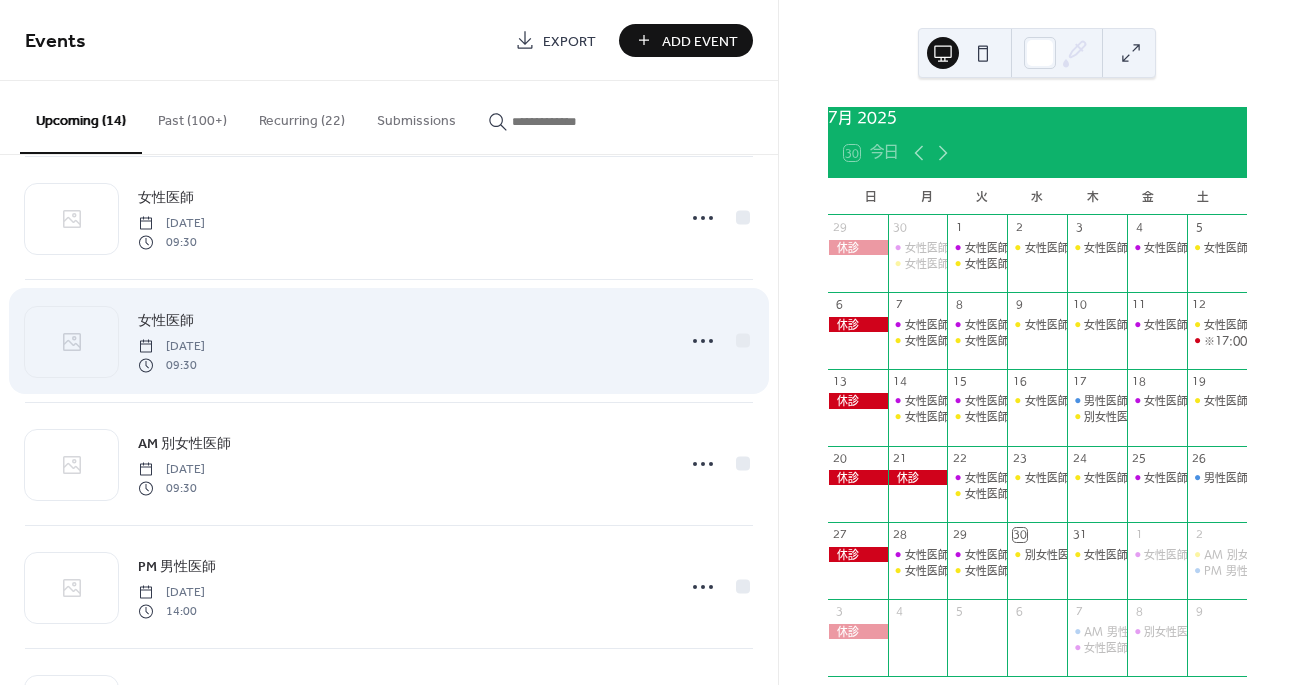 scroll, scrollTop: 154, scrollLeft: 0, axis: vertical 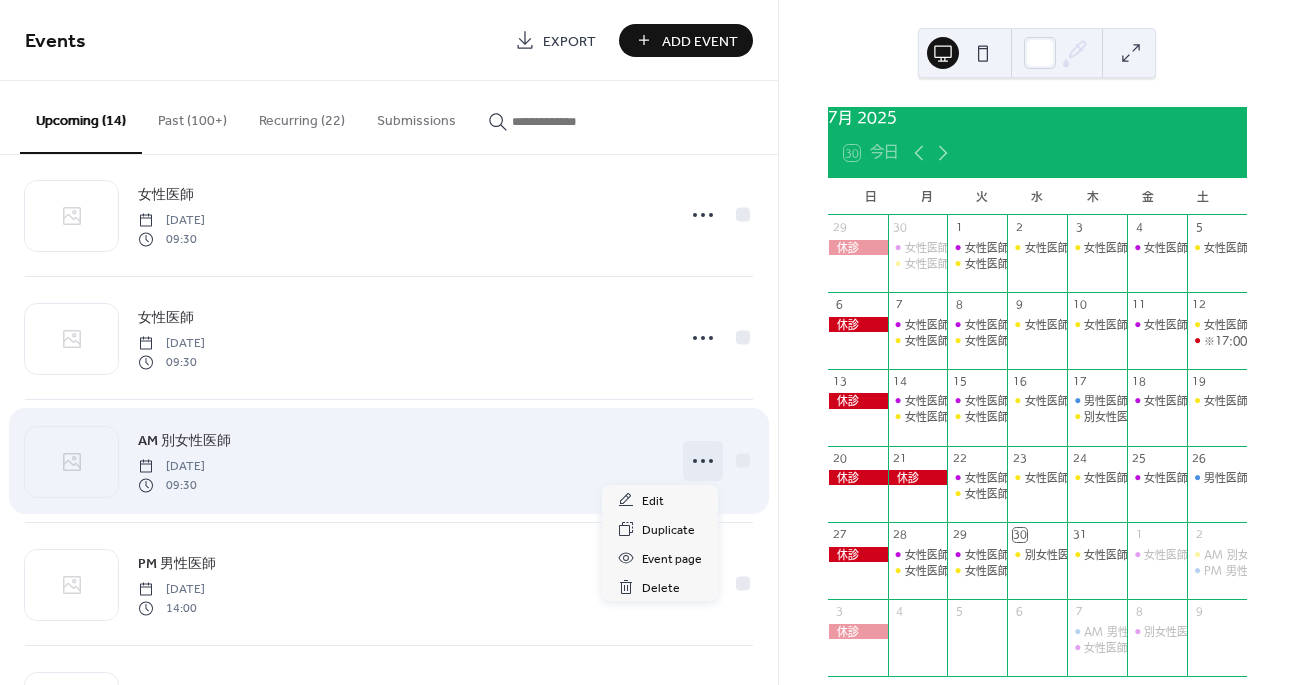 click 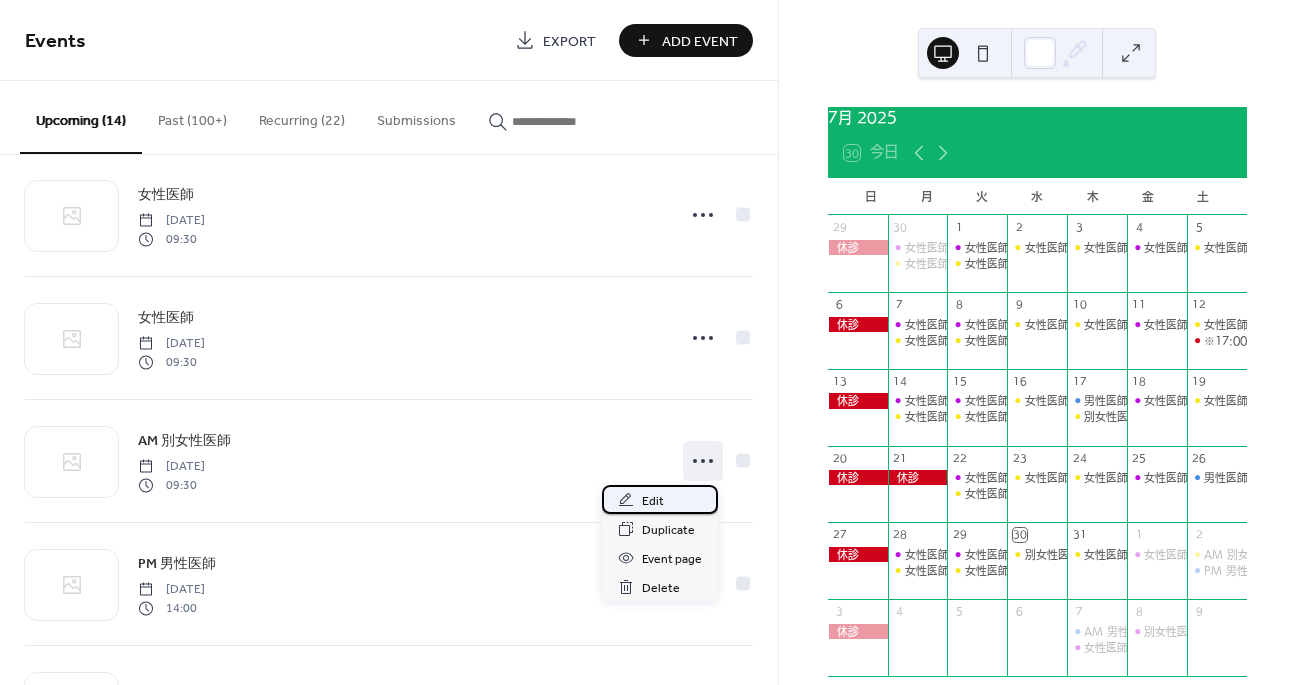 click on "Edit" at bounding box center (660, 499) 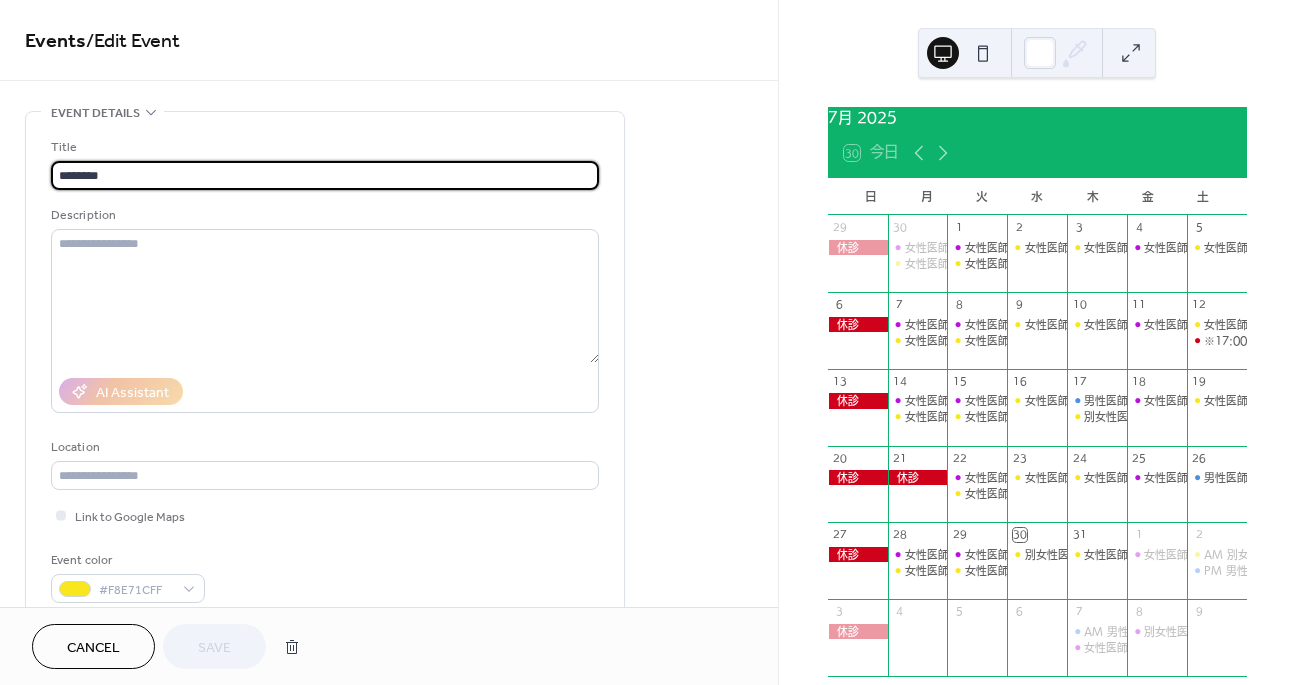 click on "********" at bounding box center (325, 175) 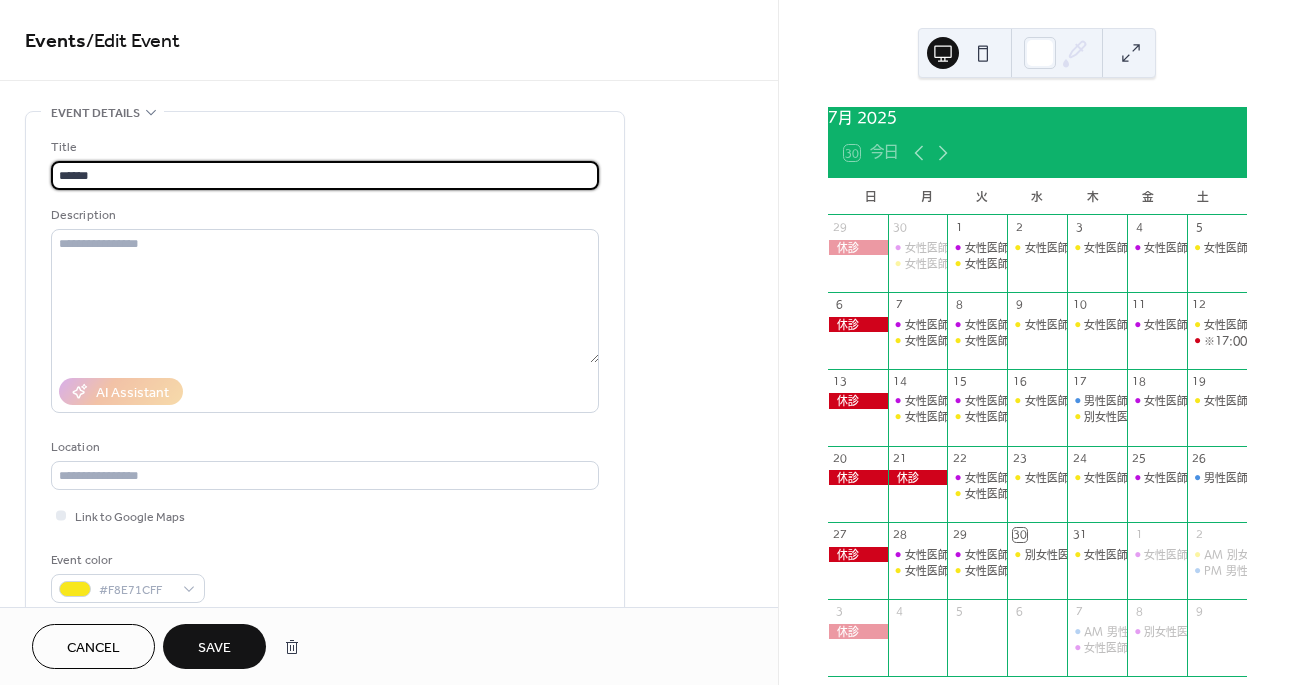type on "*****" 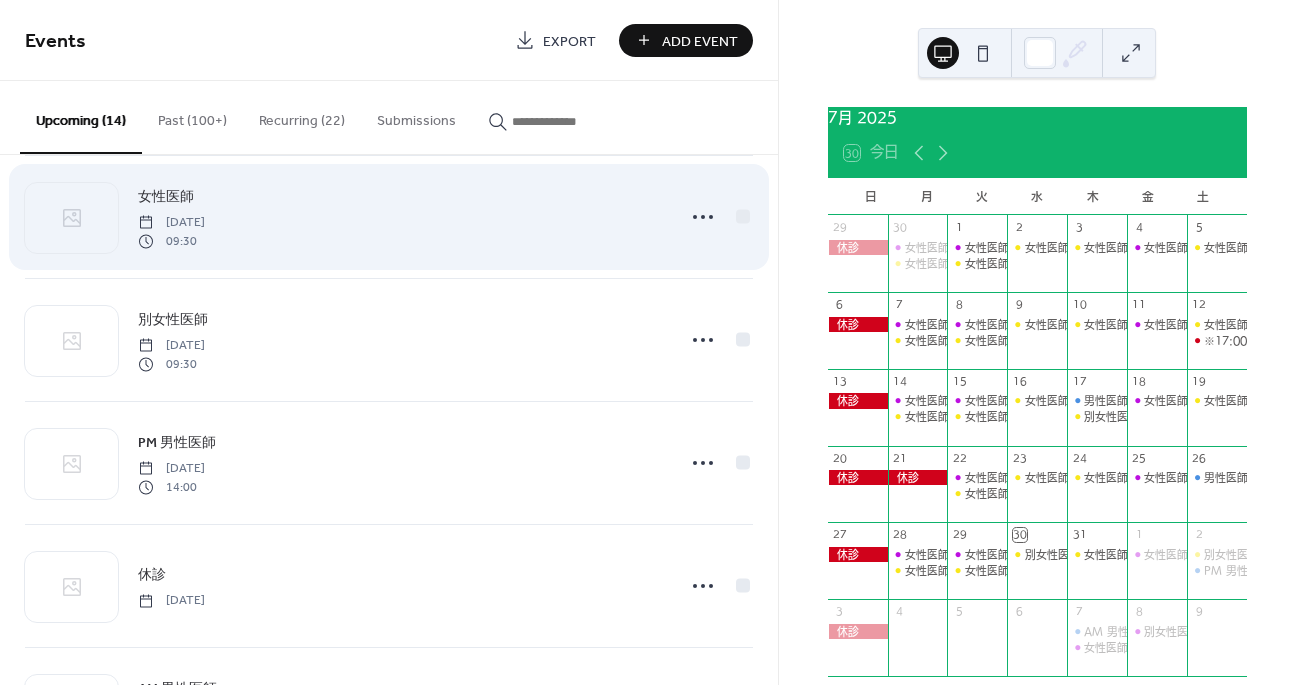 scroll, scrollTop: 324, scrollLeft: 0, axis: vertical 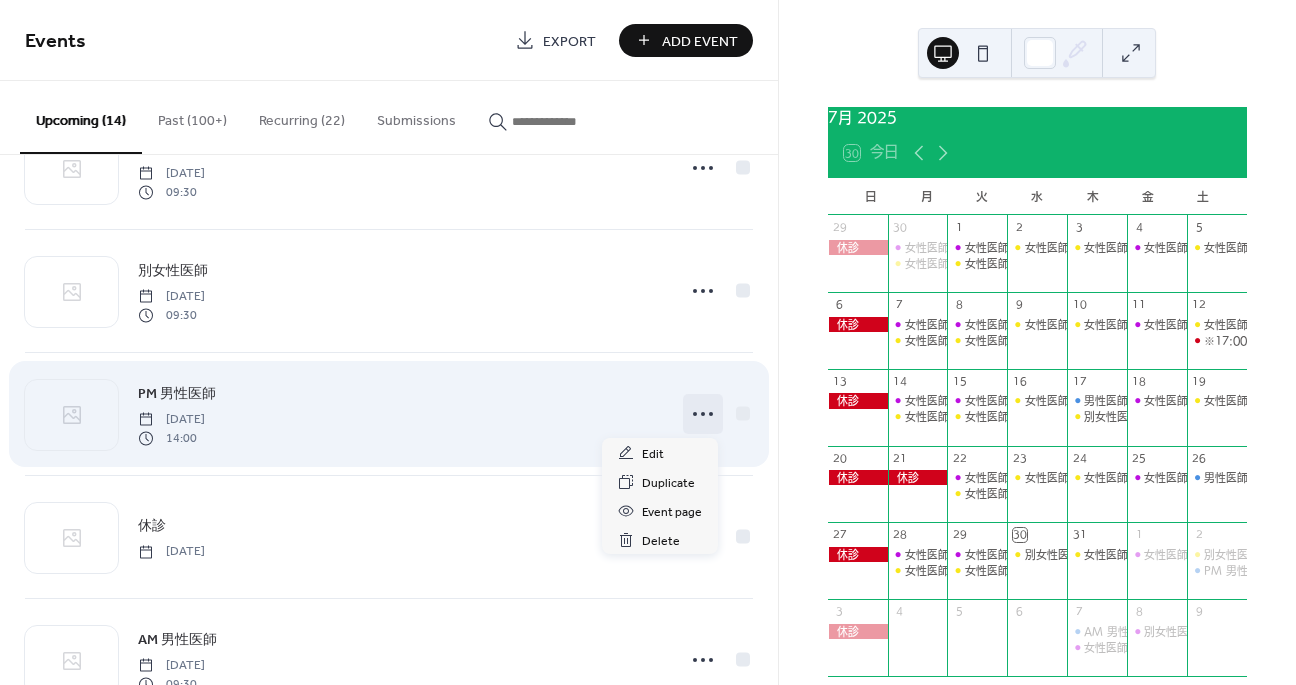 click 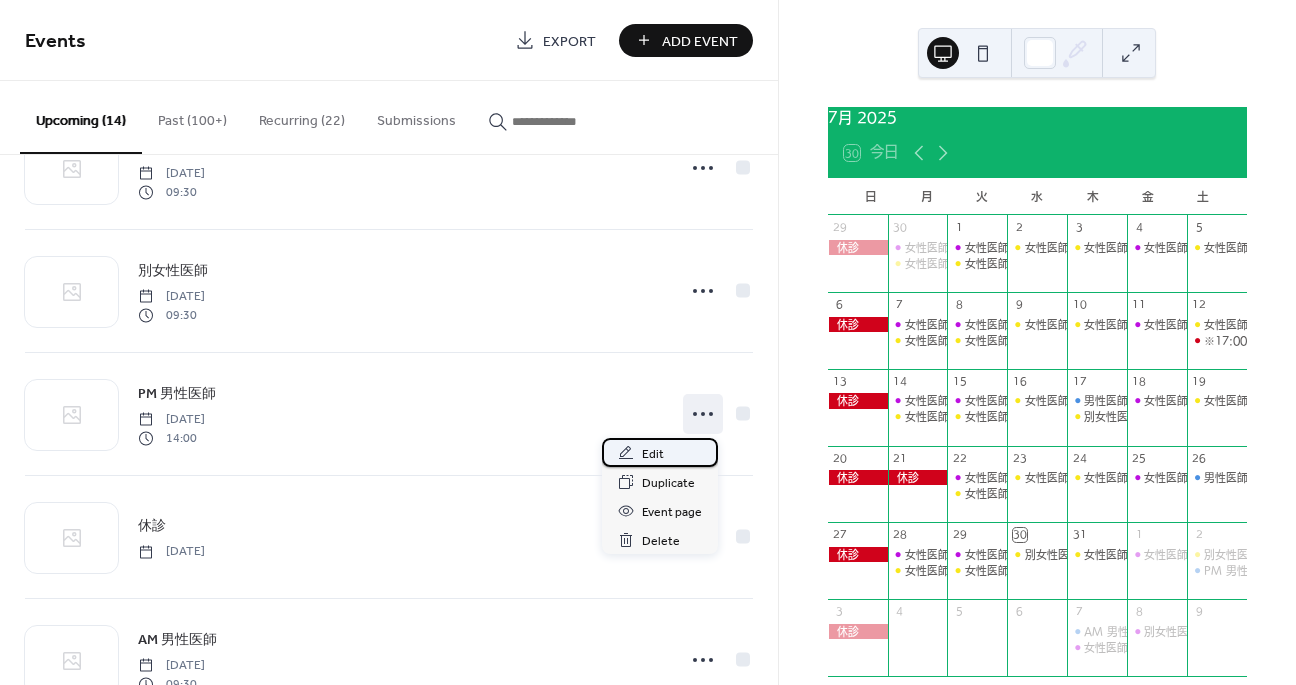 click on "Edit" at bounding box center [653, 454] 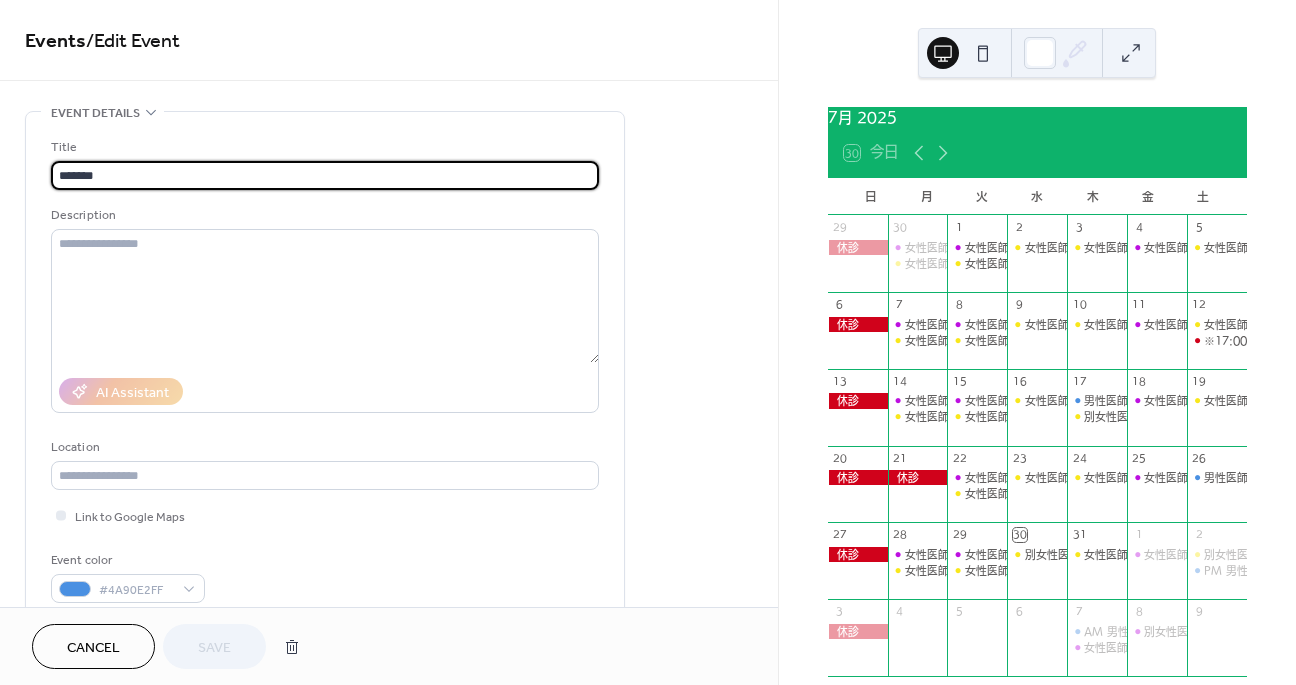 click on "*******" at bounding box center (325, 175) 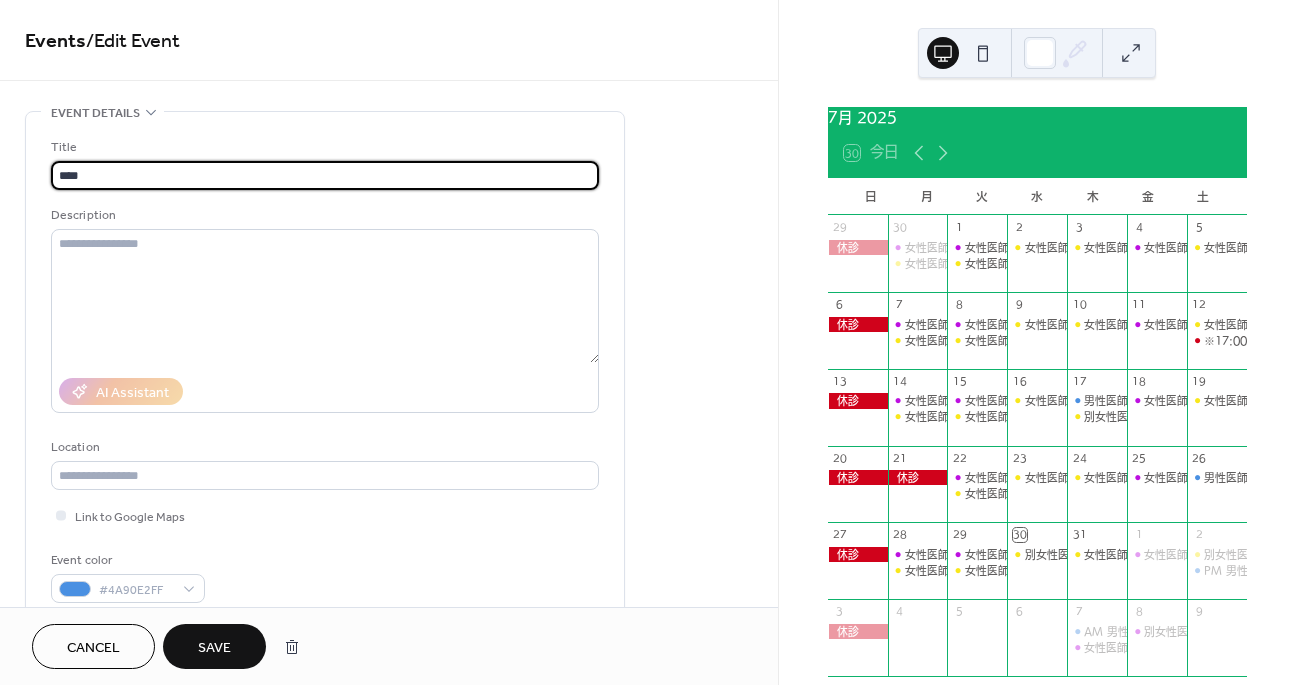 type on "****" 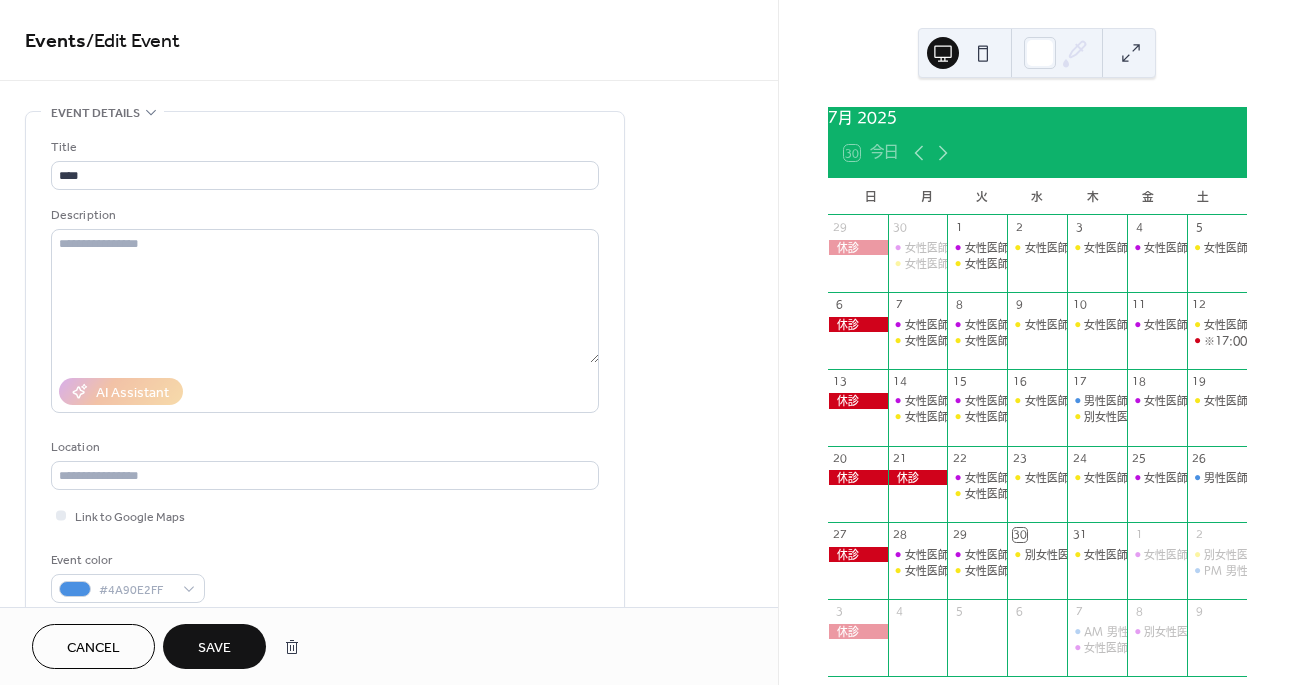 click on "Save" at bounding box center [214, 648] 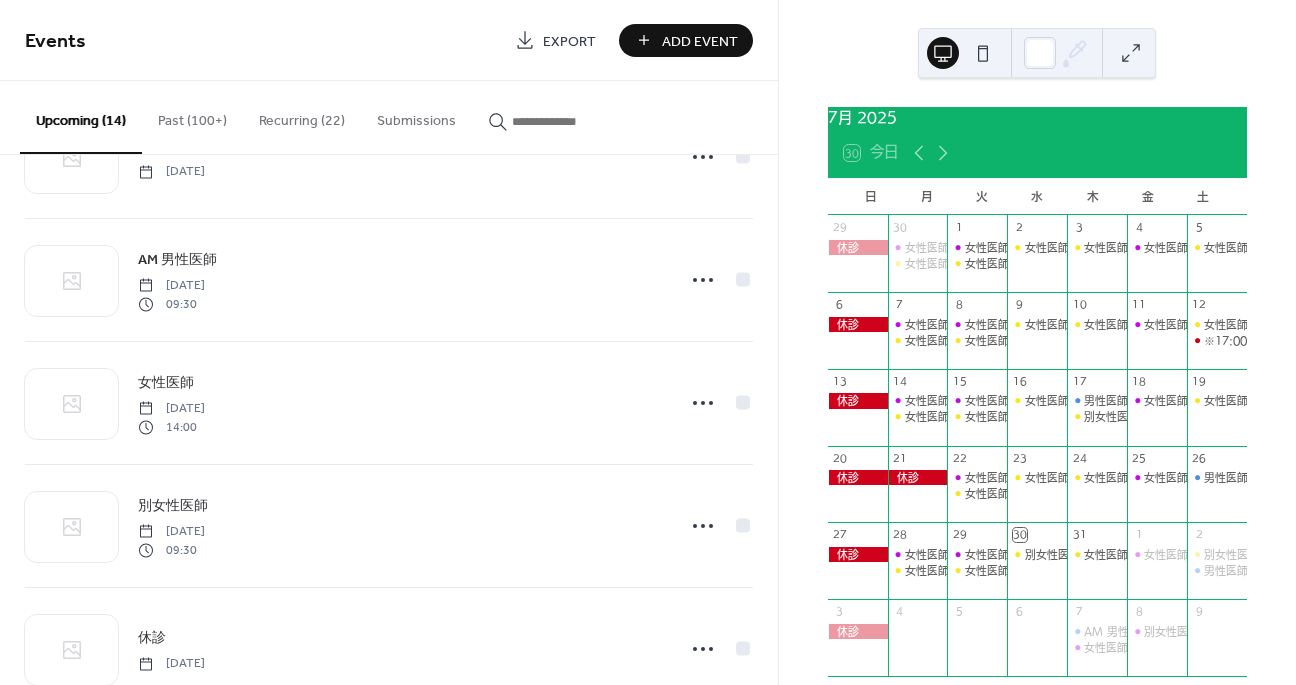 scroll, scrollTop: 706, scrollLeft: 0, axis: vertical 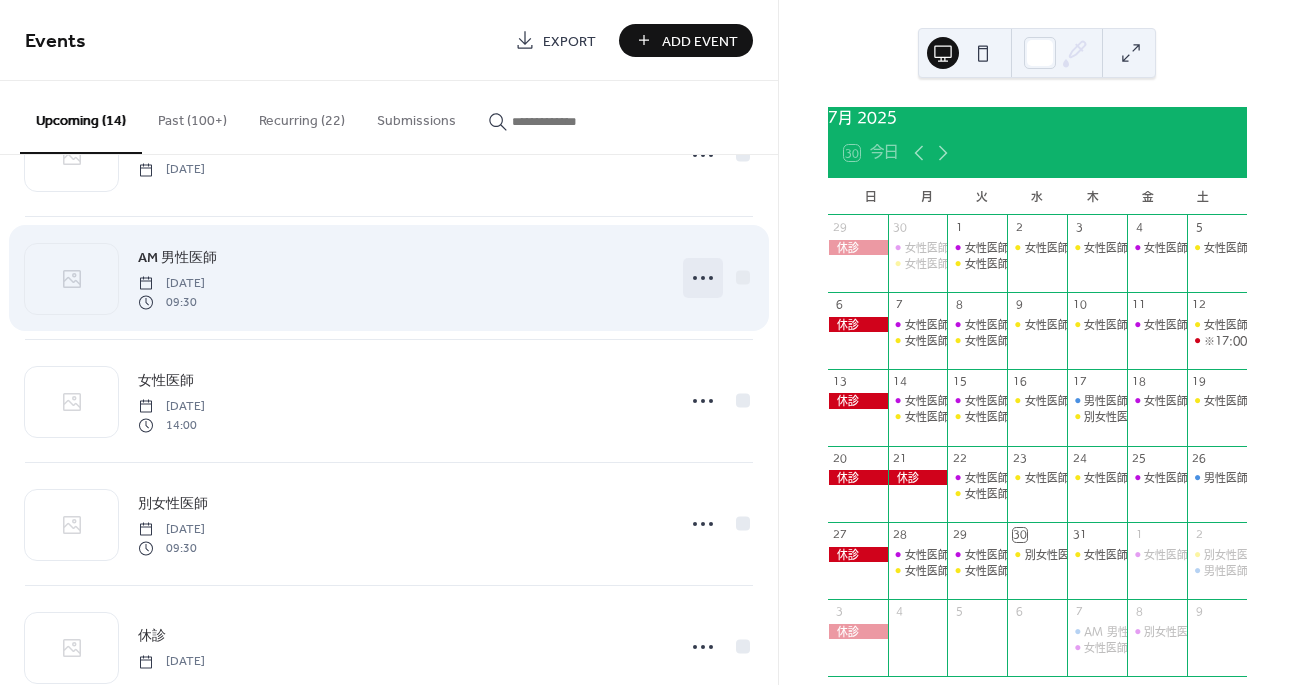 click 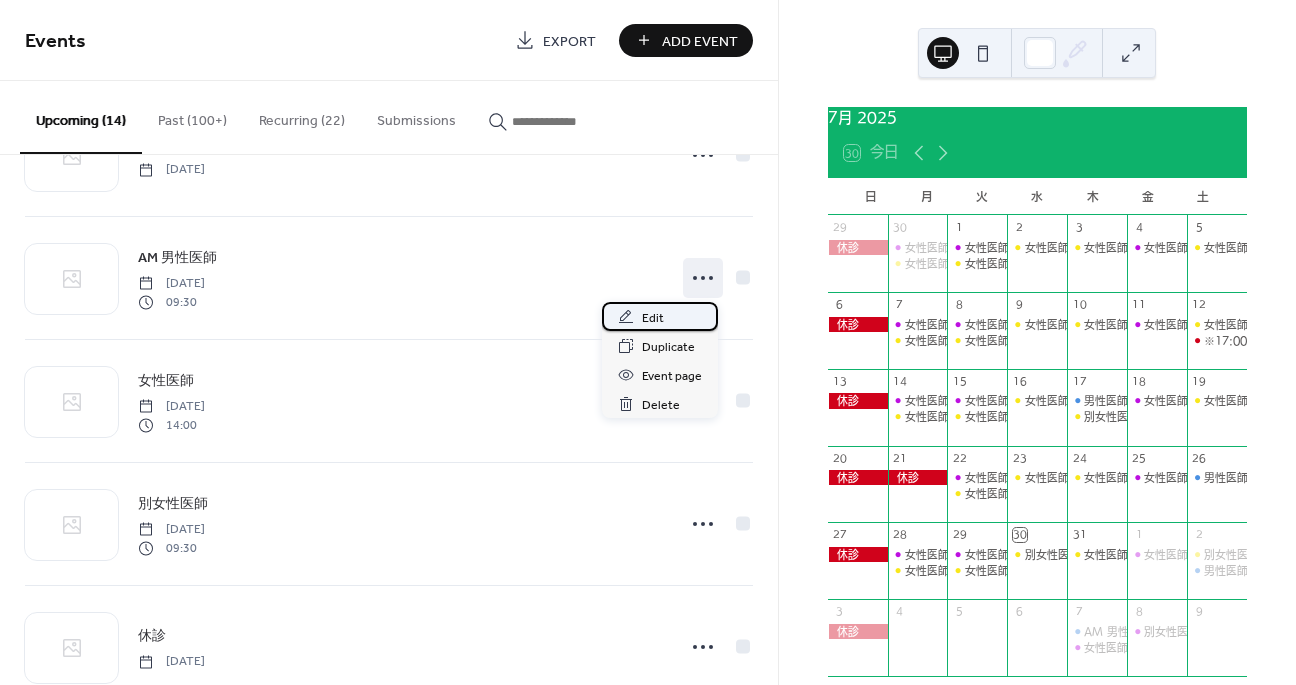 click on "Edit" at bounding box center (660, 316) 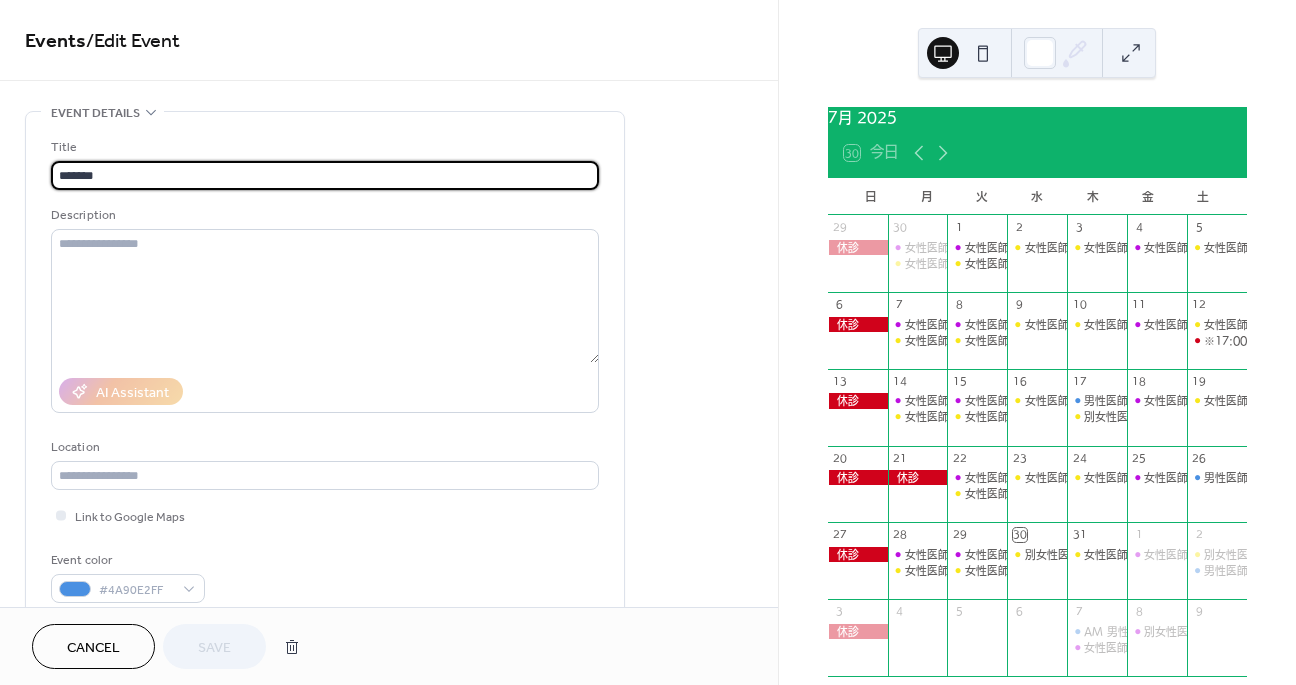 click on "*******" at bounding box center (325, 175) 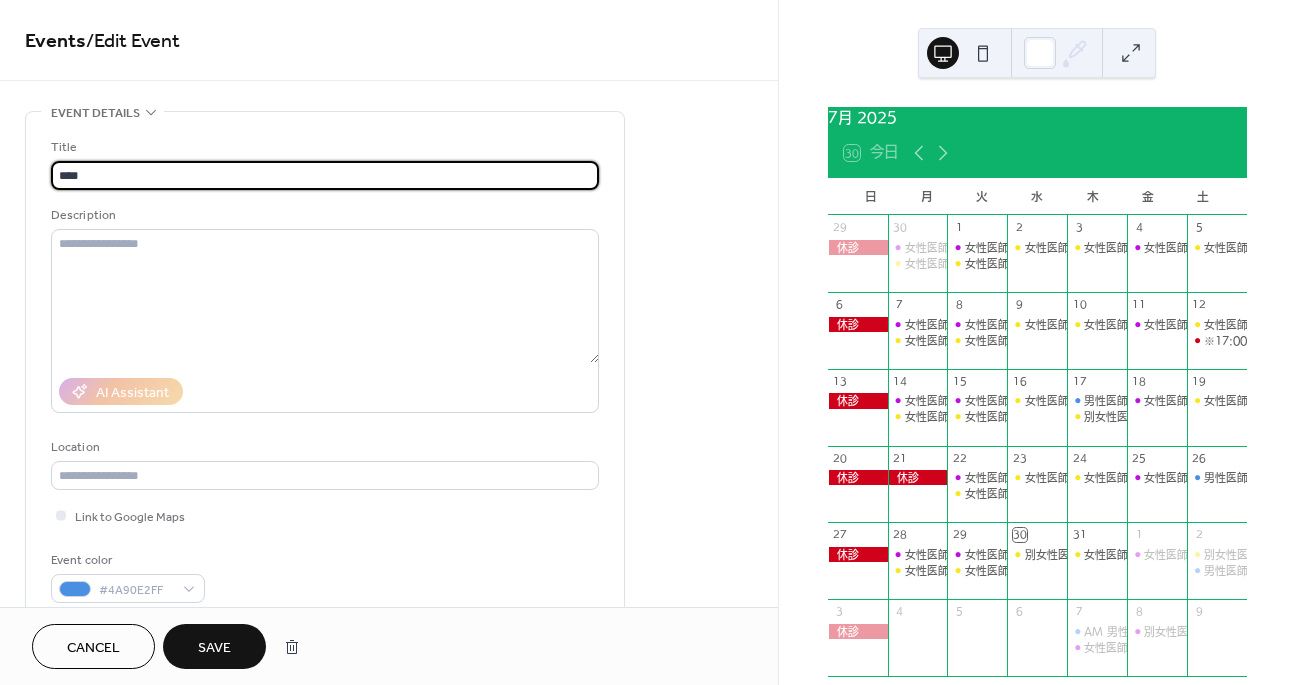 type on "****" 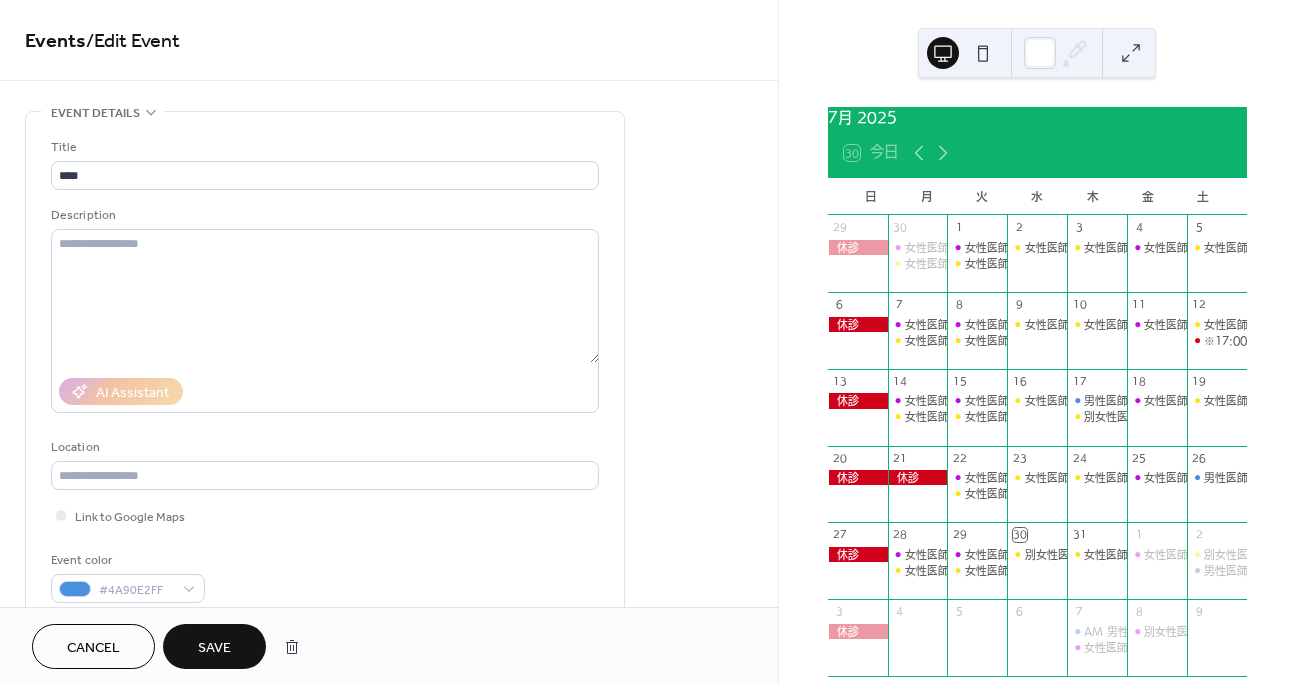 click on "Save" at bounding box center [214, 648] 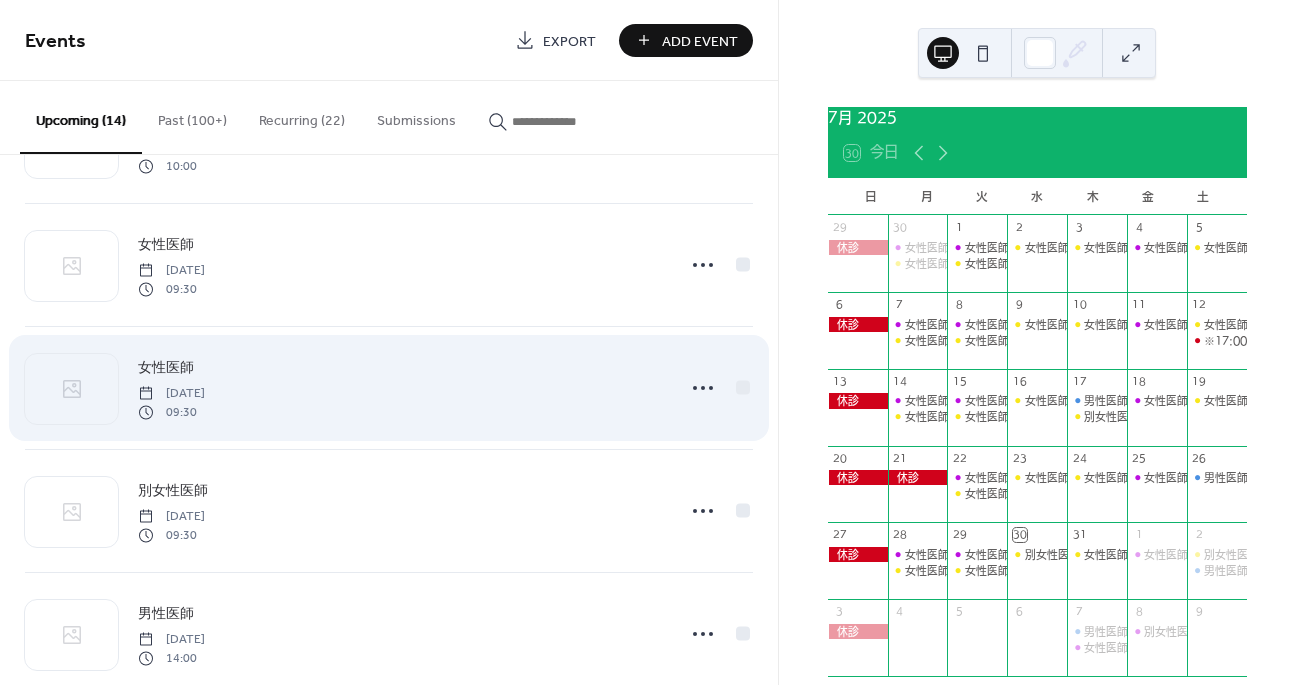 scroll, scrollTop: 106, scrollLeft: 0, axis: vertical 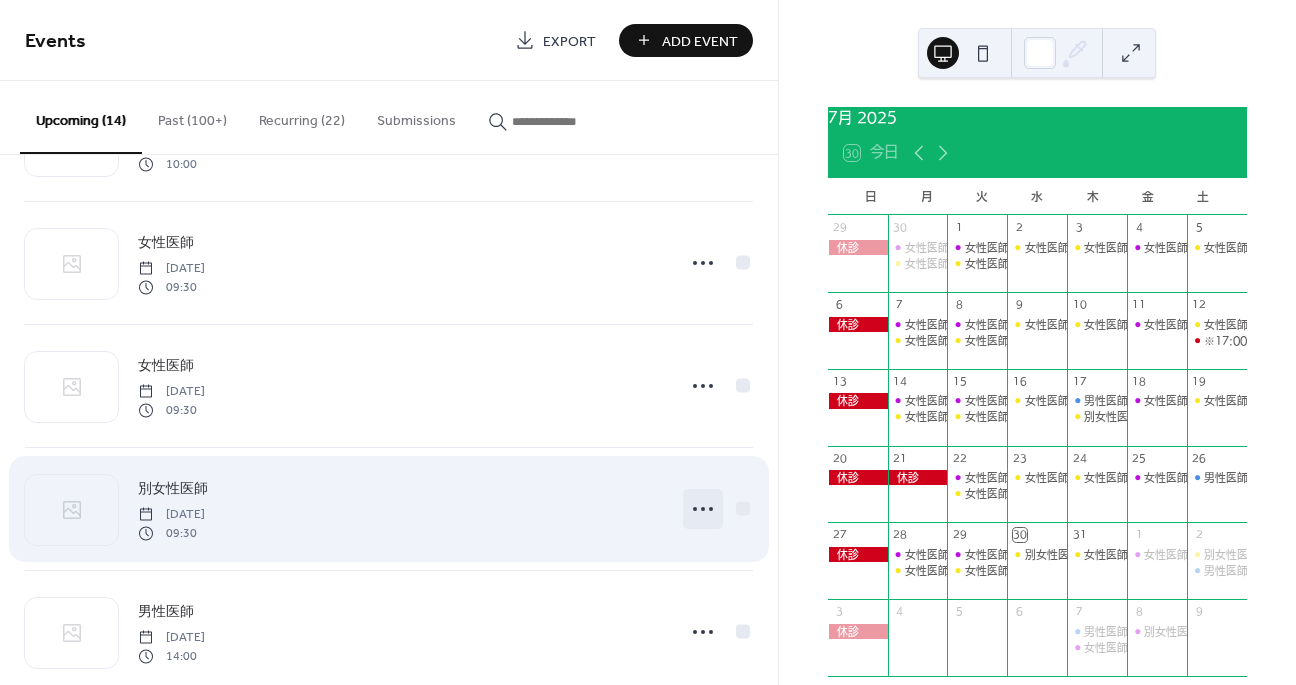 click 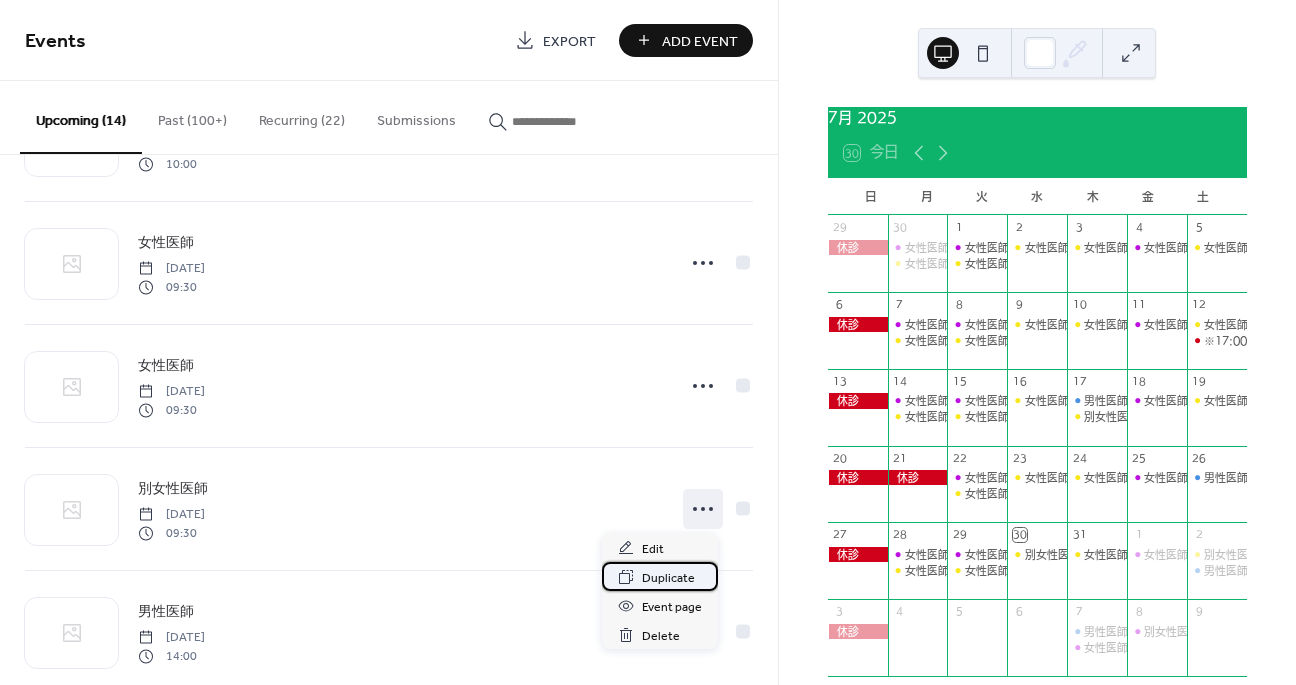 click on "Duplicate" at bounding box center [668, 578] 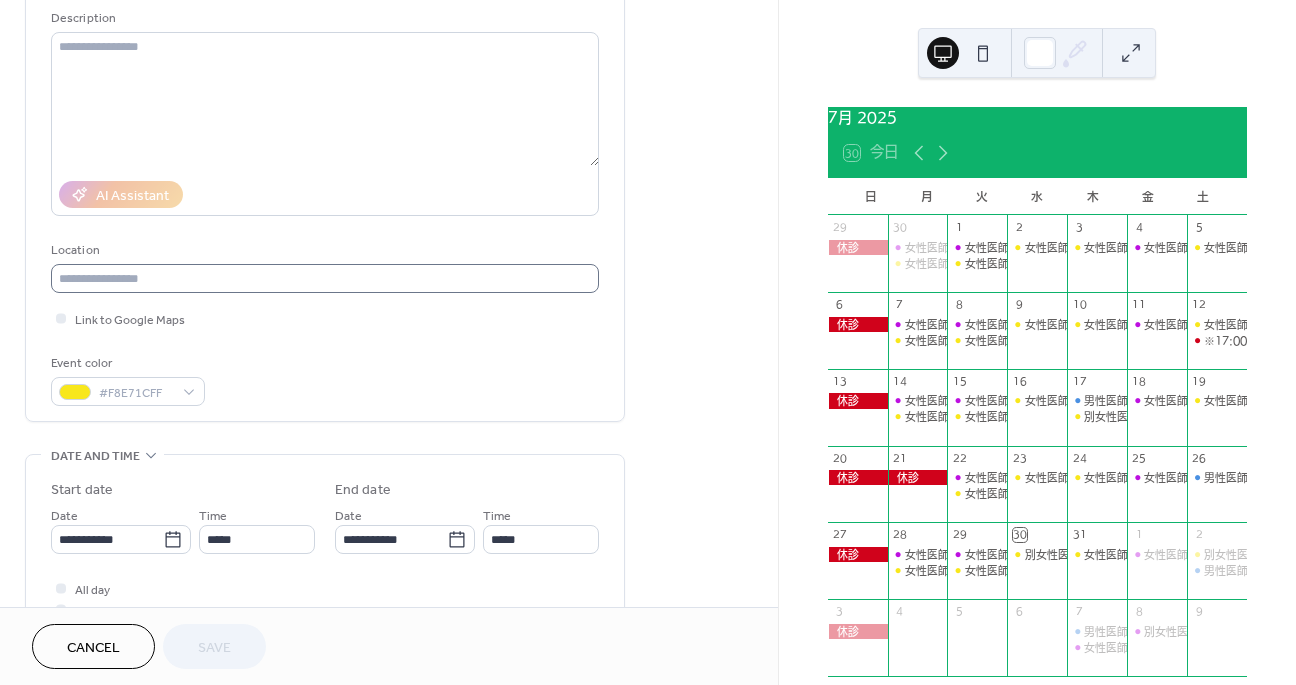 scroll, scrollTop: 264, scrollLeft: 0, axis: vertical 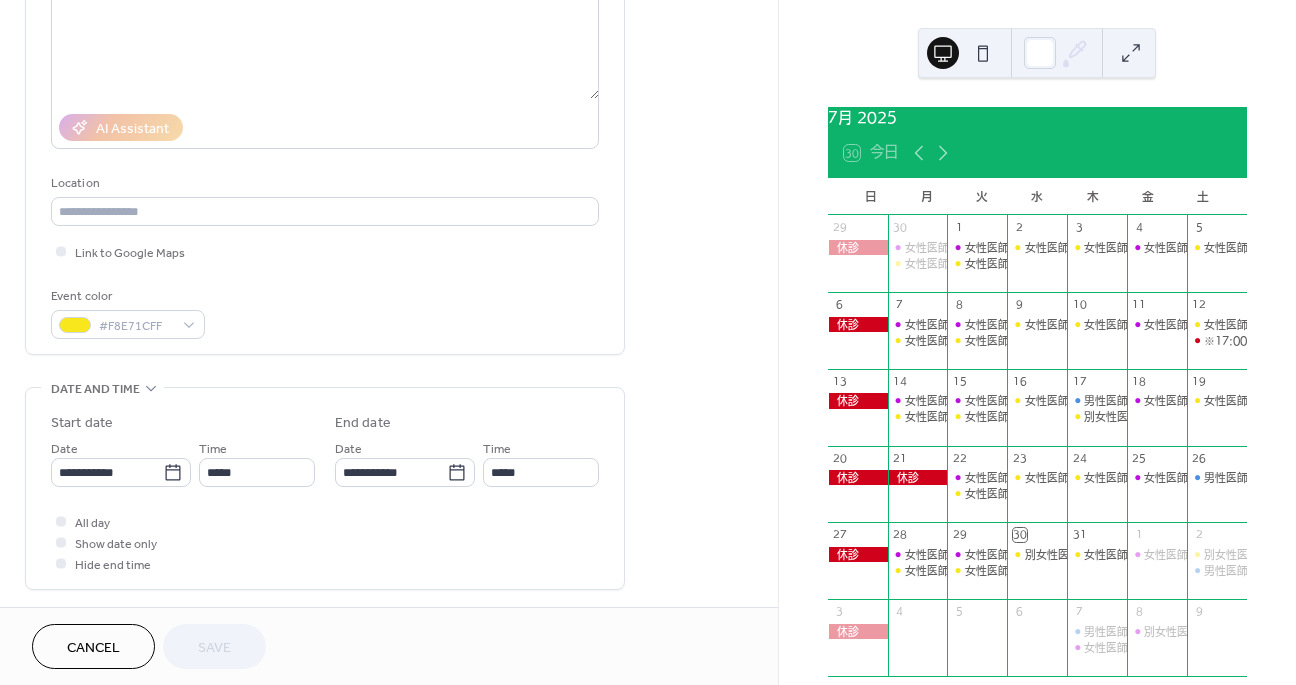 click on "**********" at bounding box center [325, 493] 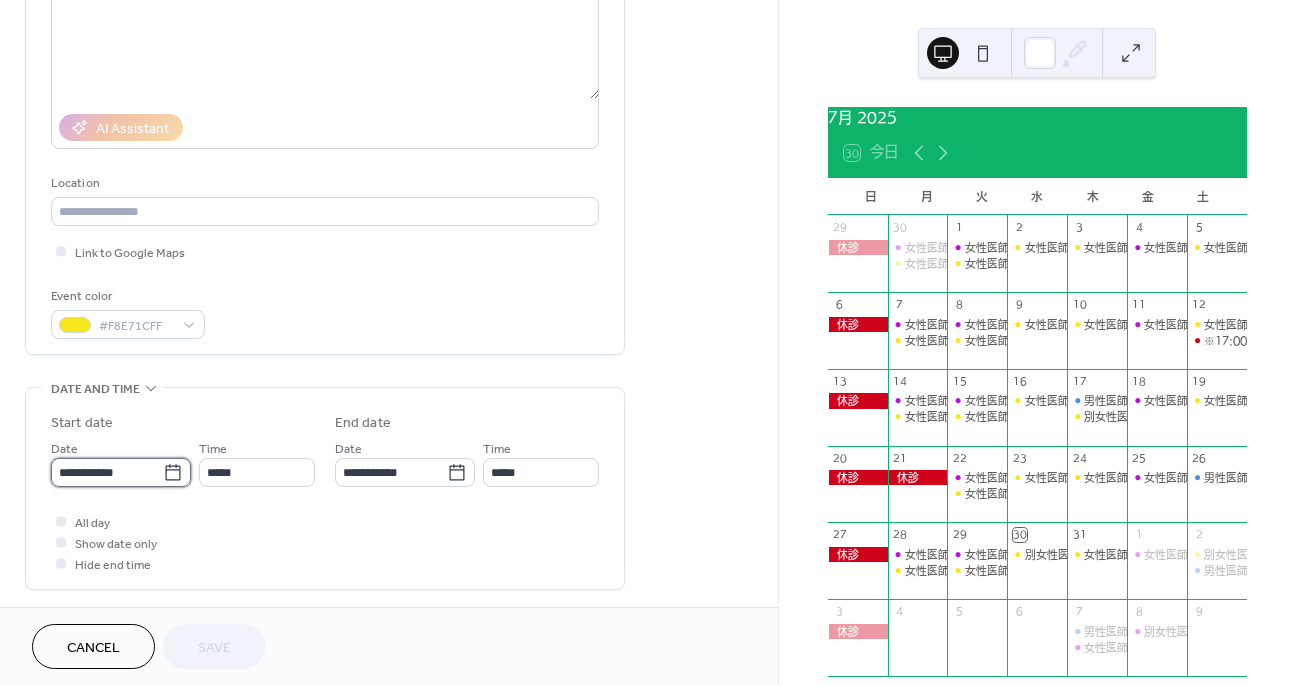 click on "**********" at bounding box center (107, 472) 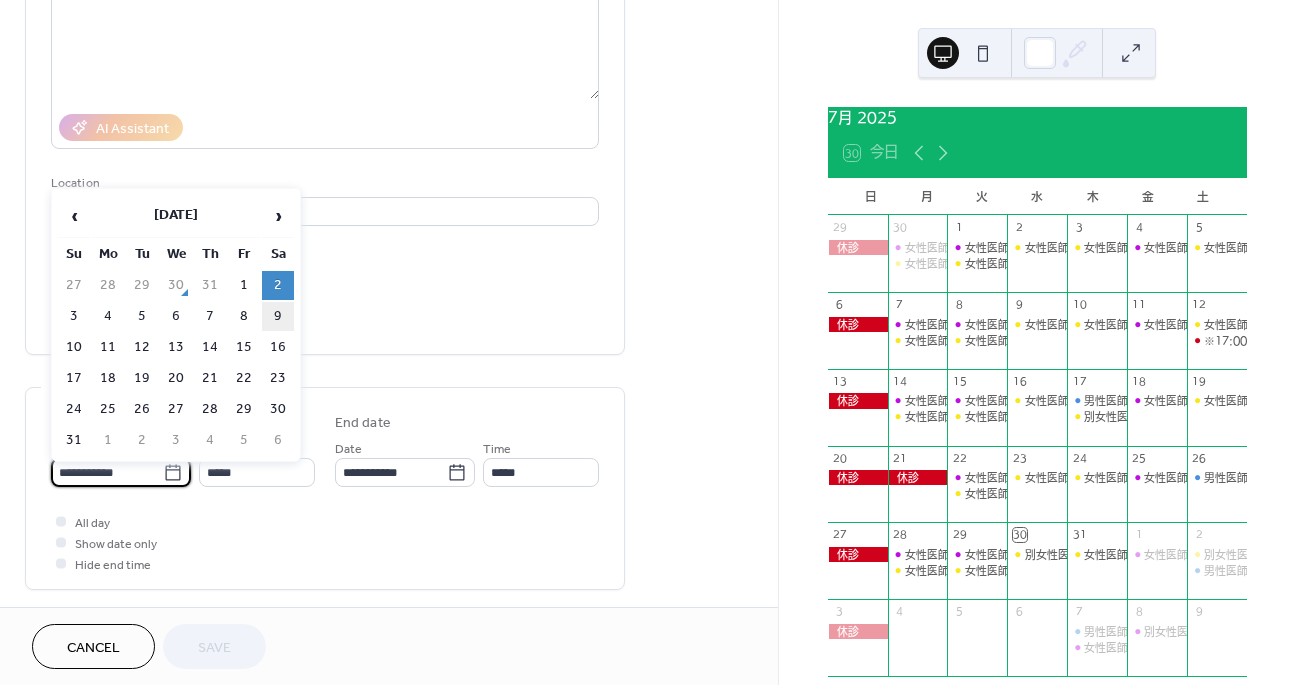 click on "9" at bounding box center (278, 316) 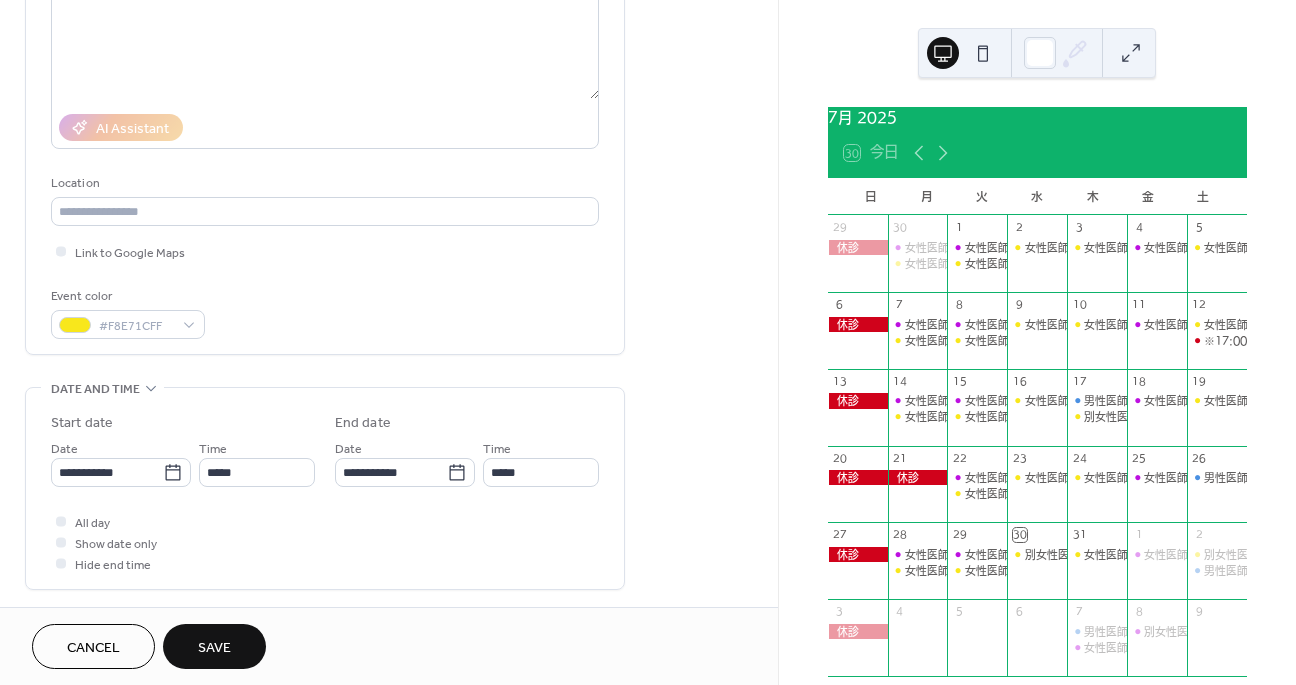 click on "Save" at bounding box center (214, 648) 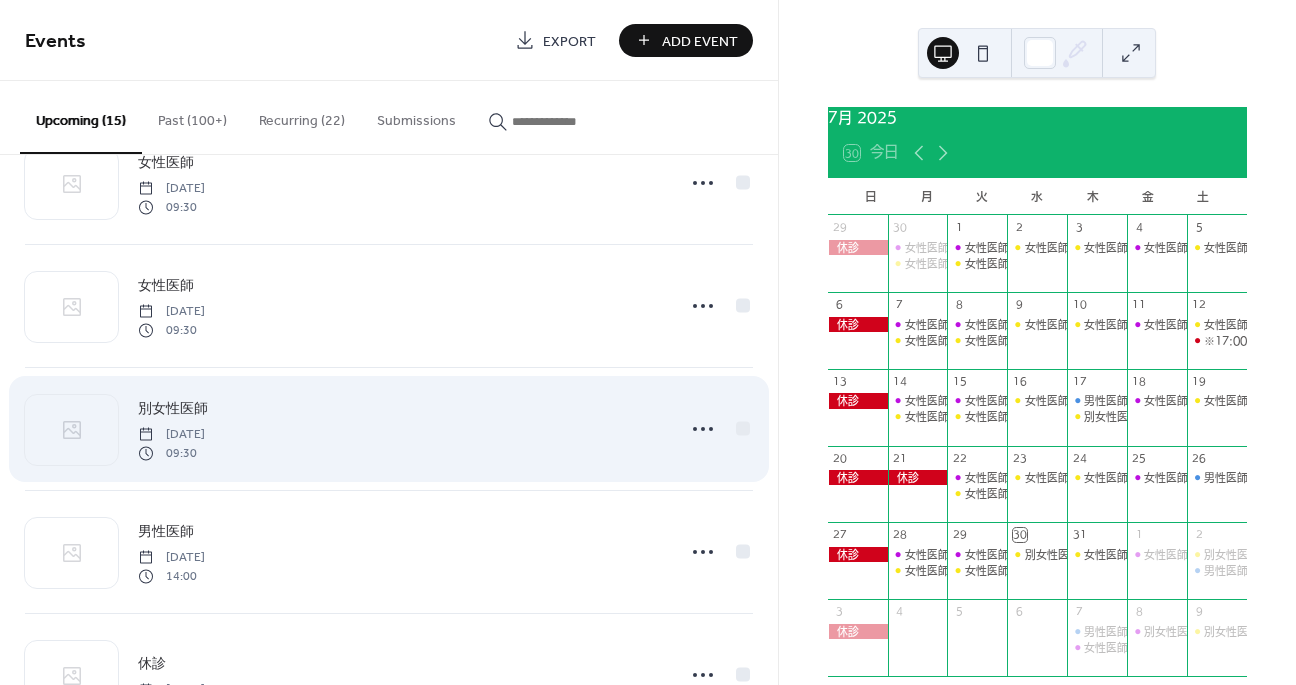 scroll, scrollTop: 230, scrollLeft: 0, axis: vertical 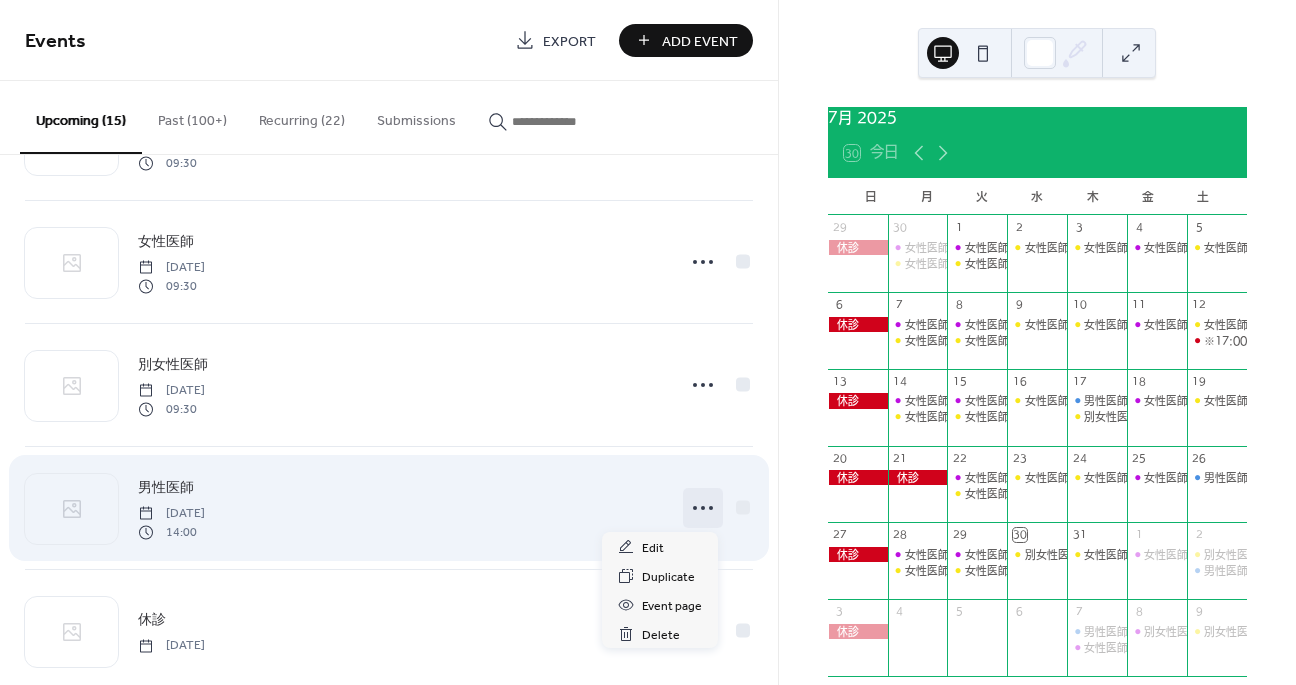 click 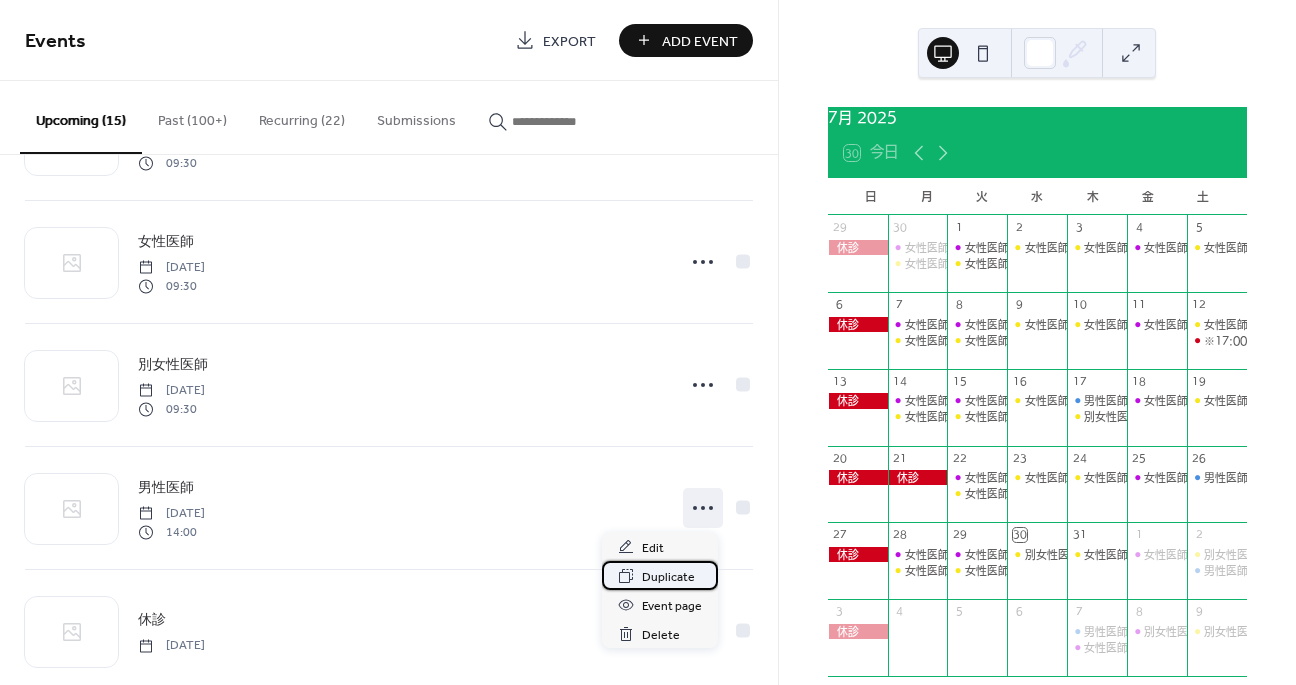 click on "Duplicate" at bounding box center (668, 577) 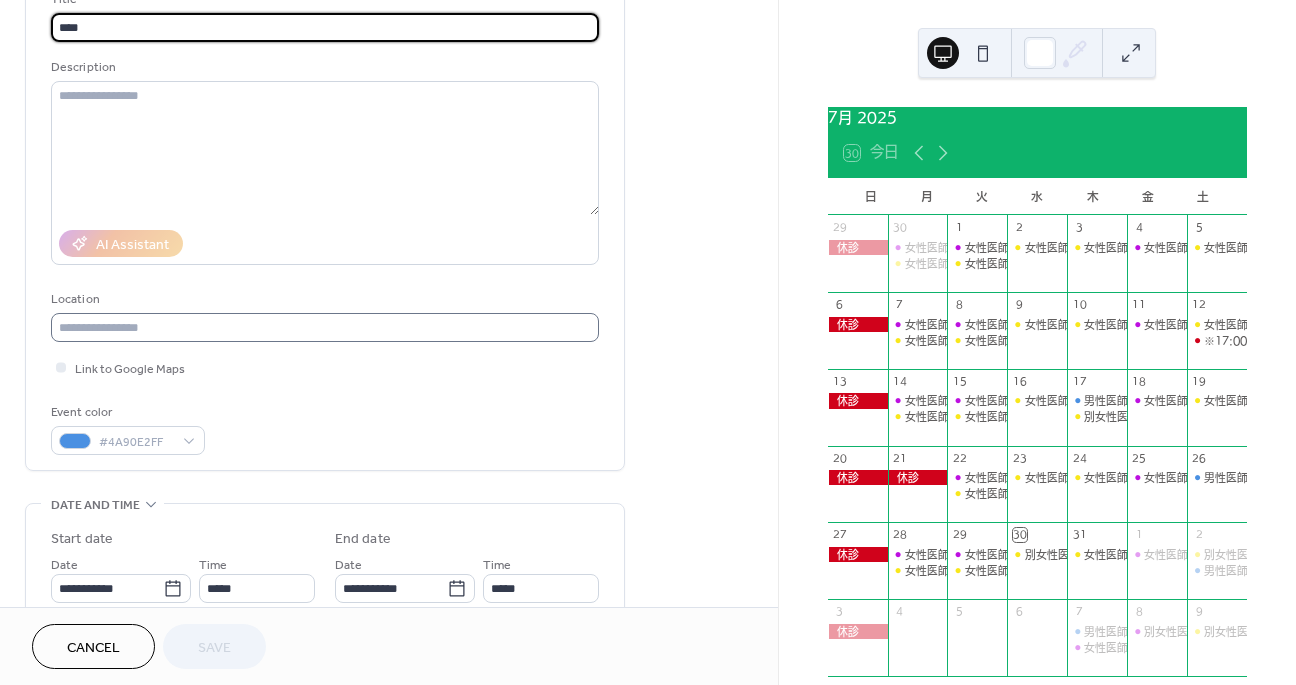 scroll, scrollTop: 200, scrollLeft: 0, axis: vertical 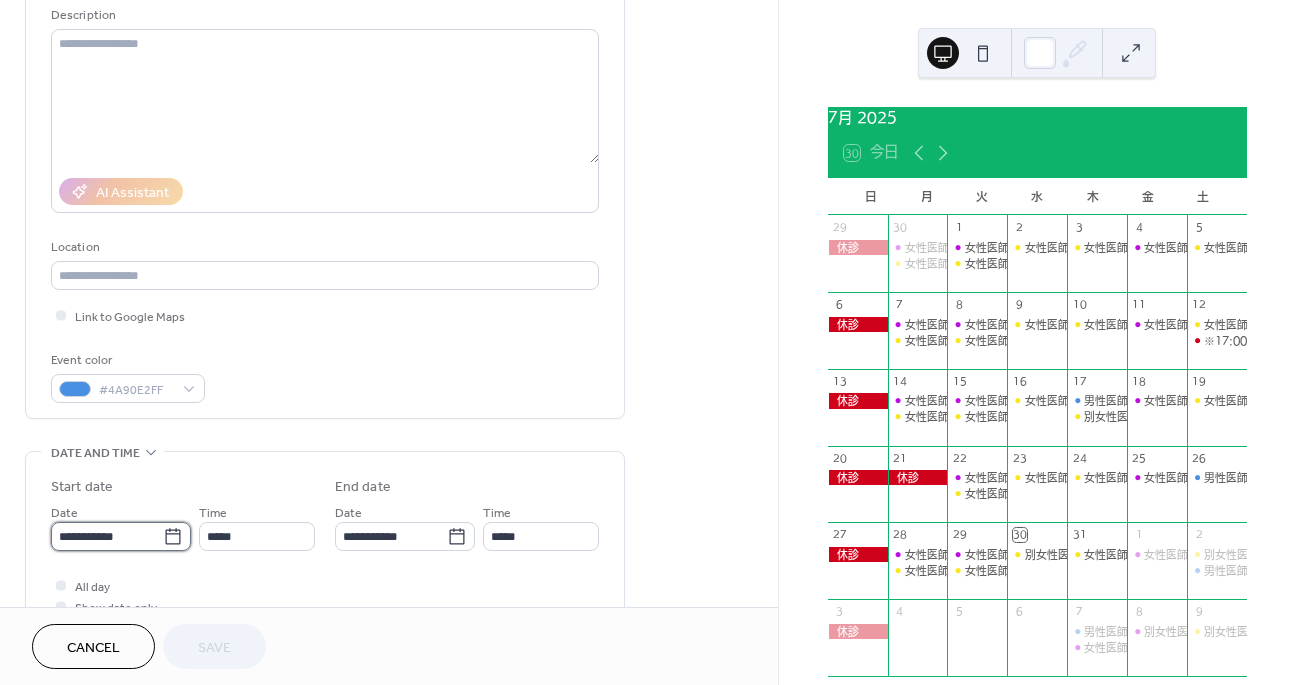 click on "**********" at bounding box center (107, 536) 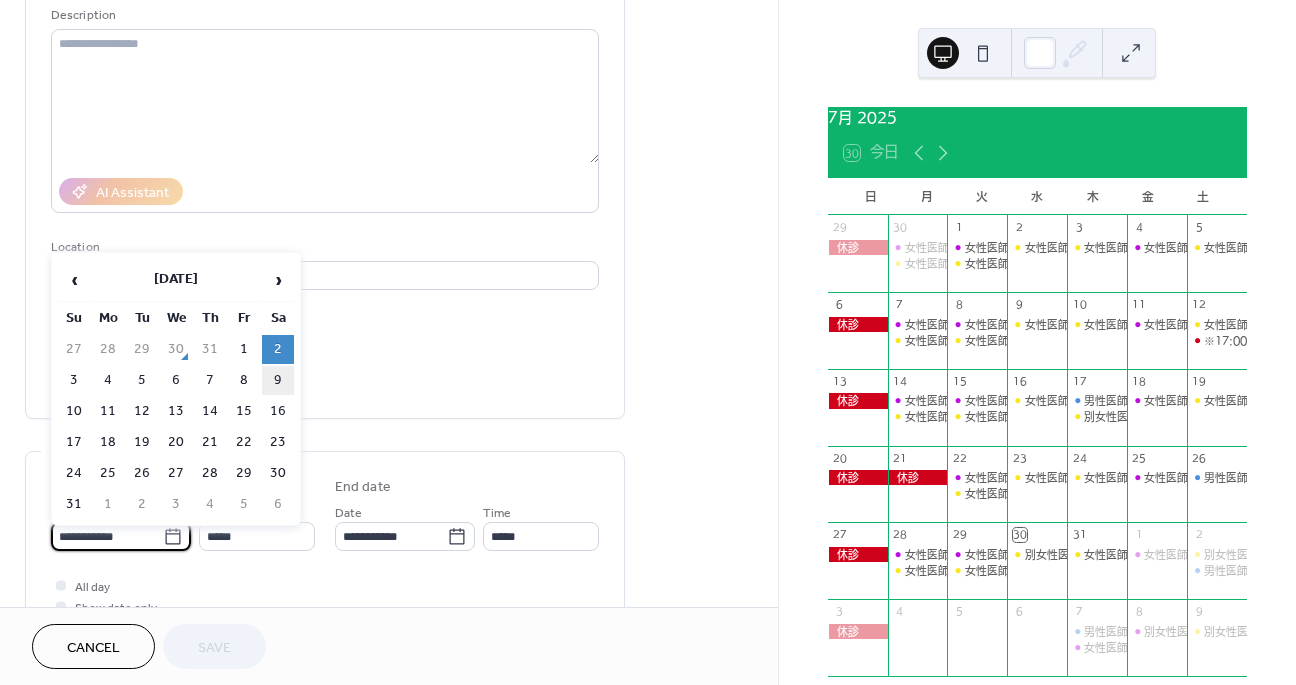 click on "9" at bounding box center (278, 380) 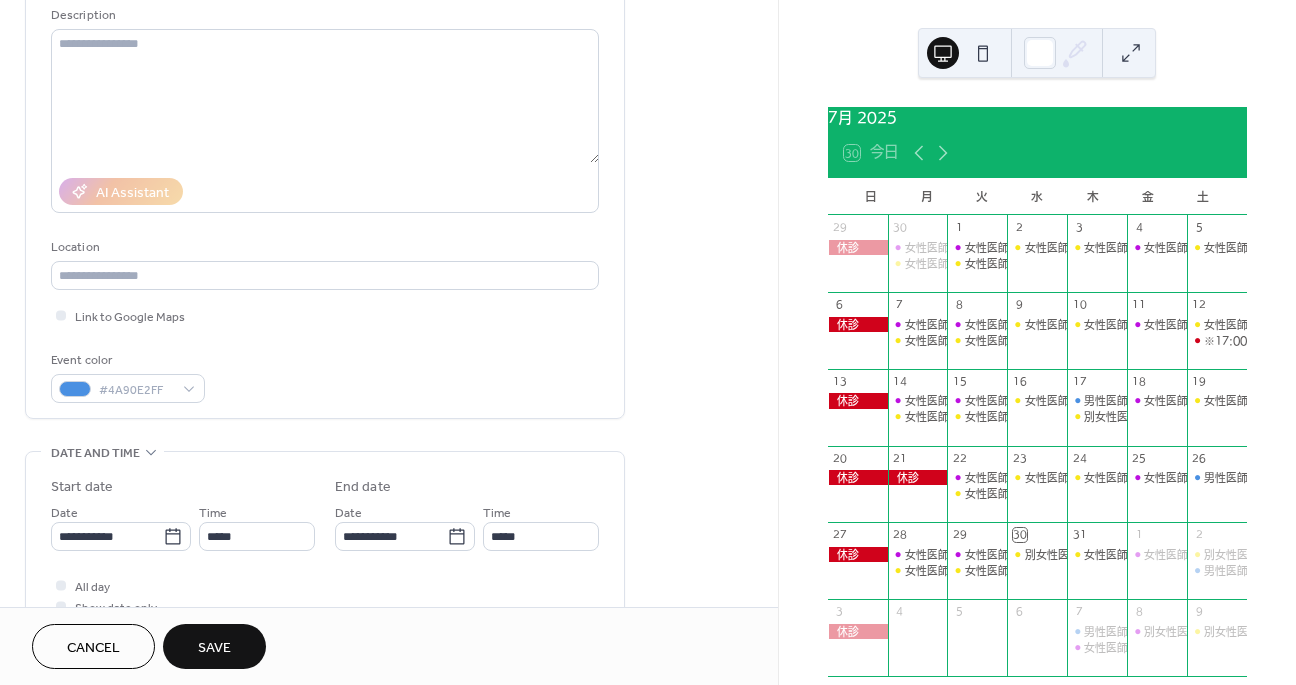 click on "Save" at bounding box center (214, 648) 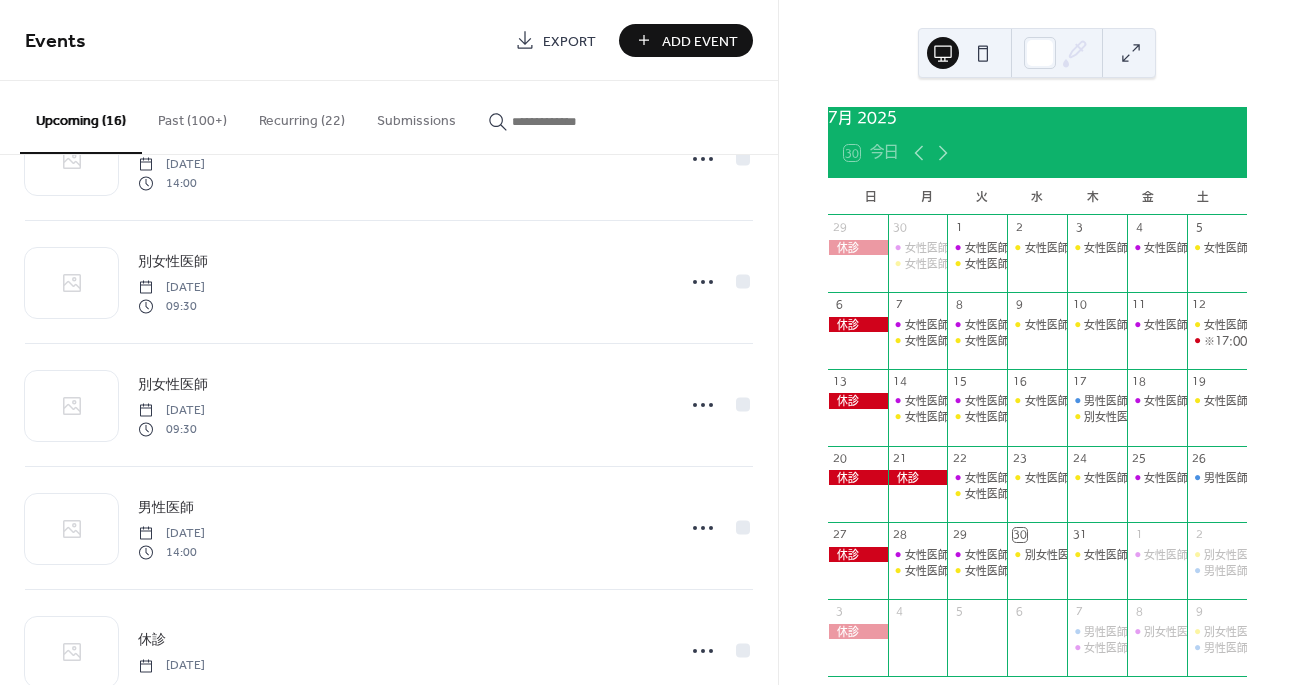 scroll, scrollTop: 966, scrollLeft: 0, axis: vertical 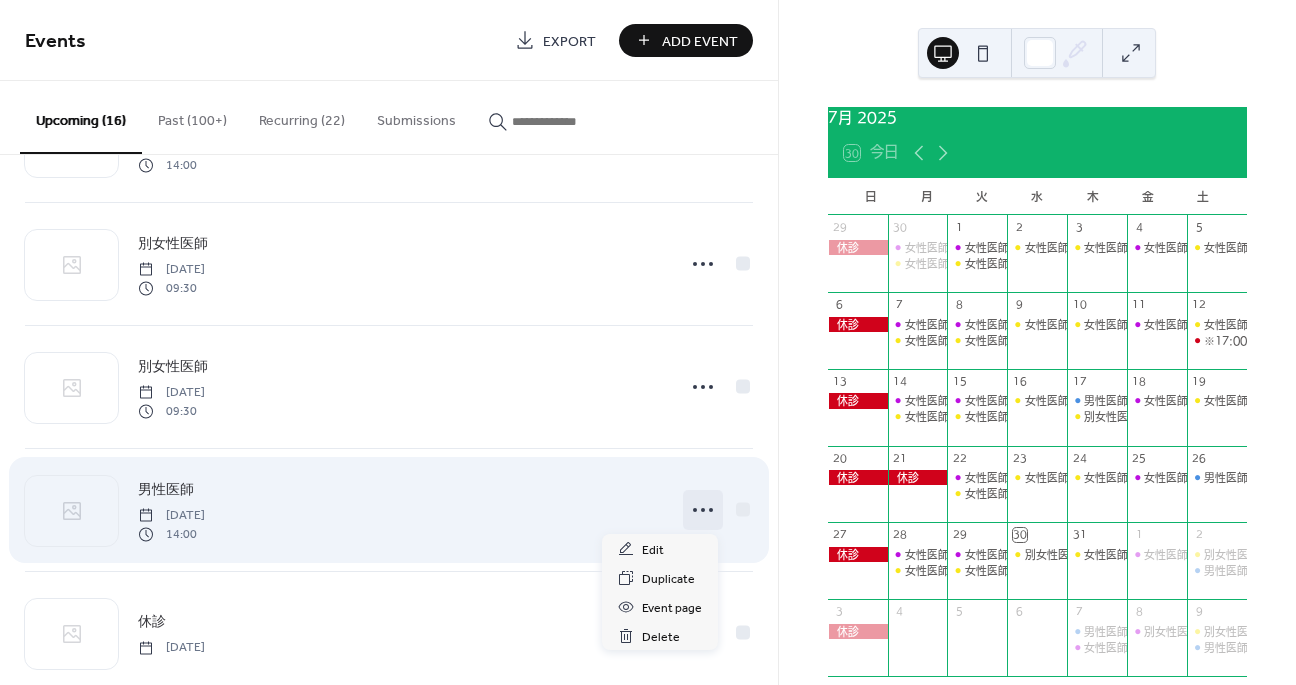 click 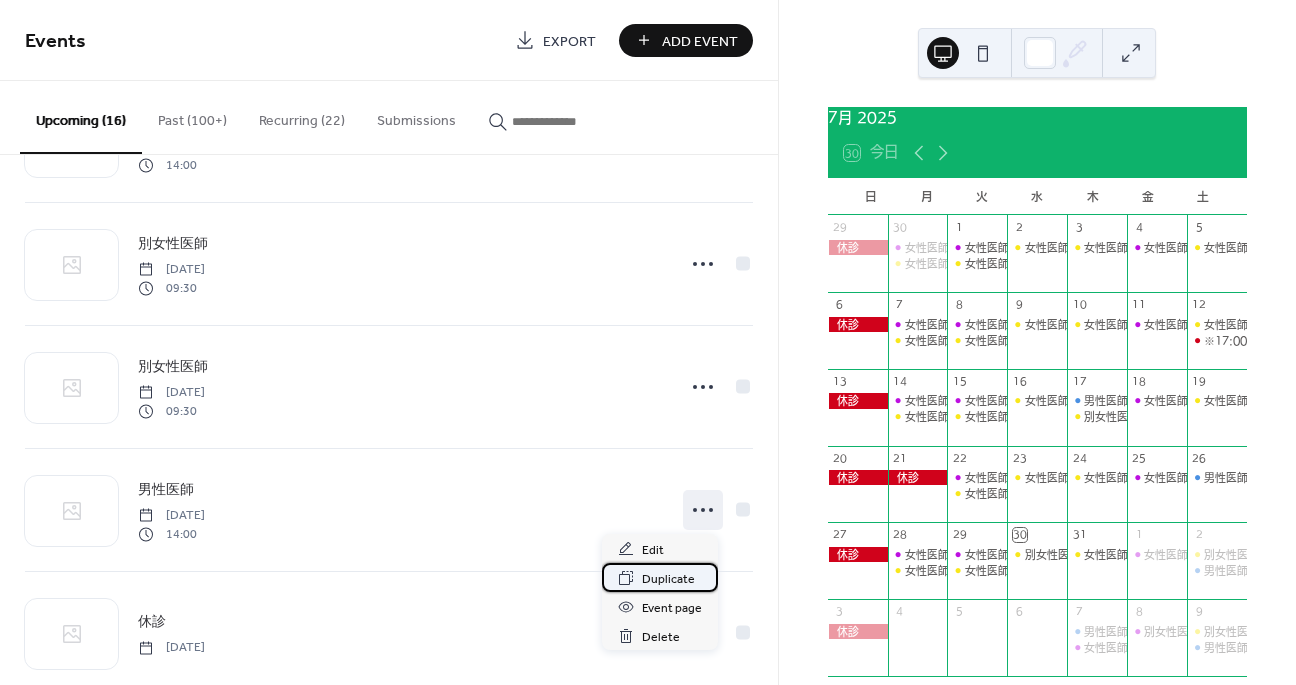 click on "Duplicate" at bounding box center (660, 577) 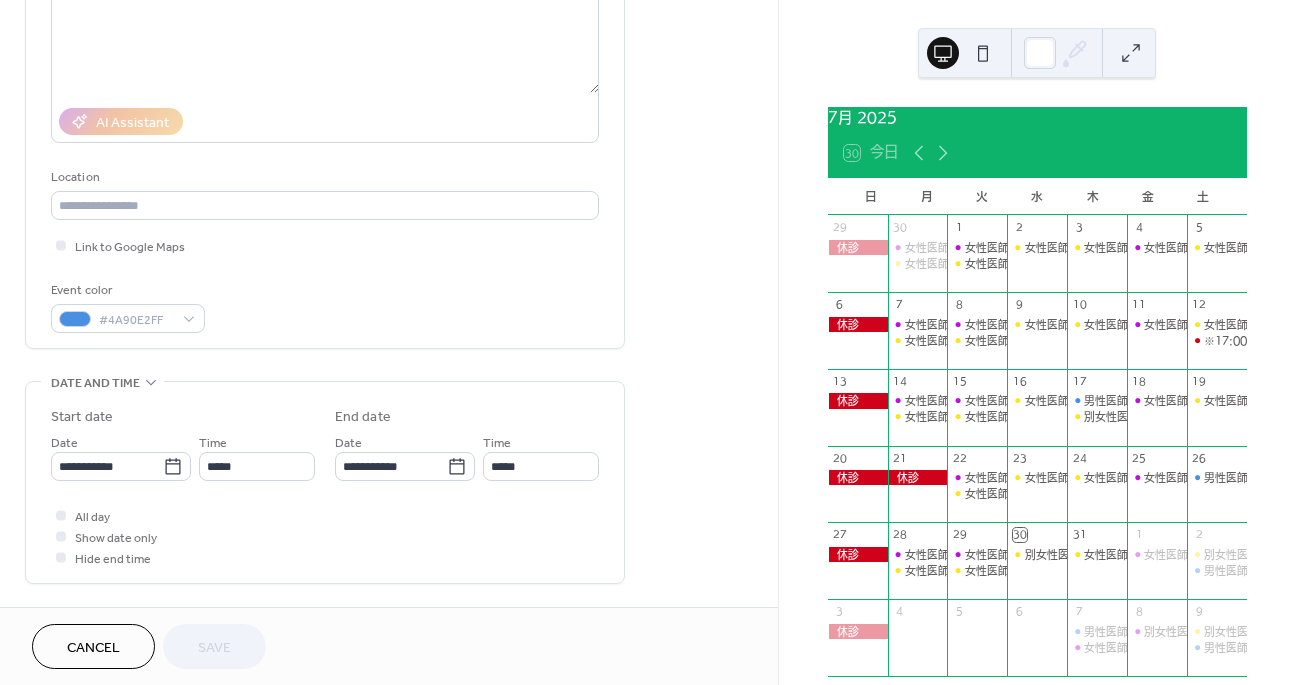 scroll, scrollTop: 312, scrollLeft: 0, axis: vertical 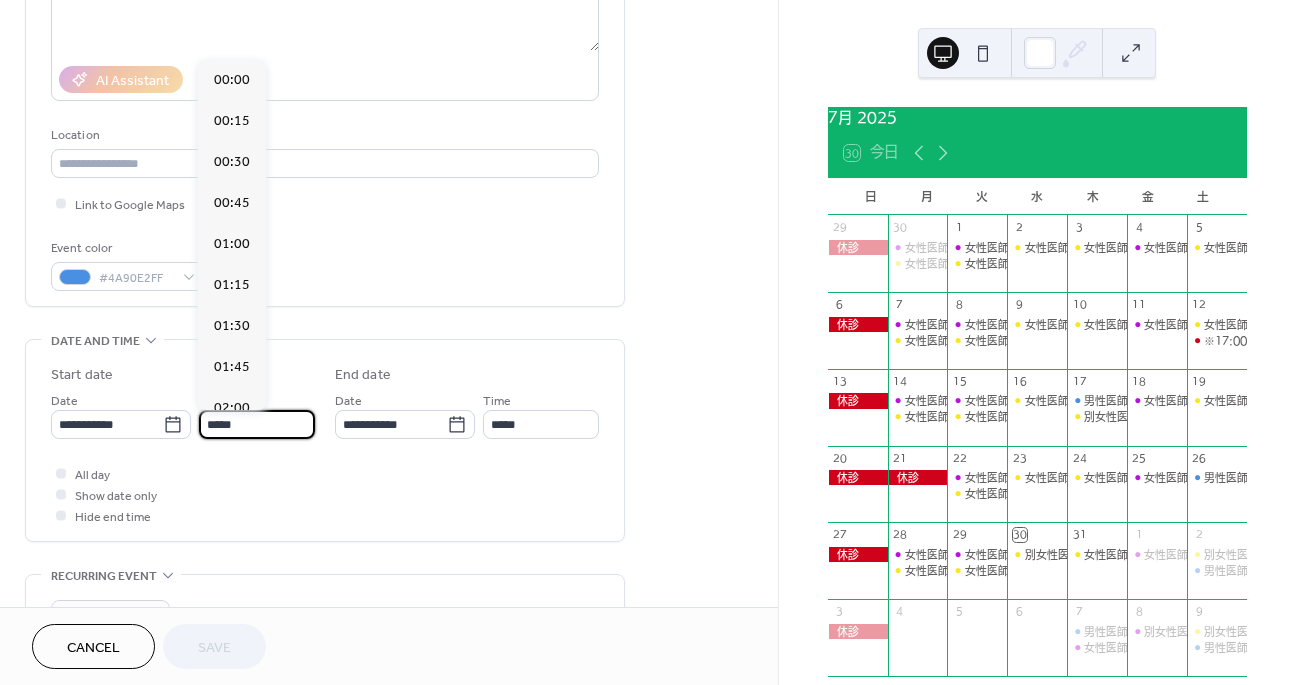 click on "*****" at bounding box center [257, 424] 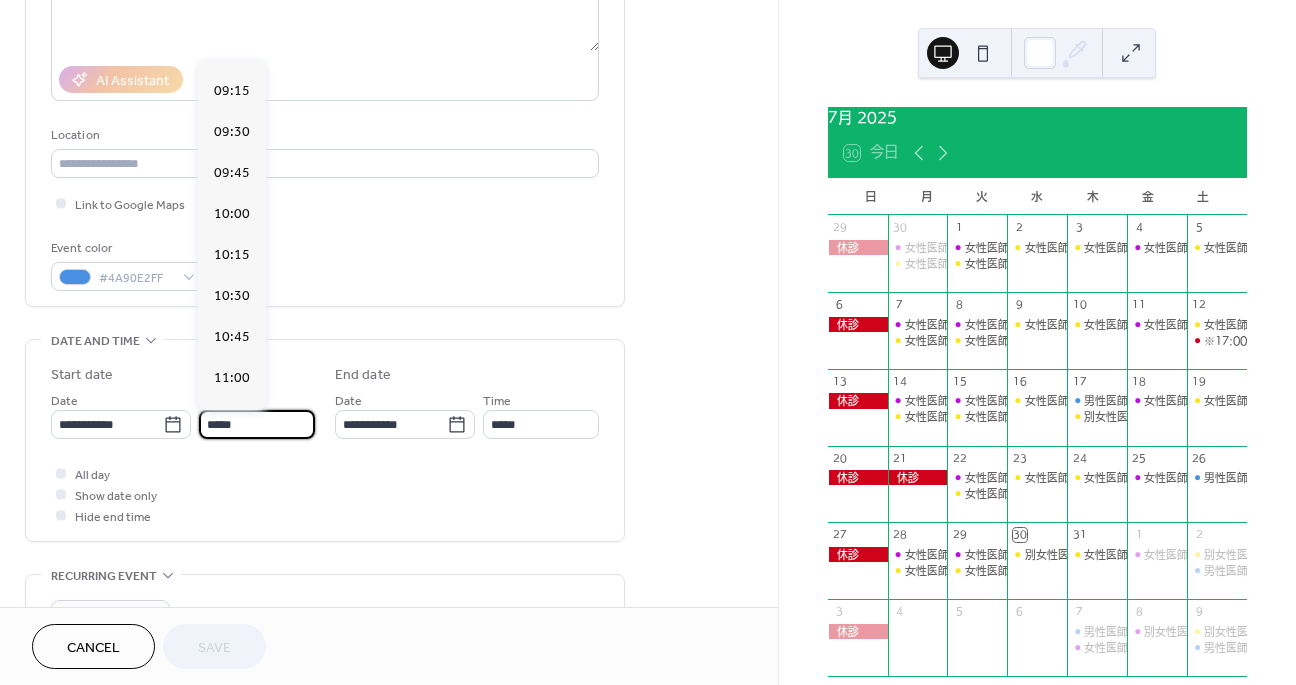 scroll, scrollTop: 1494, scrollLeft: 0, axis: vertical 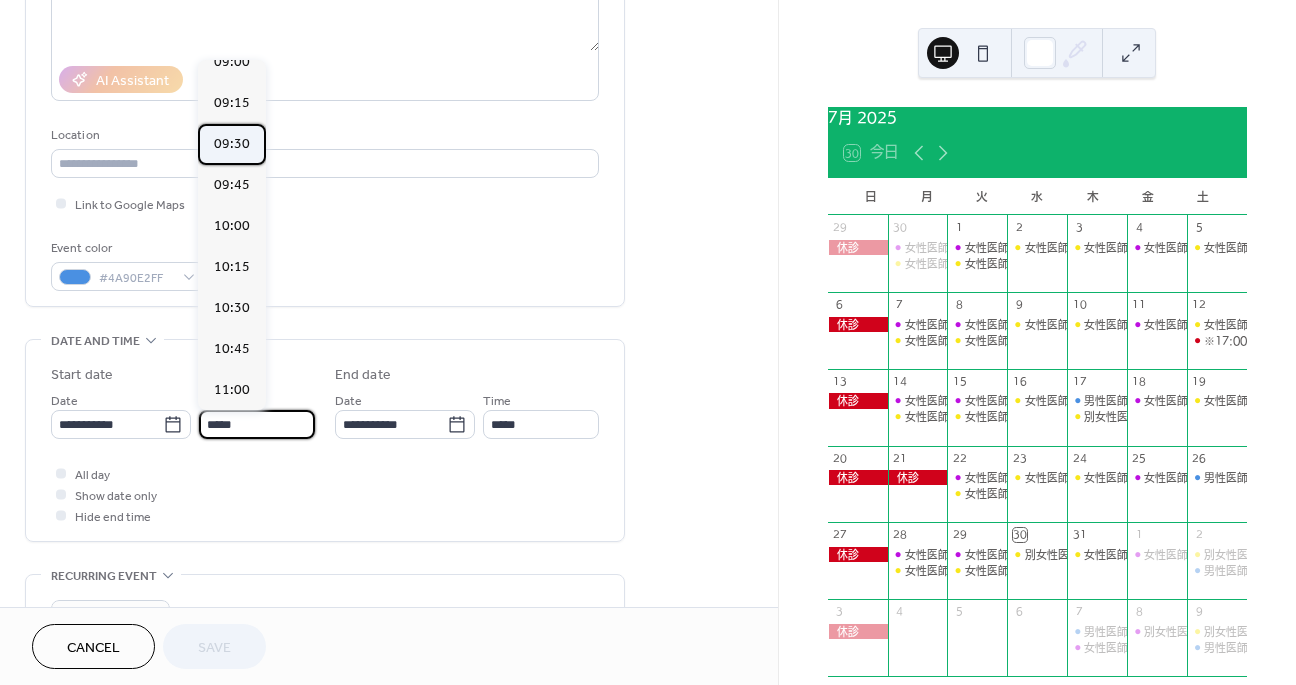 click on "09:30" at bounding box center (232, 144) 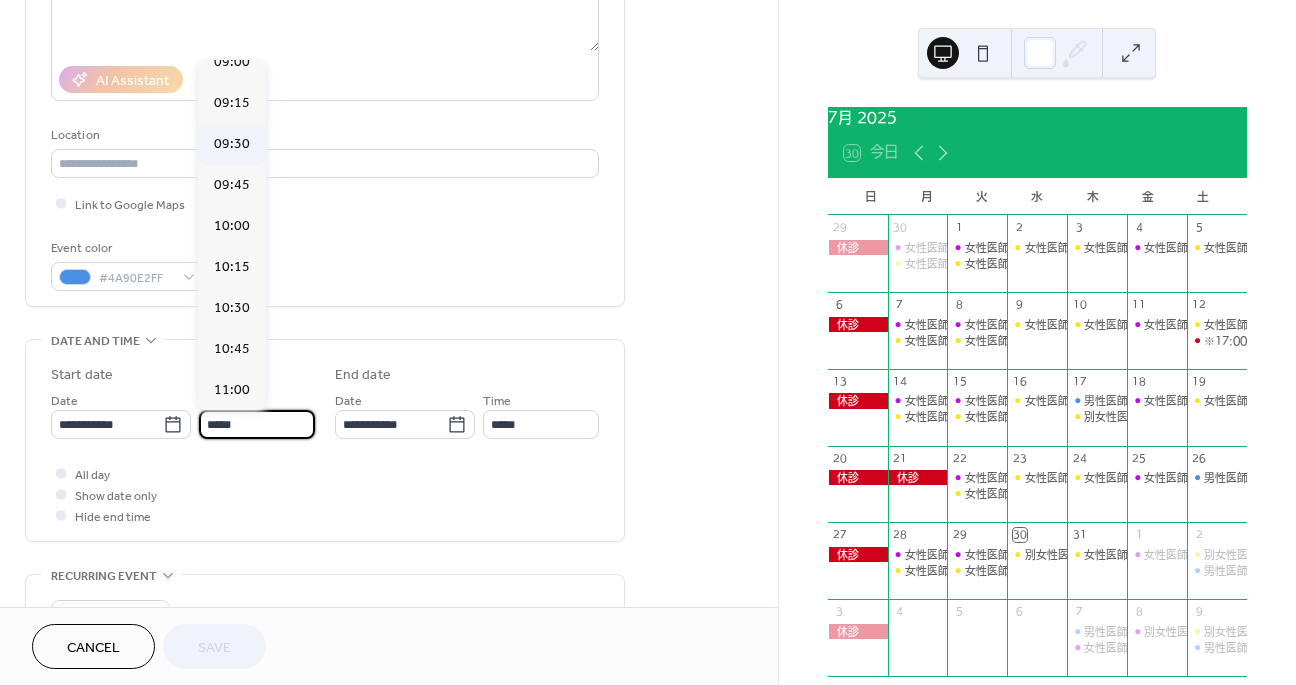 type on "*****" 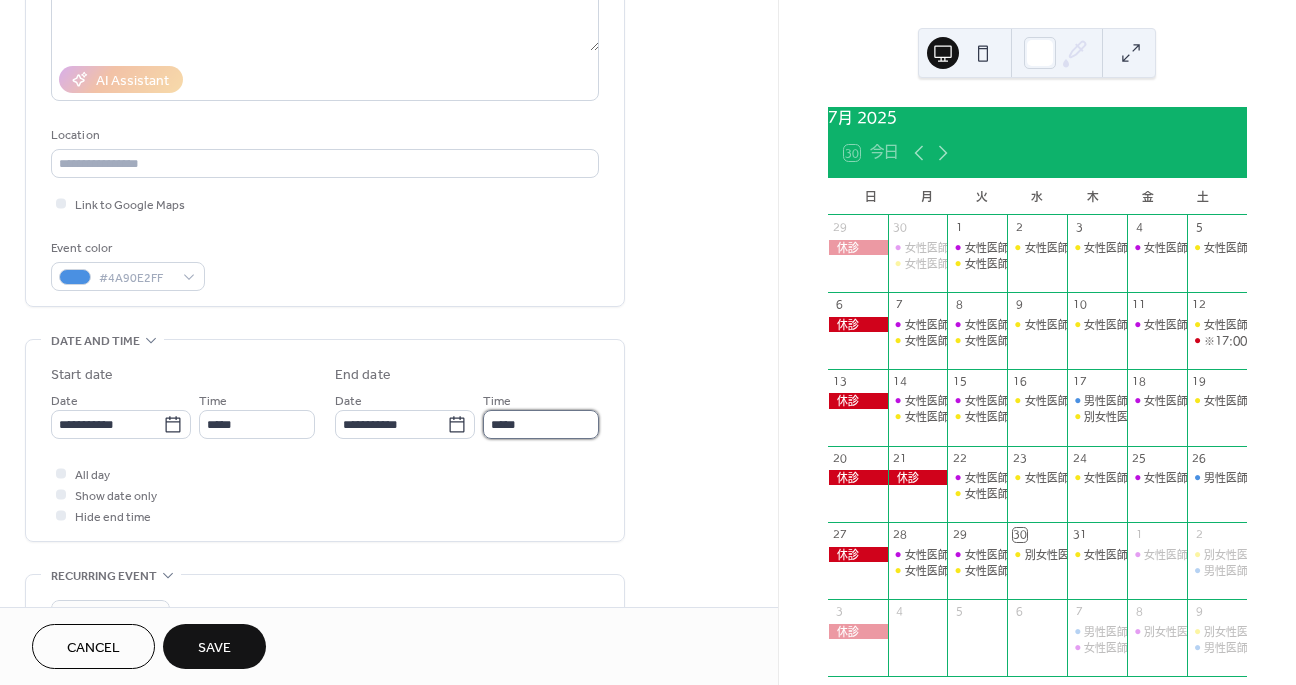click on "*****" at bounding box center (541, 424) 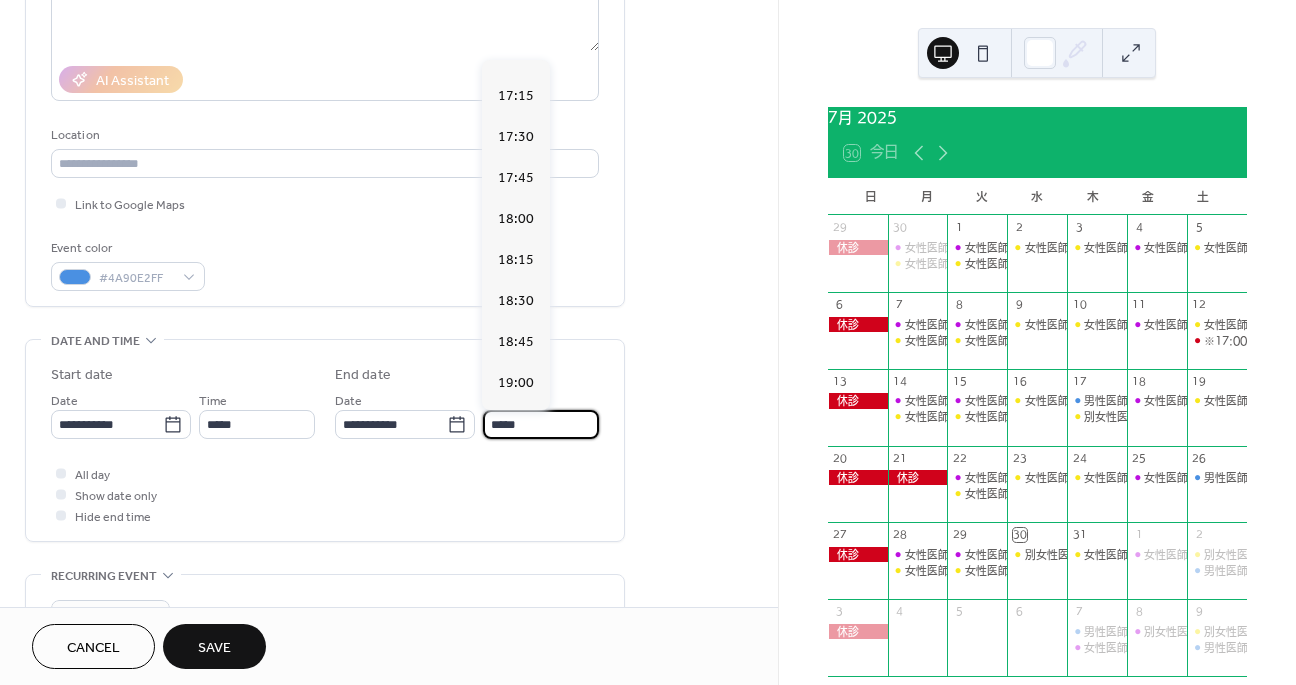 scroll, scrollTop: 1206, scrollLeft: 0, axis: vertical 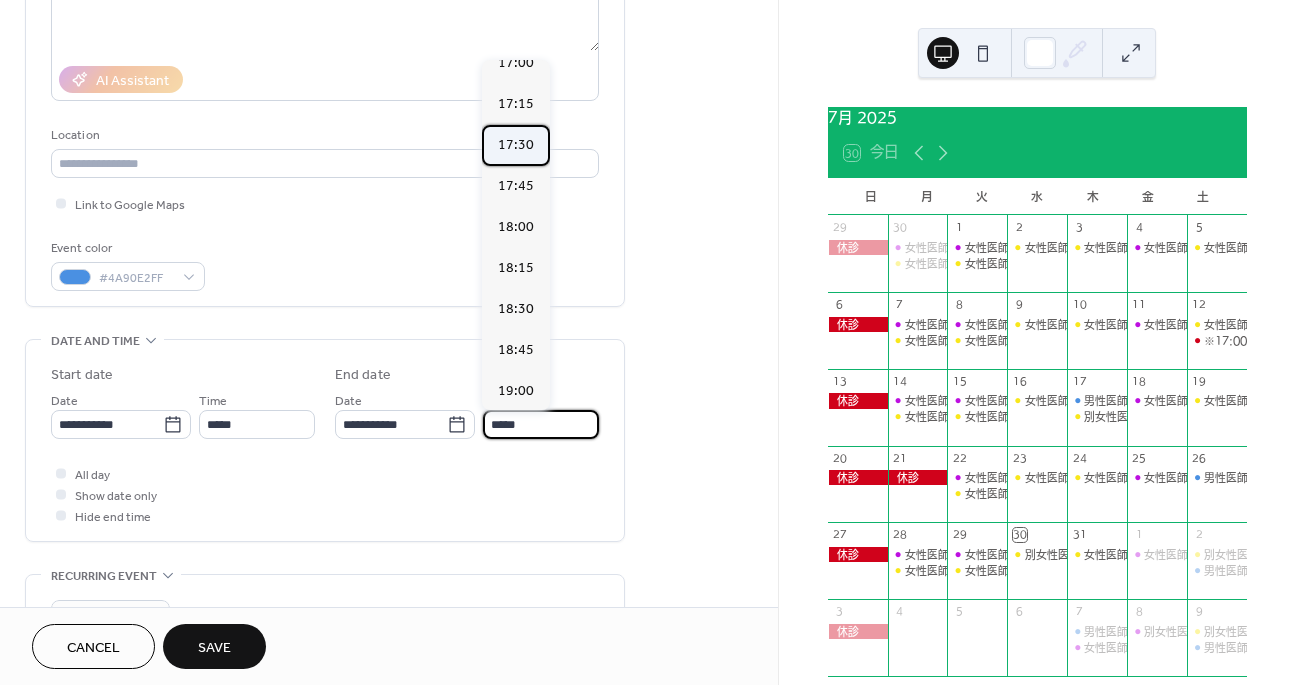 click on "17:30" at bounding box center [516, 145] 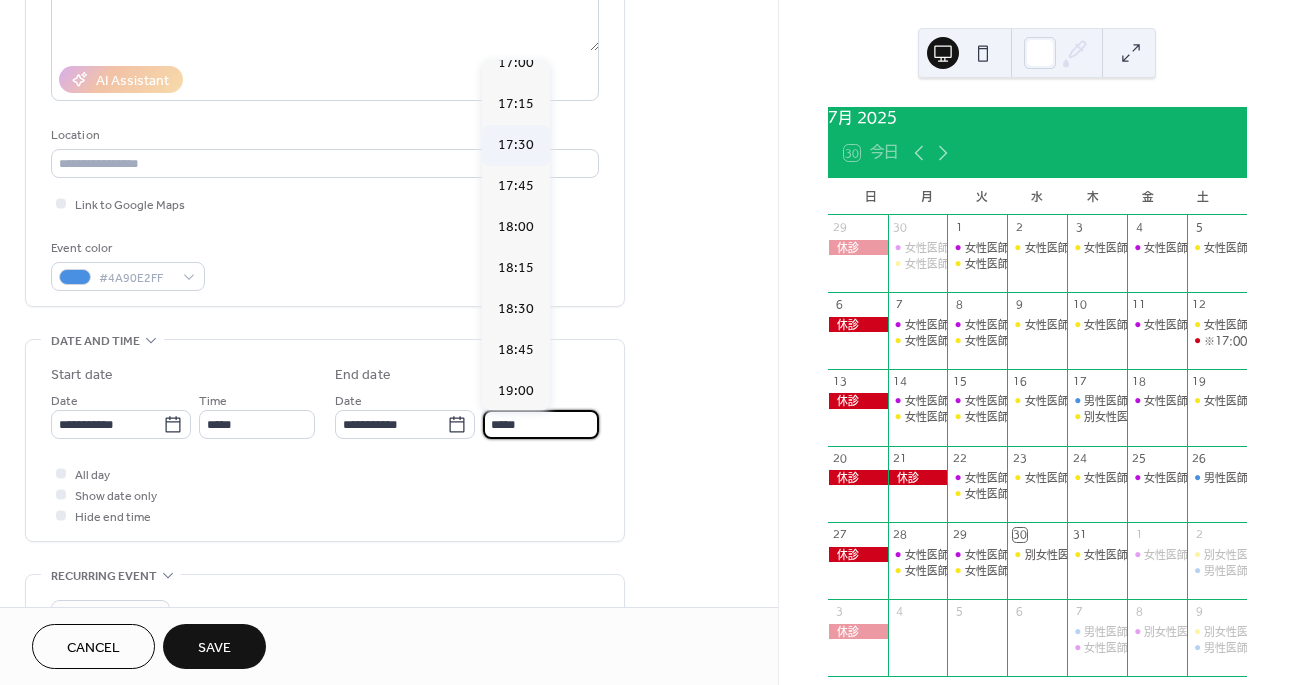 type on "*****" 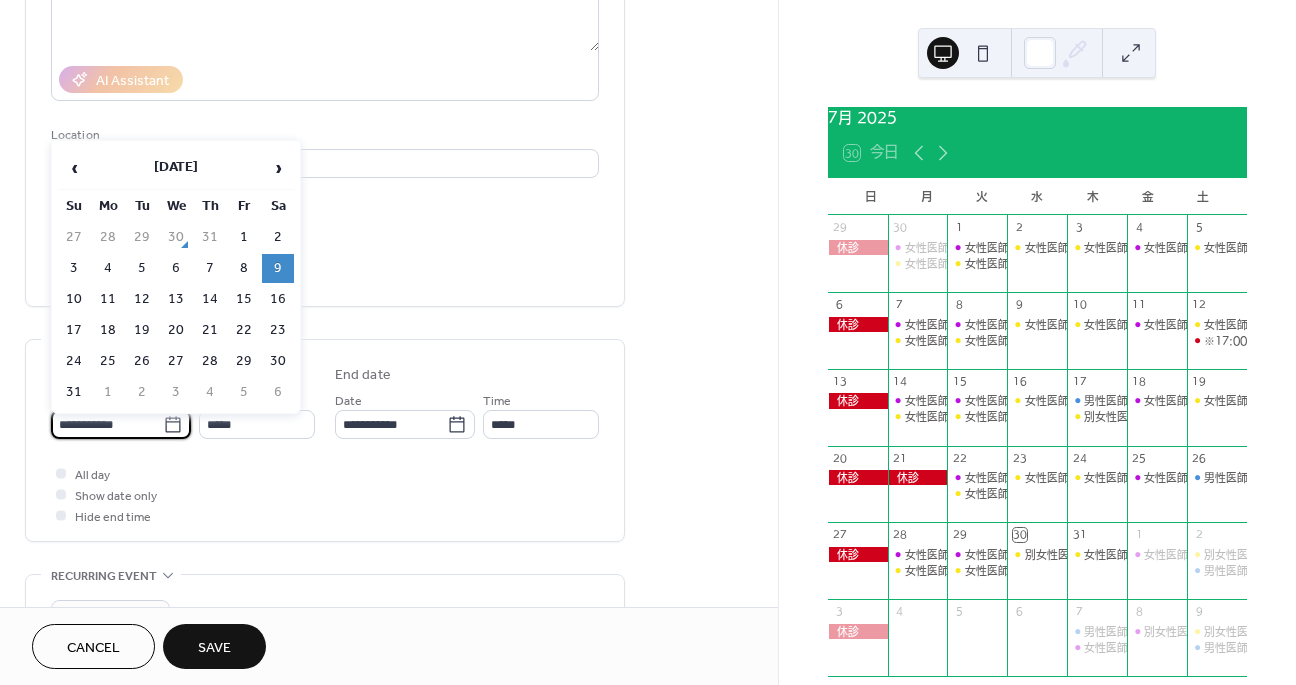 click on "**********" at bounding box center (107, 424) 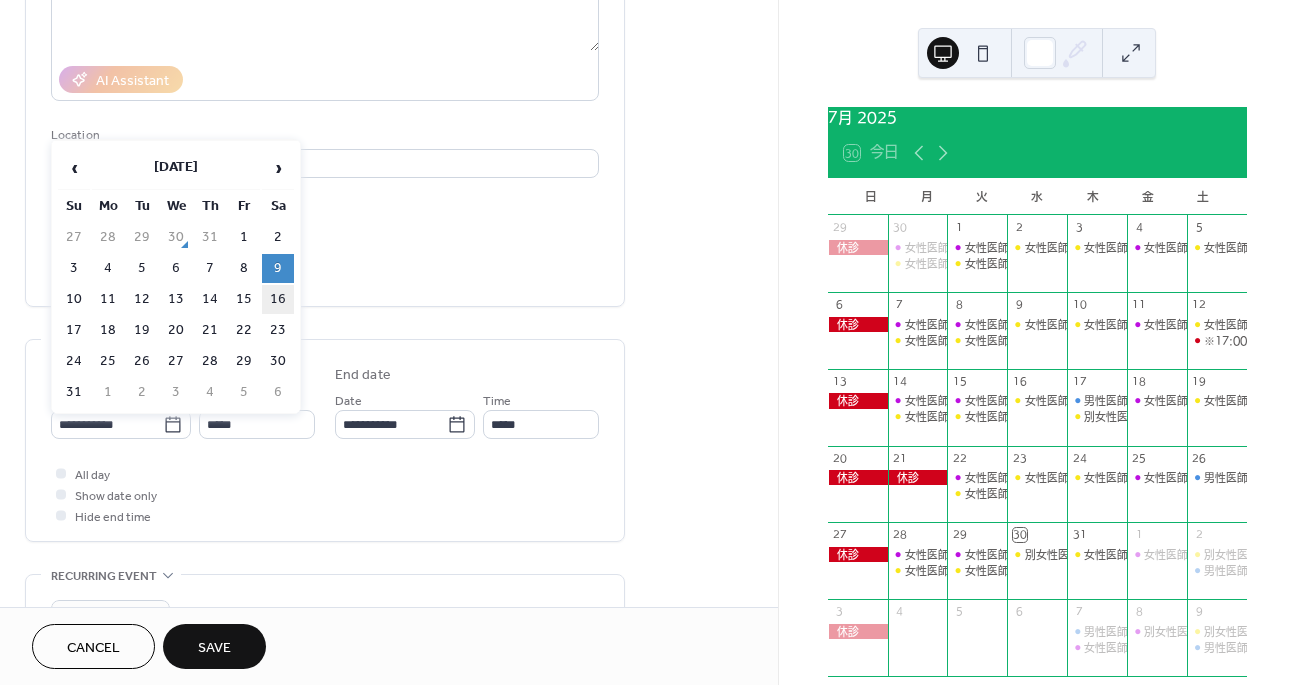 click on "16" at bounding box center (278, 299) 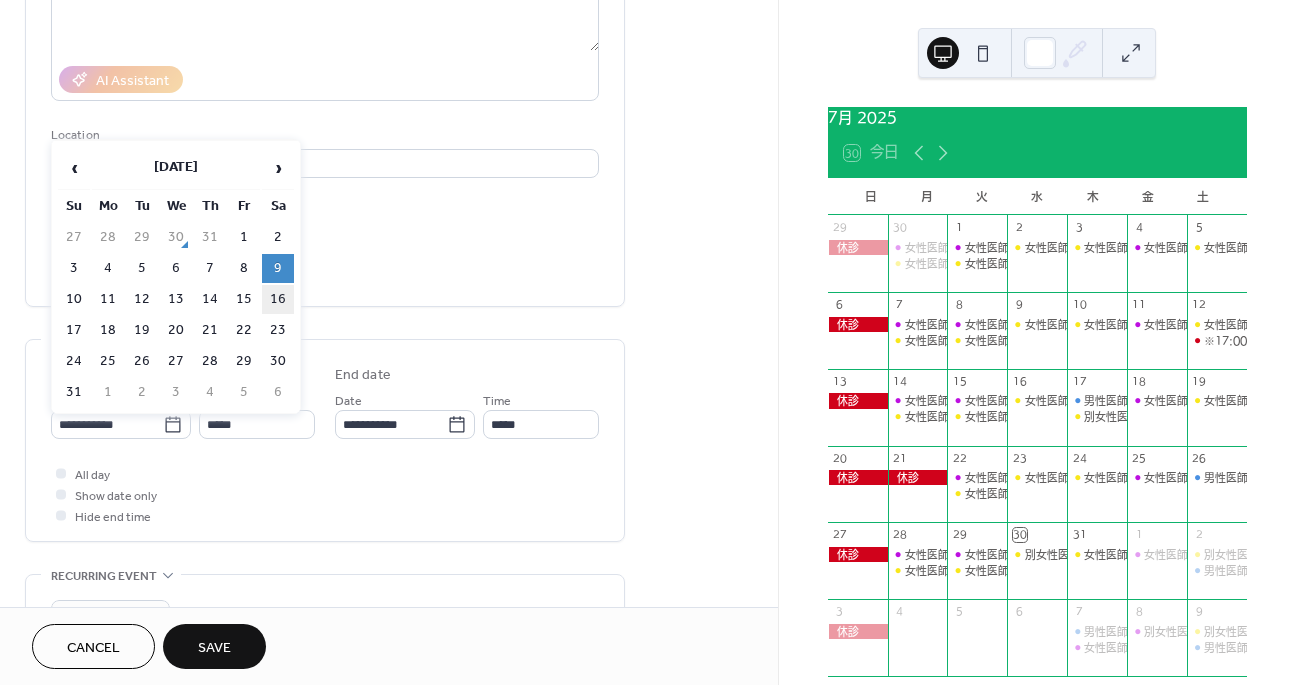 type on "**********" 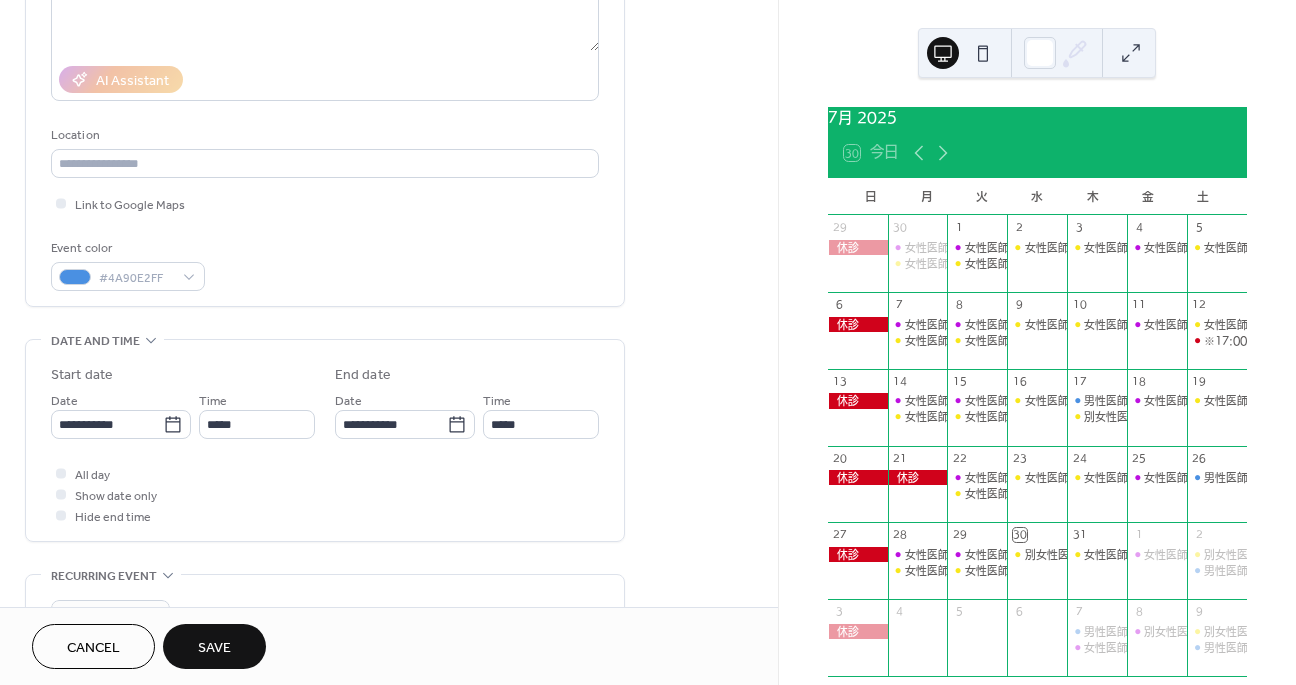 click on "Save" at bounding box center (214, 648) 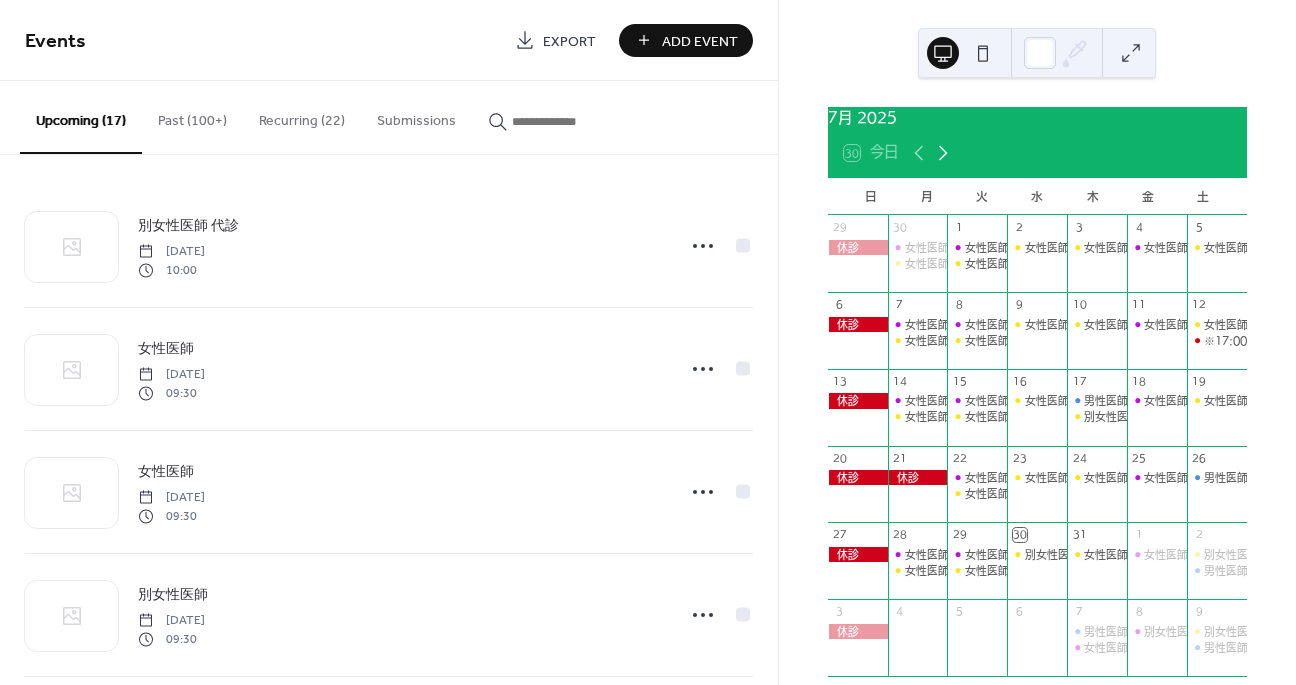 click 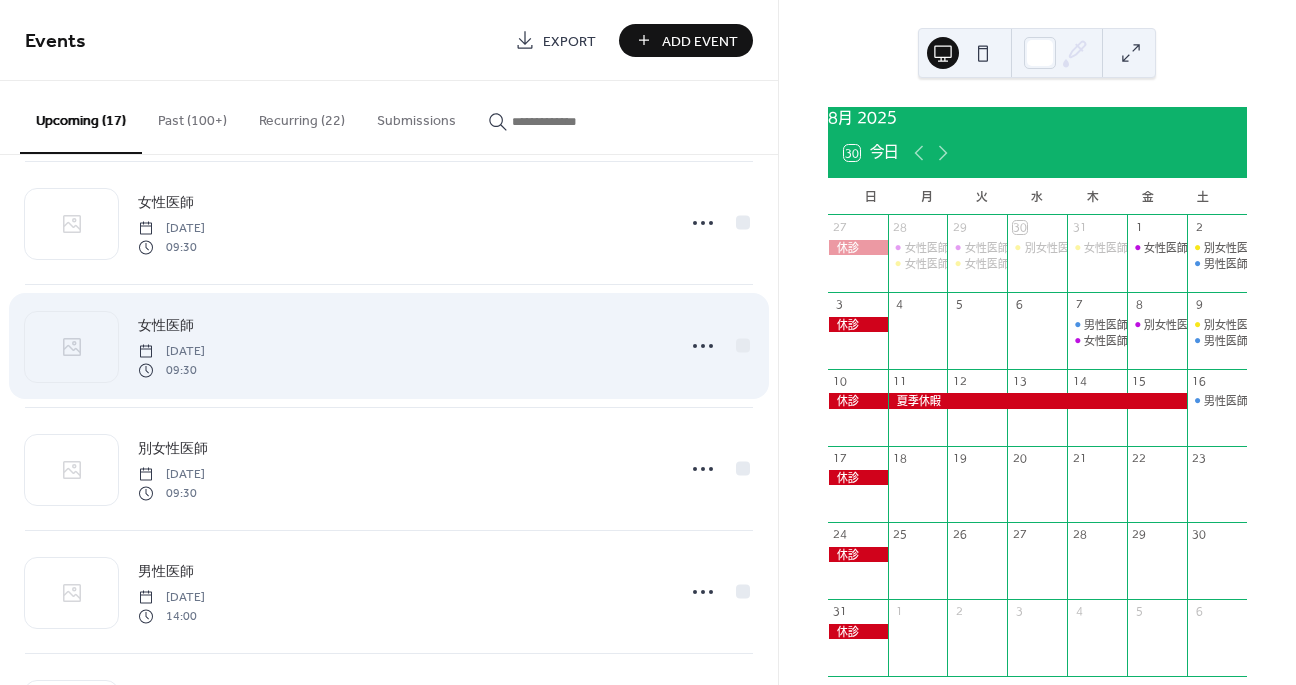 scroll, scrollTop: 154, scrollLeft: 0, axis: vertical 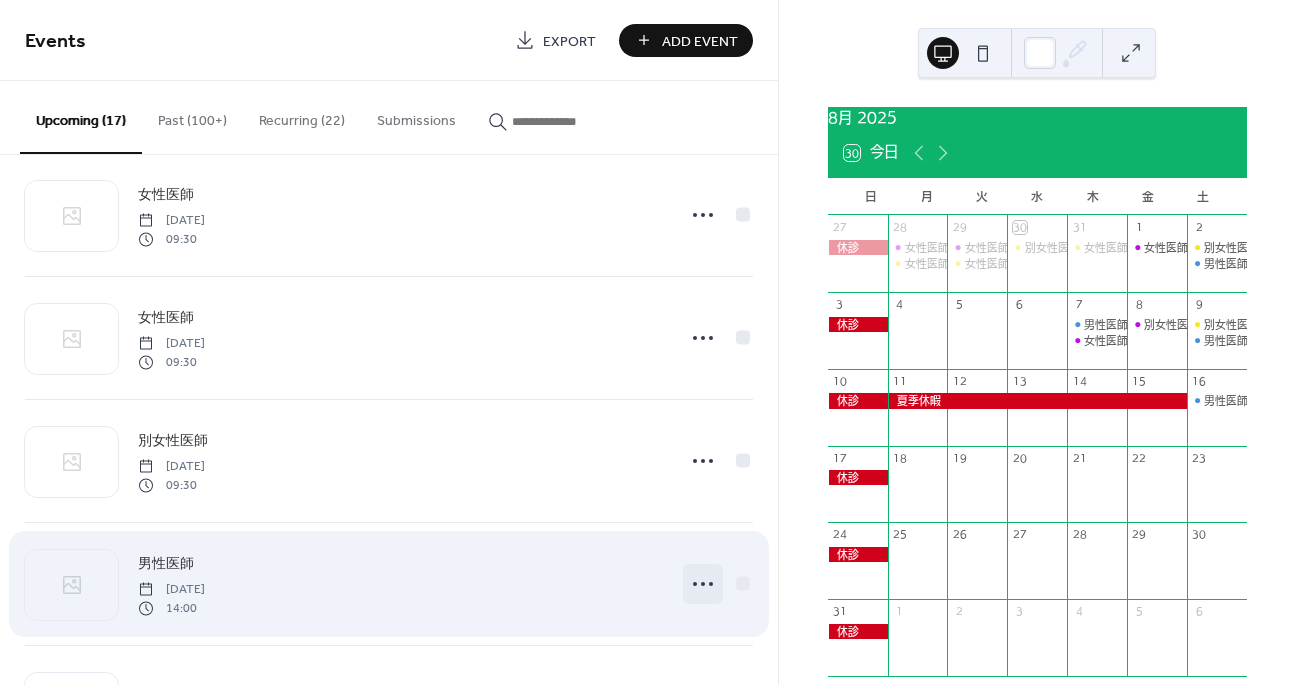 click 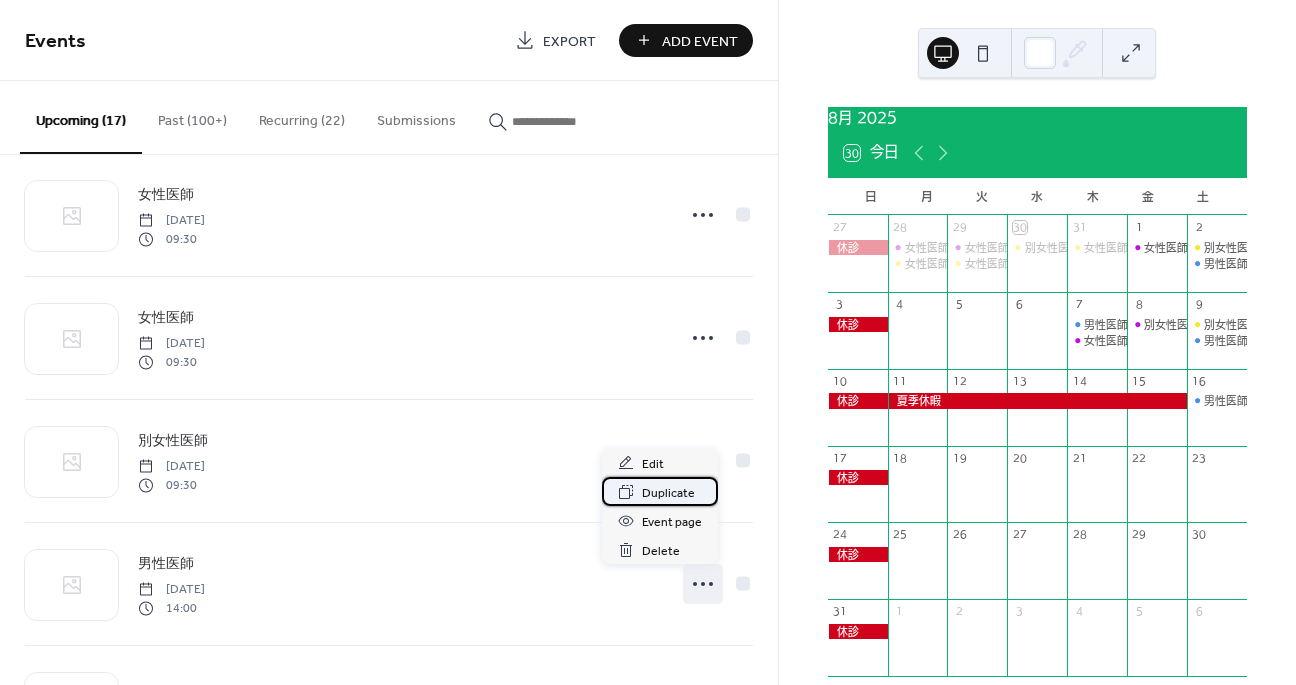 click on "Duplicate" at bounding box center [668, 493] 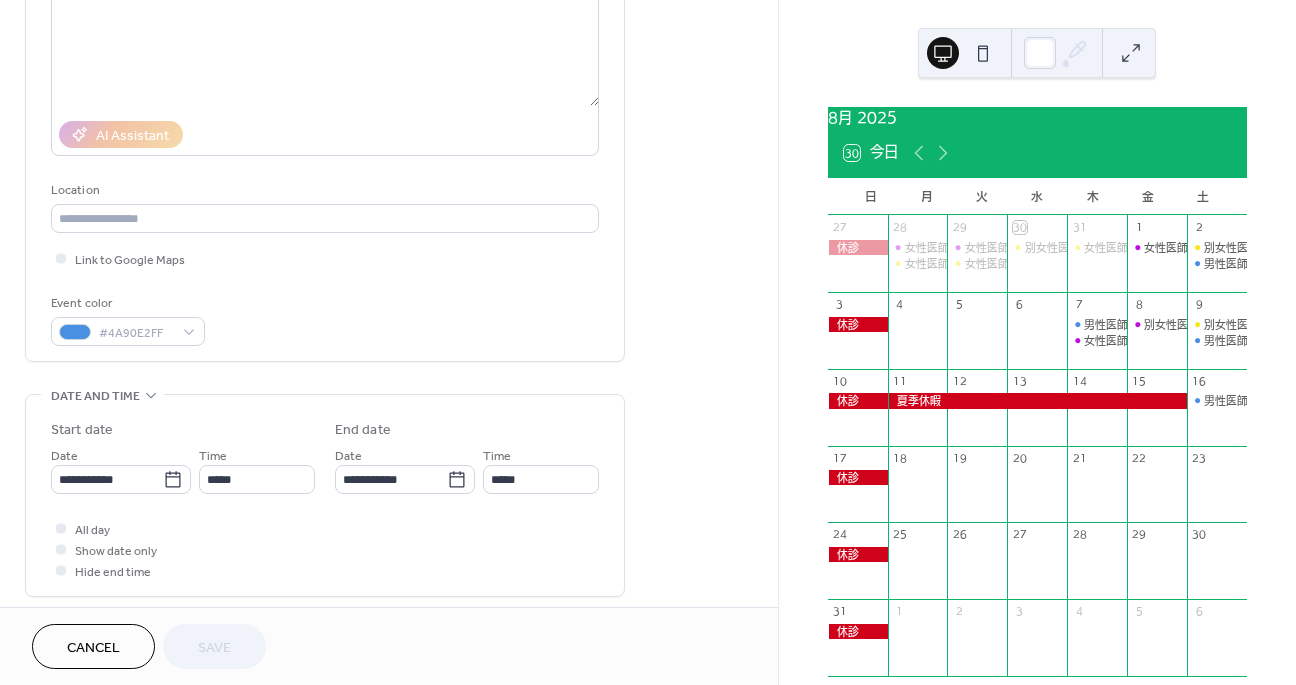 scroll, scrollTop: 303, scrollLeft: 0, axis: vertical 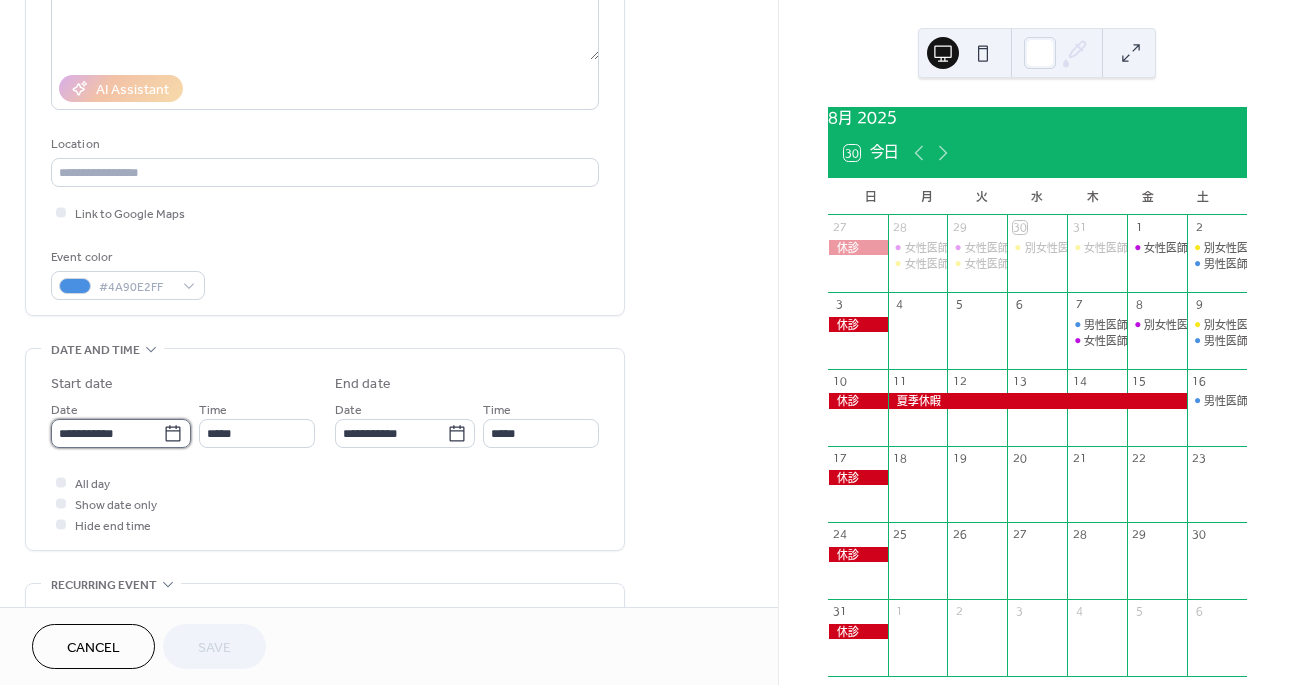 click on "**********" at bounding box center (107, 433) 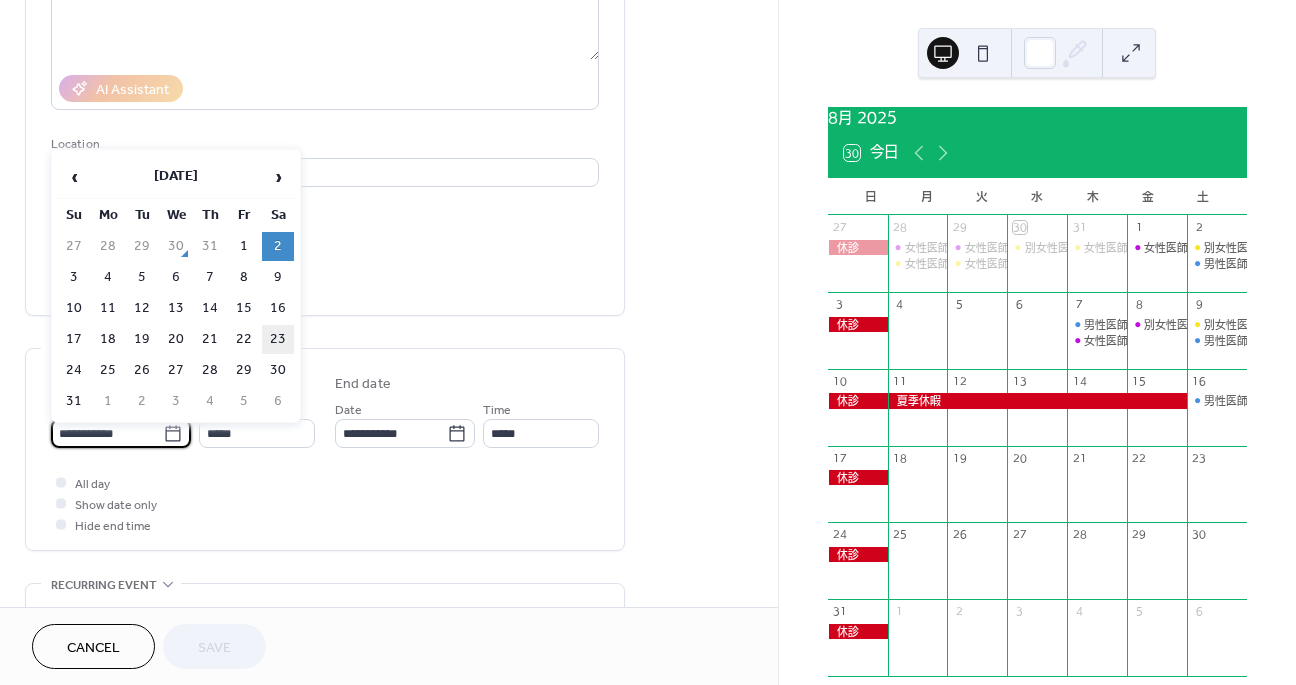click on "23" at bounding box center [278, 339] 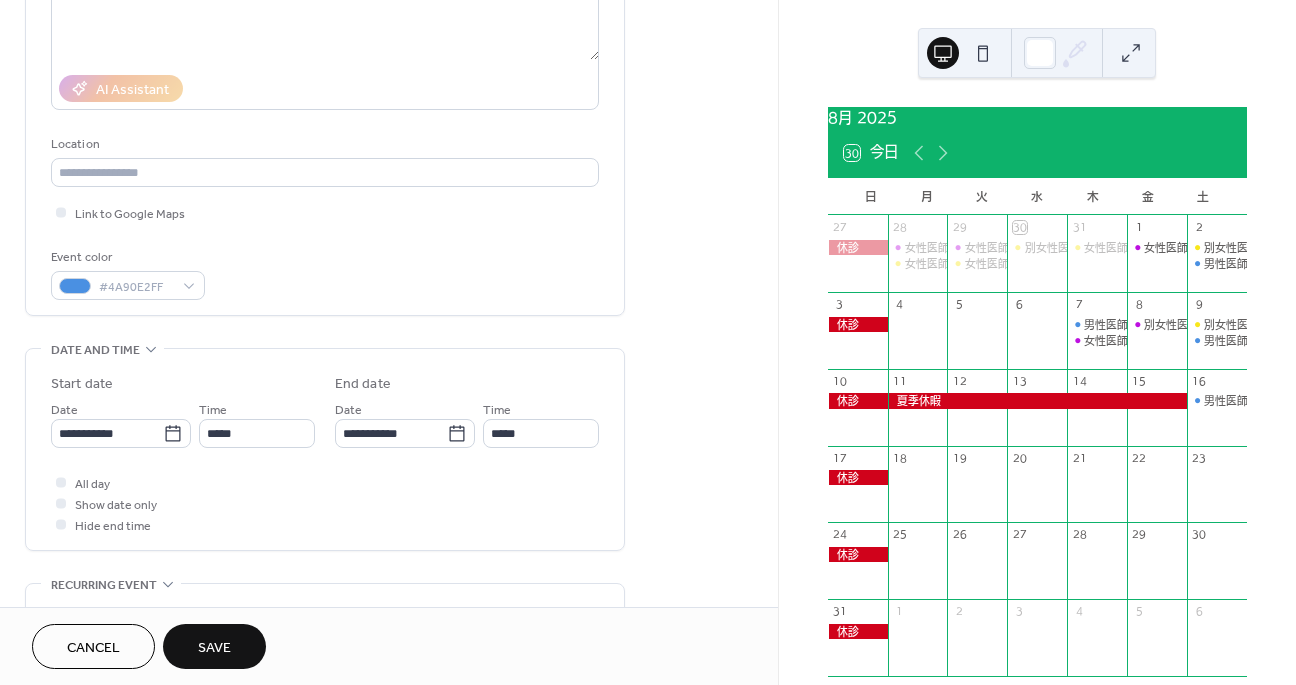 click on "Save" at bounding box center [214, 646] 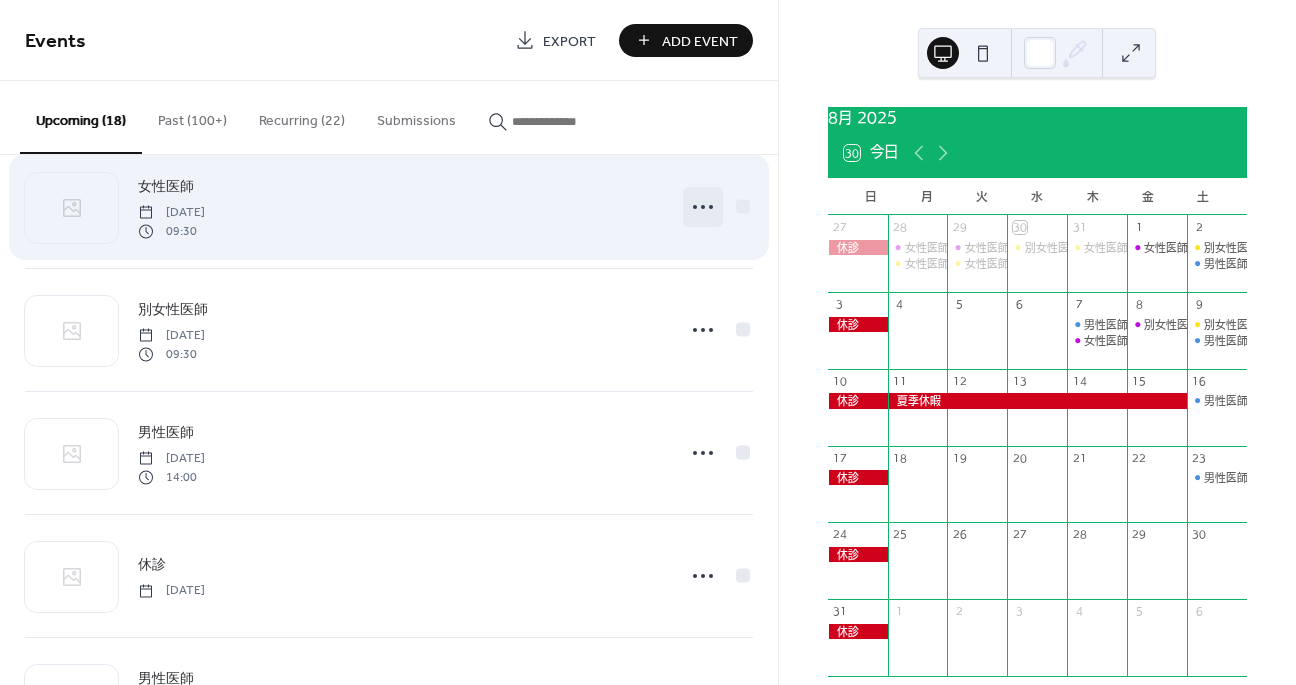 scroll, scrollTop: 289, scrollLeft: 0, axis: vertical 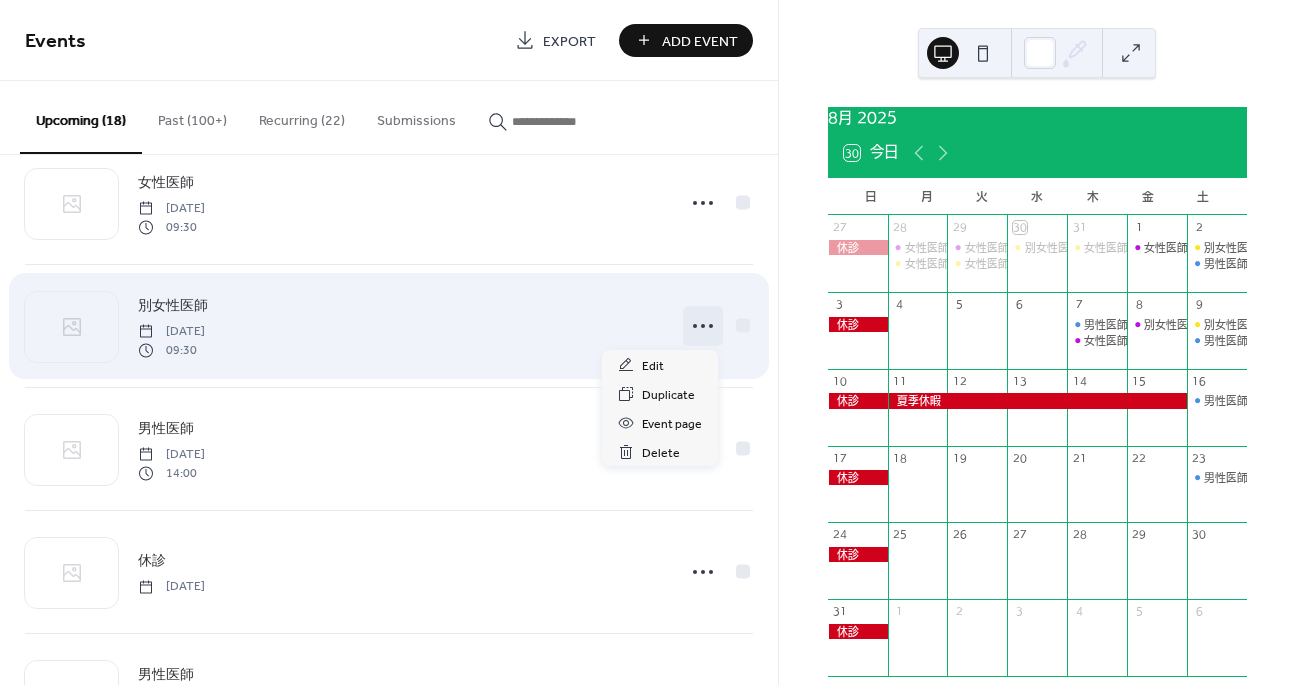 click 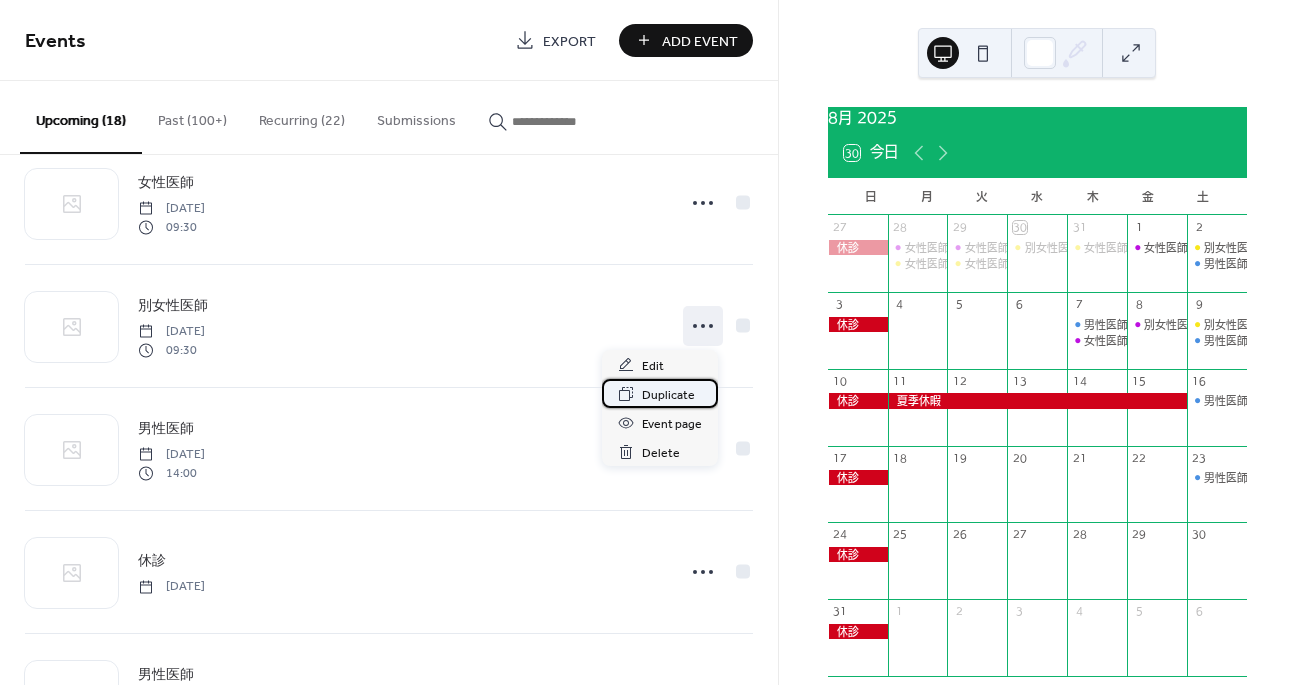 click on "Duplicate" at bounding box center (668, 395) 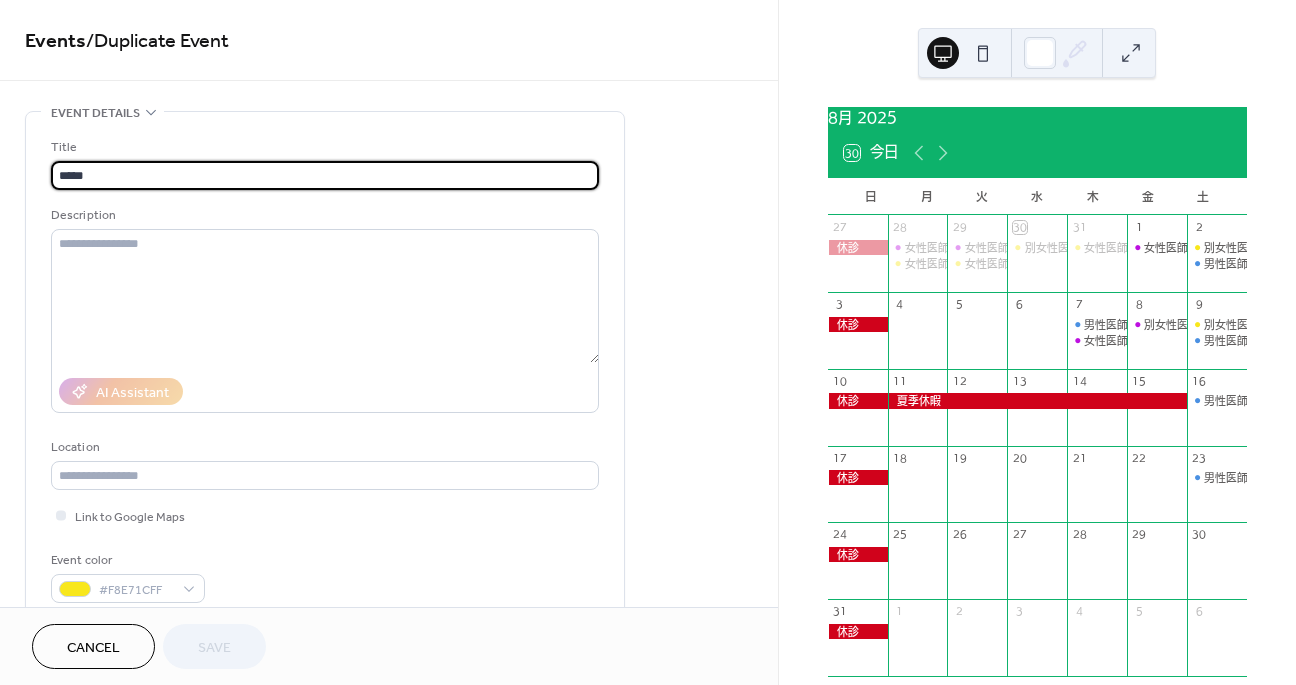 click on "*****" at bounding box center (325, 175) 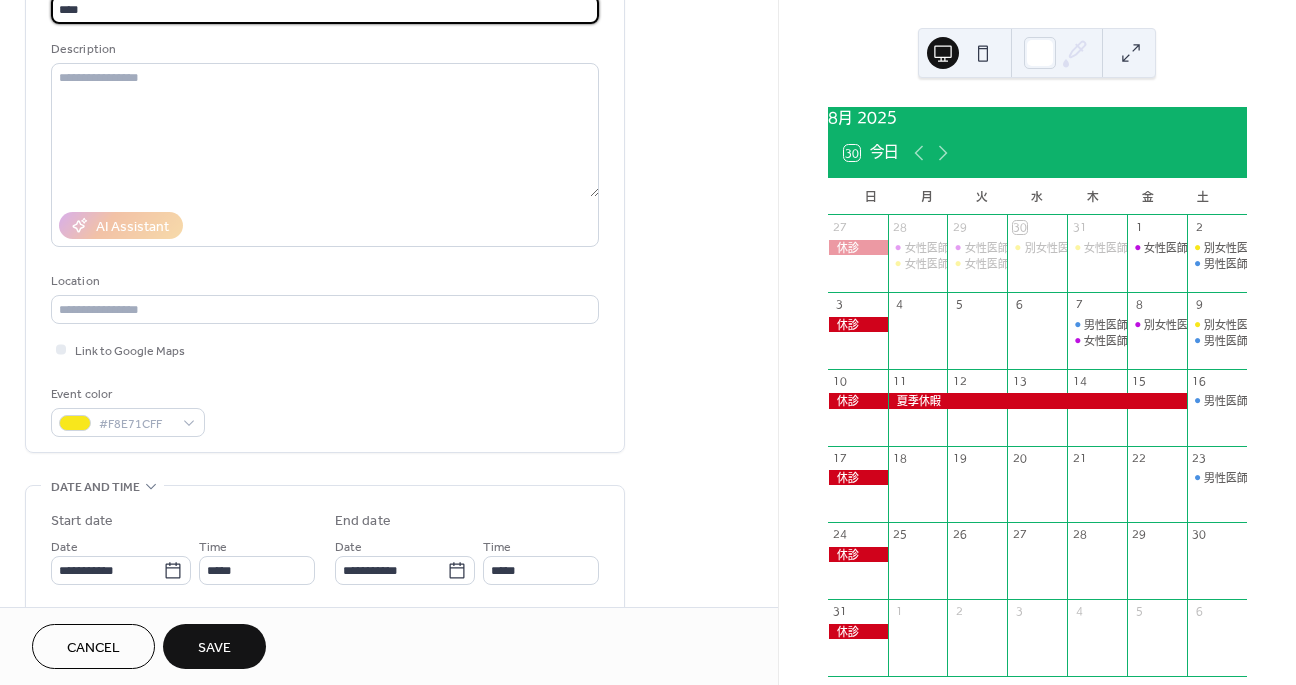 scroll, scrollTop: 293, scrollLeft: 0, axis: vertical 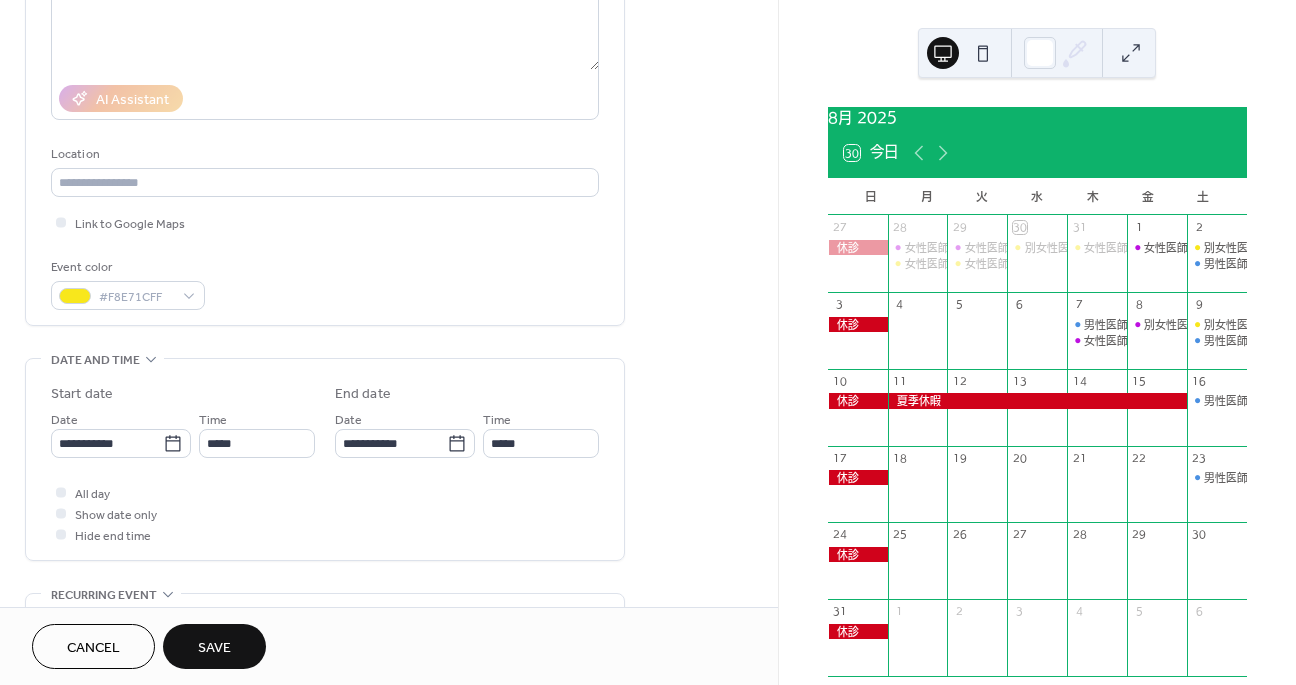 type on "****" 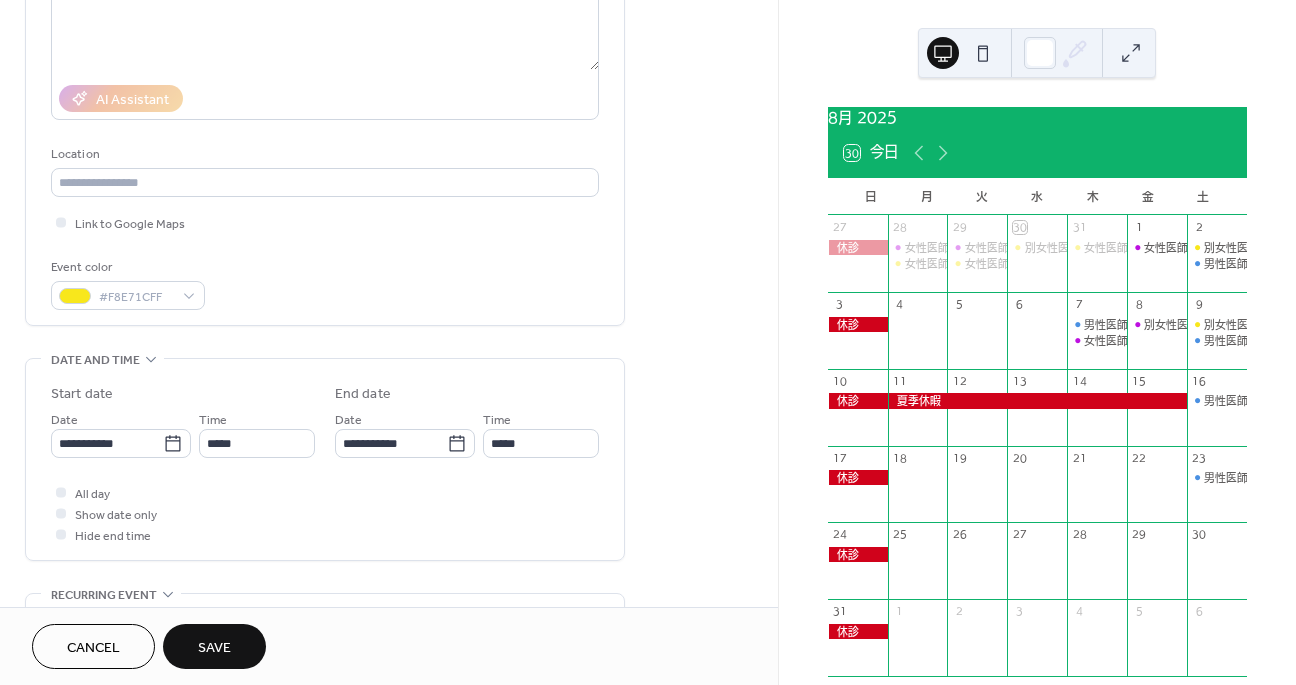 click on "Save" at bounding box center (214, 648) 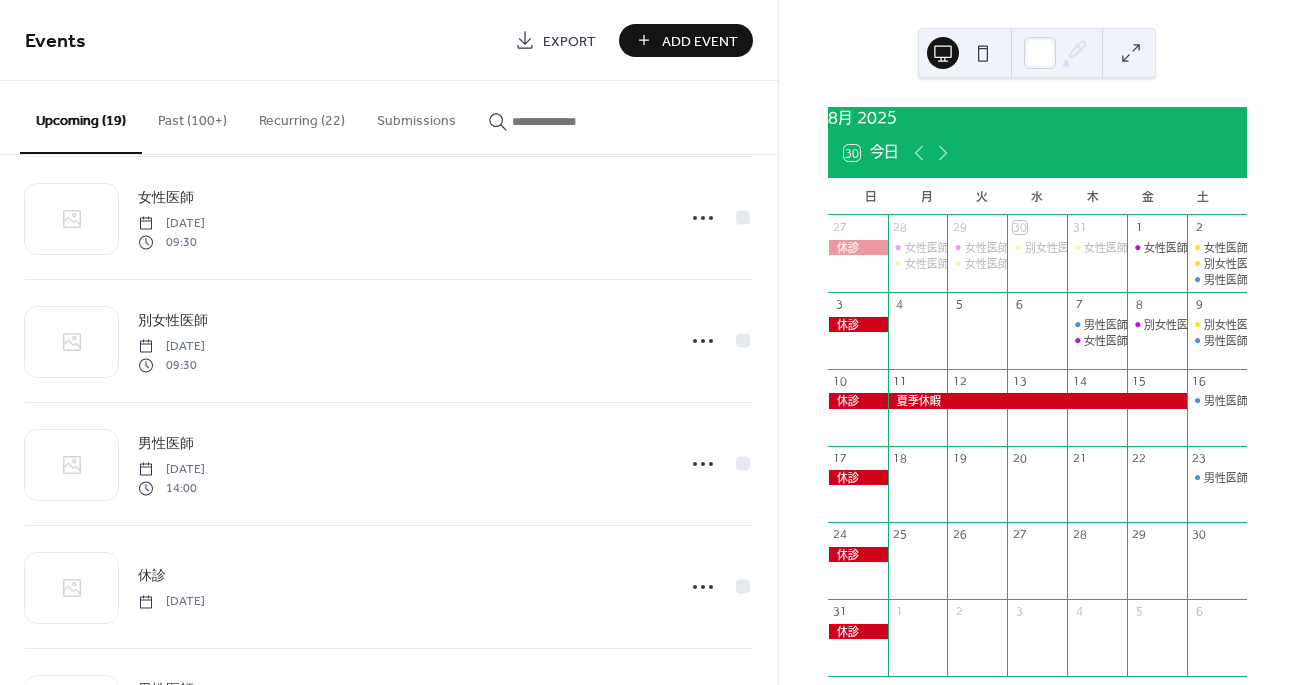 scroll, scrollTop: 282, scrollLeft: 0, axis: vertical 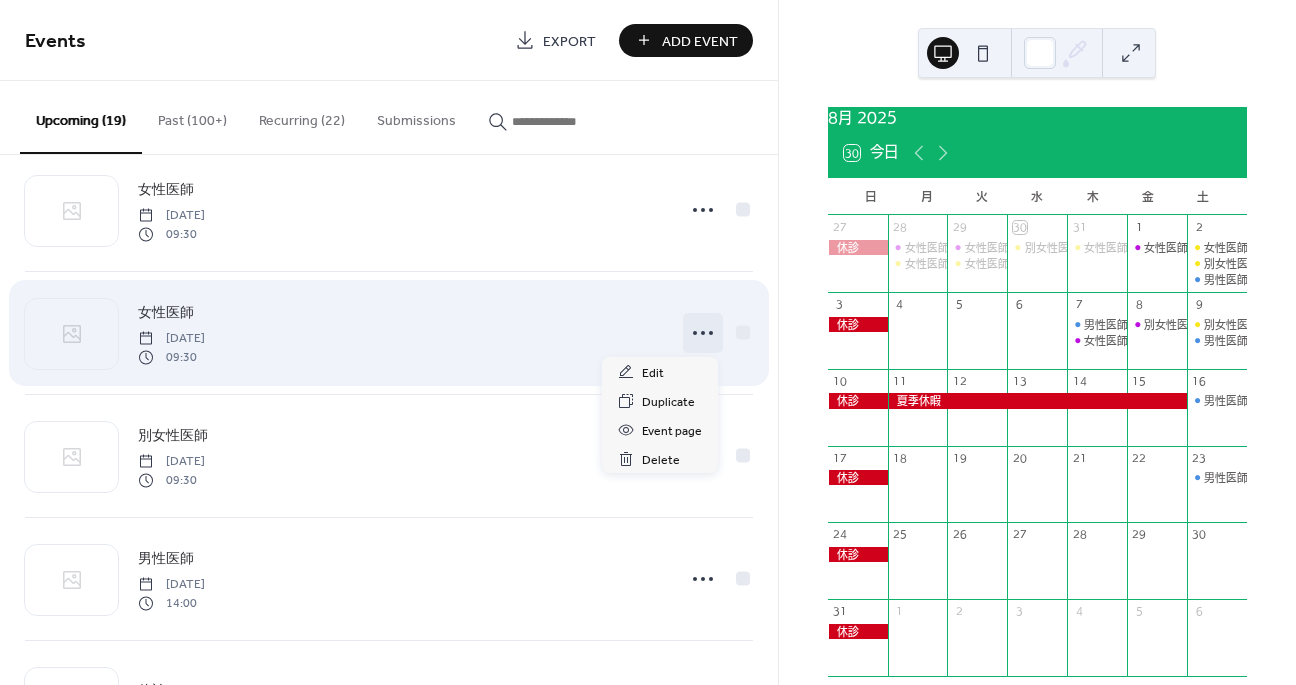 click 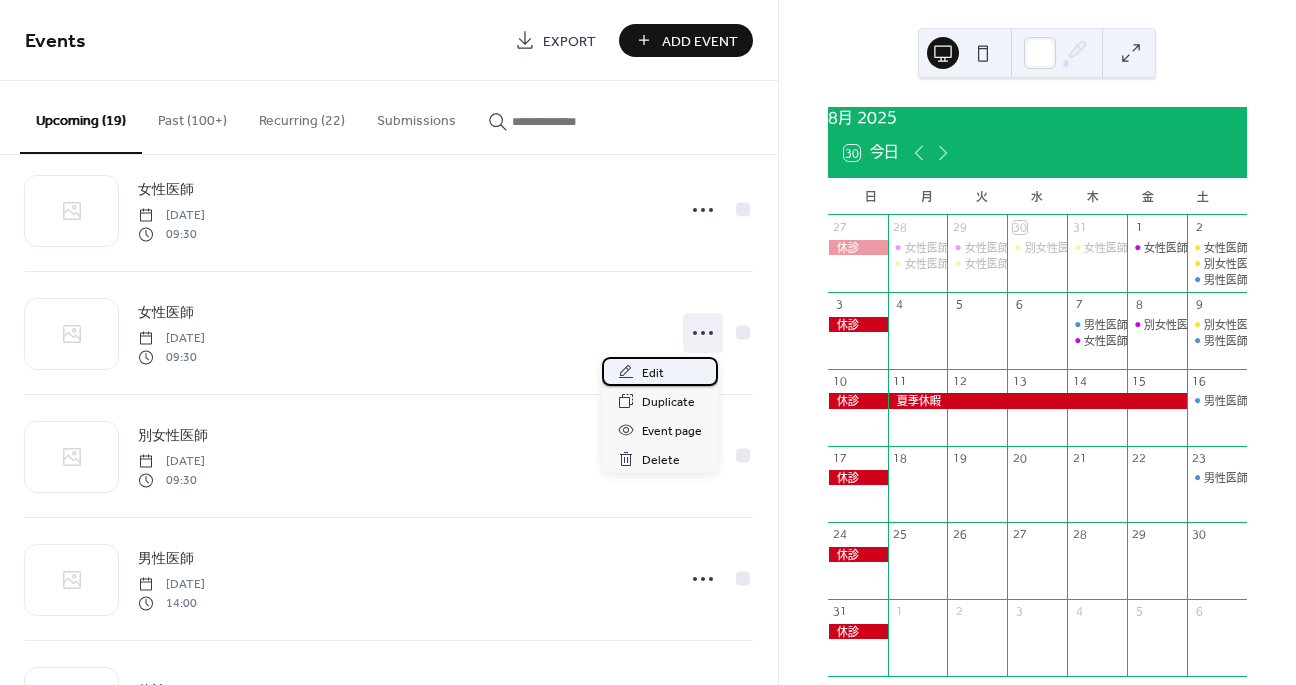 click on "Edit" at bounding box center (653, 373) 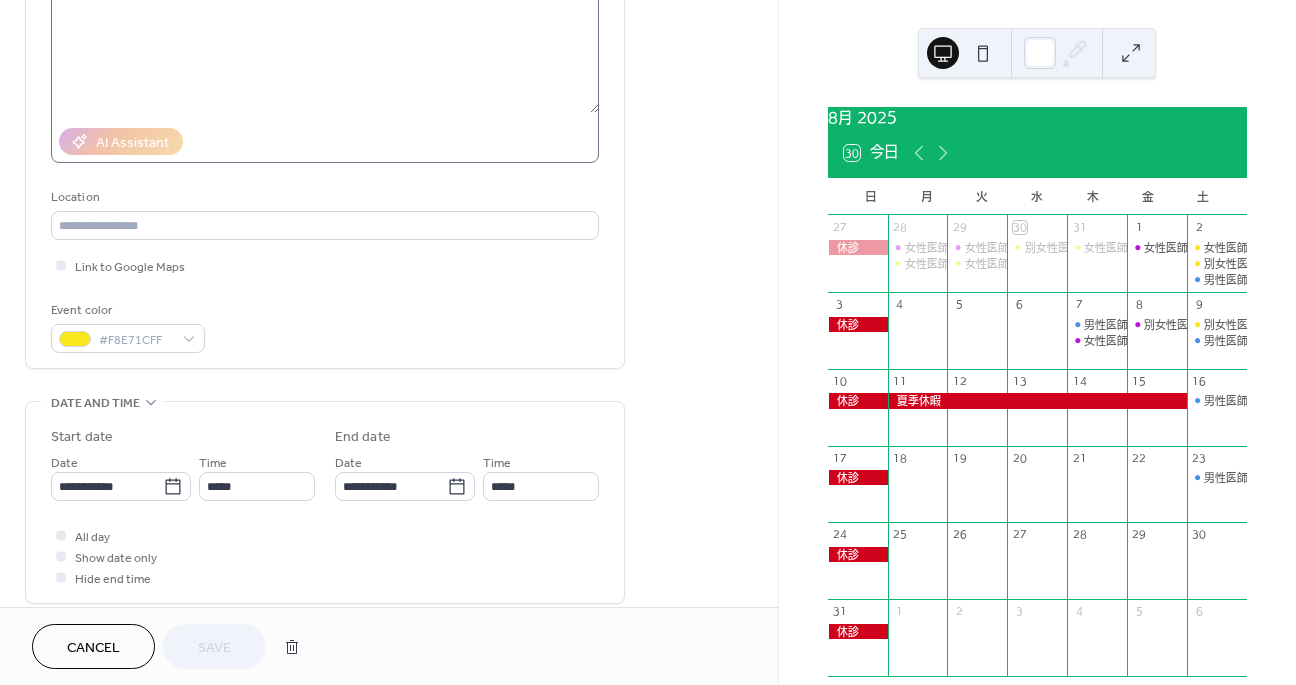 scroll, scrollTop: 402, scrollLeft: 0, axis: vertical 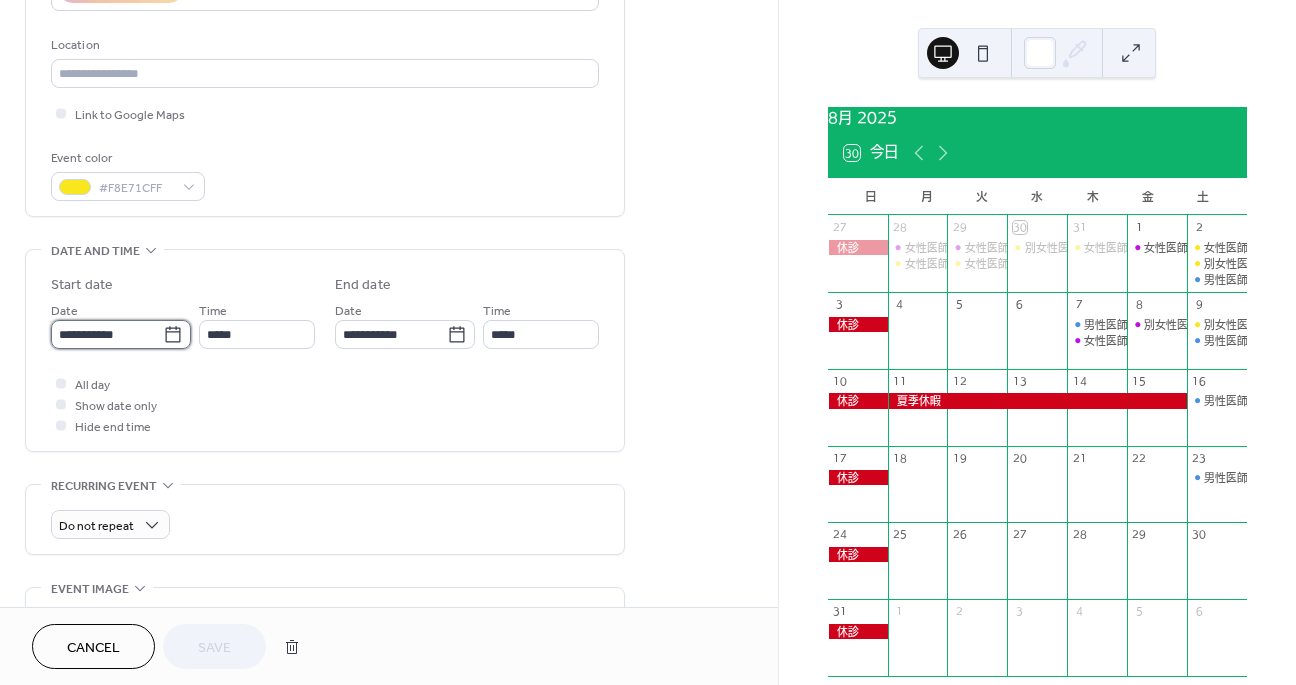 click on "**********" at bounding box center [107, 334] 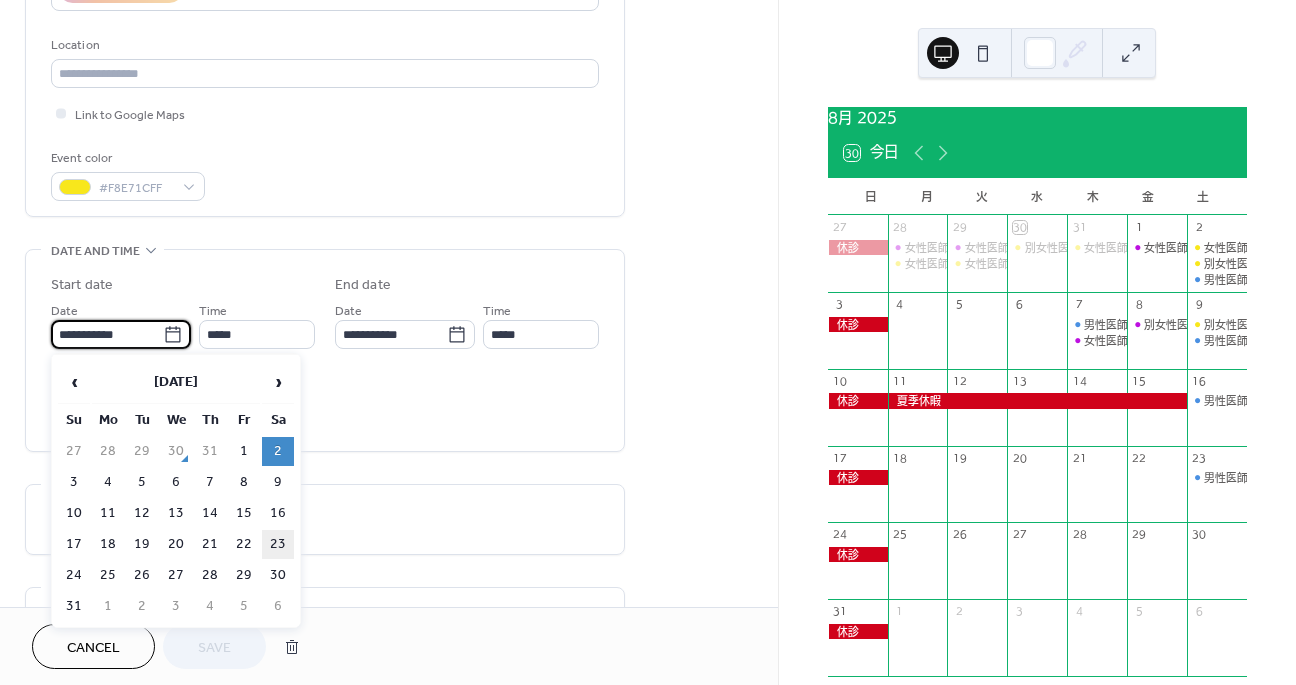 click on "23" at bounding box center (278, 544) 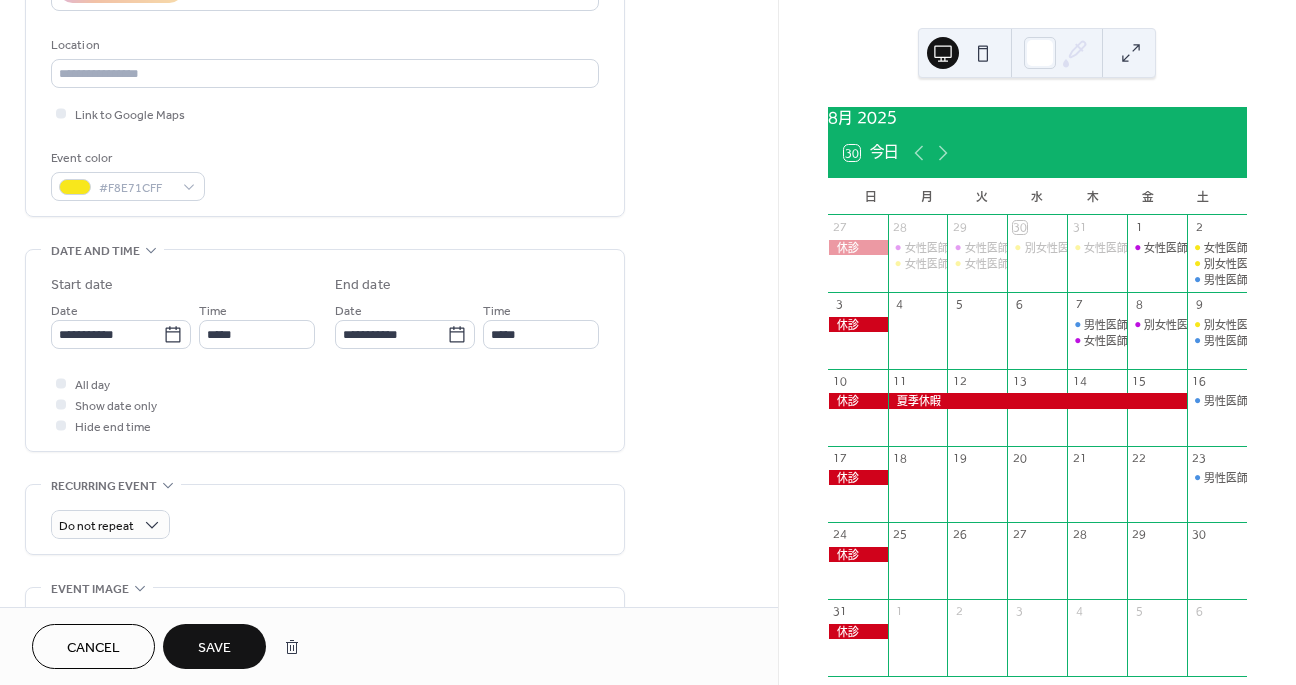 click on "Save" at bounding box center [214, 648] 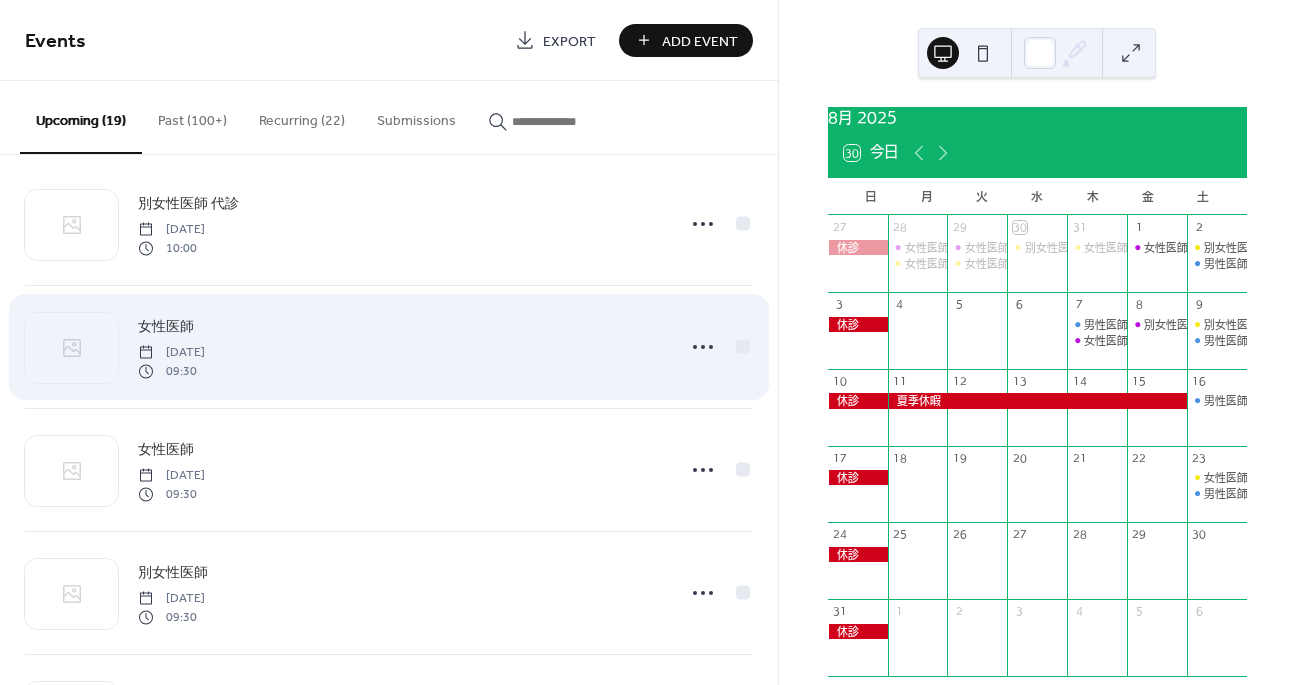 scroll, scrollTop: 25, scrollLeft: 0, axis: vertical 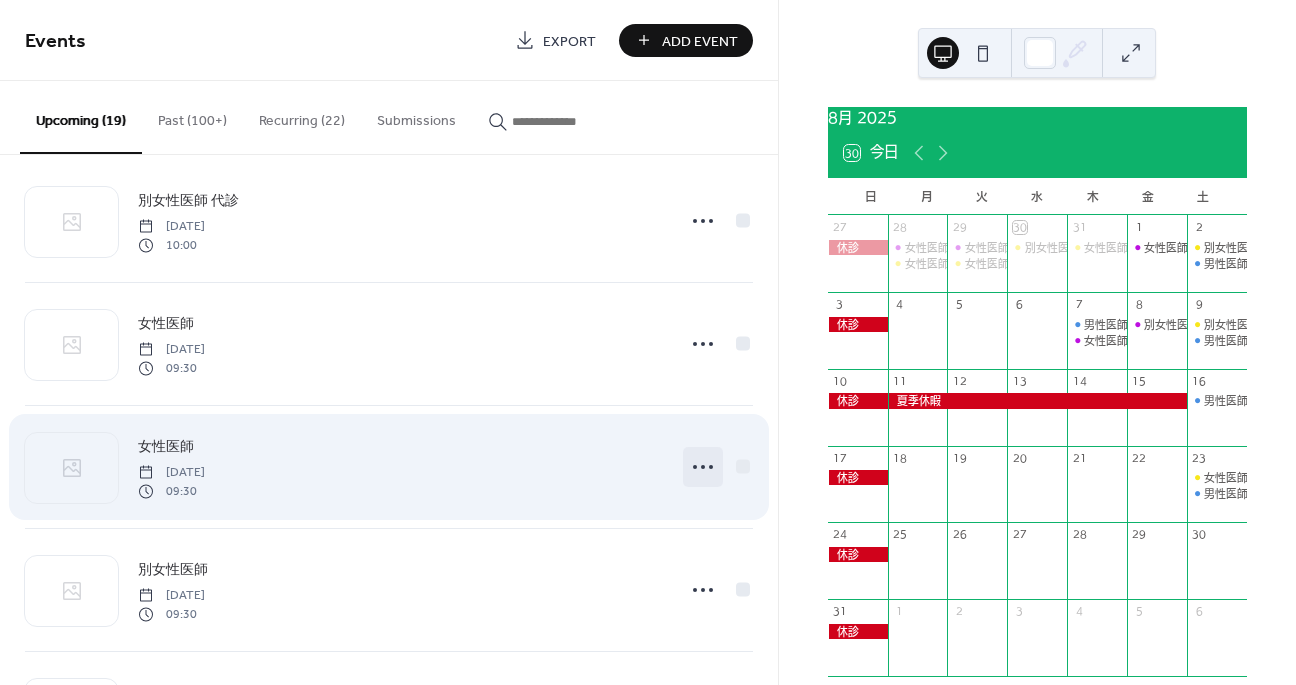 click 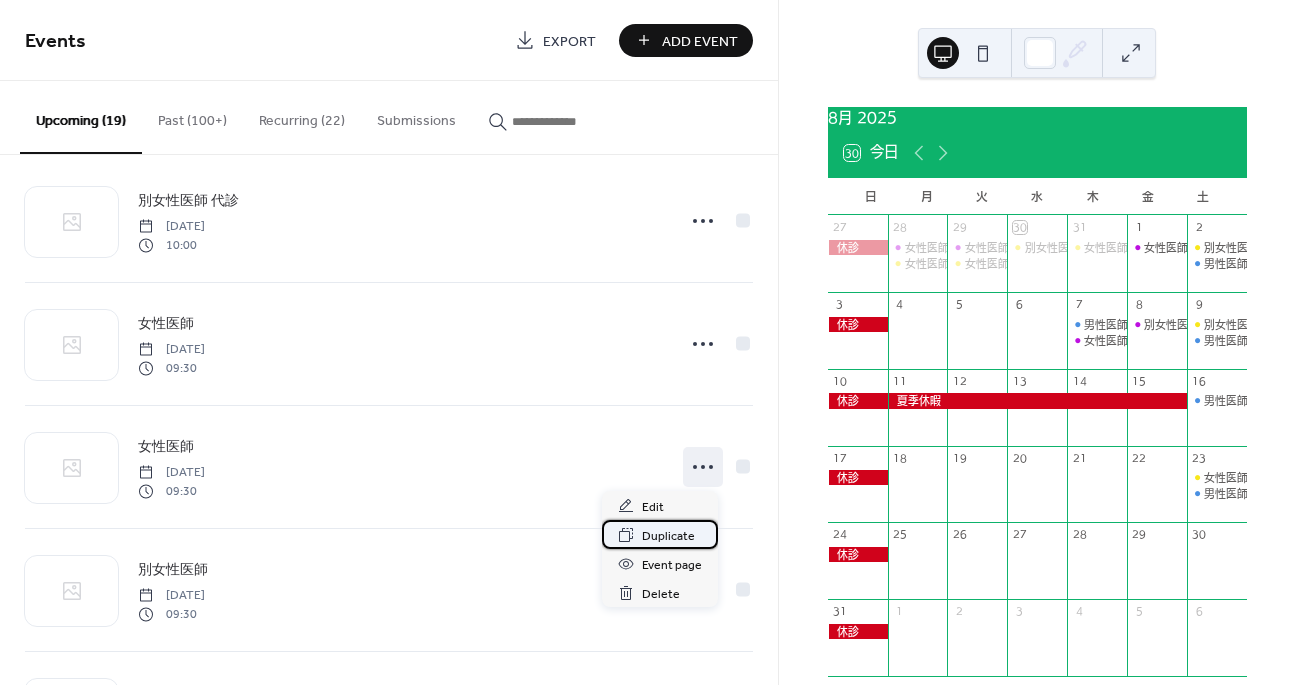 click on "Duplicate" at bounding box center [668, 536] 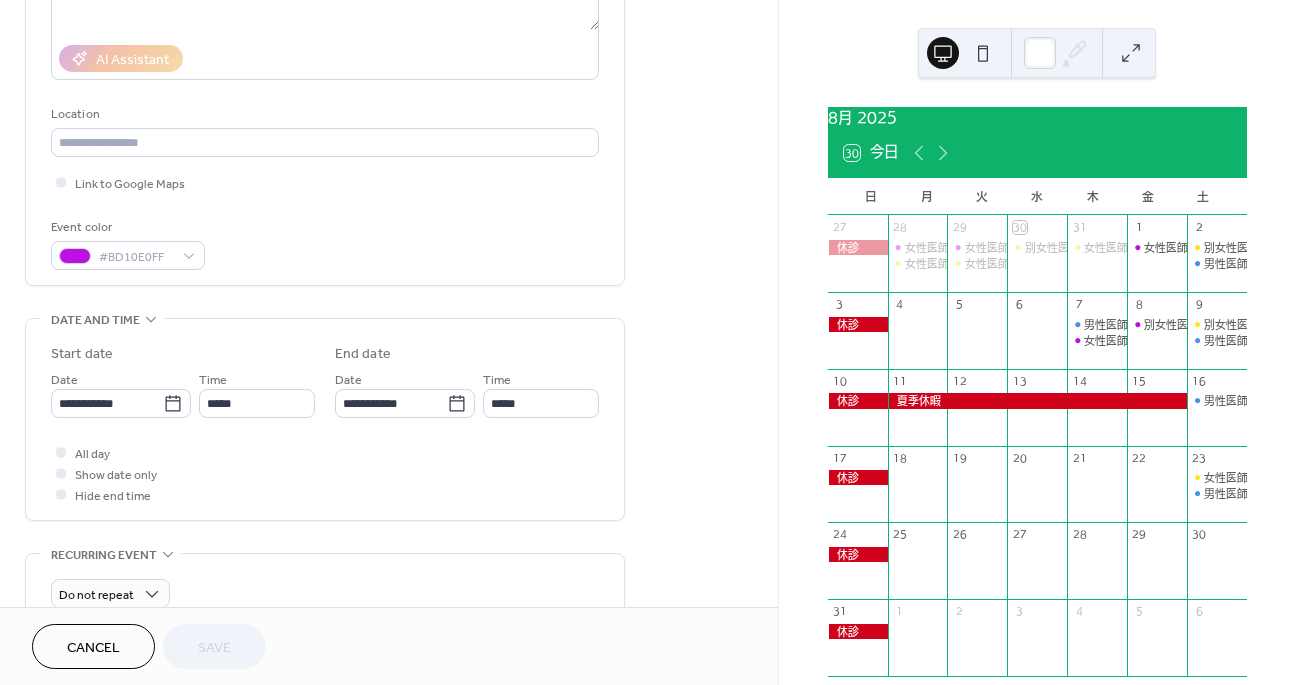 scroll, scrollTop: 355, scrollLeft: 0, axis: vertical 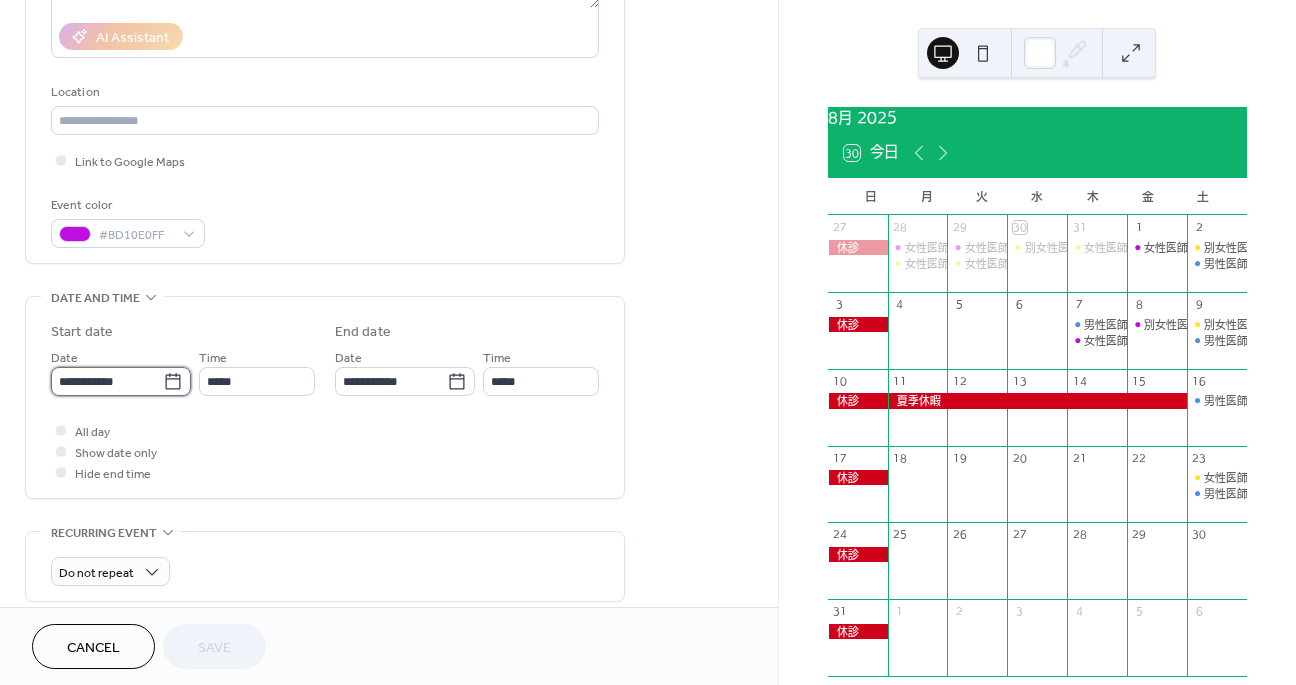click on "**********" at bounding box center (107, 381) 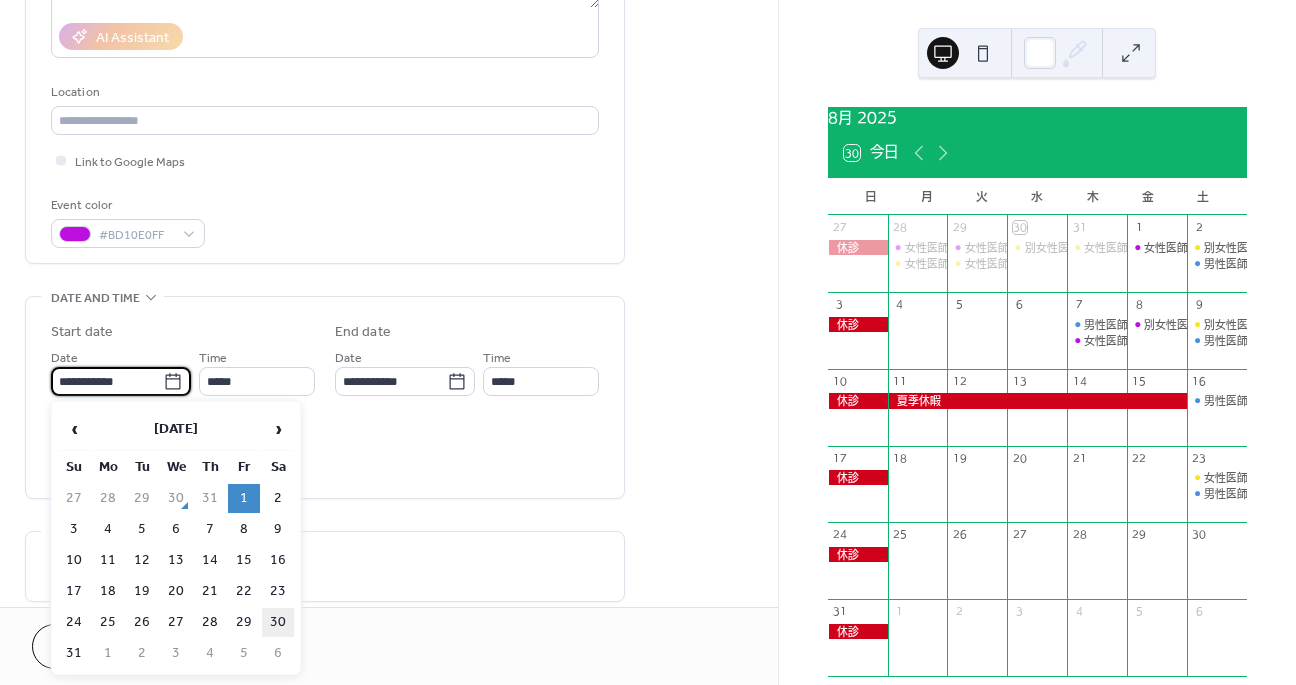 click on "30" at bounding box center [278, 622] 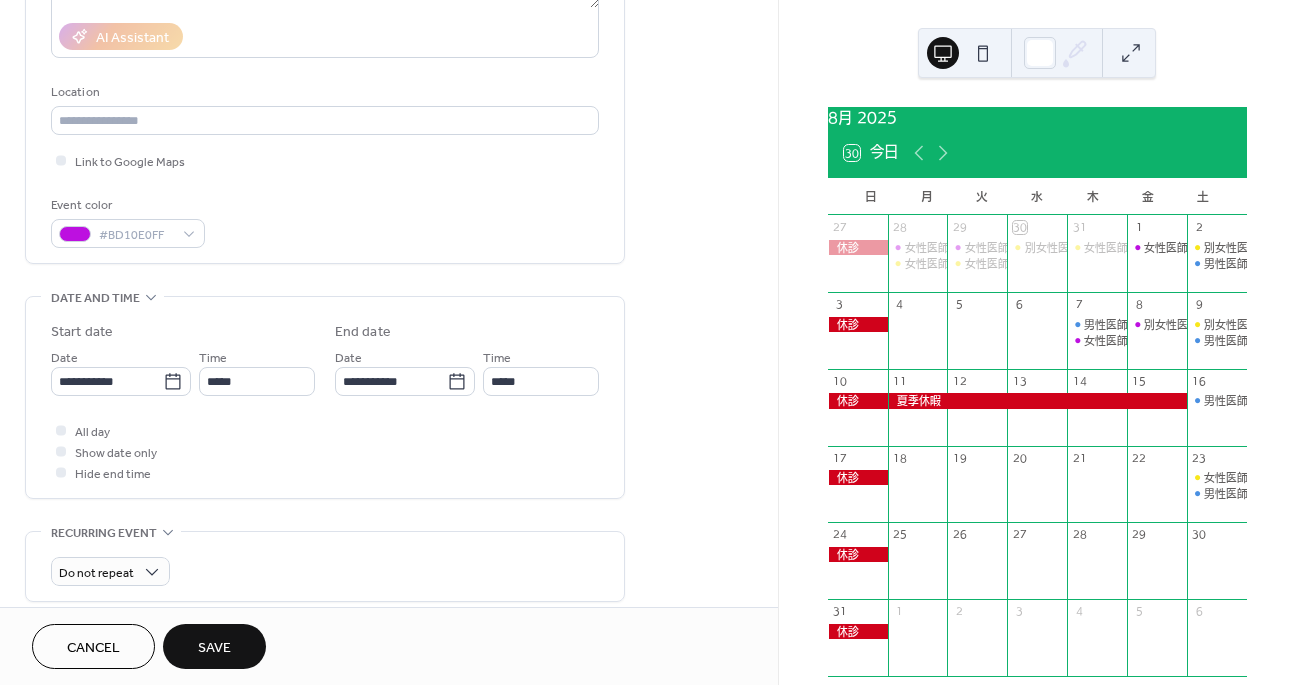 click on "Save" at bounding box center (214, 648) 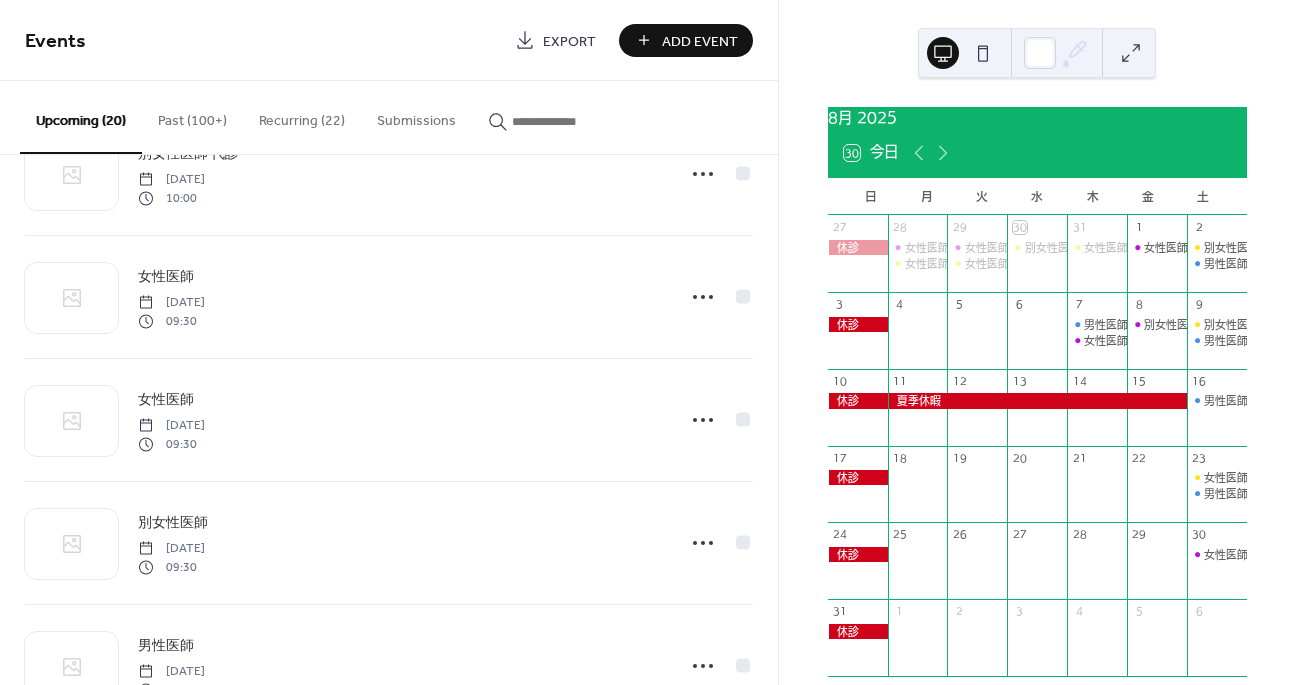 scroll, scrollTop: 0, scrollLeft: 0, axis: both 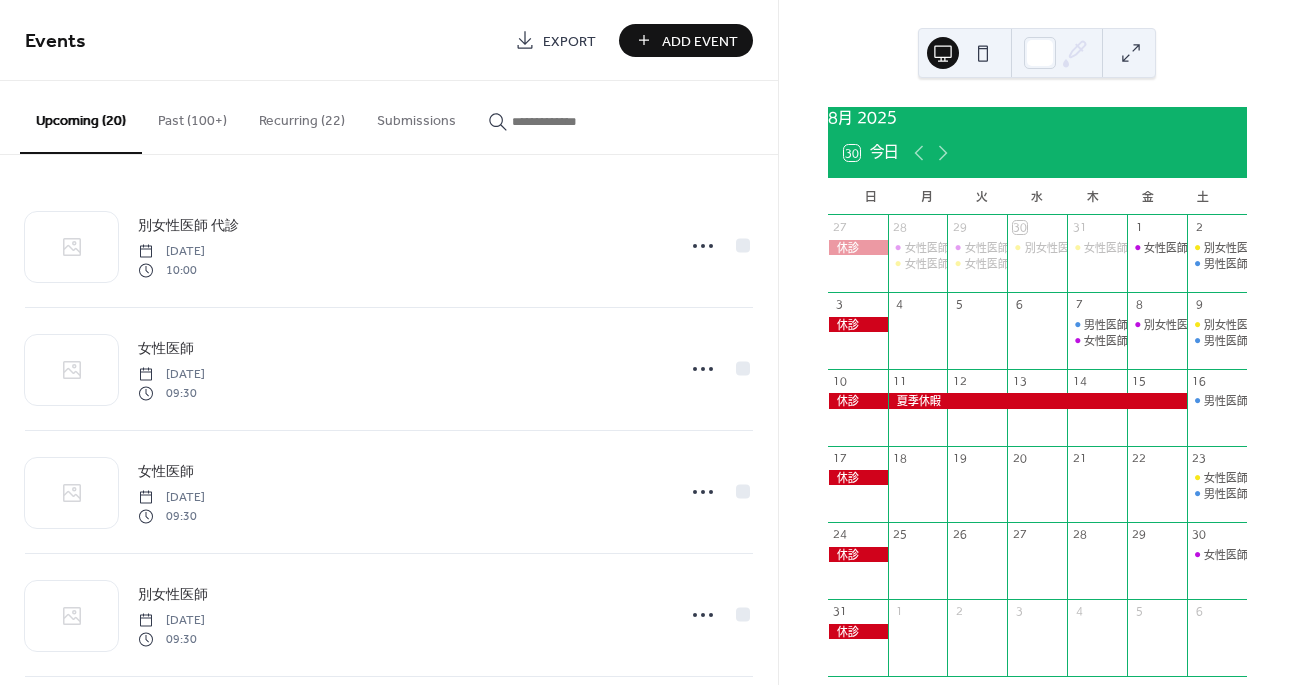 click on "Past (100+)" at bounding box center (192, 116) 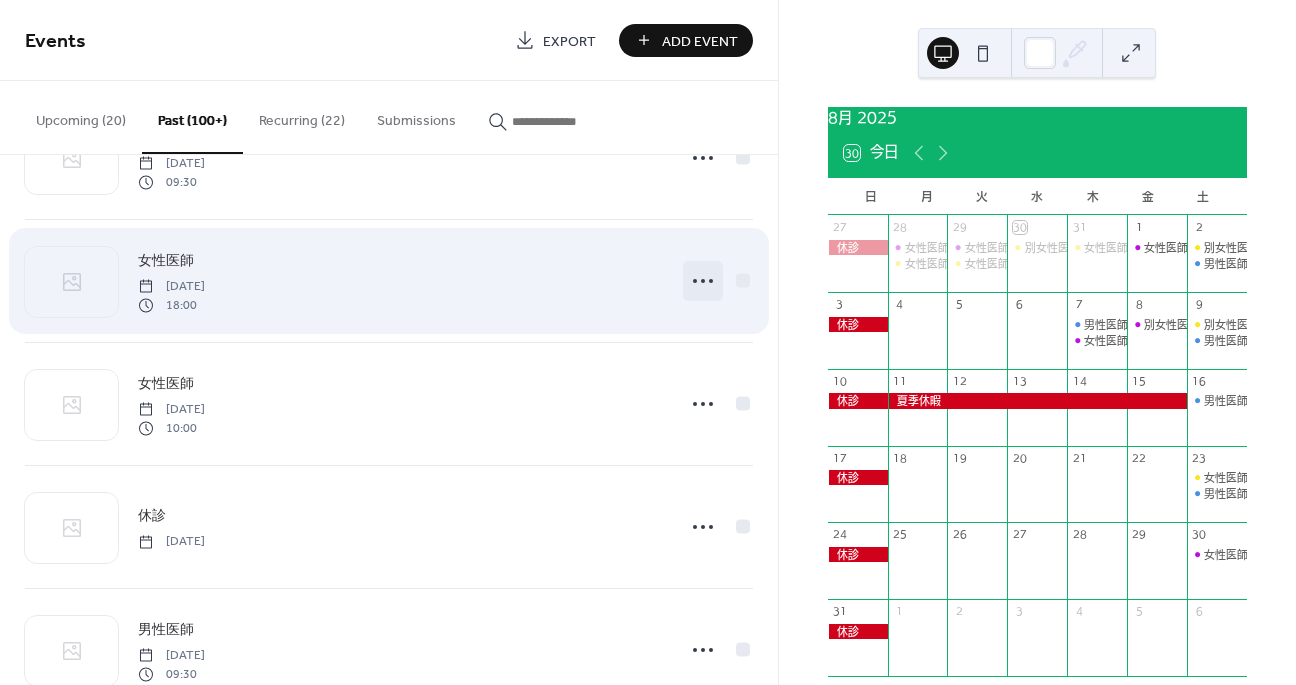 scroll, scrollTop: 222, scrollLeft: 0, axis: vertical 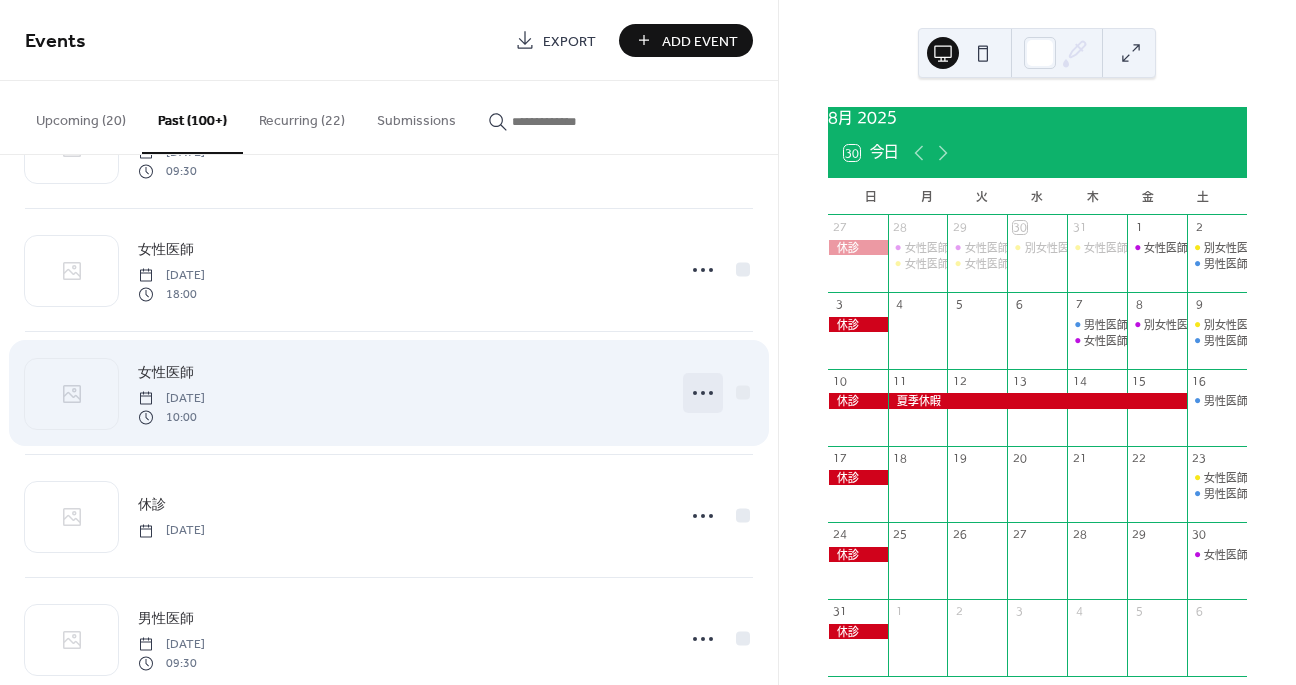 click 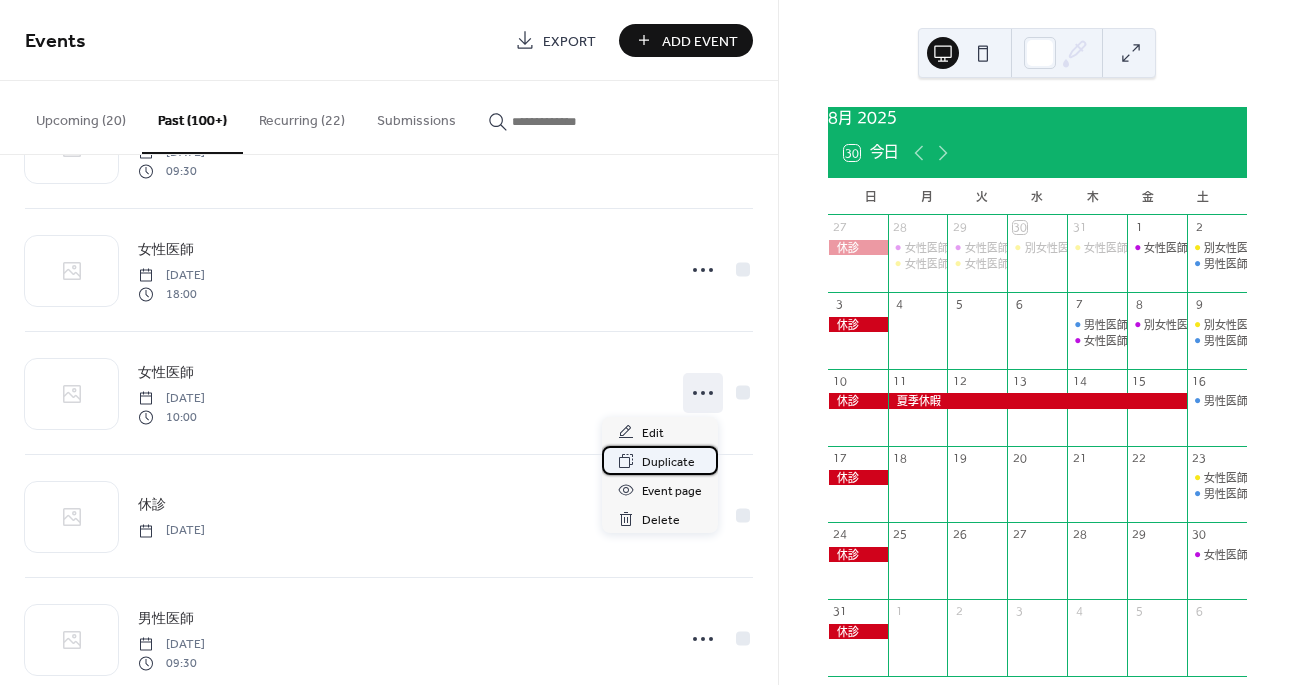 click on "Duplicate" at bounding box center (668, 462) 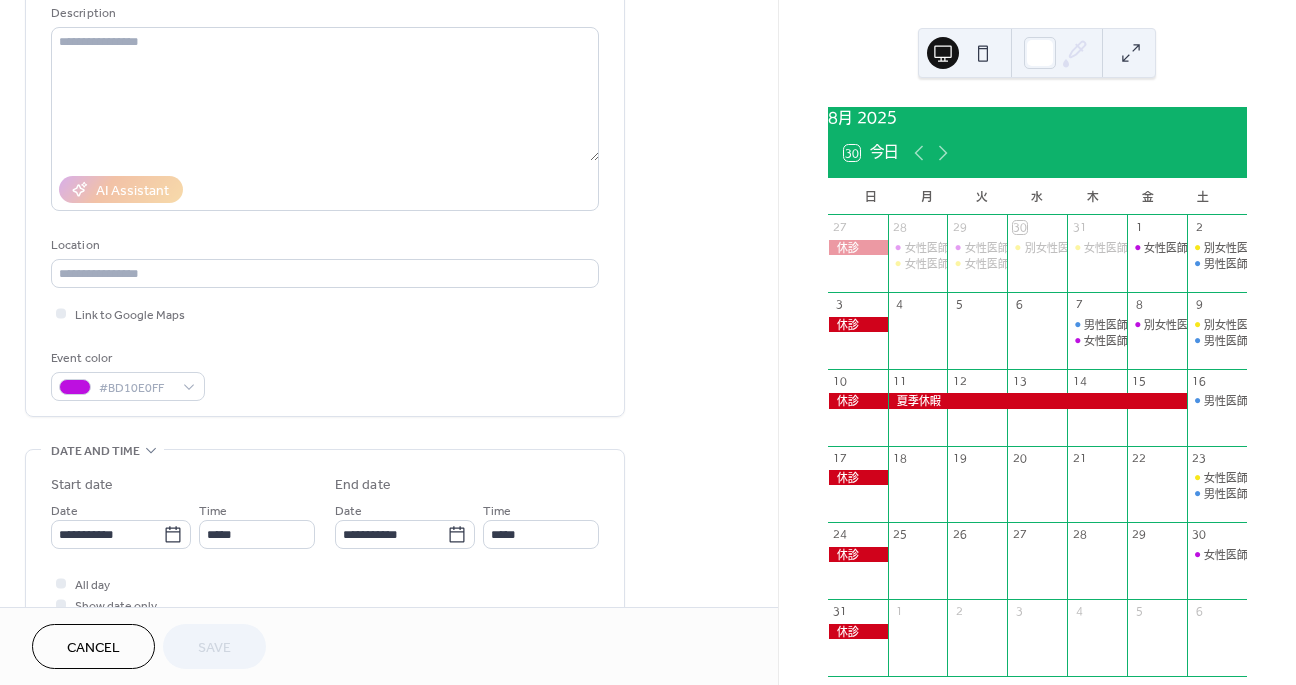 scroll, scrollTop: 225, scrollLeft: 0, axis: vertical 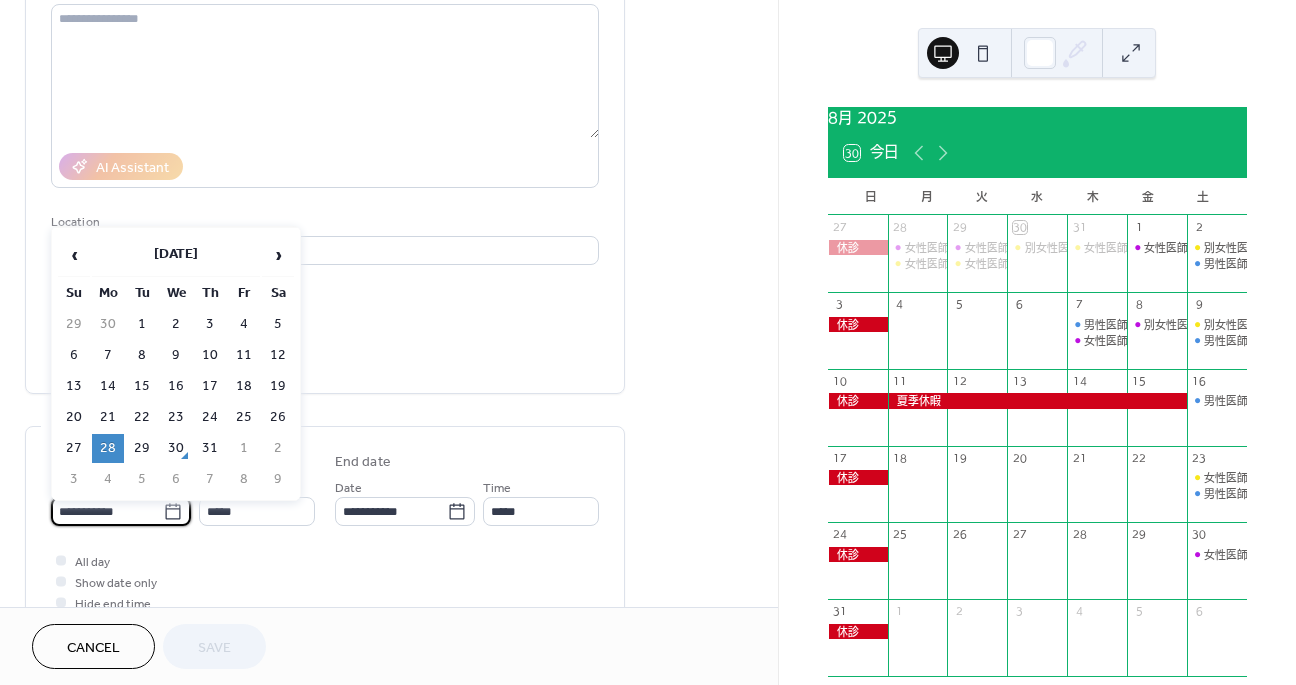 click on "**********" at bounding box center [107, 511] 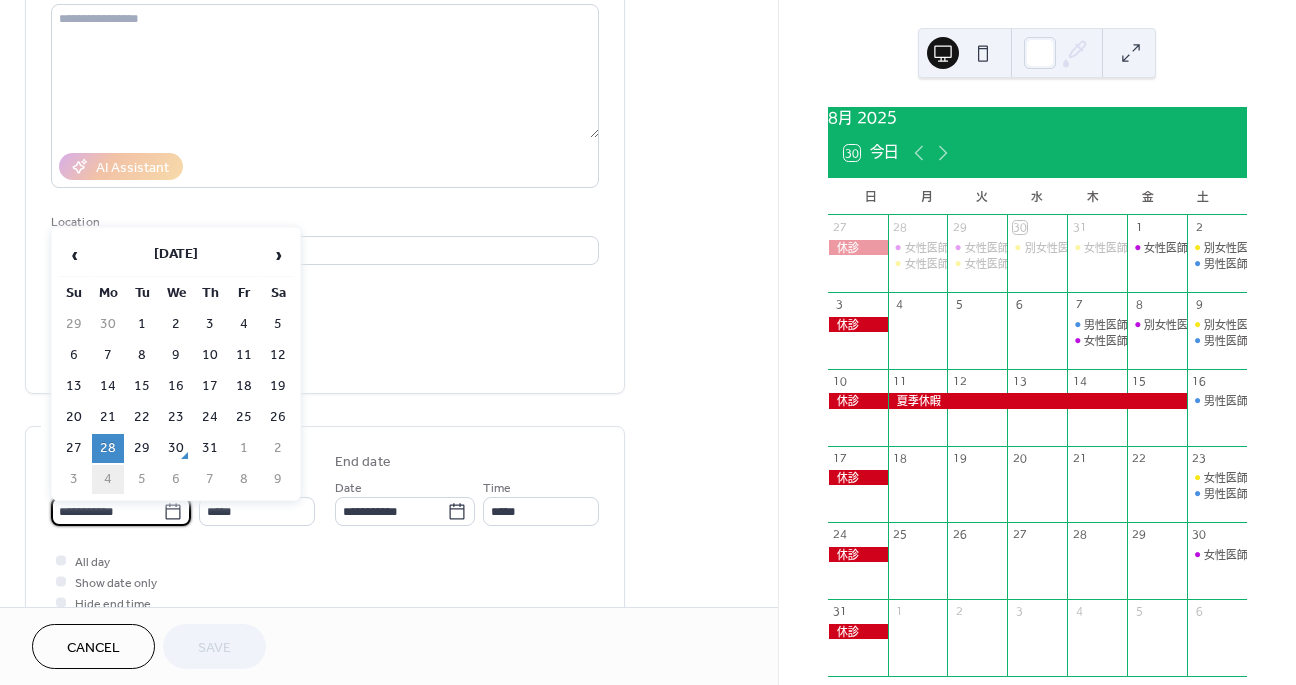click on "4" at bounding box center (108, 479) 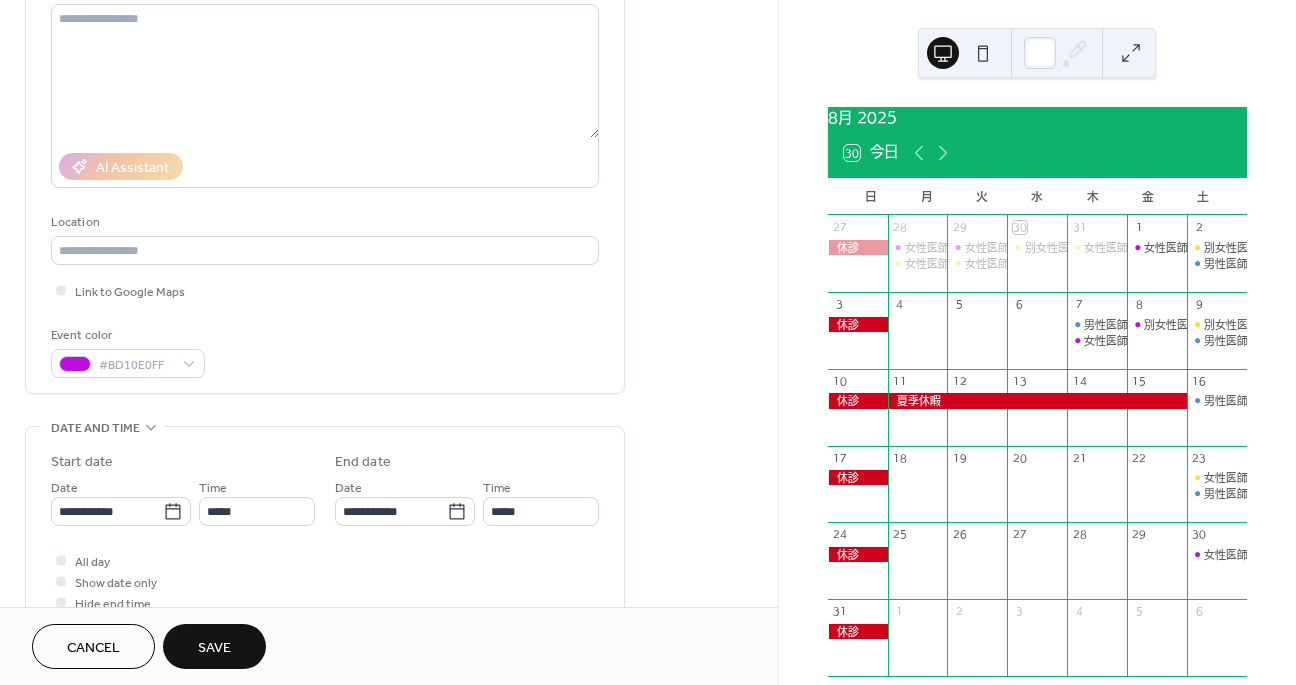 click on "Save" at bounding box center (214, 648) 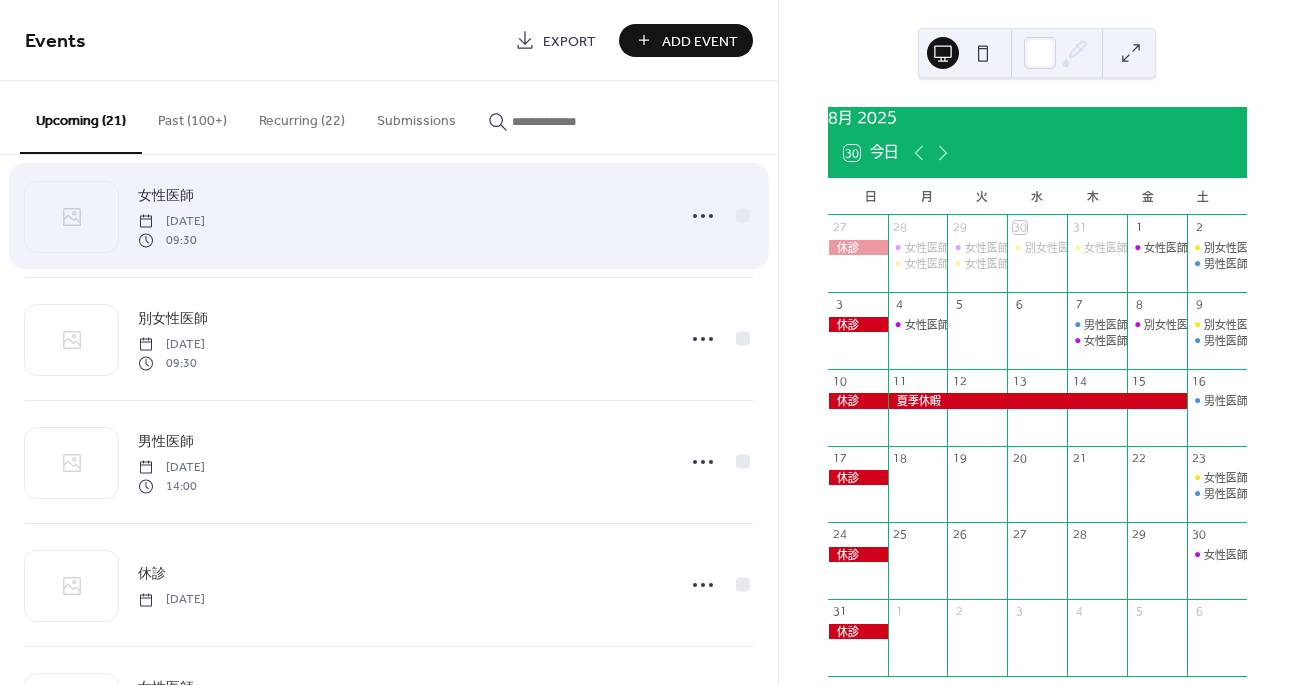 scroll, scrollTop: 0, scrollLeft: 0, axis: both 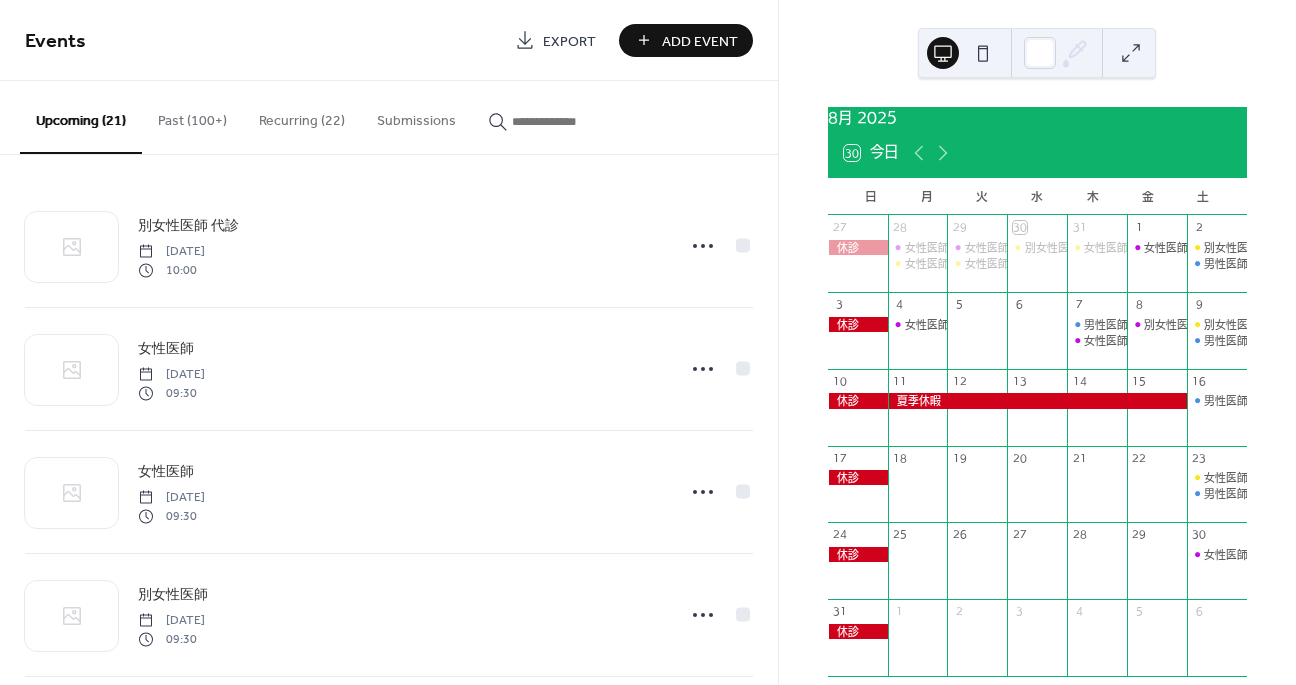 click on "Past (100+)" at bounding box center (192, 116) 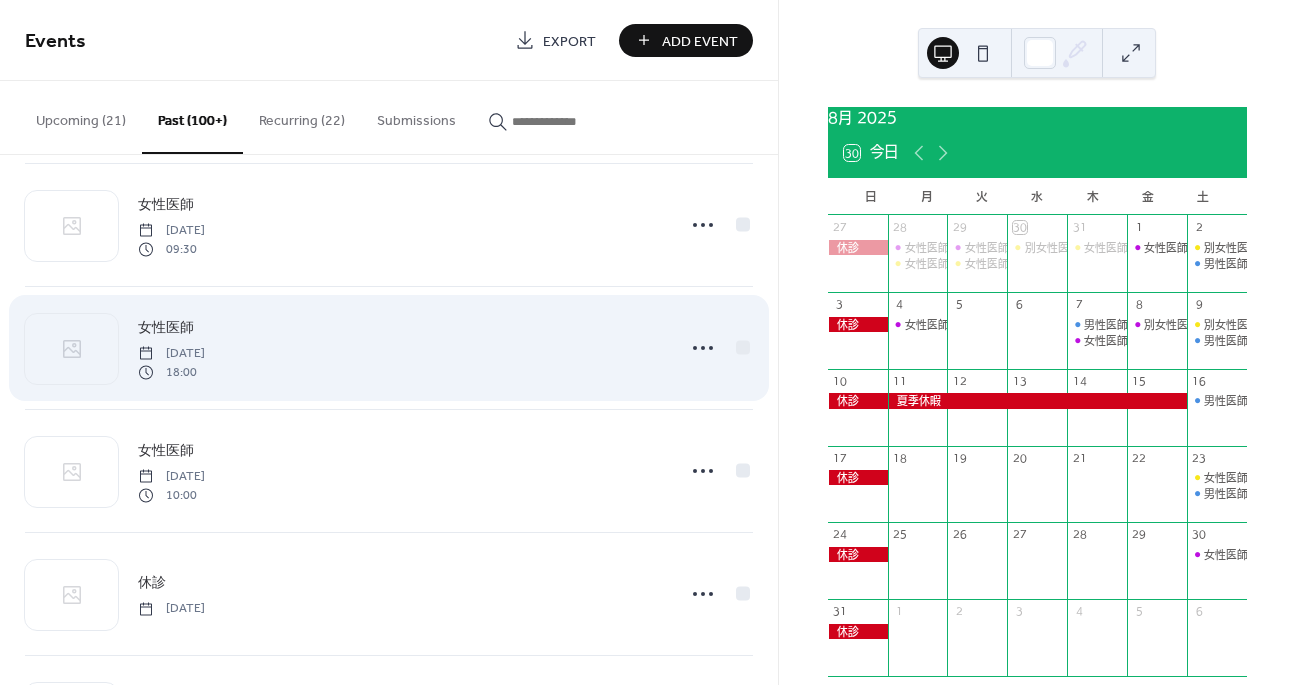 scroll, scrollTop: 152, scrollLeft: 0, axis: vertical 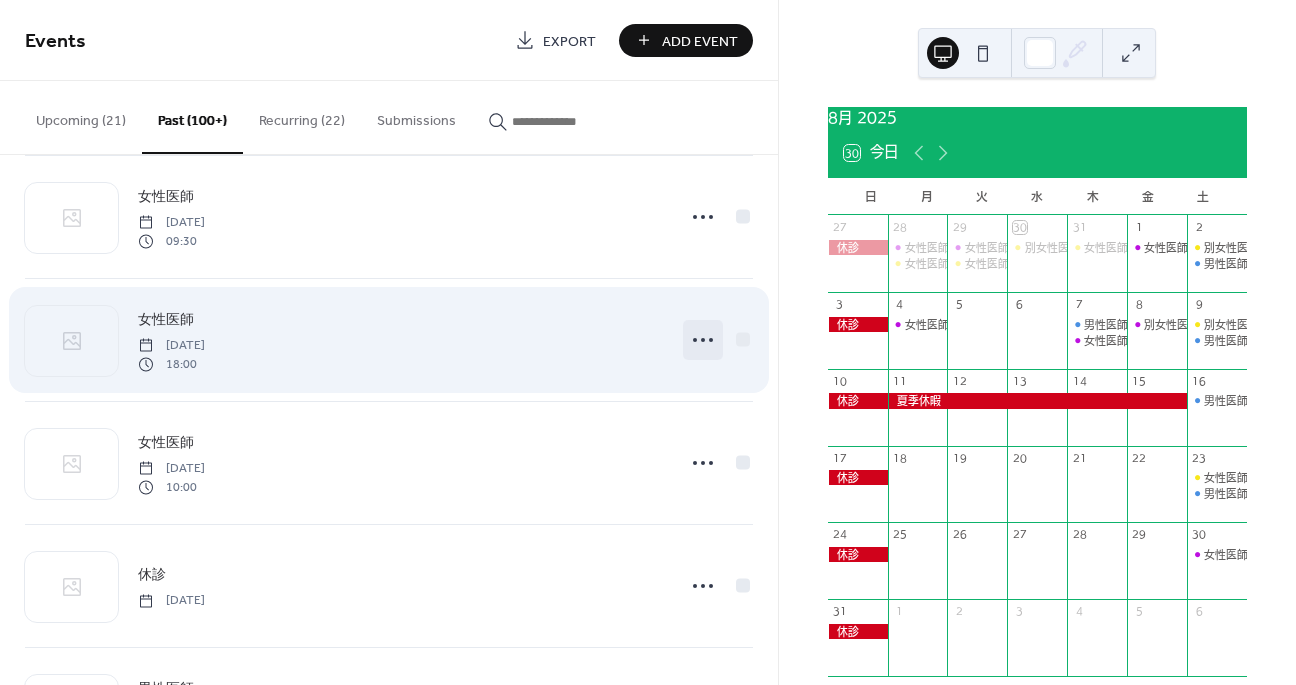 click 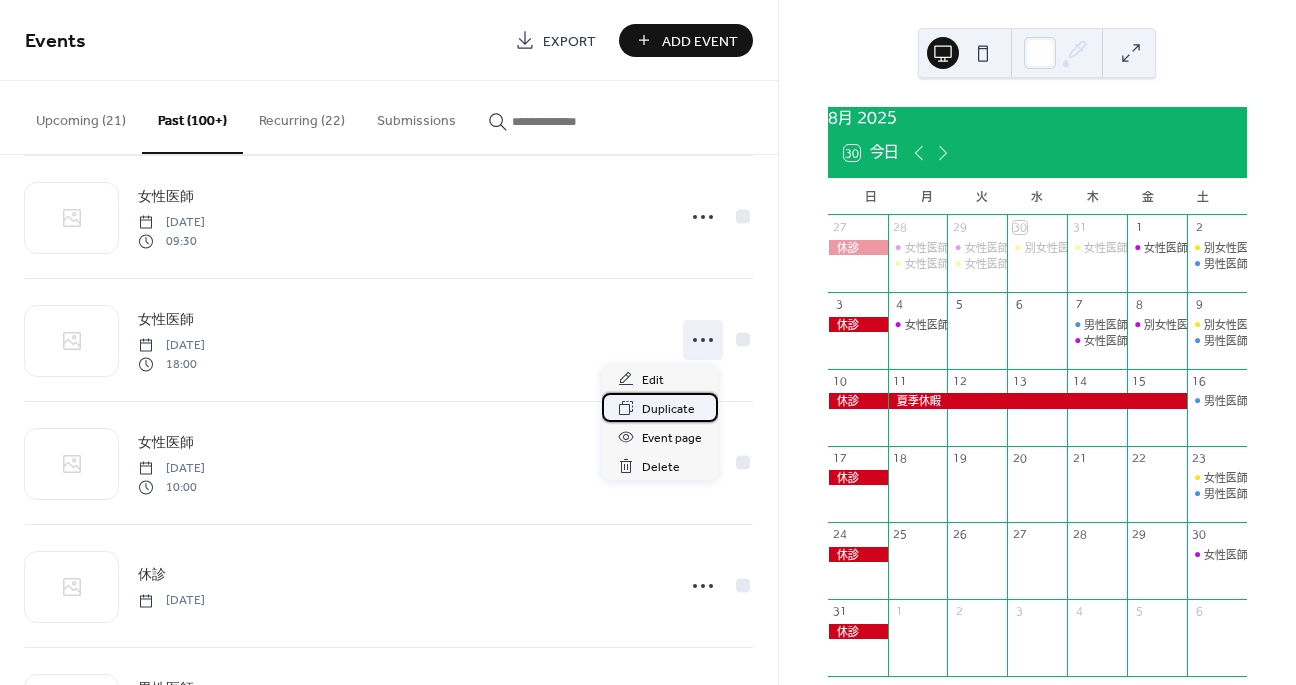 click on "Duplicate" at bounding box center [660, 407] 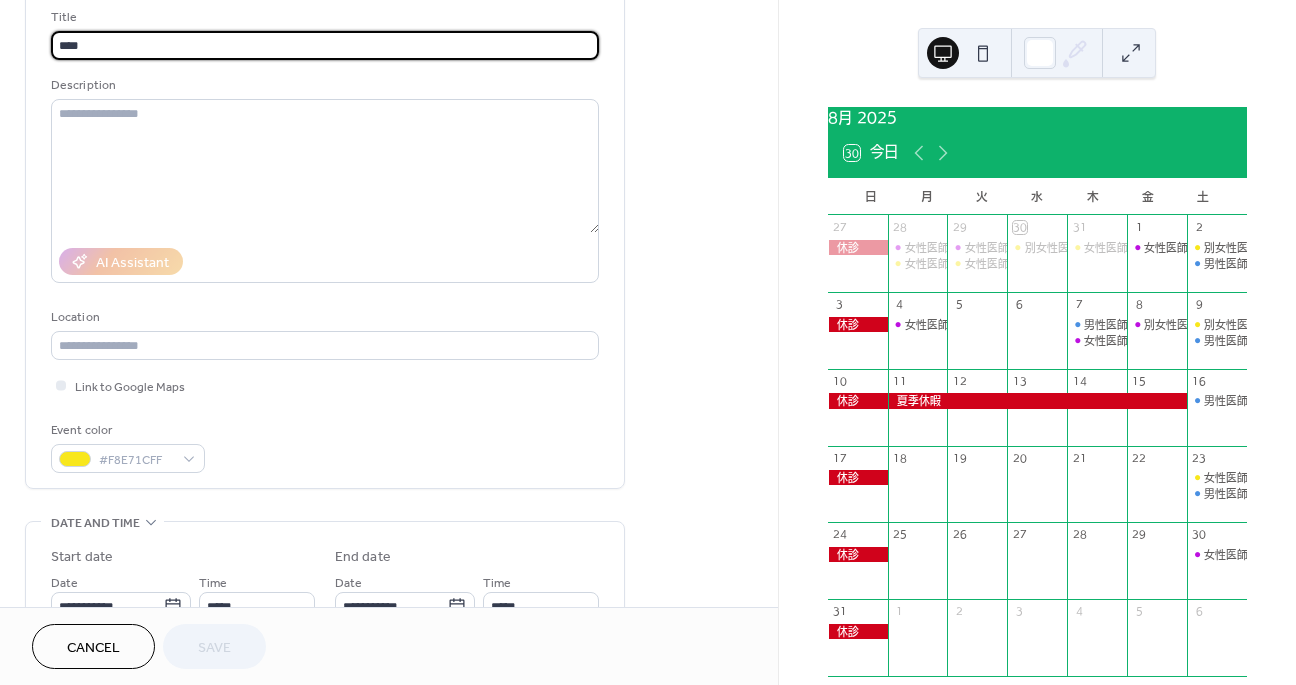 scroll, scrollTop: 205, scrollLeft: 0, axis: vertical 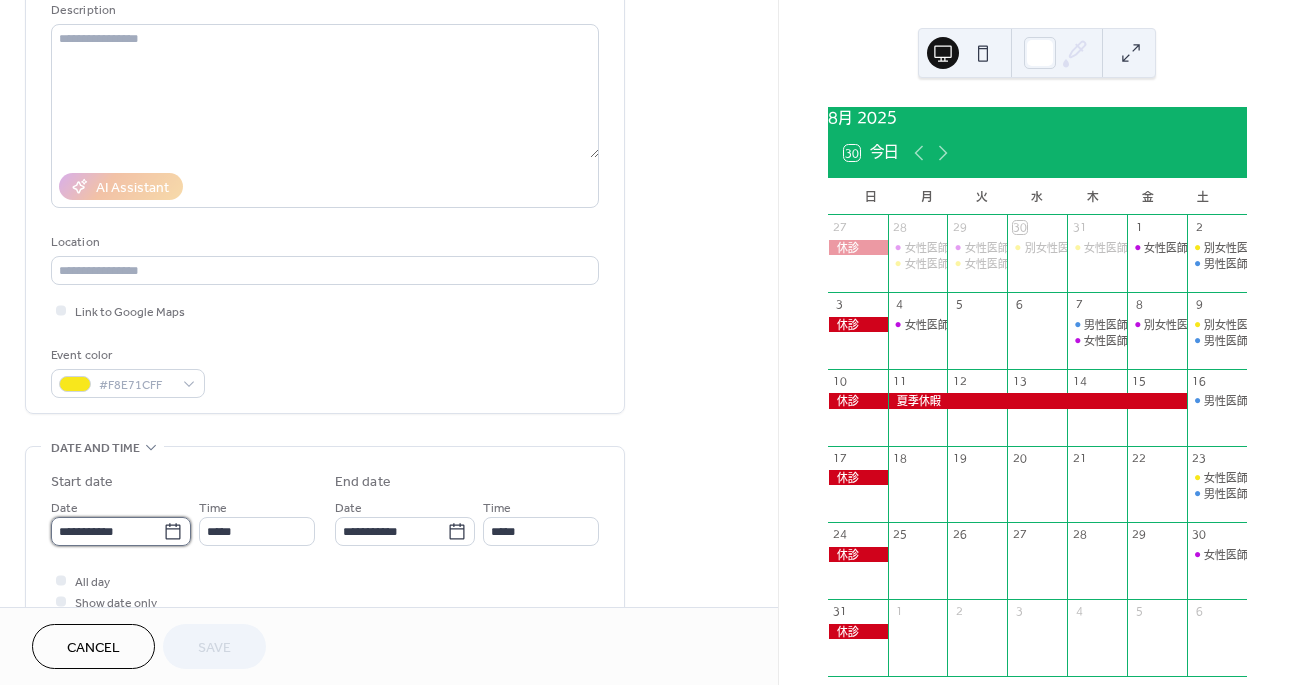 click on "**********" at bounding box center (107, 531) 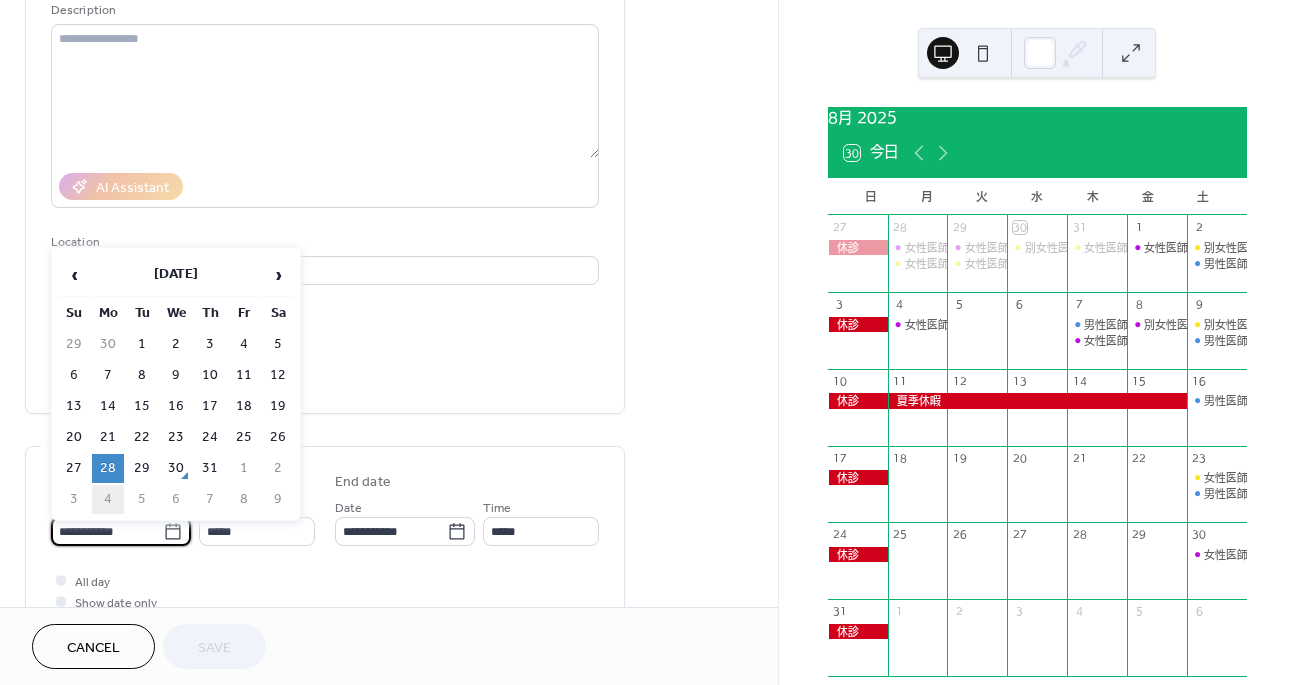 click on "4" at bounding box center (108, 499) 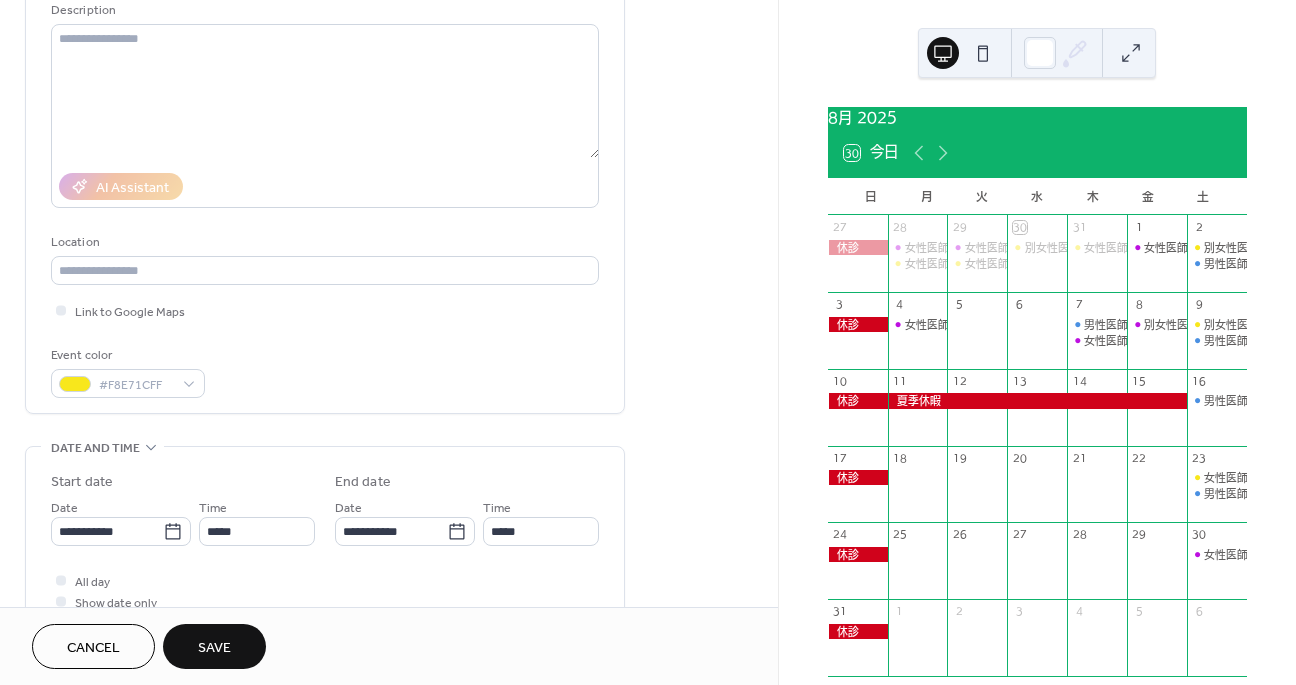 click on "Cancel Save" at bounding box center (389, 646) 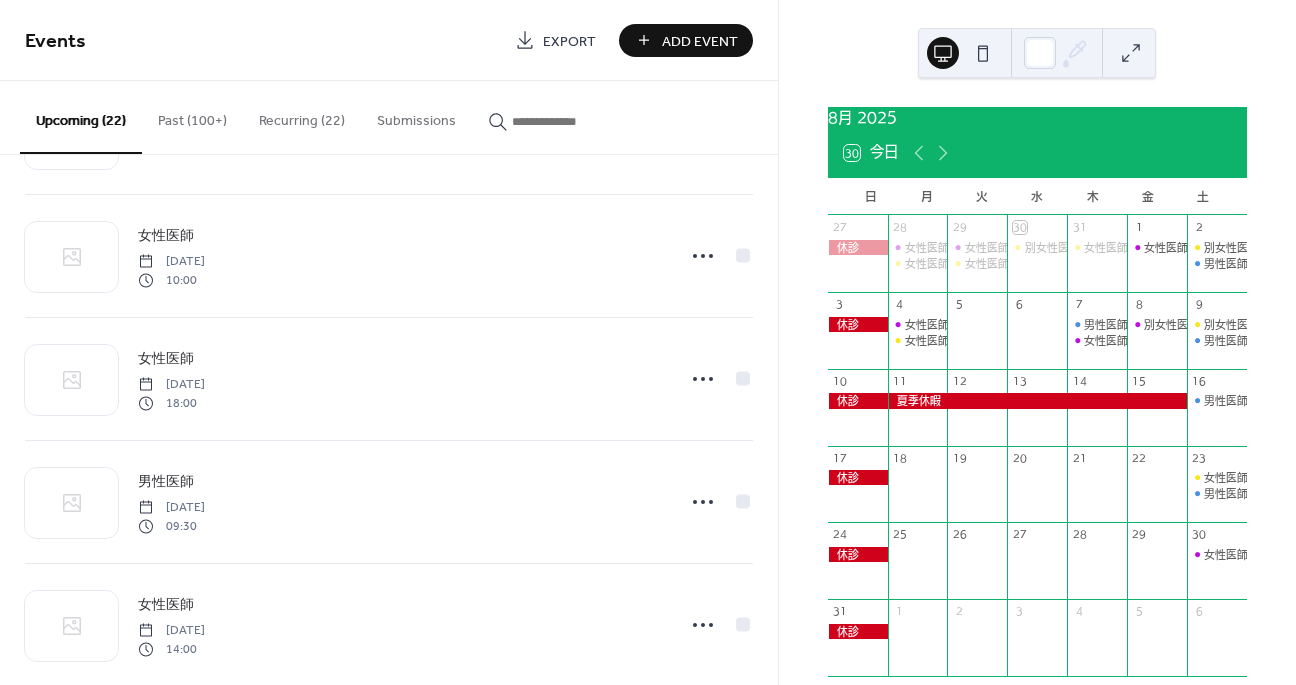 scroll, scrollTop: 773, scrollLeft: 0, axis: vertical 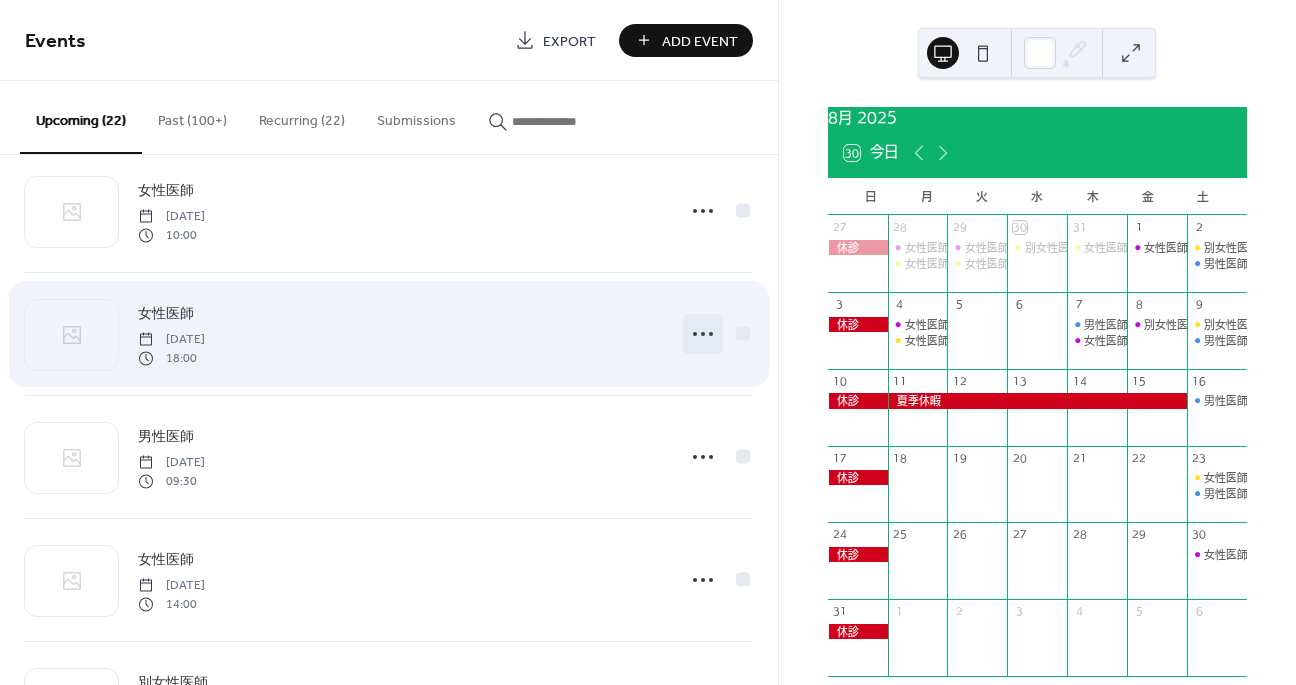 click 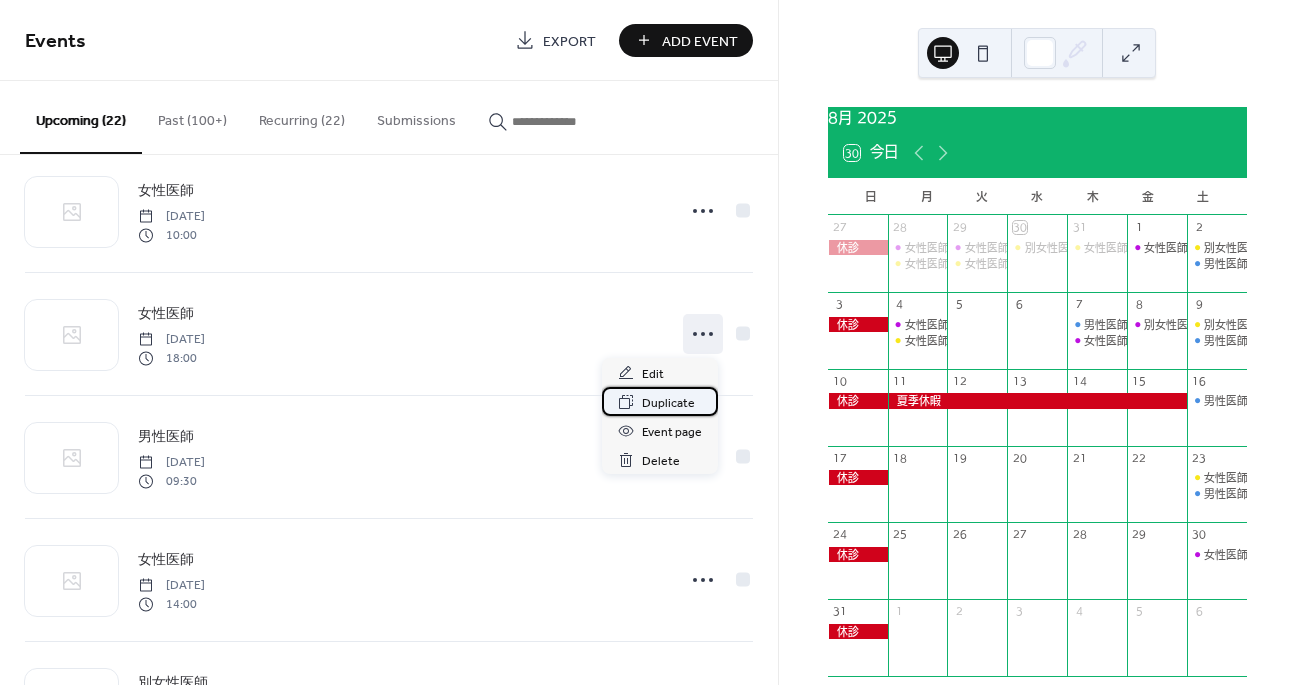 click on "Duplicate" at bounding box center (668, 403) 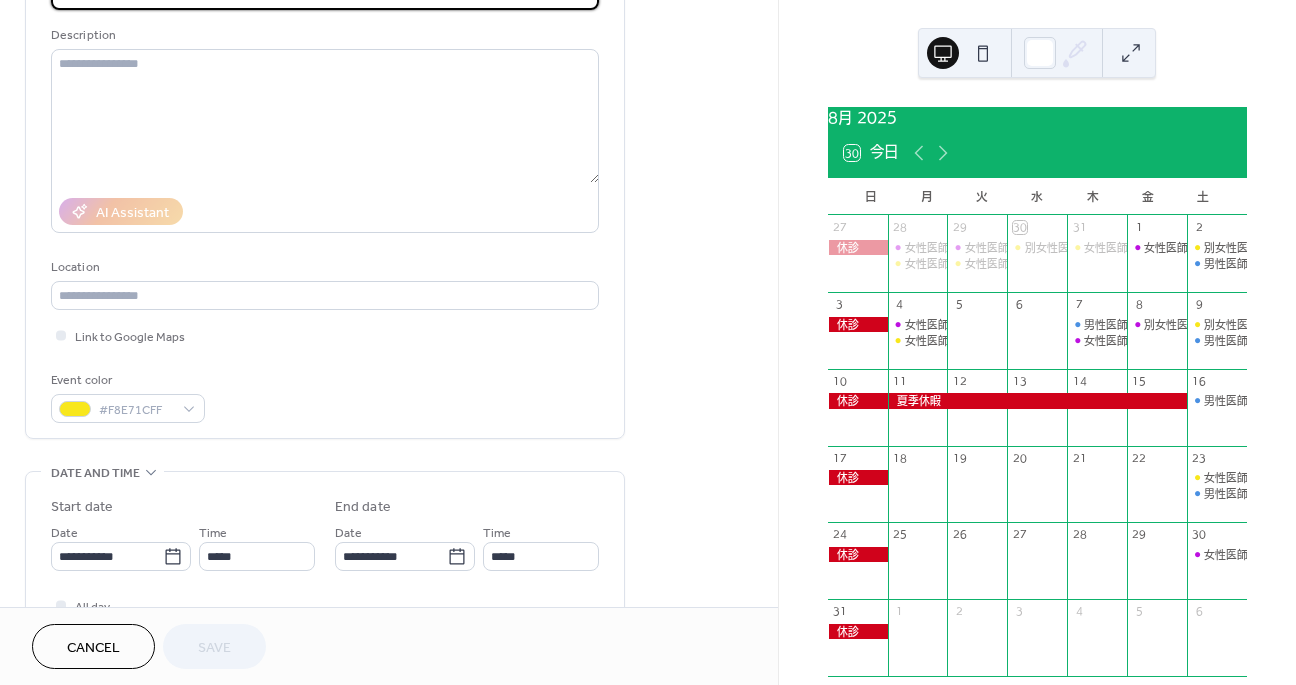scroll, scrollTop: 231, scrollLeft: 0, axis: vertical 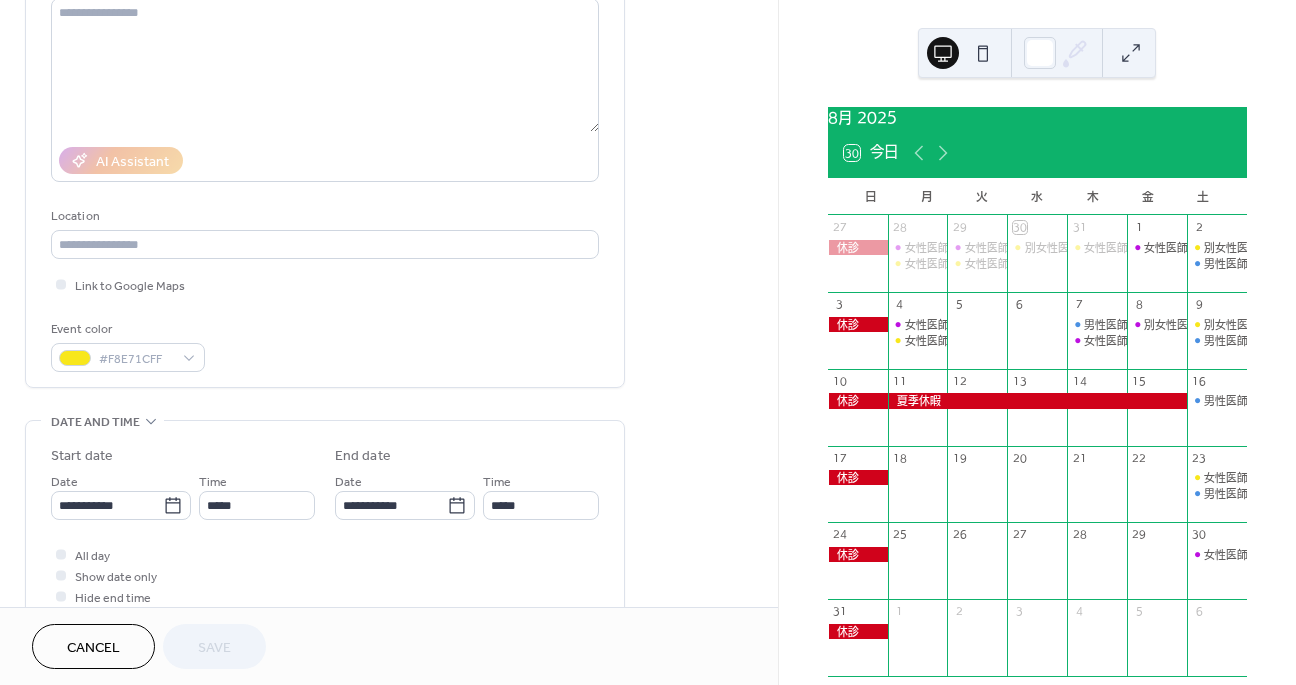 click on "**********" at bounding box center (325, 526) 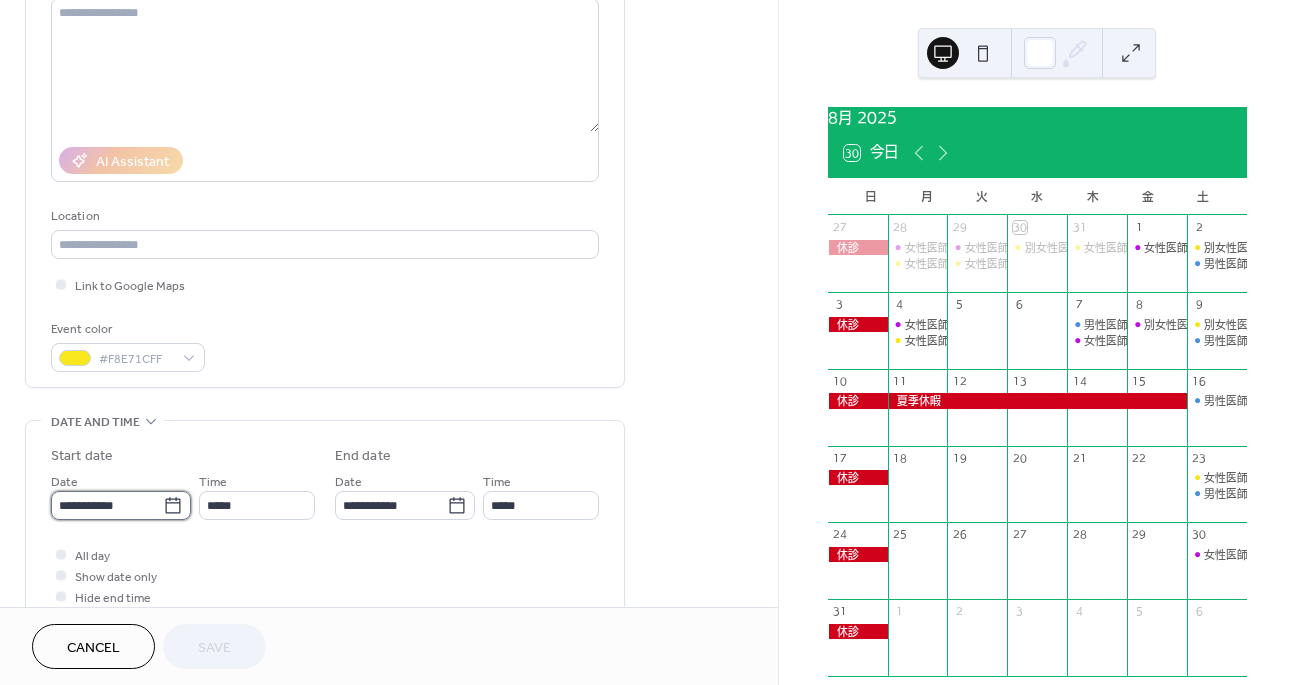 click on "**********" at bounding box center [107, 505] 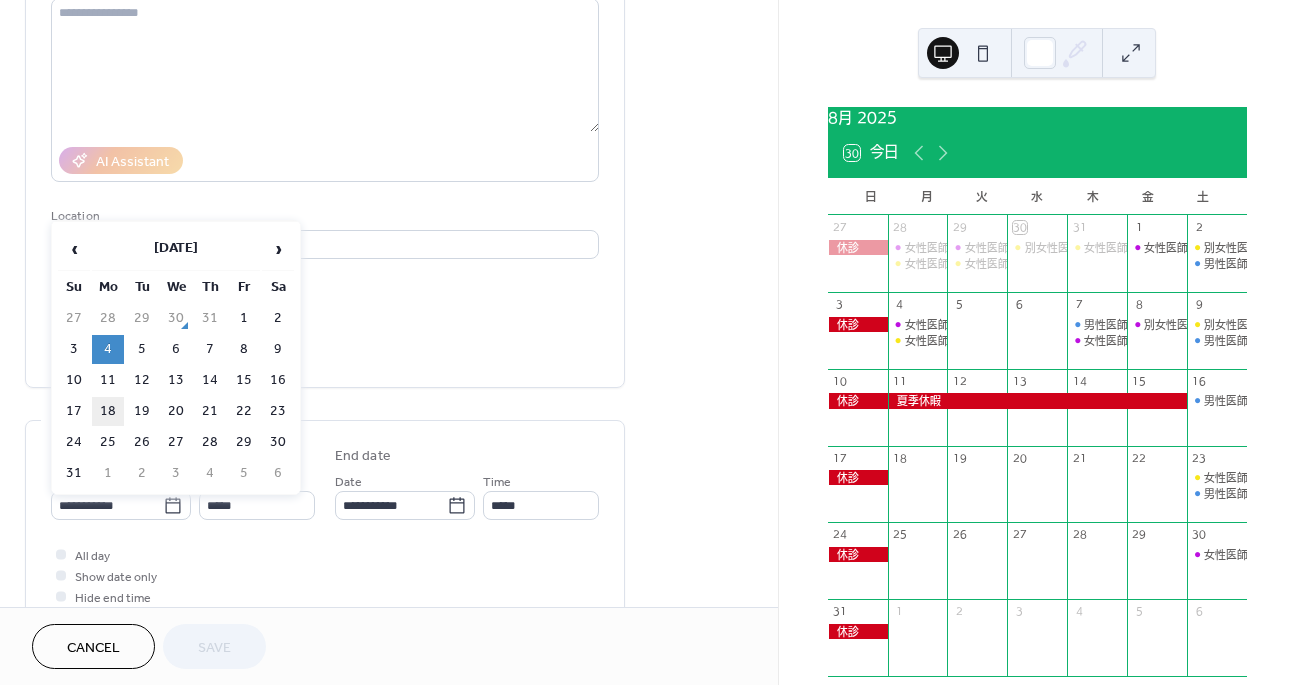 click on "18" at bounding box center (108, 411) 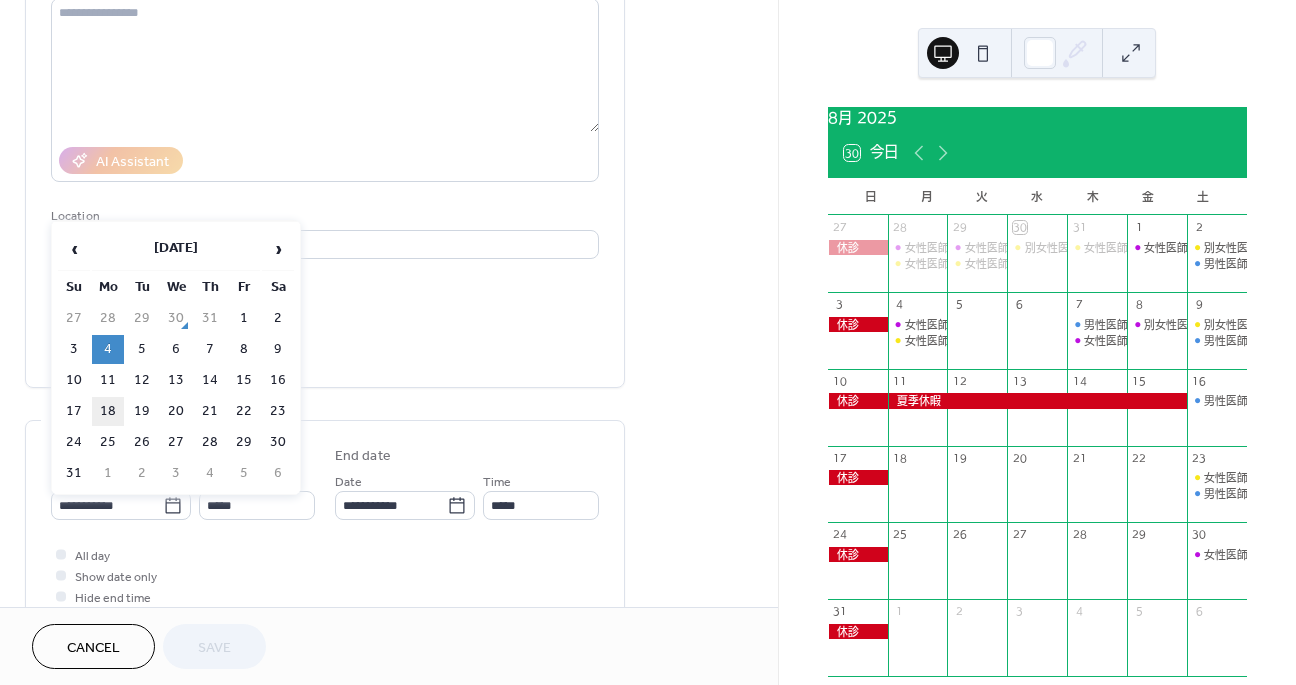 type on "**********" 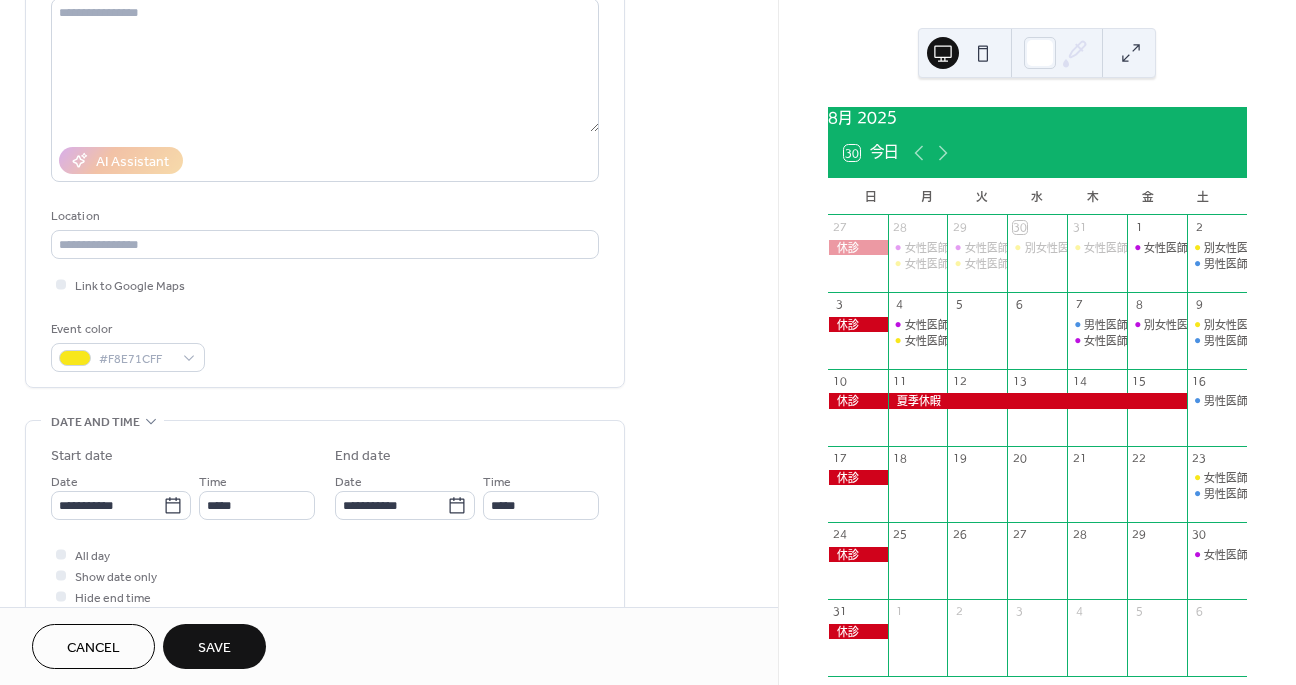 click on "Save" at bounding box center [214, 646] 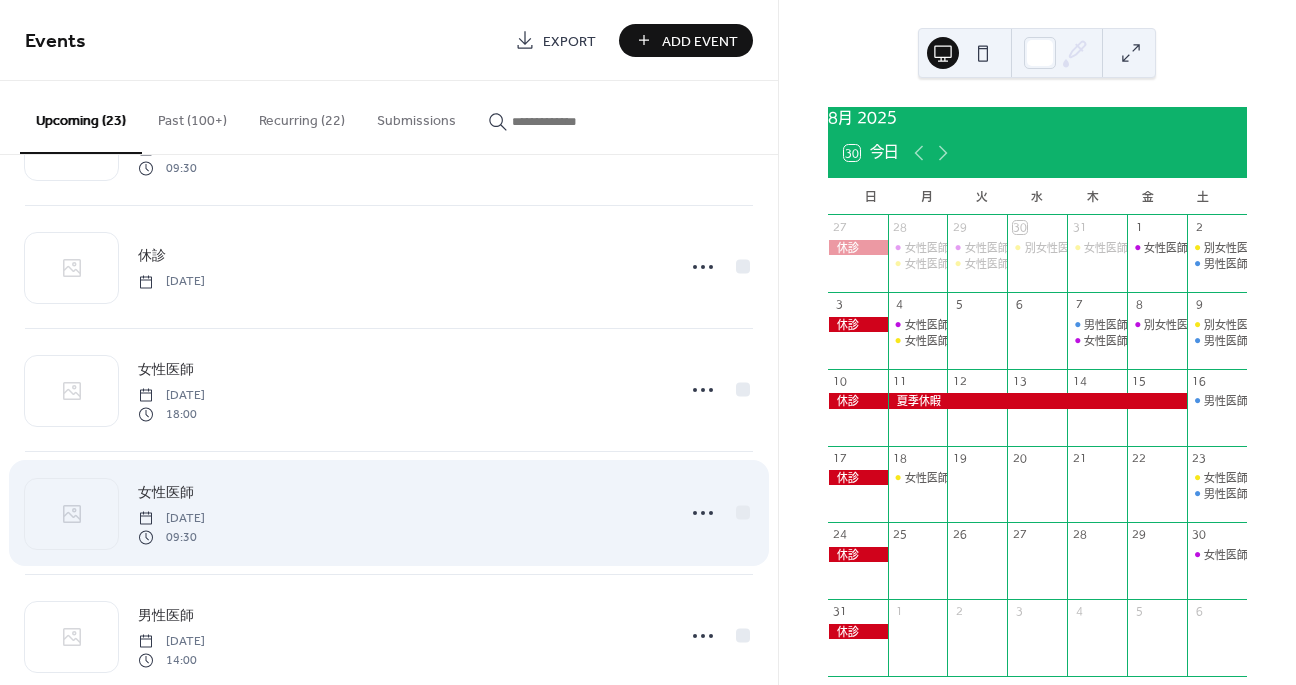 scroll, scrollTop: 1918, scrollLeft: 0, axis: vertical 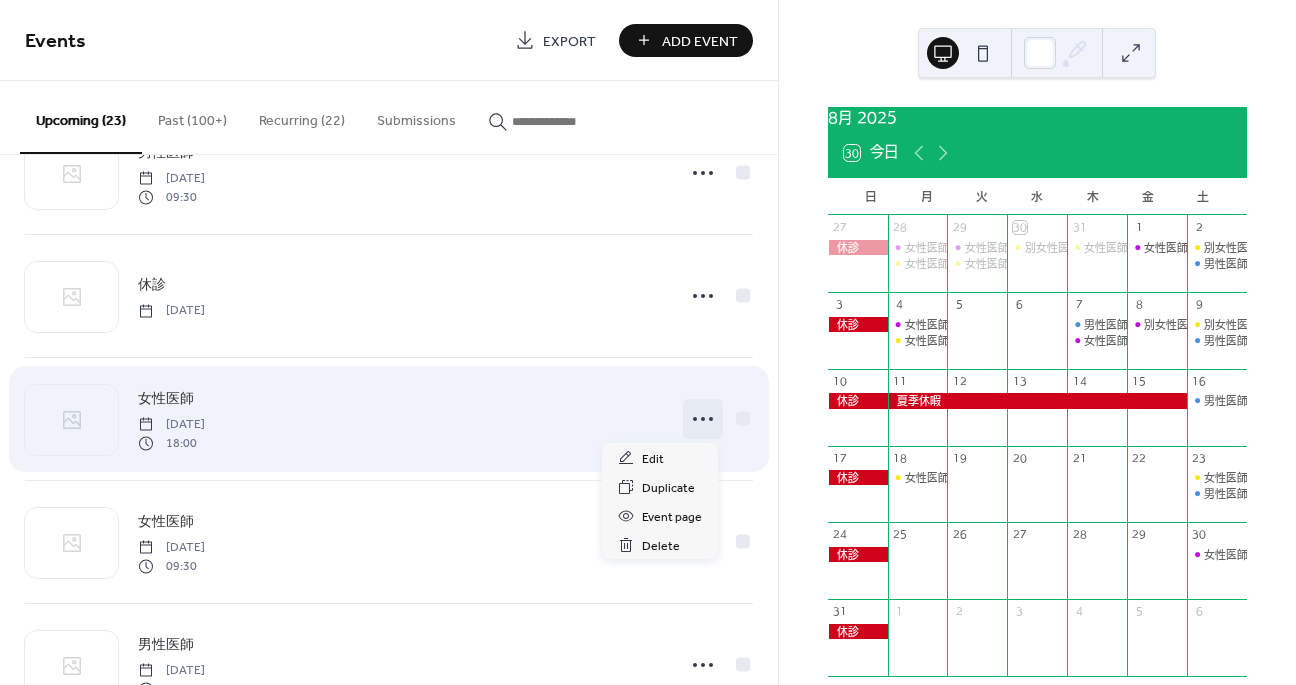 click 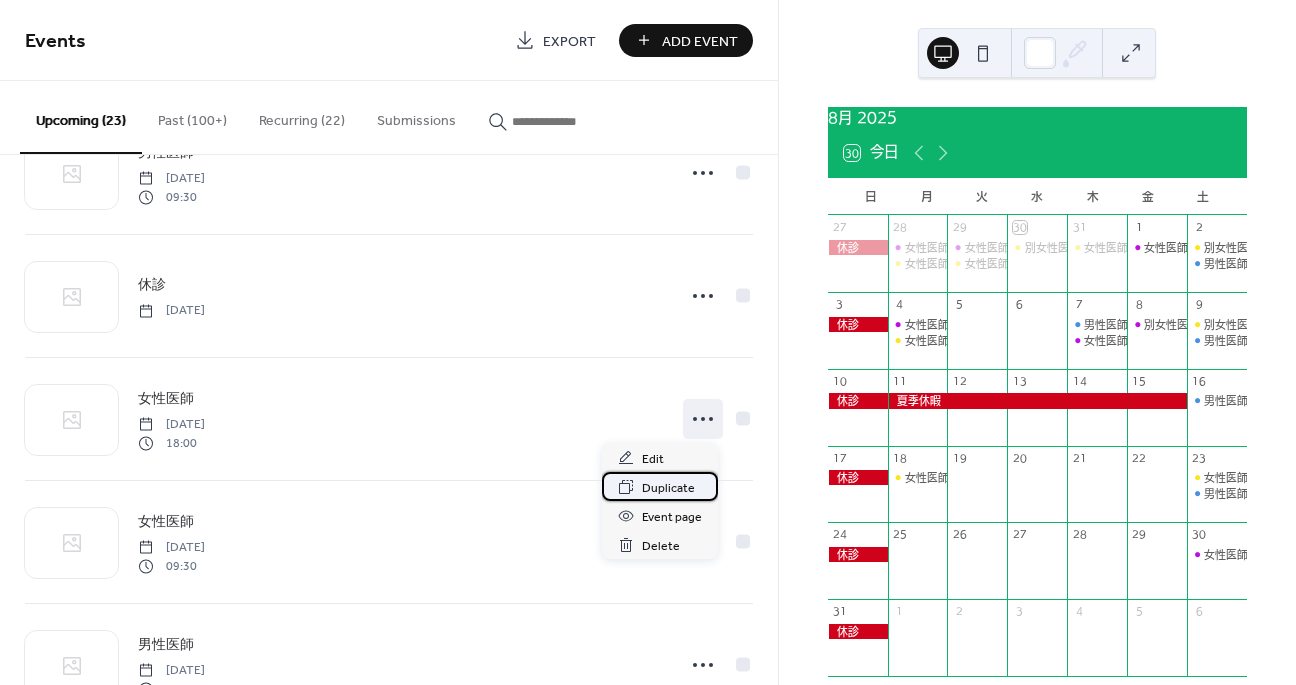 click on "Duplicate" at bounding box center [660, 486] 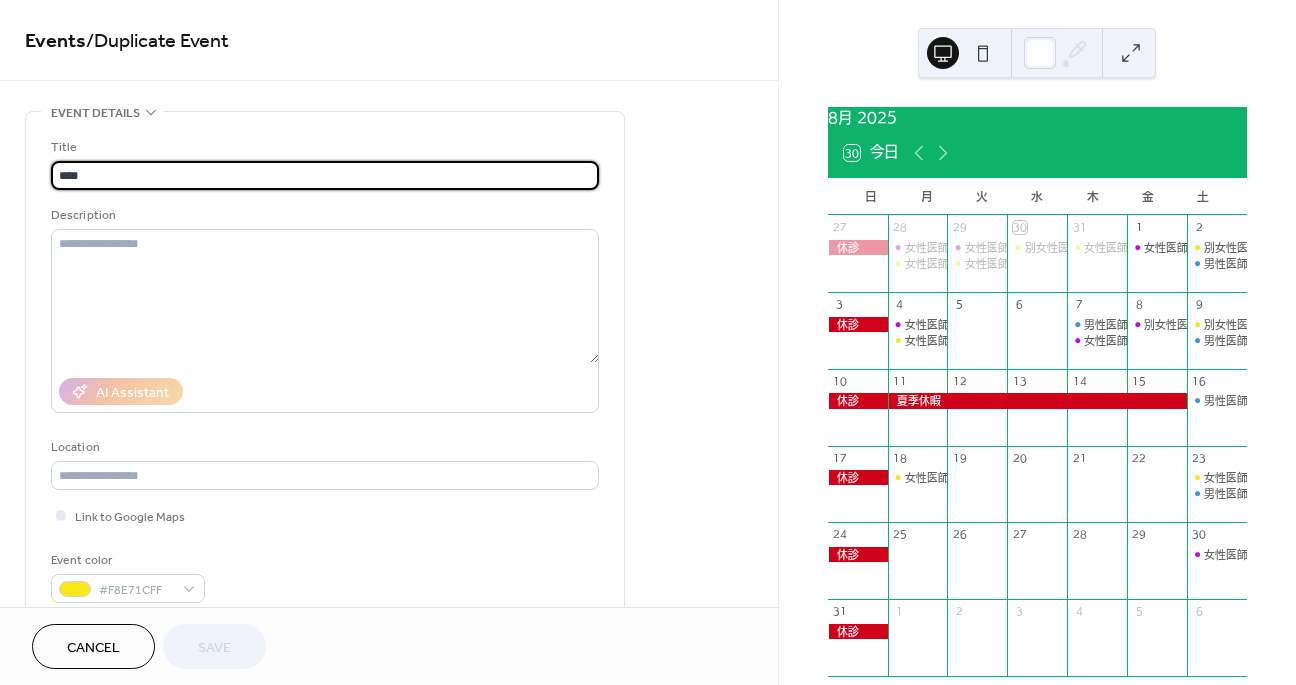 click on "Cancel" at bounding box center (93, 646) 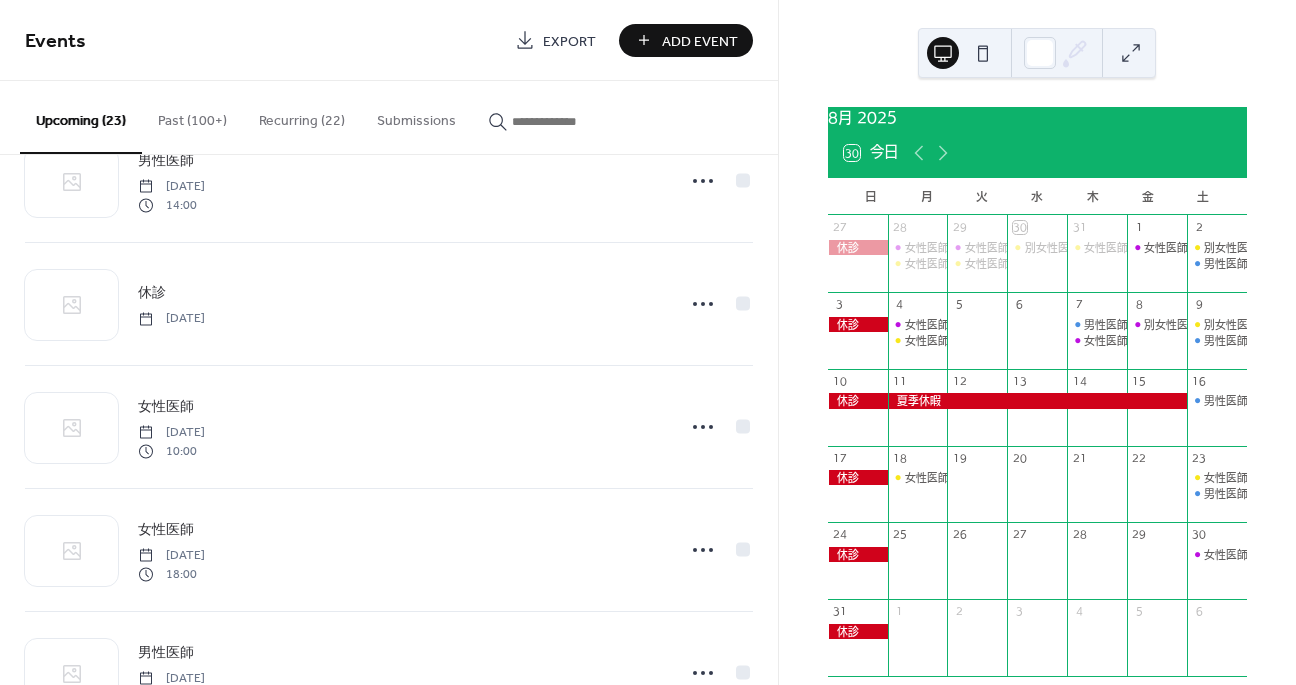 scroll, scrollTop: 688, scrollLeft: 0, axis: vertical 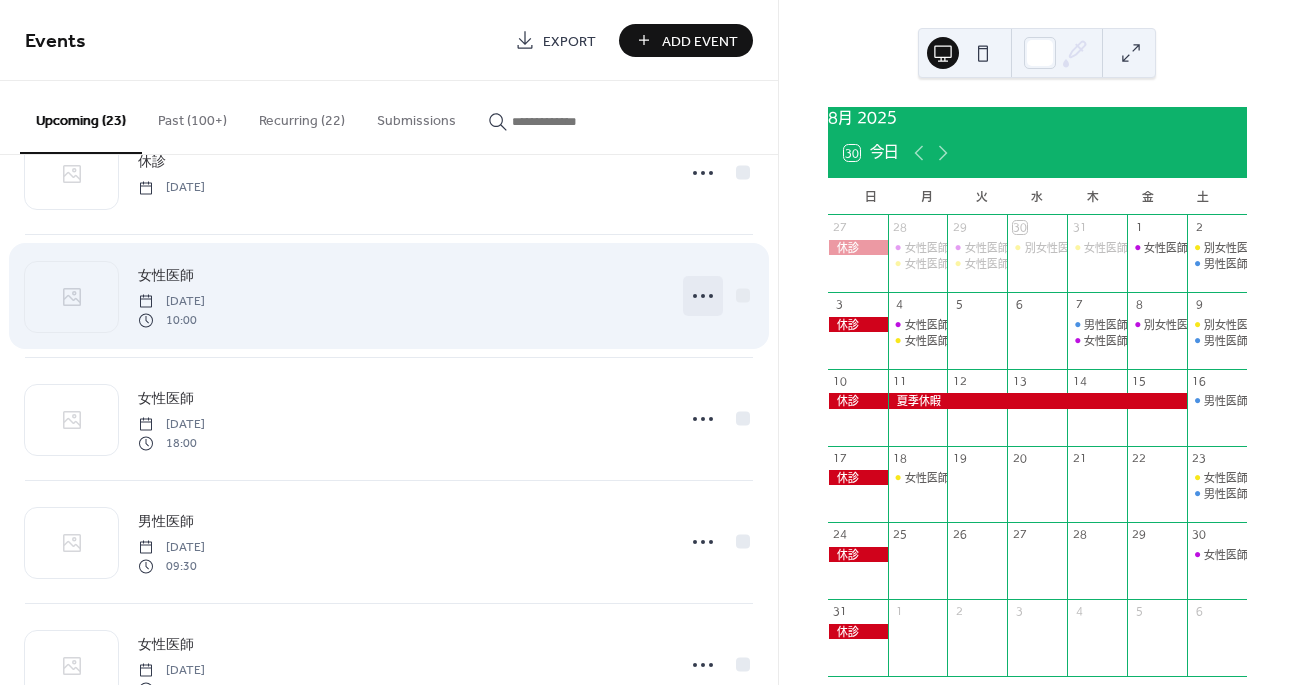 click 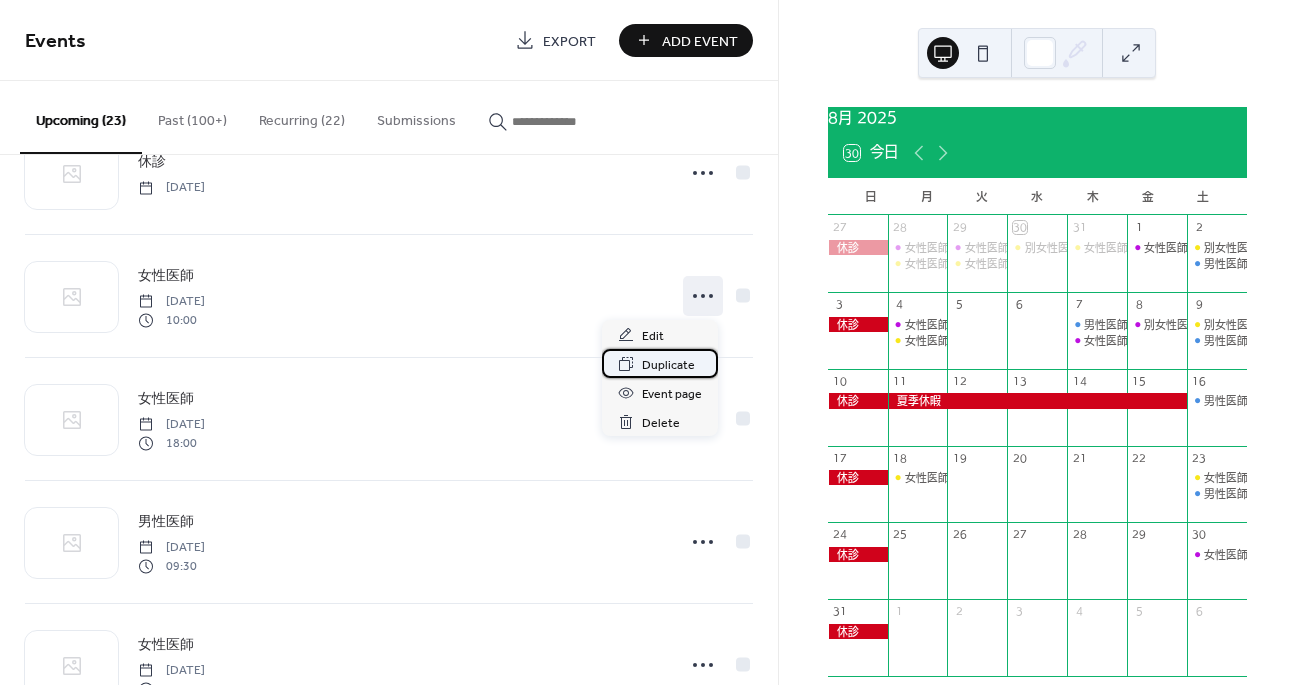 click on "Duplicate" at bounding box center [668, 365] 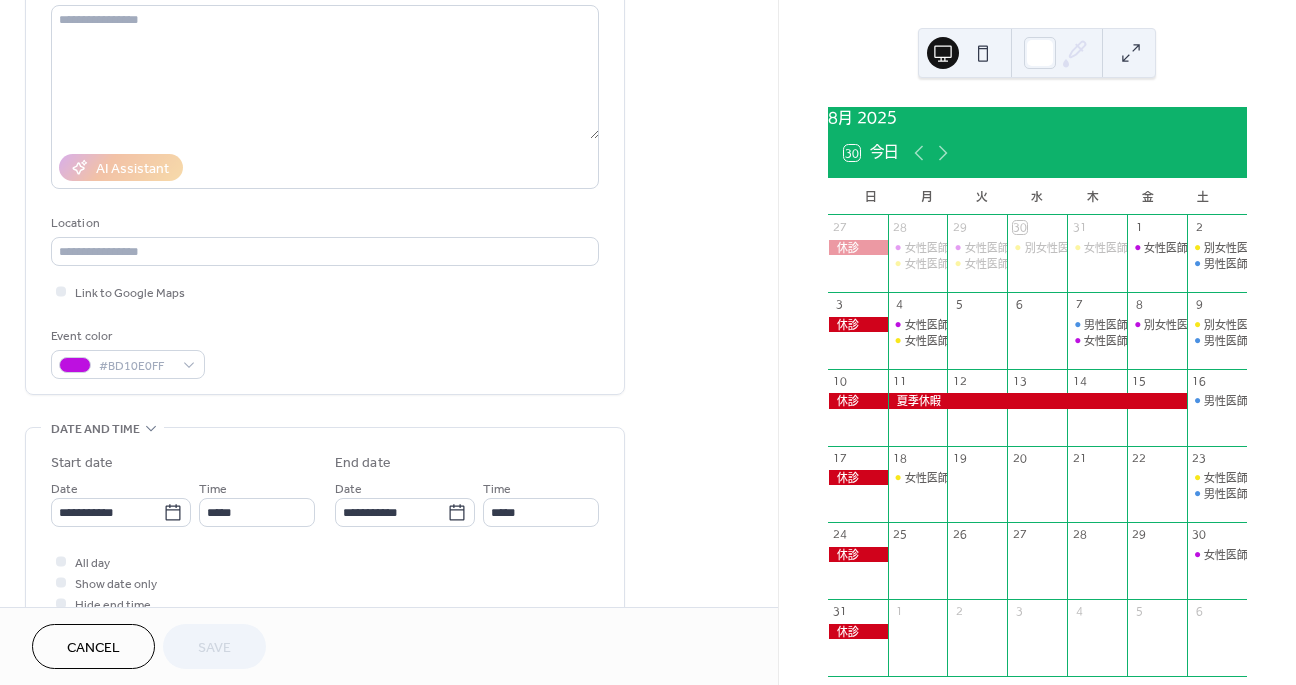 scroll, scrollTop: 295, scrollLeft: 0, axis: vertical 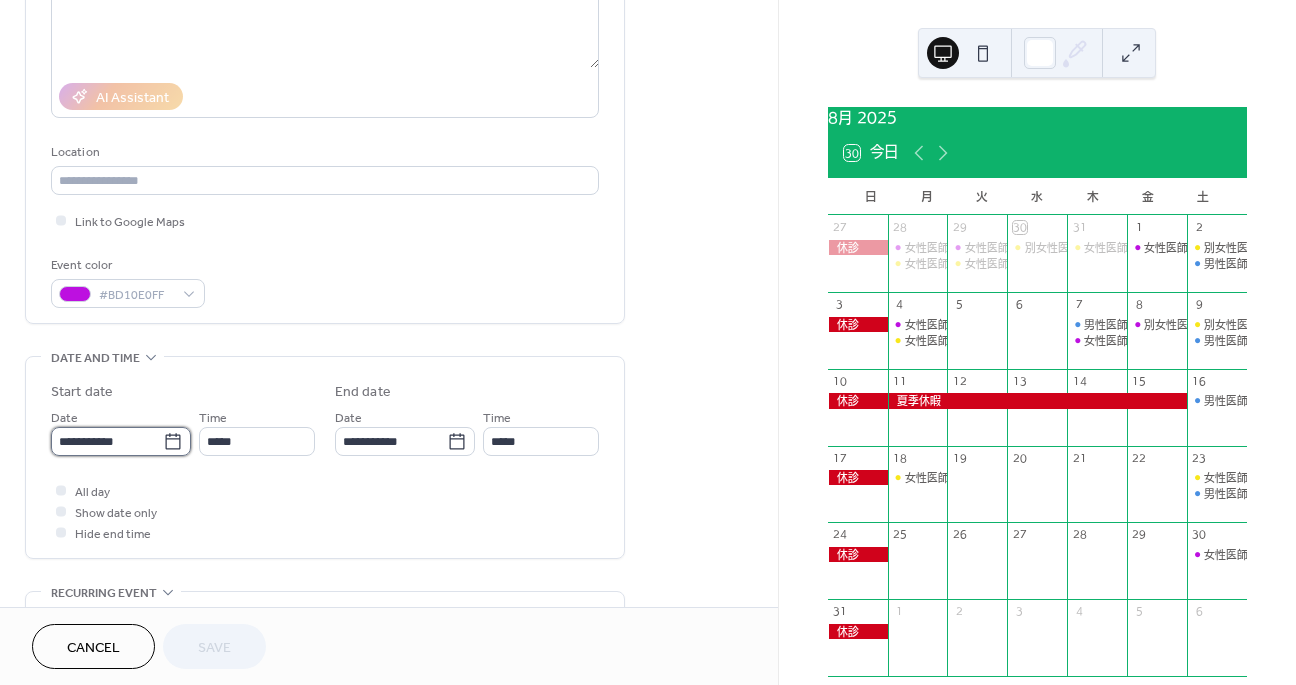 click on "**********" at bounding box center [107, 441] 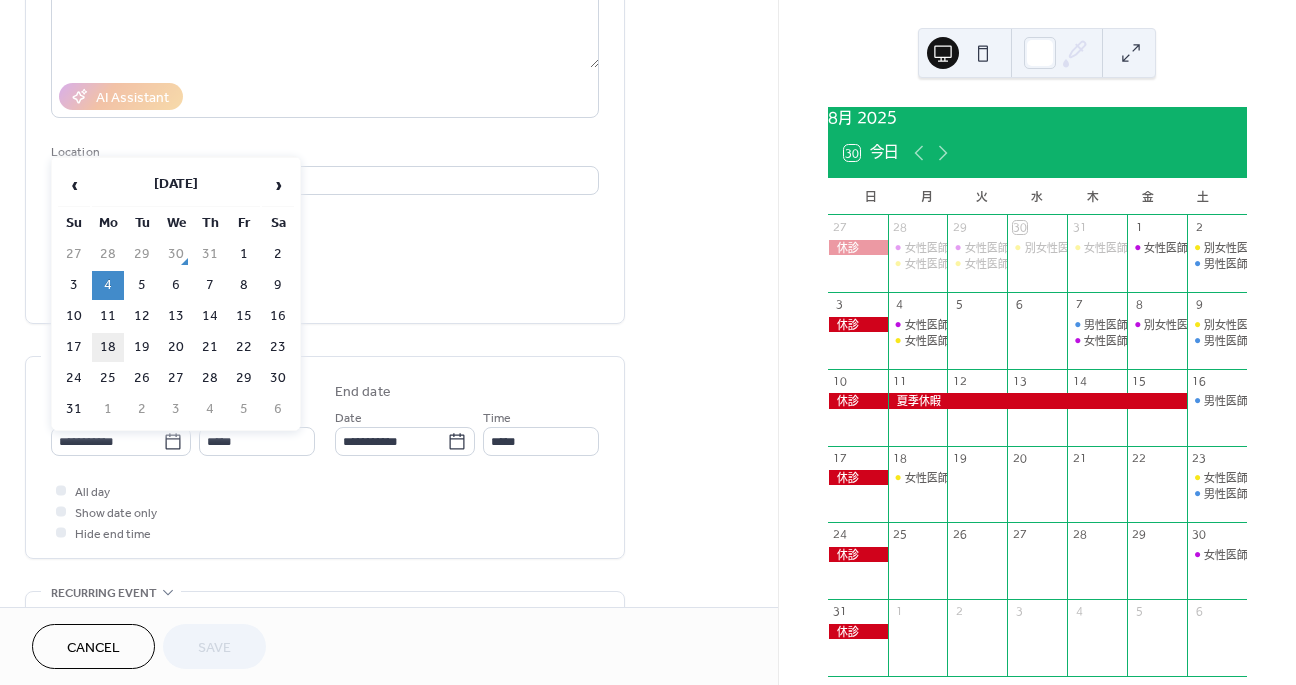 click on "18" at bounding box center (108, 347) 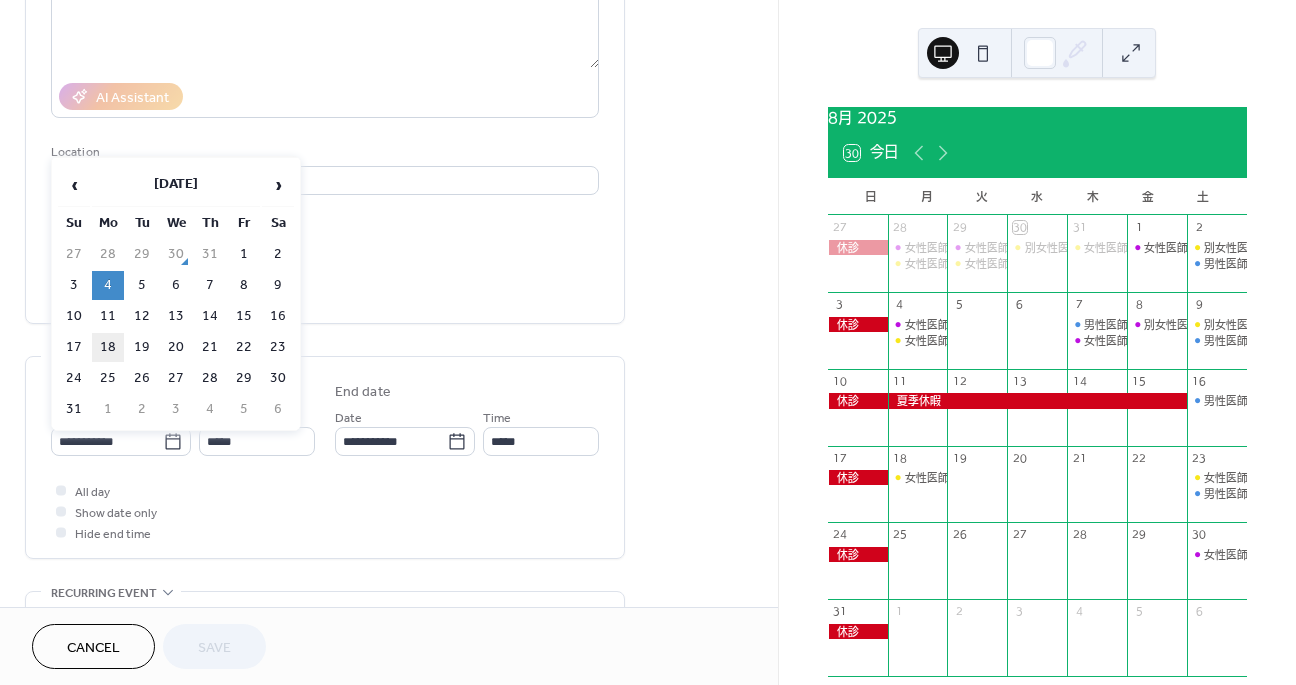type on "**********" 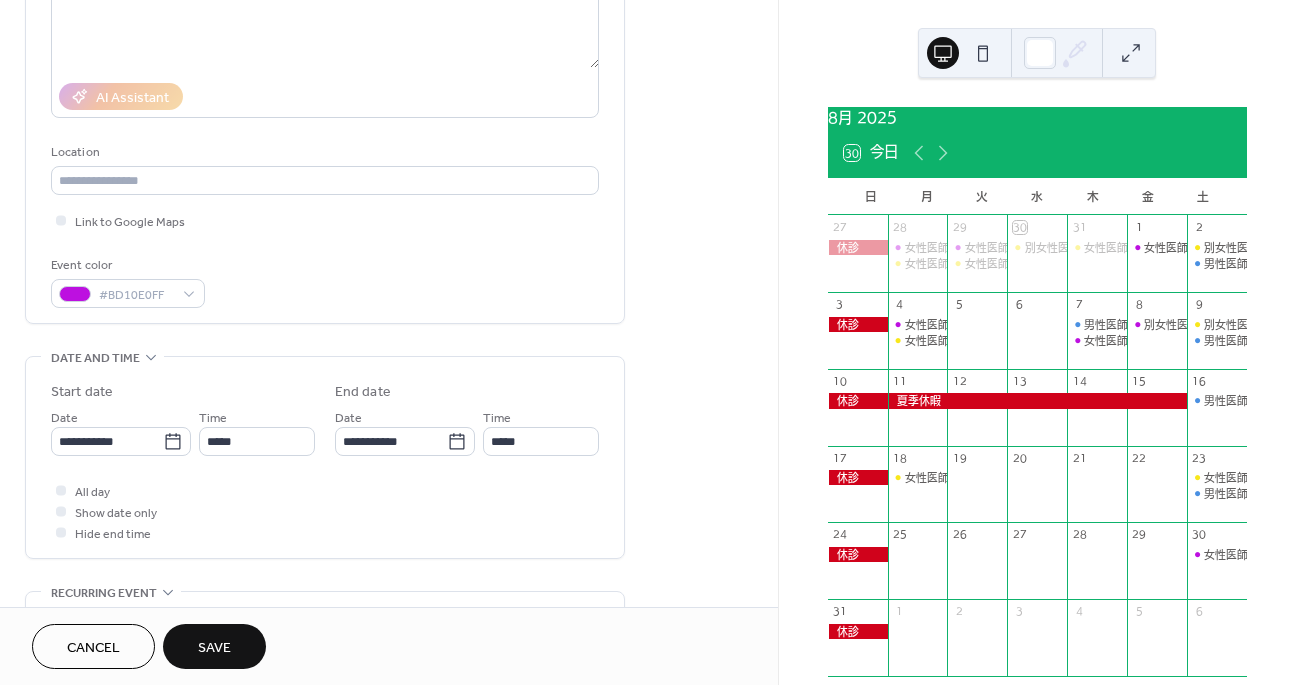click on "Save" at bounding box center [214, 648] 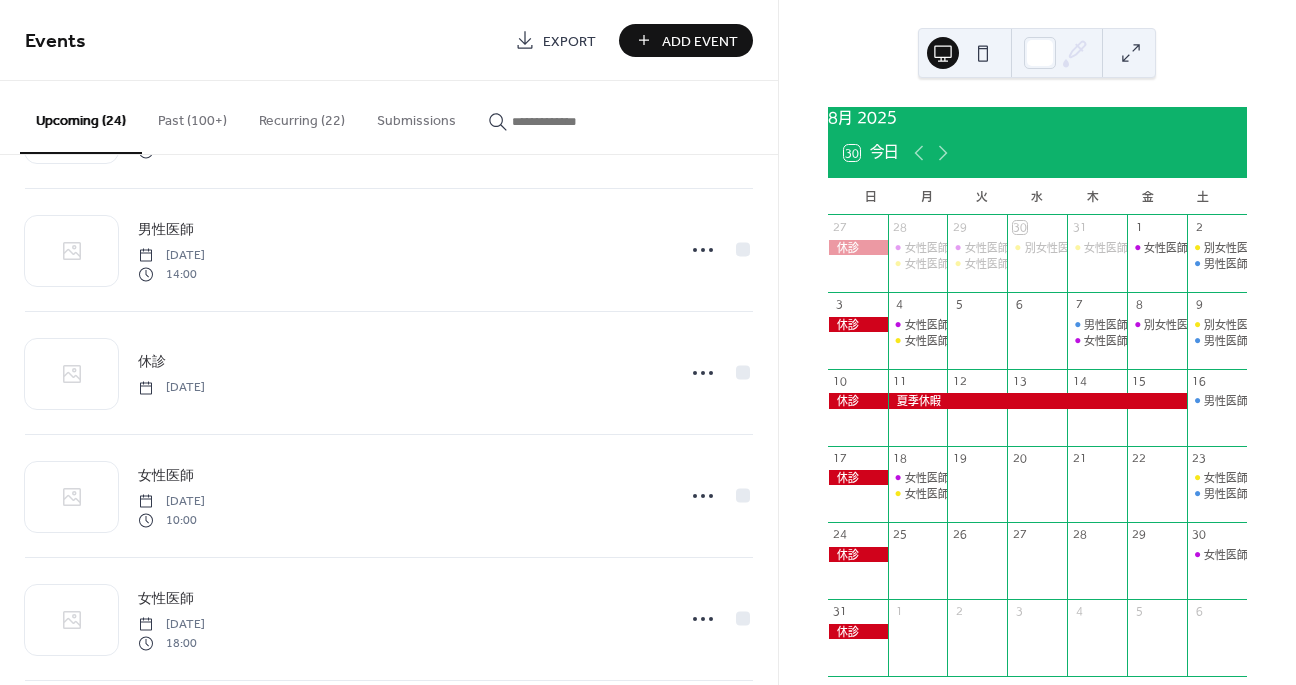 scroll, scrollTop: 534, scrollLeft: 0, axis: vertical 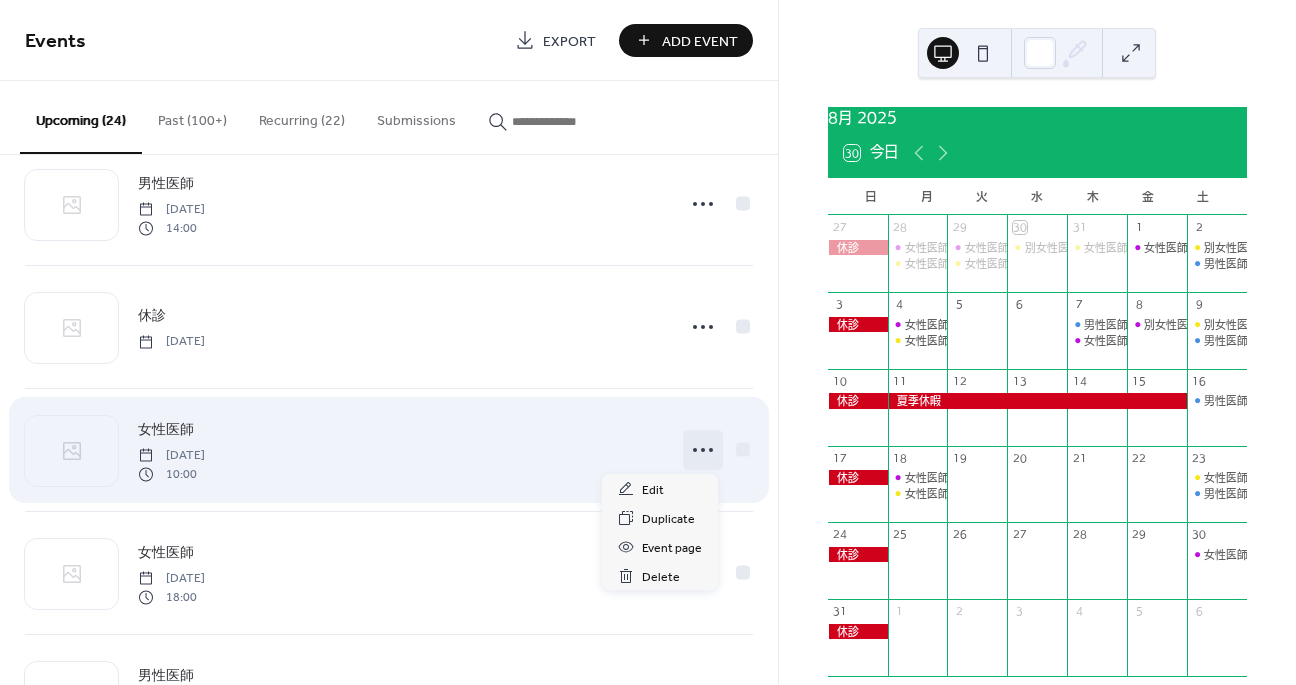 click 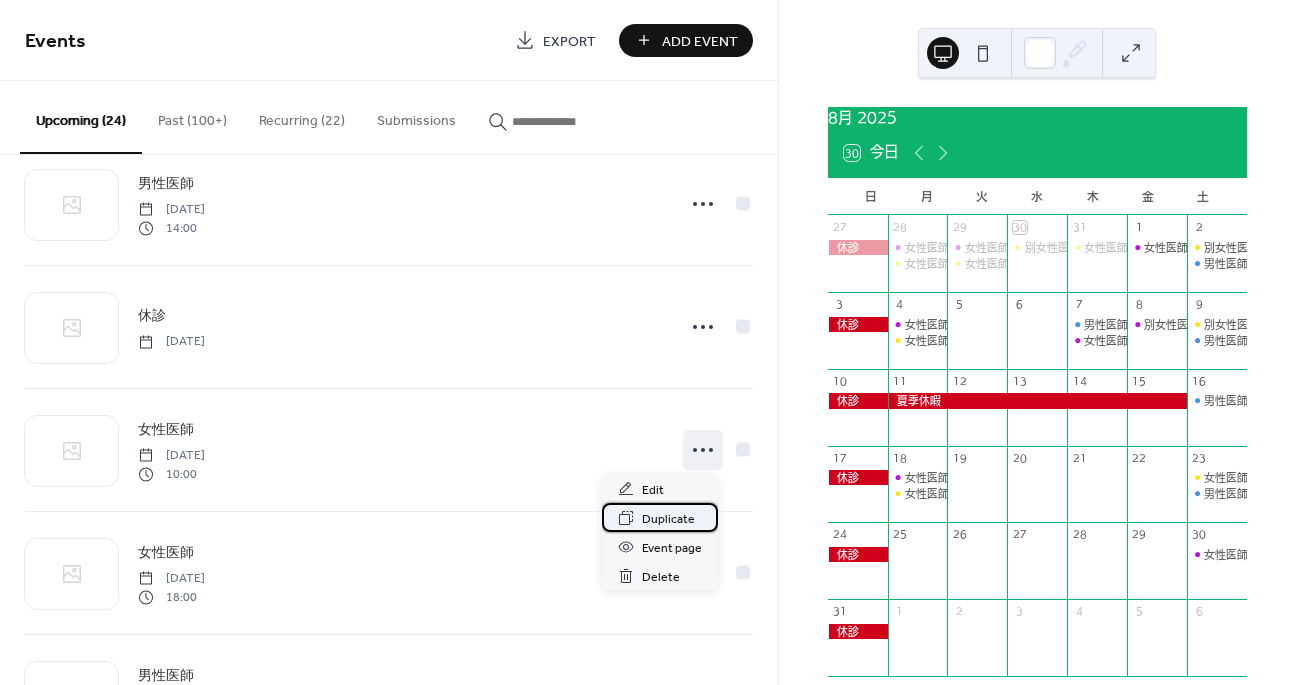click on "Duplicate" at bounding box center (668, 519) 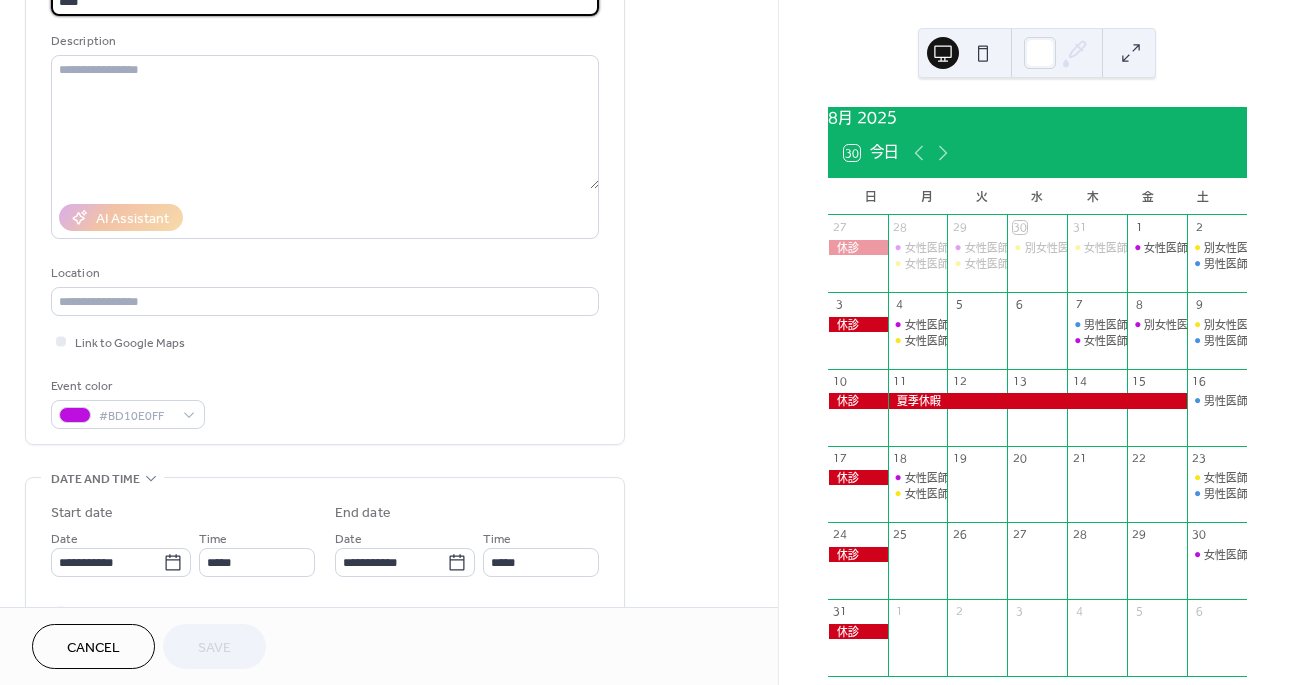 scroll, scrollTop: 280, scrollLeft: 0, axis: vertical 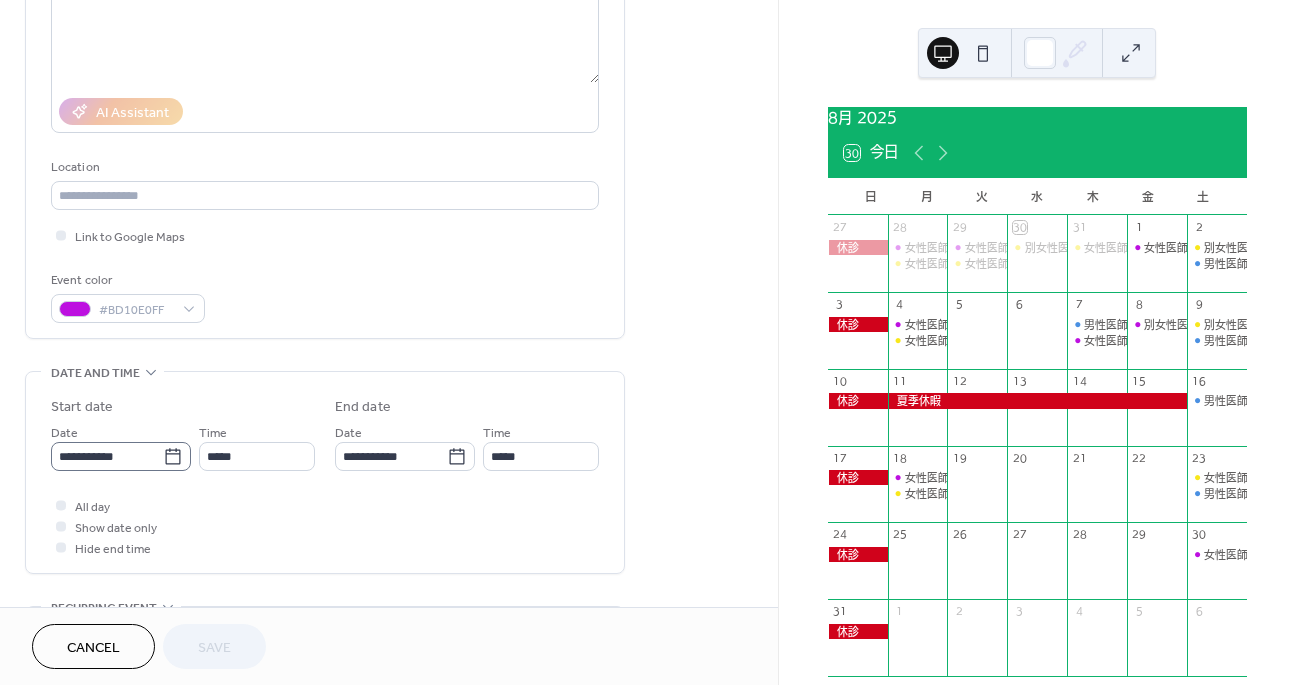 click 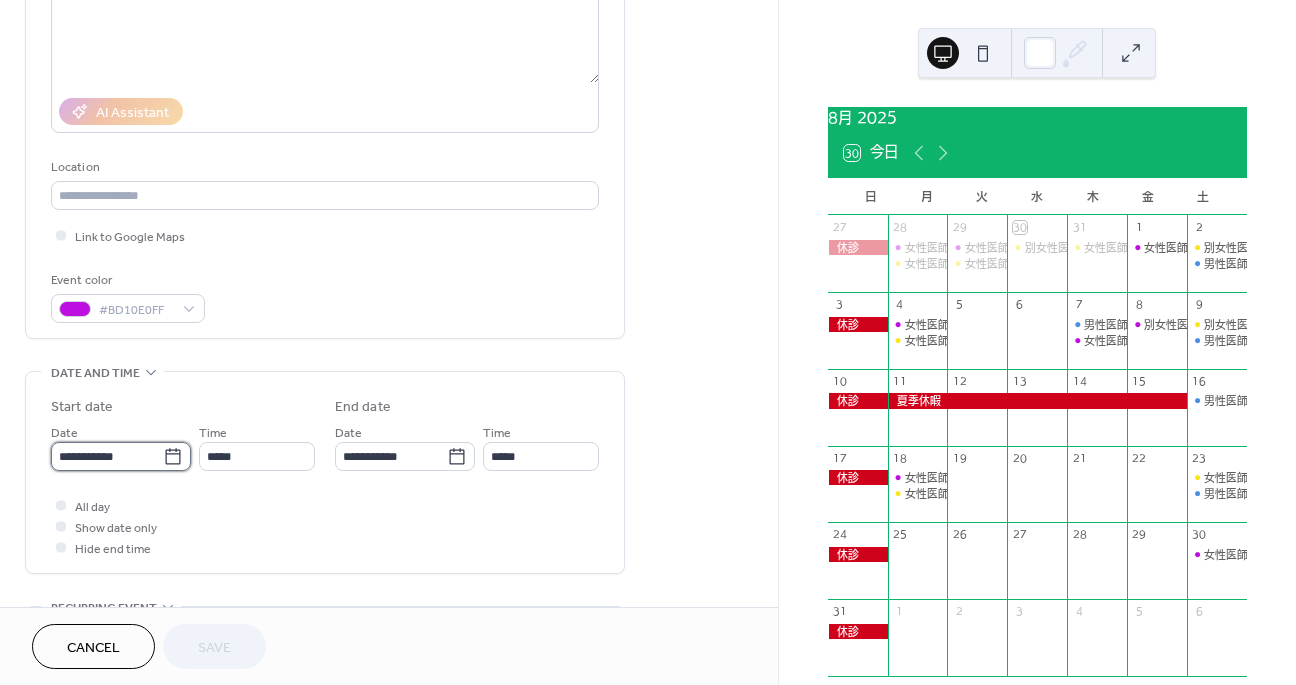 click on "**********" at bounding box center (107, 456) 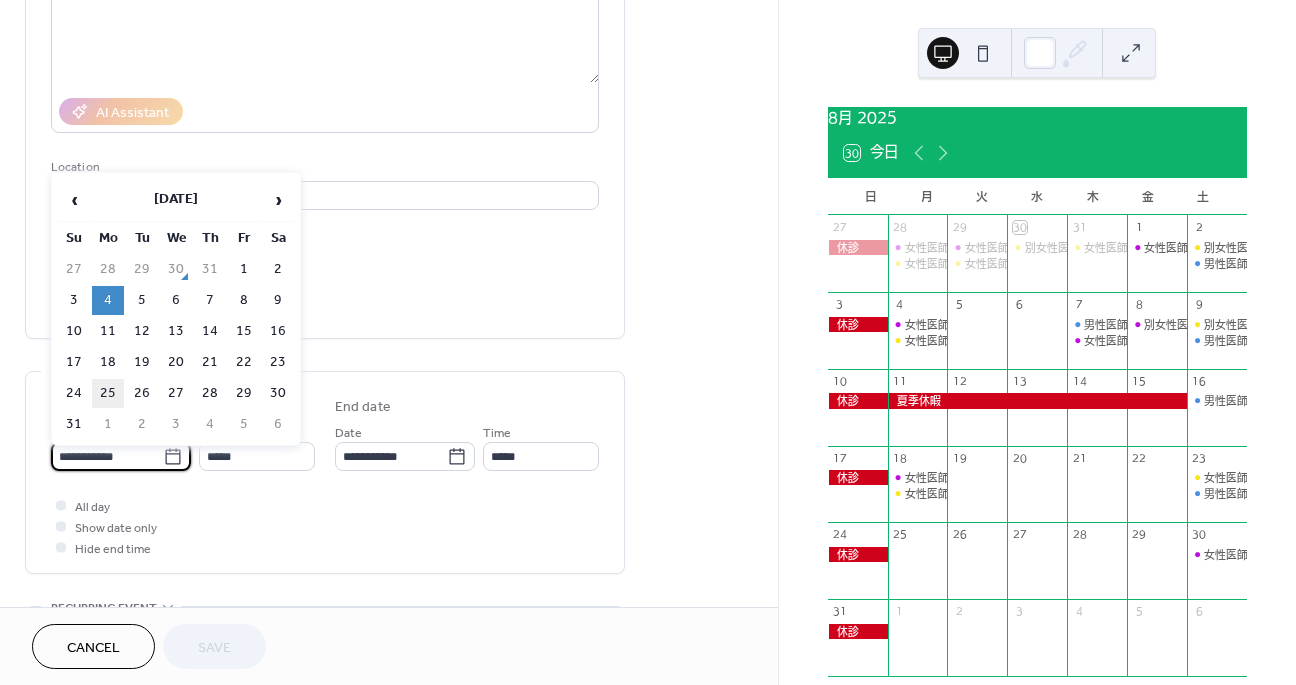 click on "25" at bounding box center (108, 393) 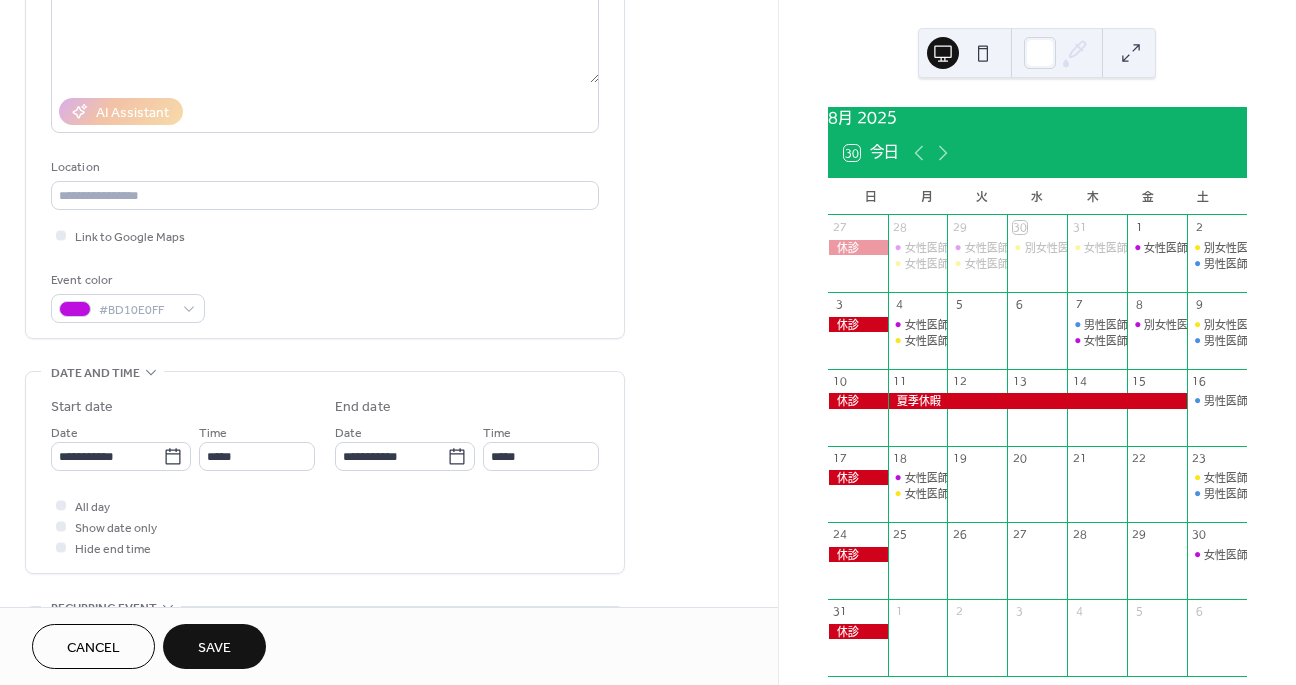 click on "Save" at bounding box center [214, 646] 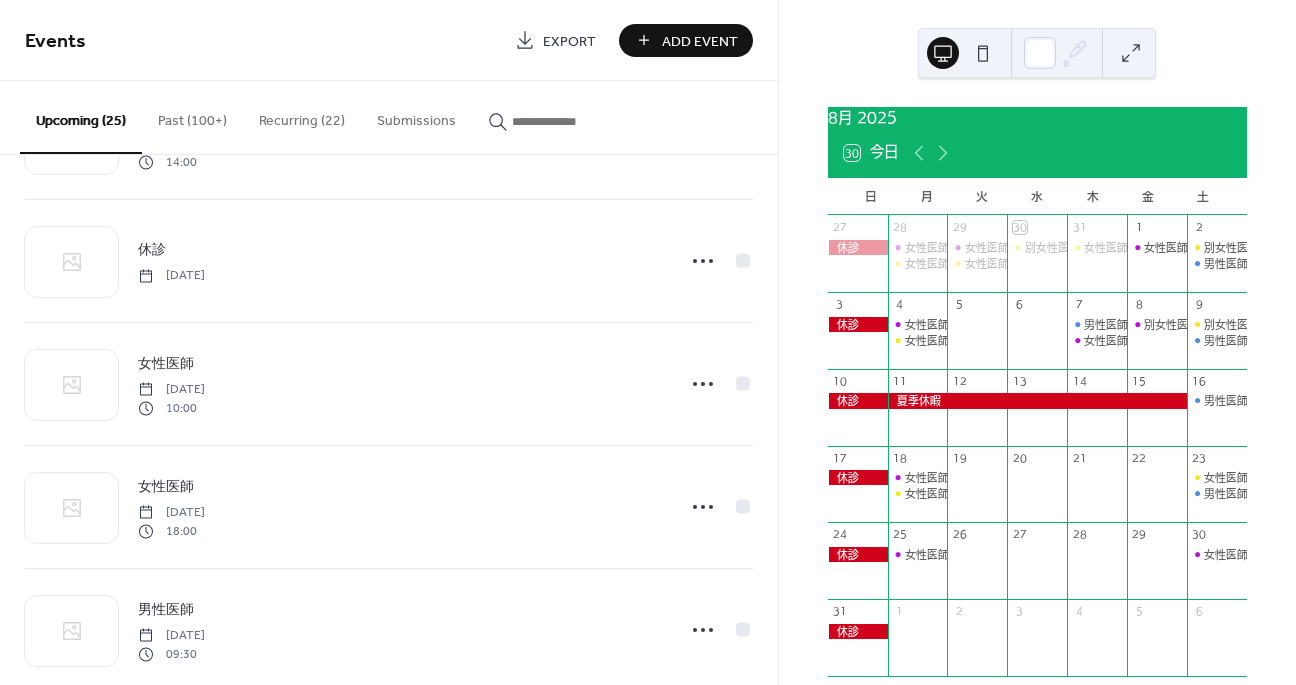 scroll, scrollTop: 603, scrollLeft: 0, axis: vertical 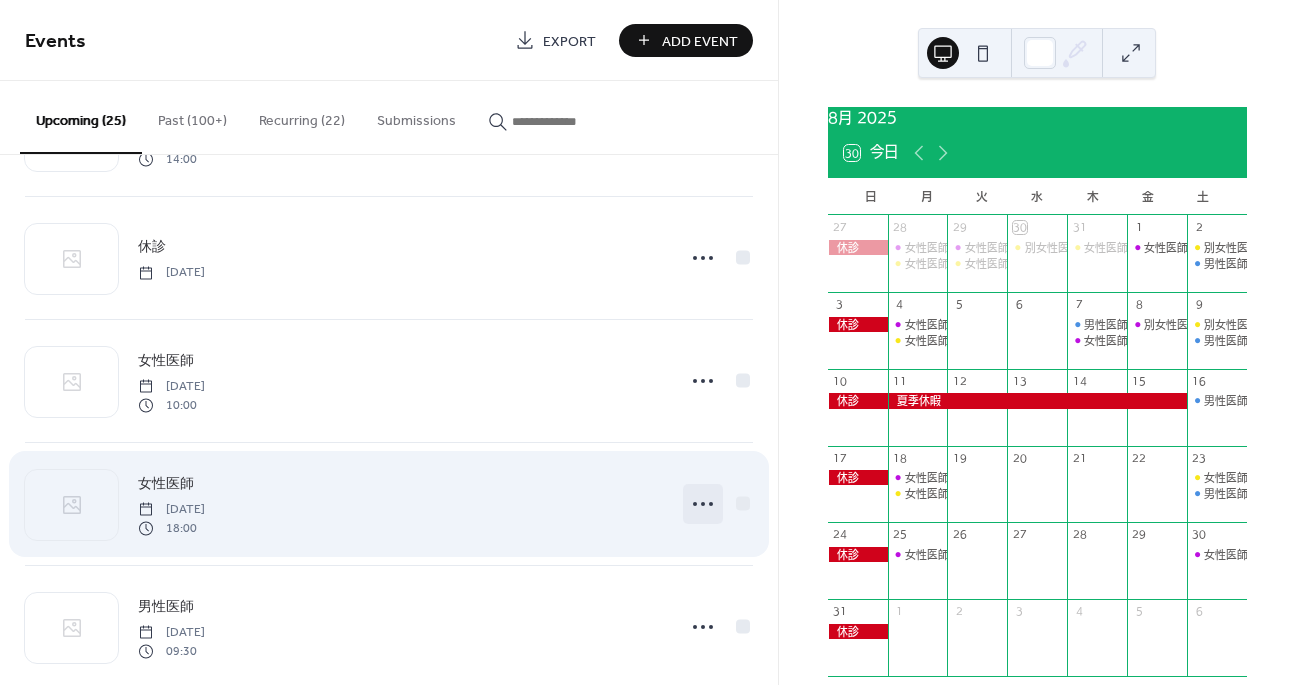 click 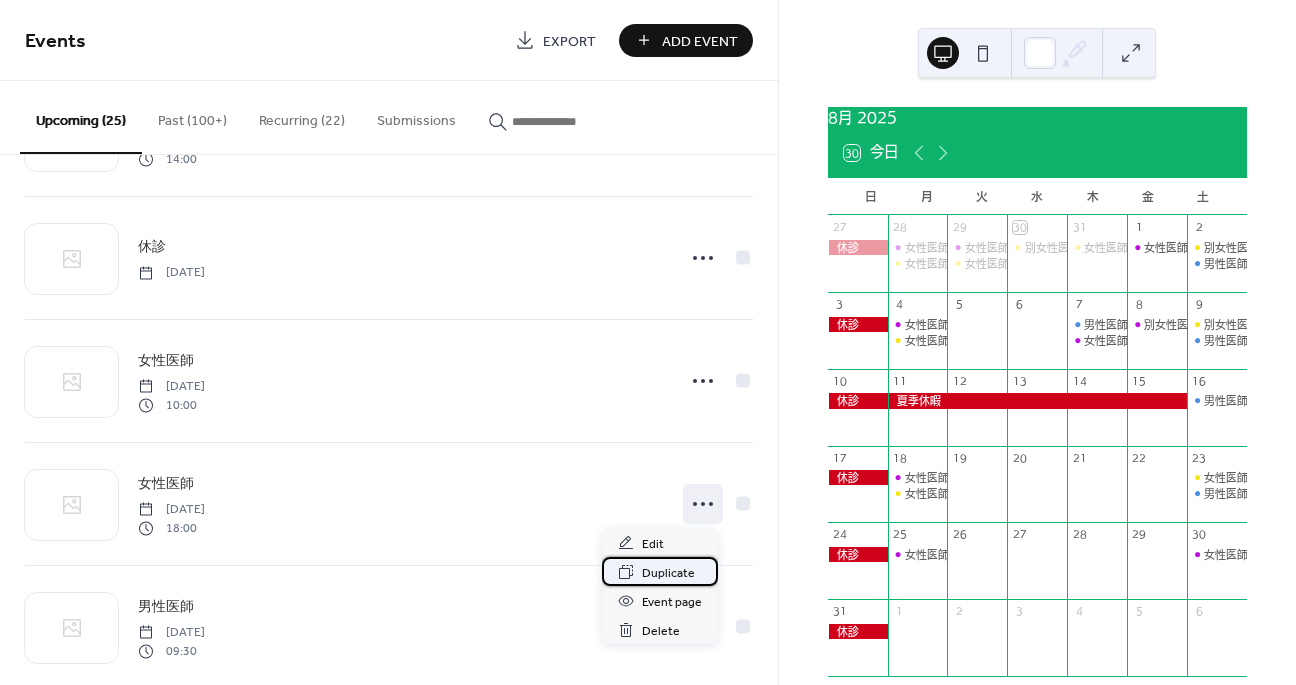 click on "Duplicate" at bounding box center [668, 573] 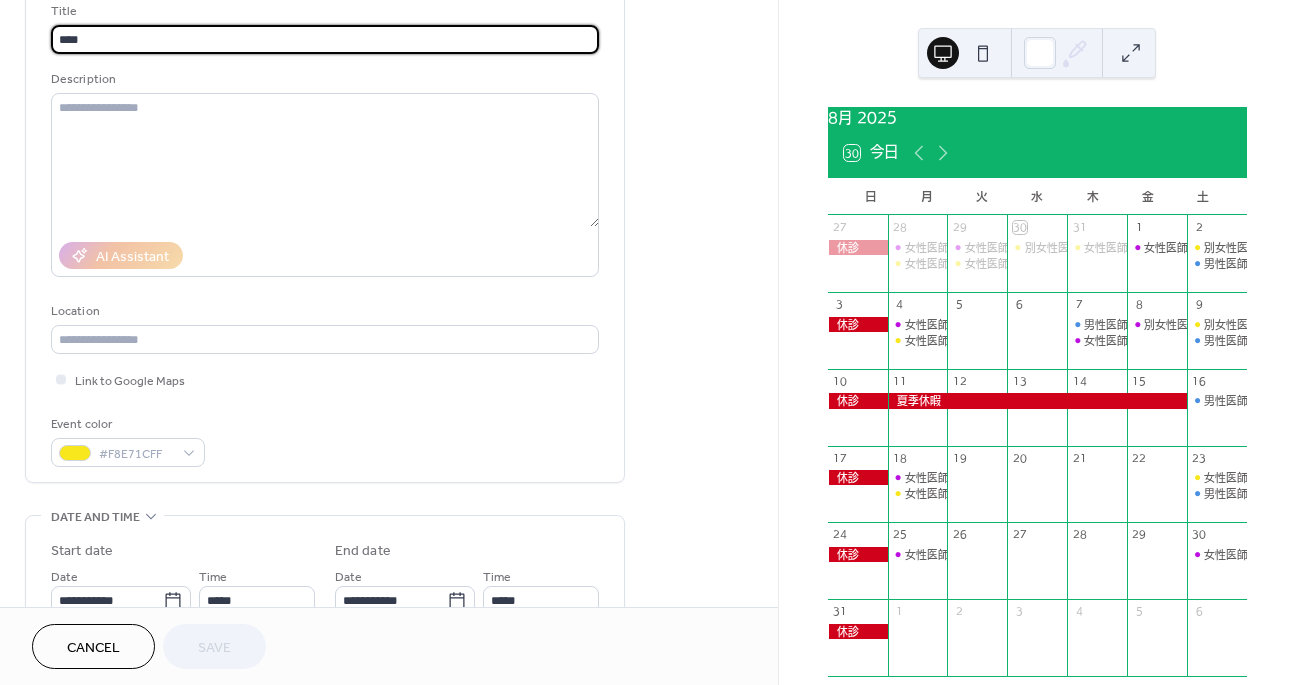 scroll, scrollTop: 266, scrollLeft: 0, axis: vertical 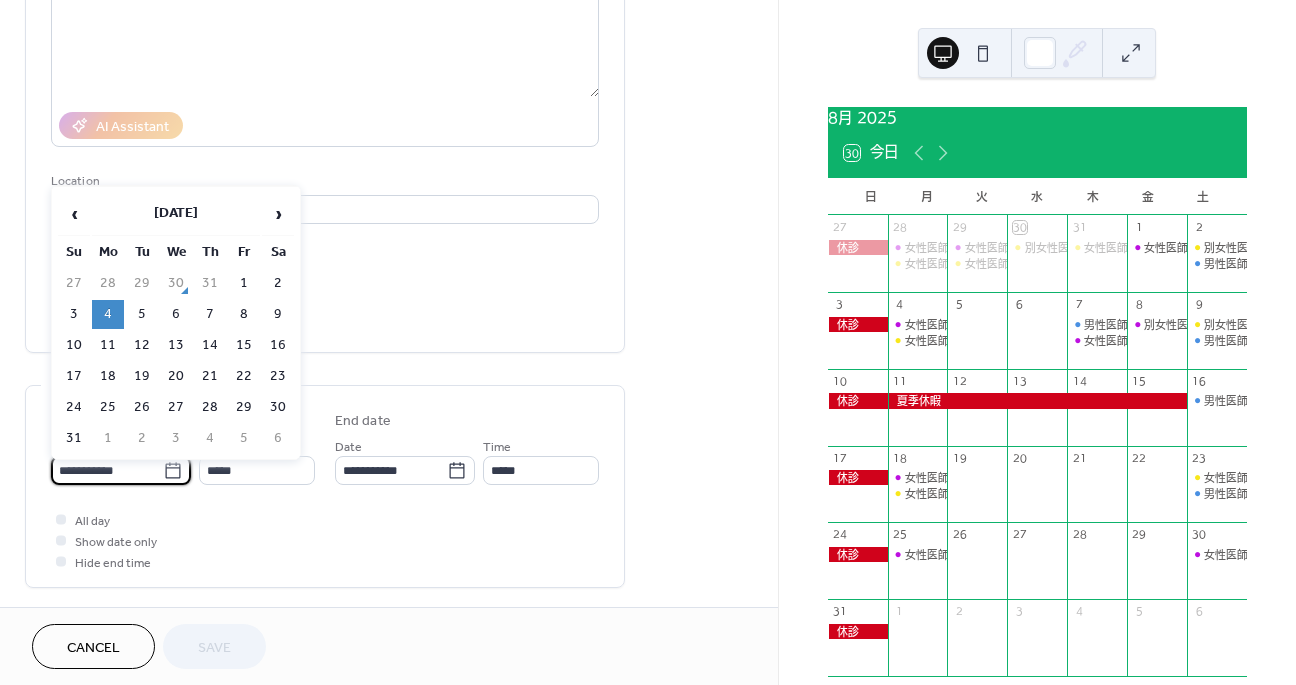 click on "**********" at bounding box center (107, 470) 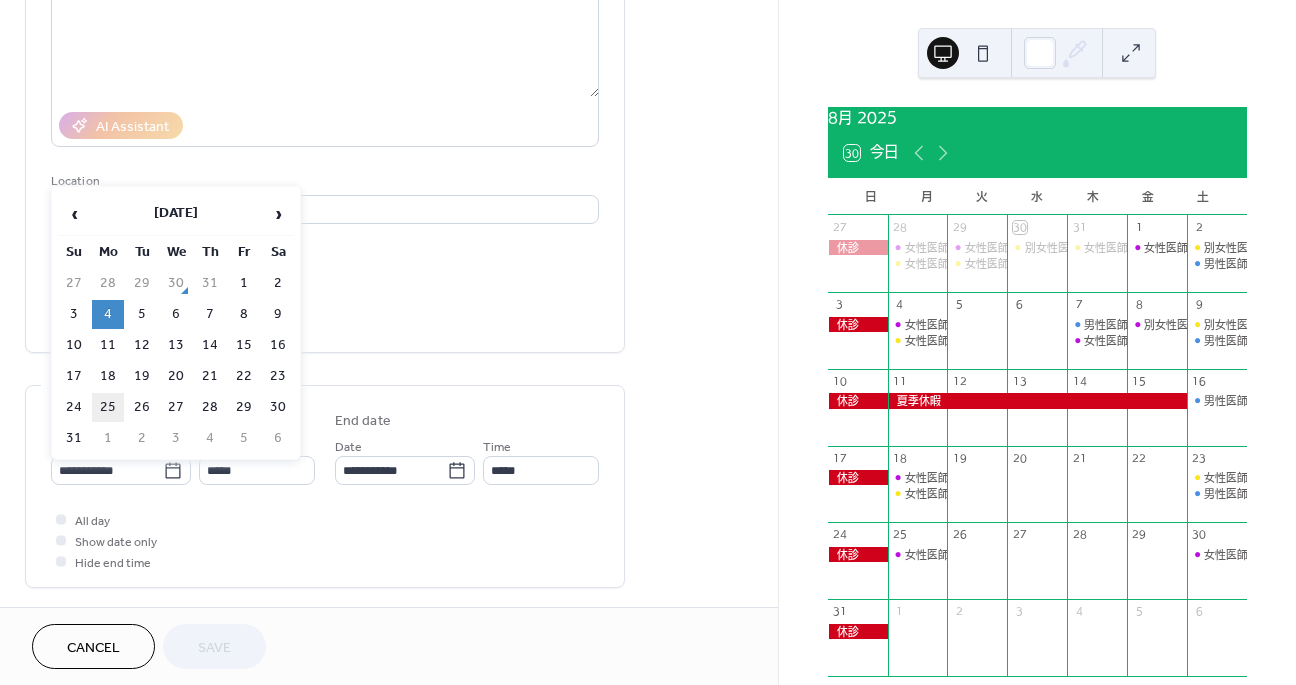 click on "25" at bounding box center [108, 407] 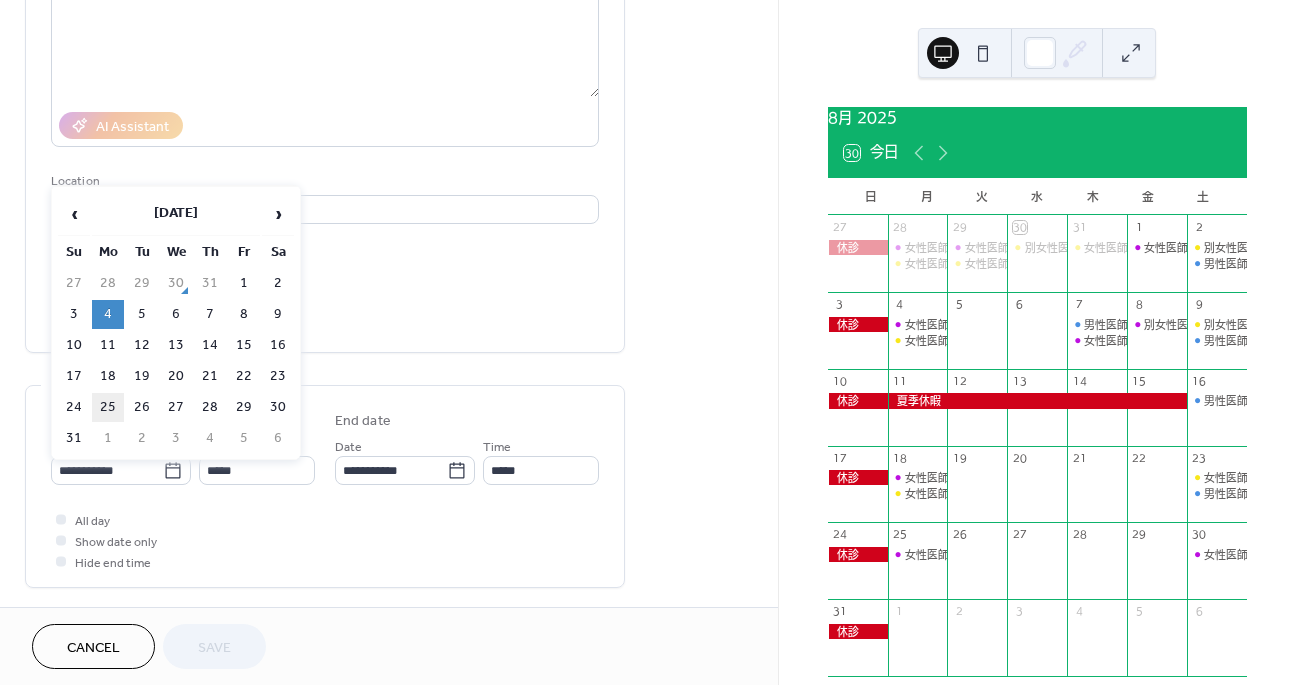 type on "**********" 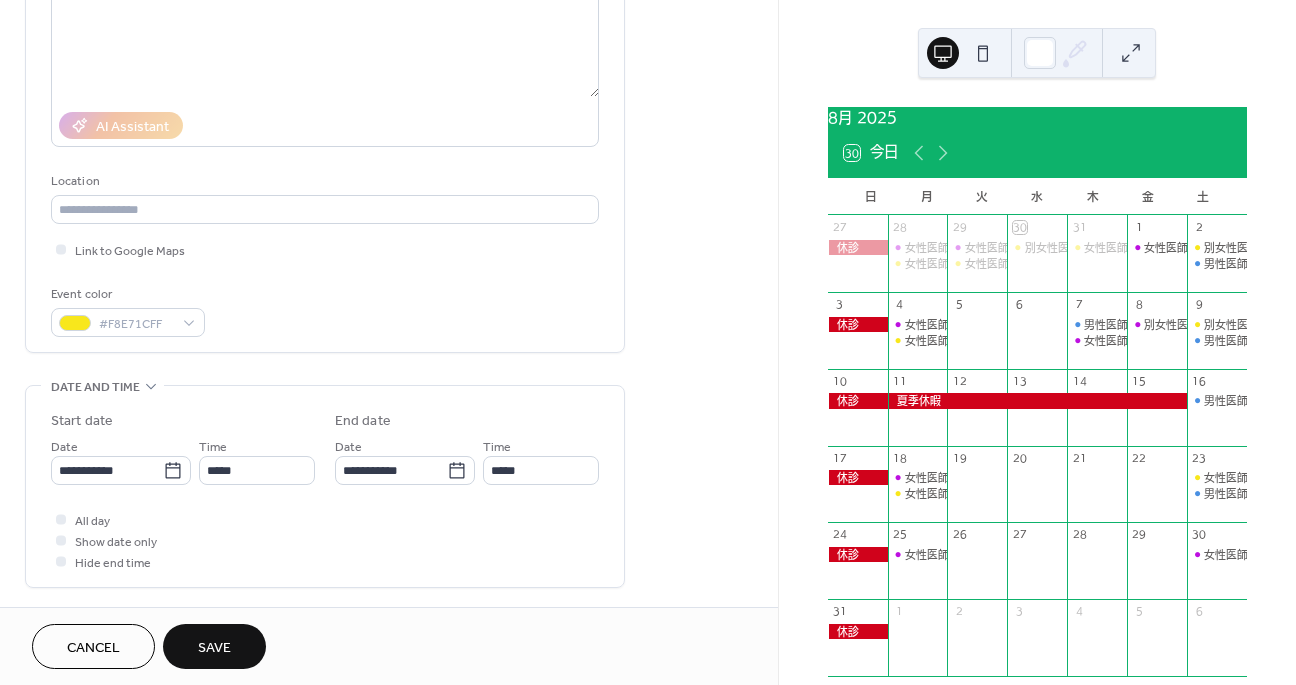 click on "Save" at bounding box center (214, 648) 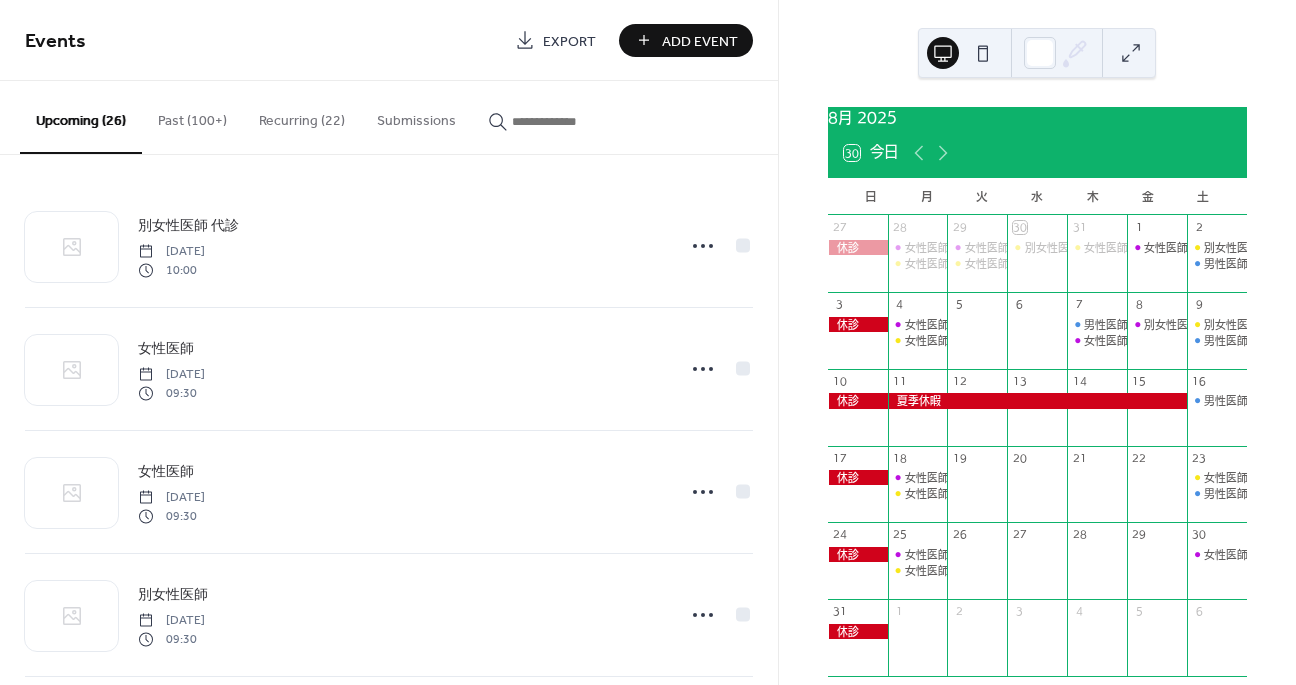 click on "Past (100+)" at bounding box center (192, 116) 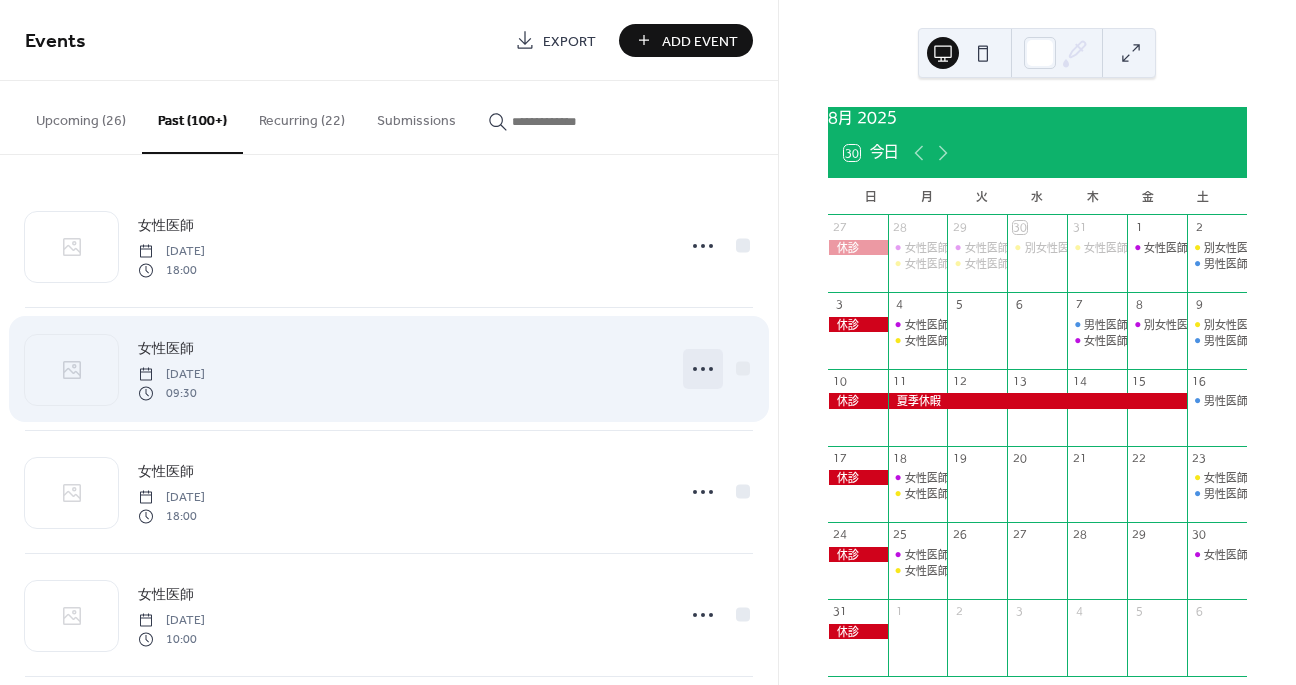 click 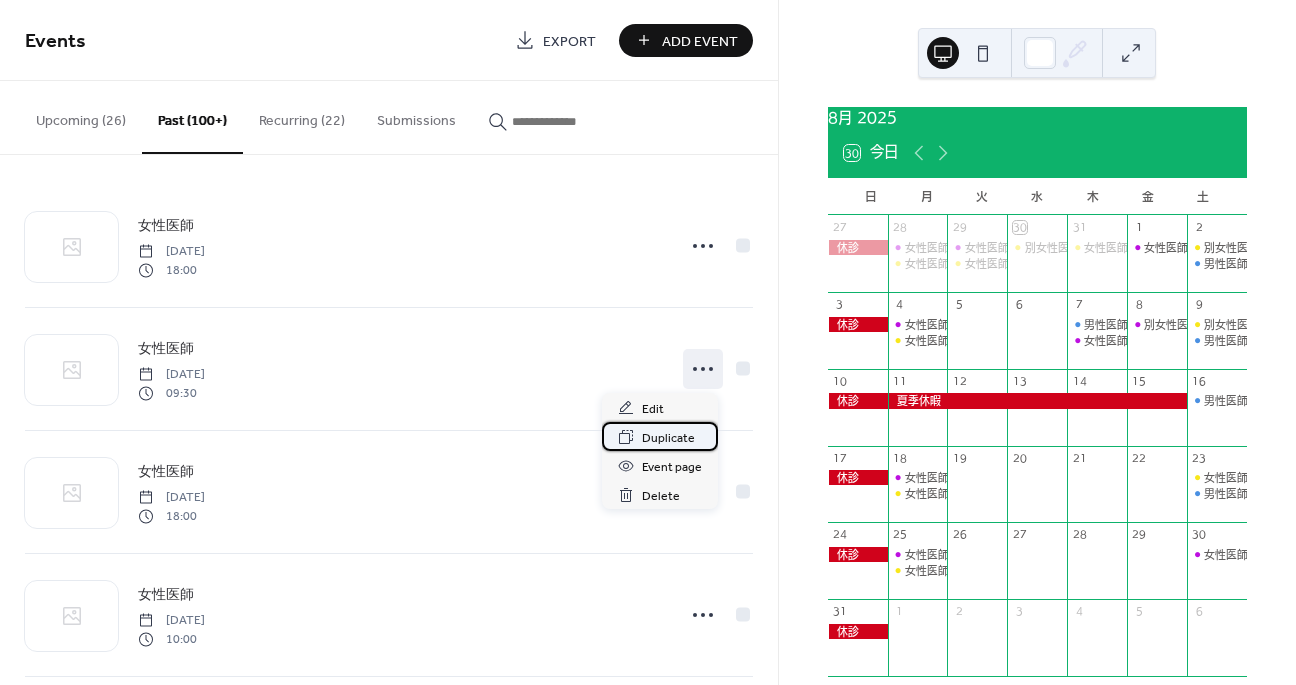 click on "Duplicate" at bounding box center [668, 438] 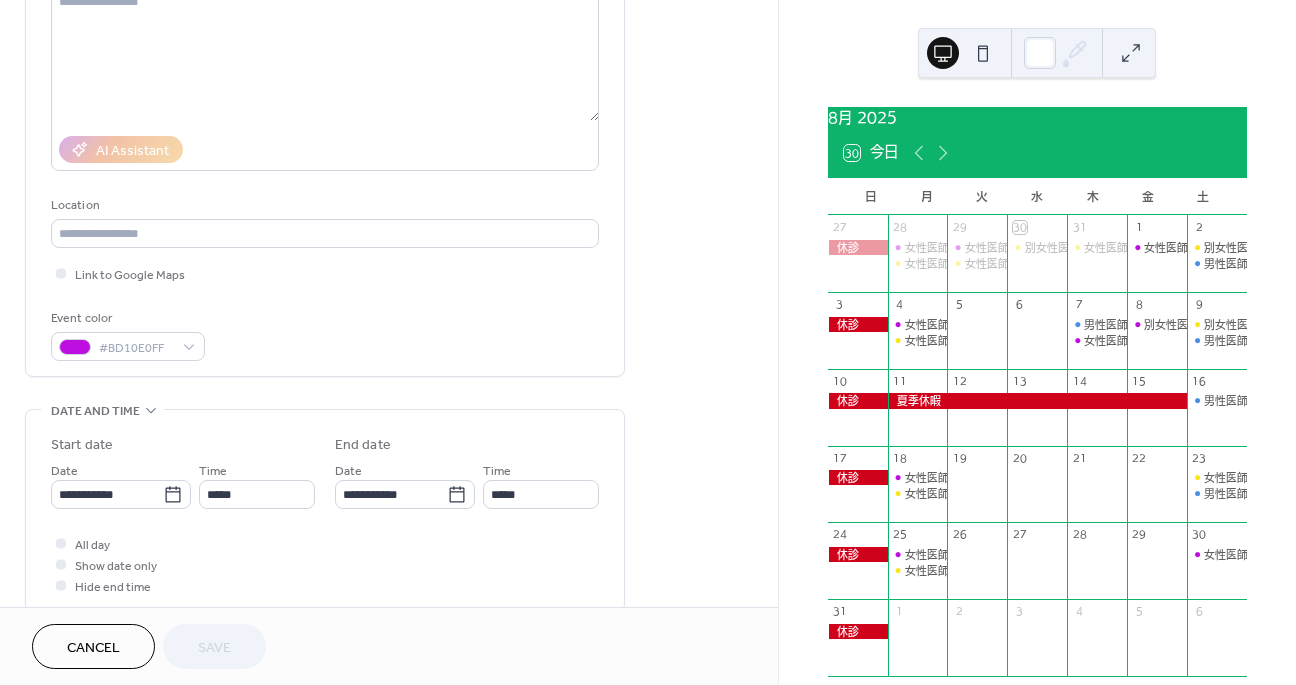 scroll, scrollTop: 333, scrollLeft: 0, axis: vertical 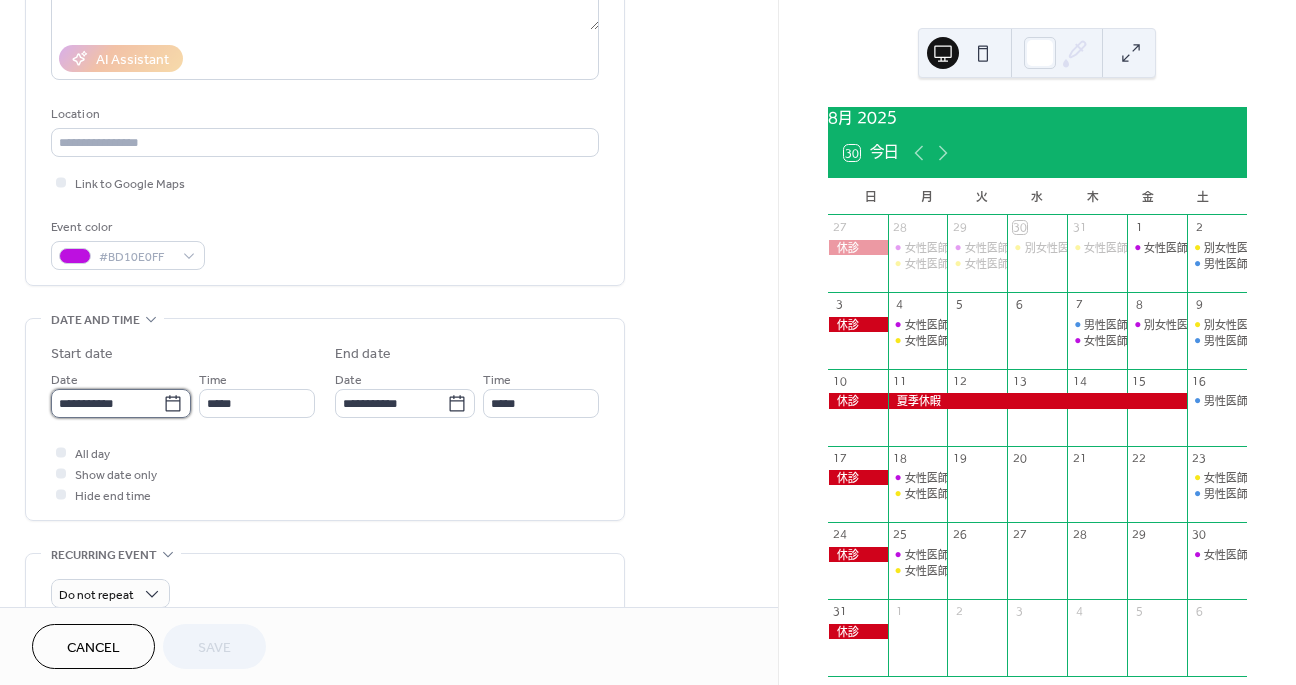 click on "**********" at bounding box center [107, 403] 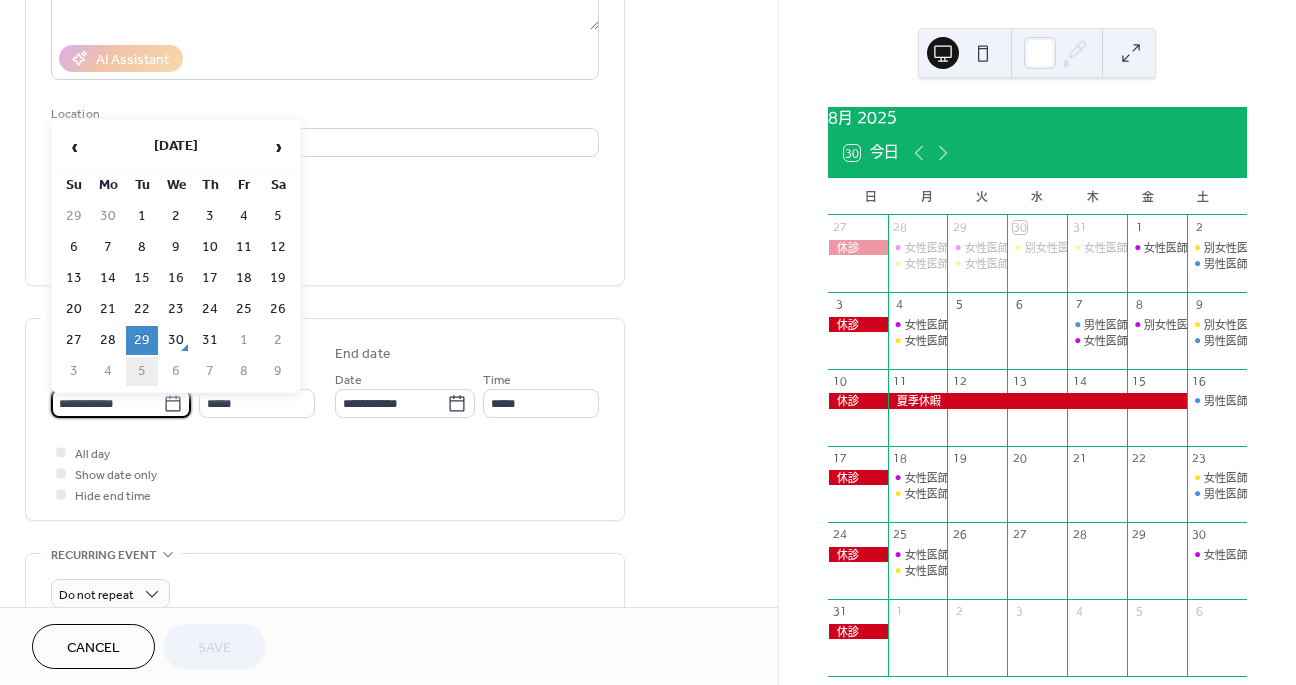 click on "5" at bounding box center [142, 371] 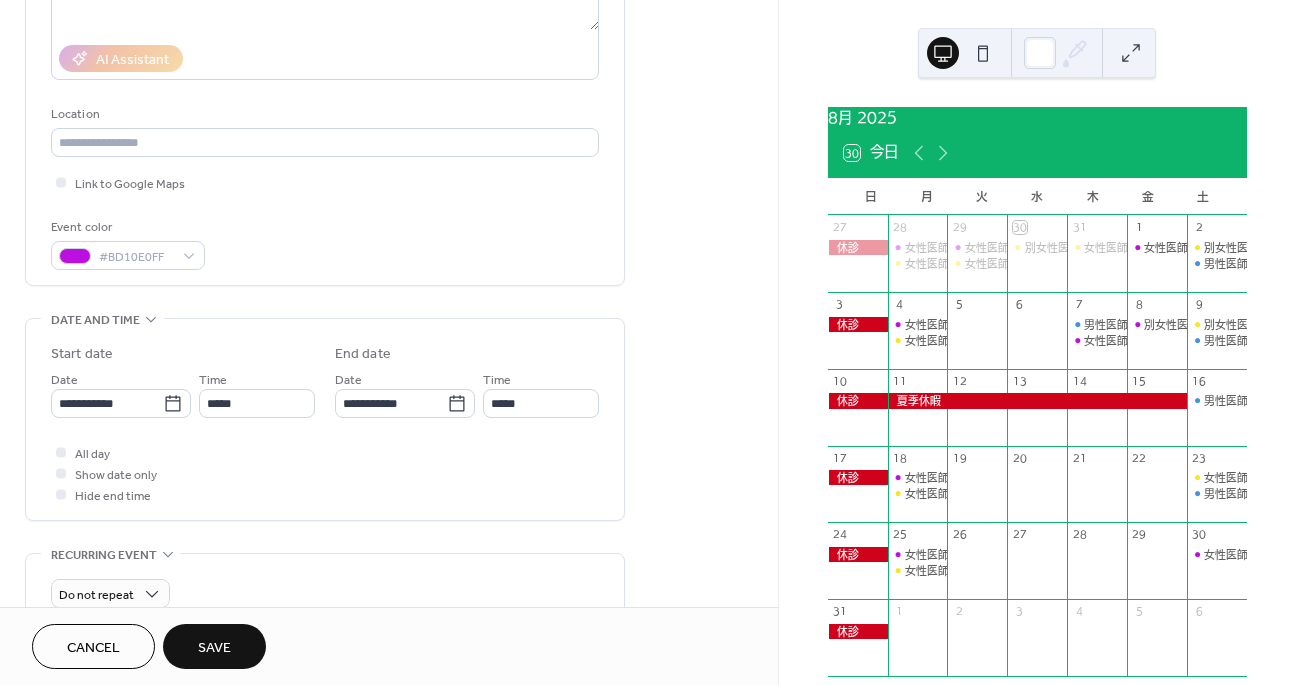 click on "Save" at bounding box center [214, 648] 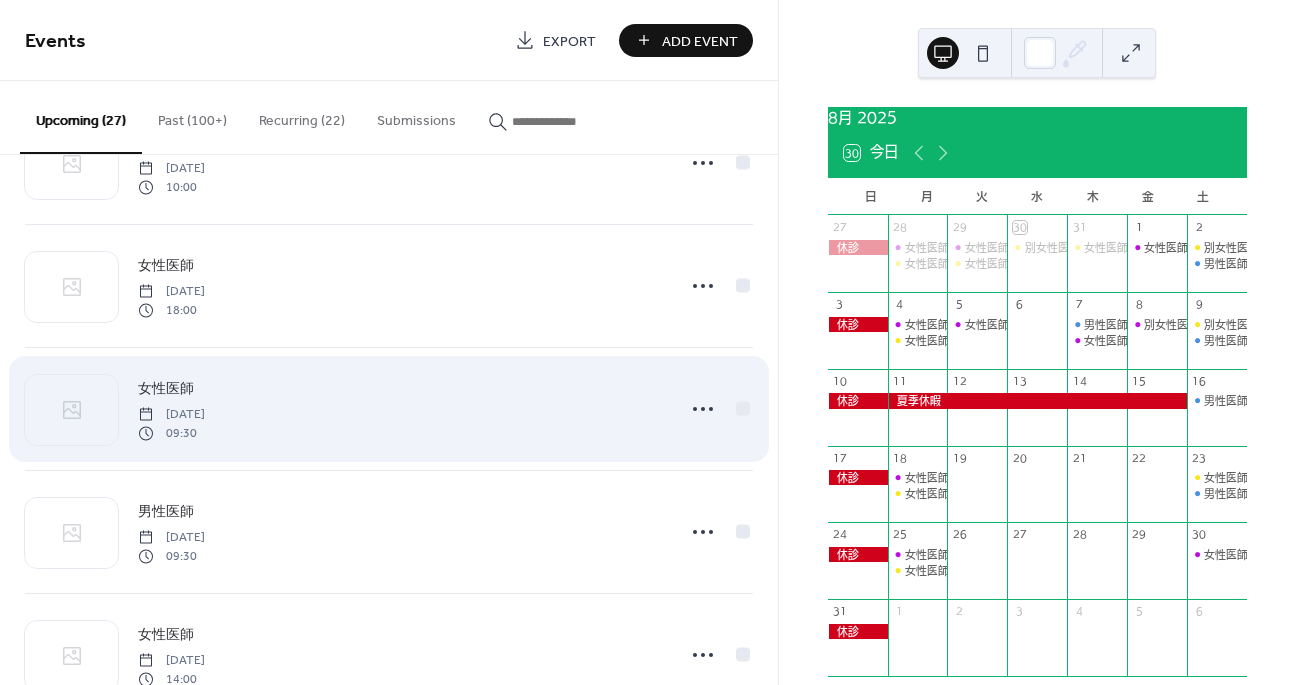 scroll, scrollTop: 823, scrollLeft: 0, axis: vertical 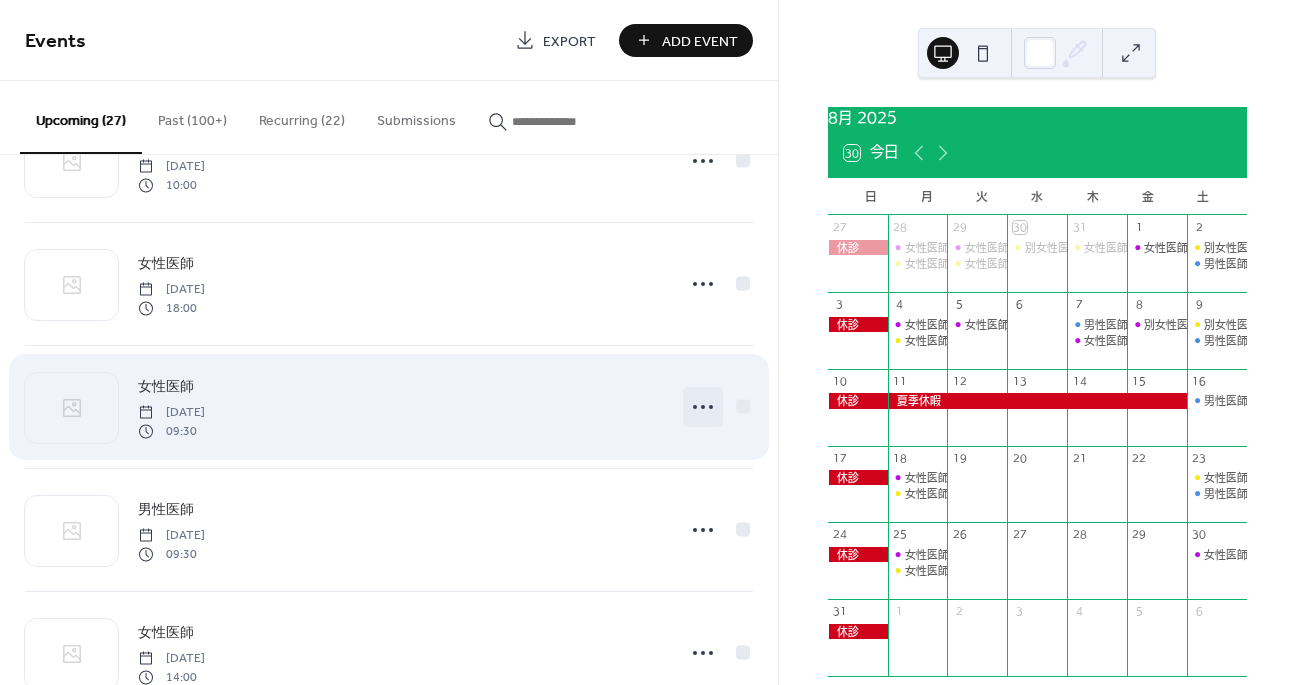 click 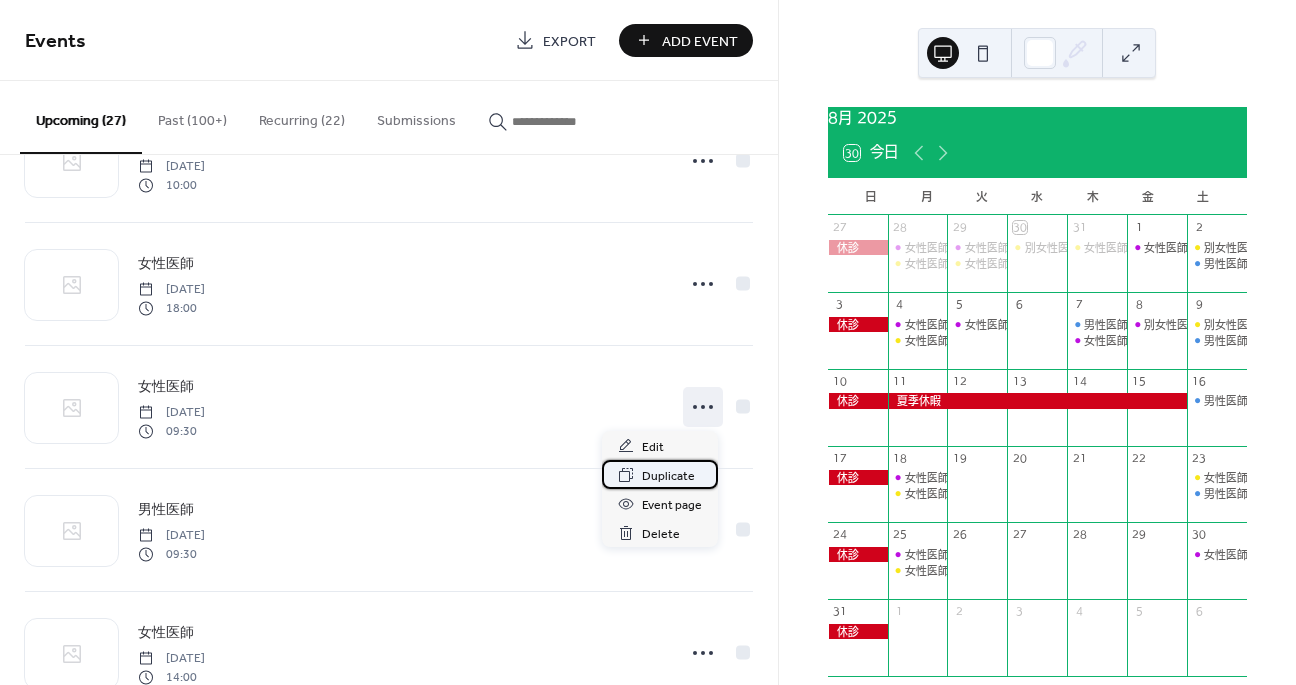 click on "Duplicate" at bounding box center (668, 476) 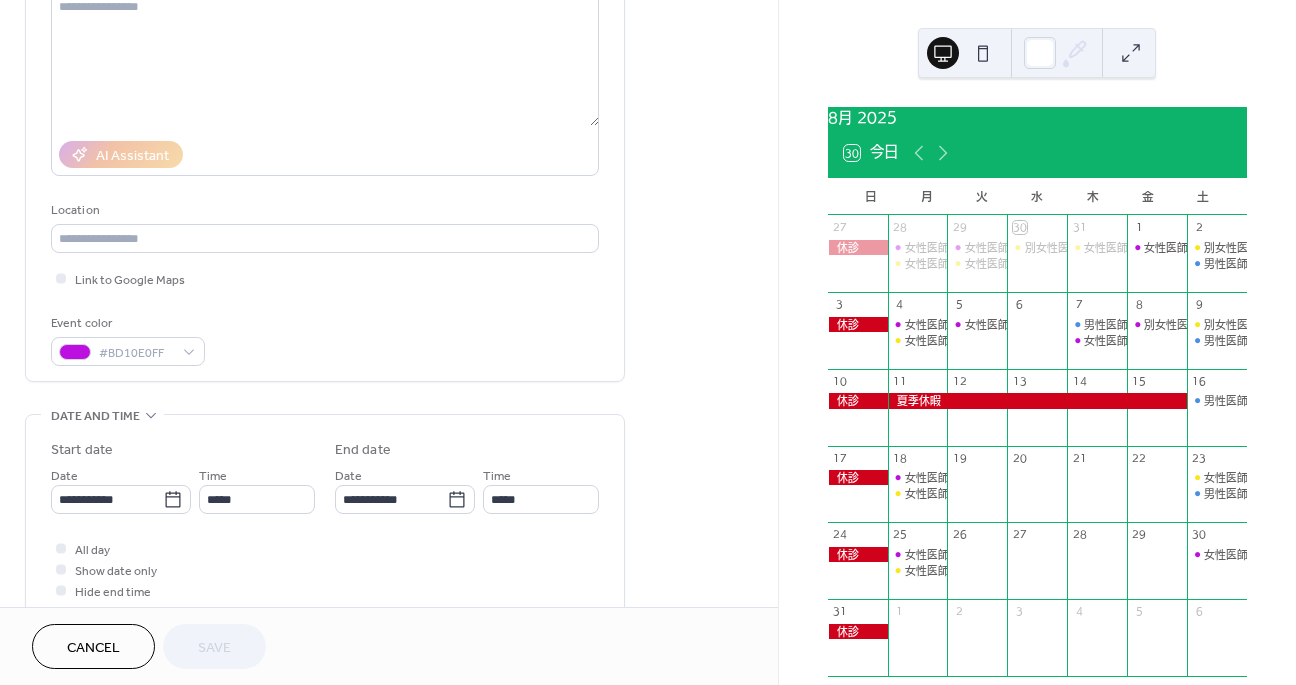 scroll, scrollTop: 316, scrollLeft: 0, axis: vertical 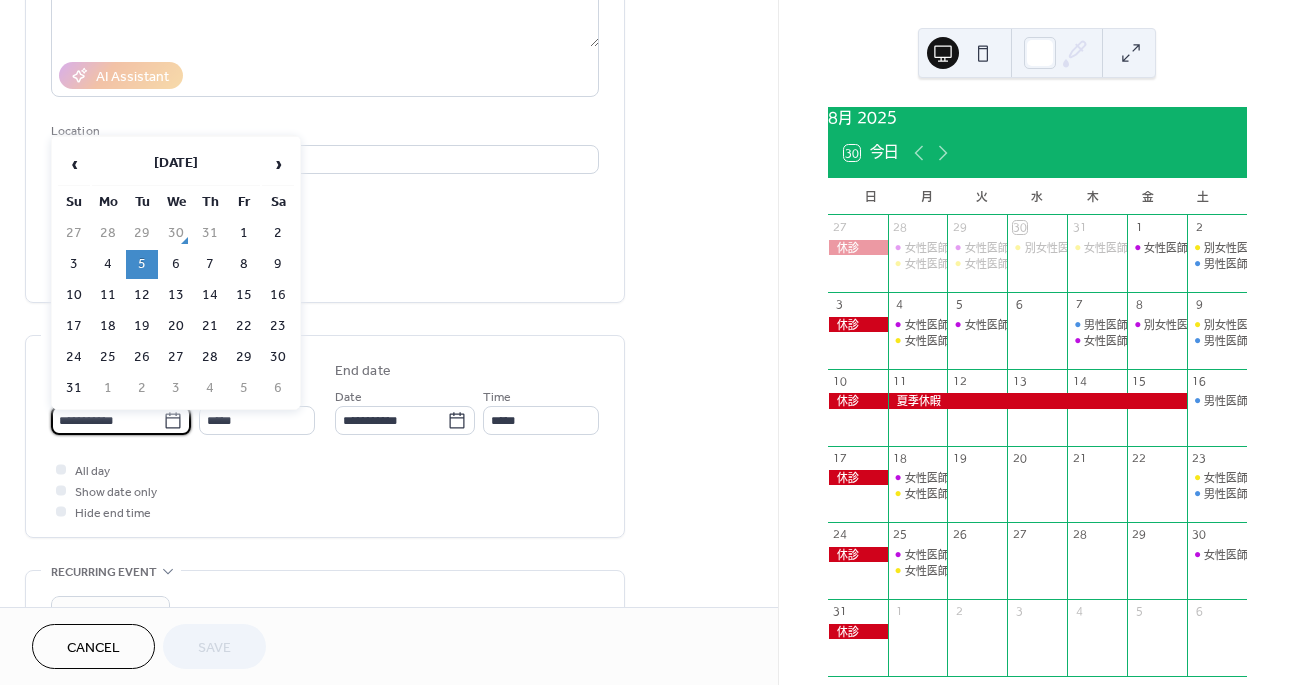 click on "**********" at bounding box center (107, 420) 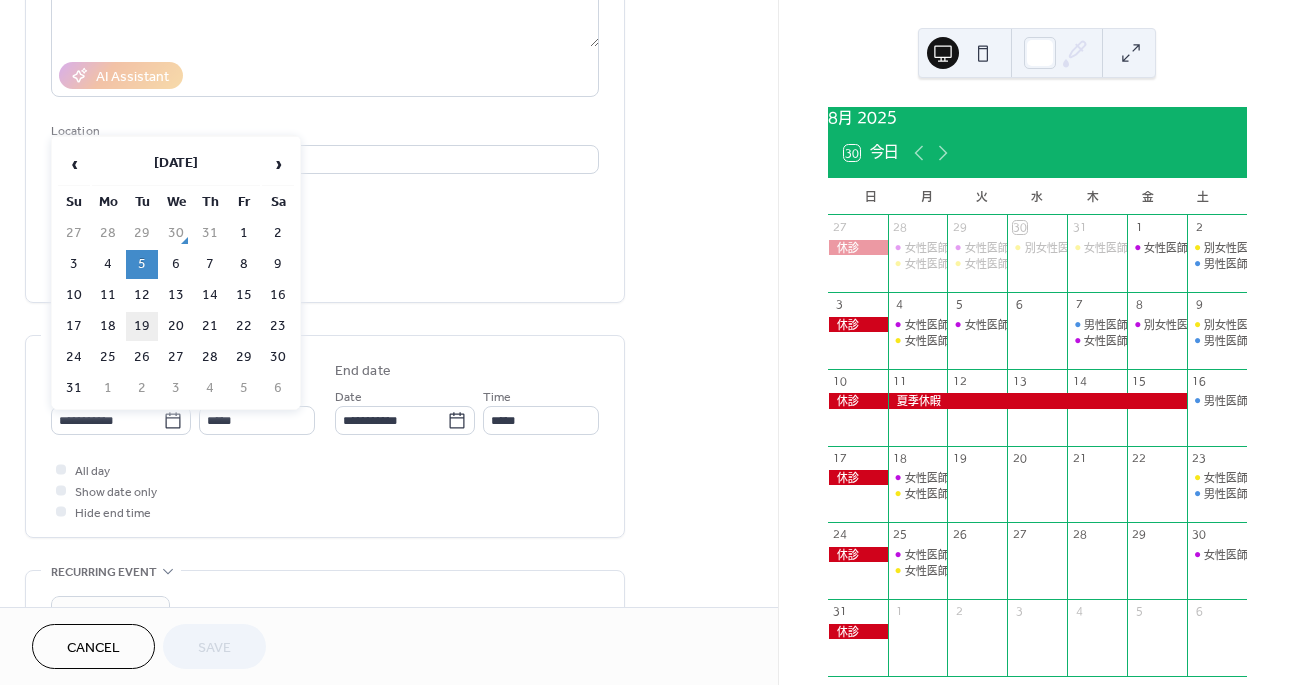 click on "19" at bounding box center (142, 326) 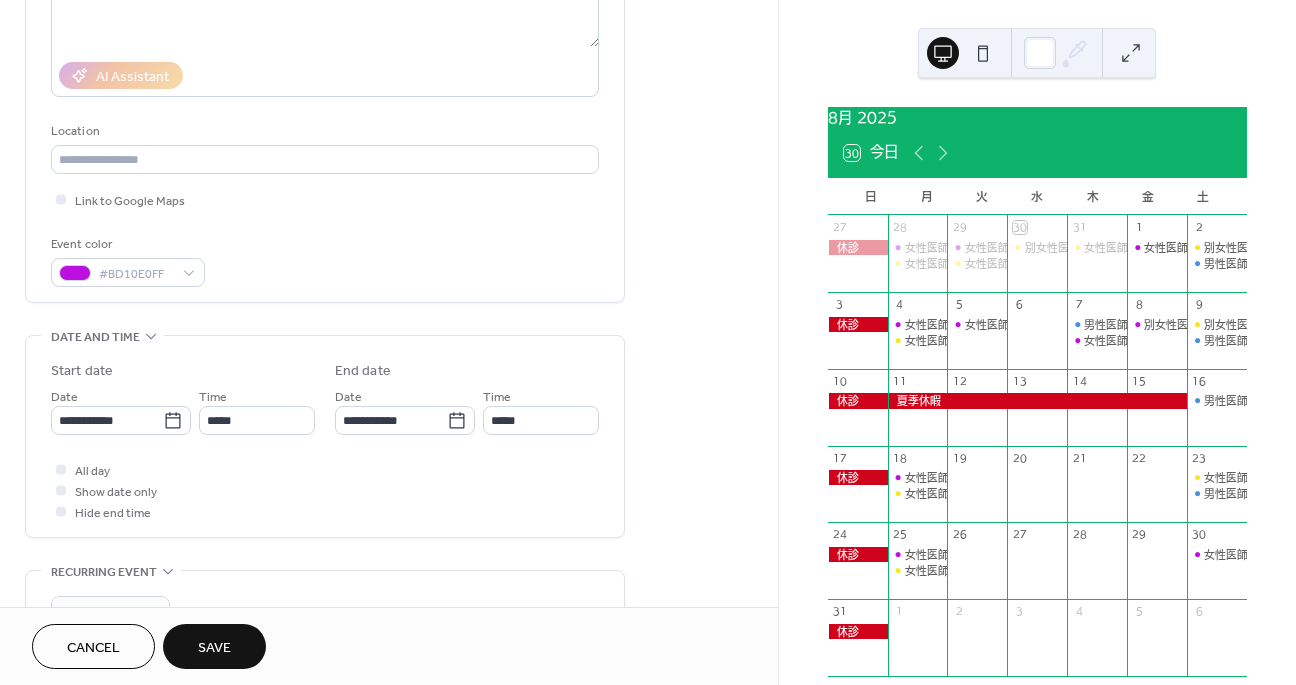click on "Save" at bounding box center (214, 646) 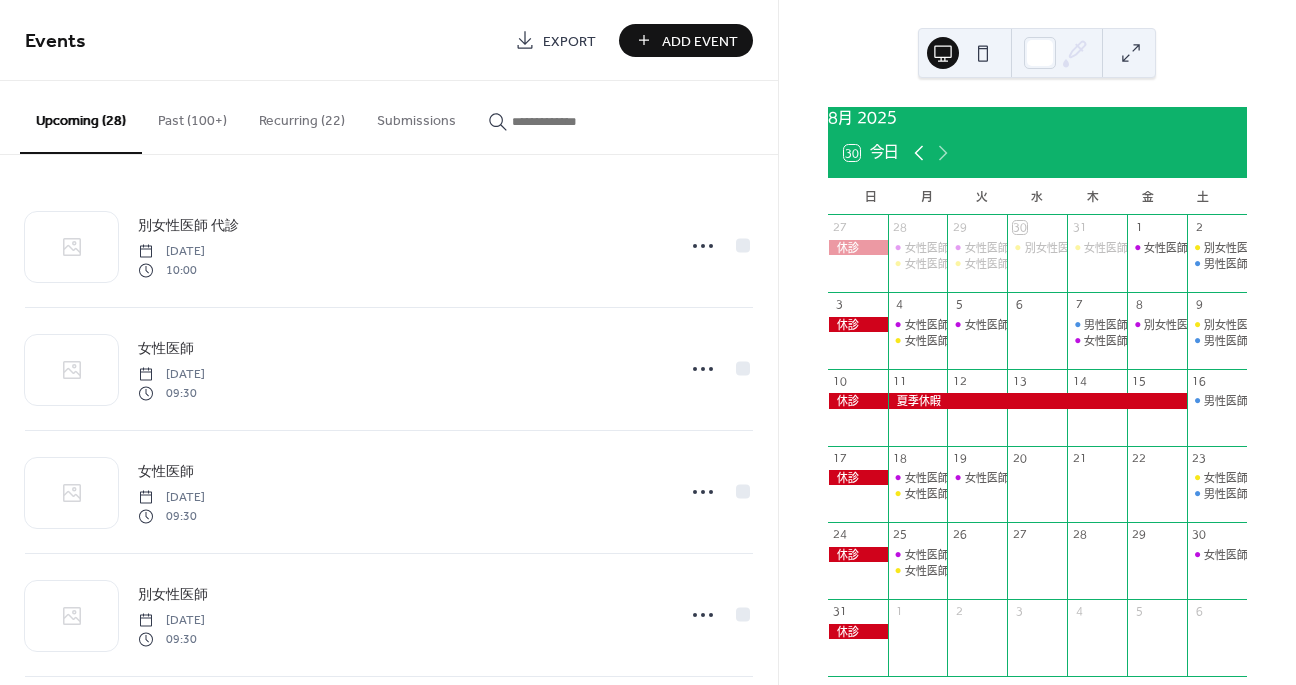 click 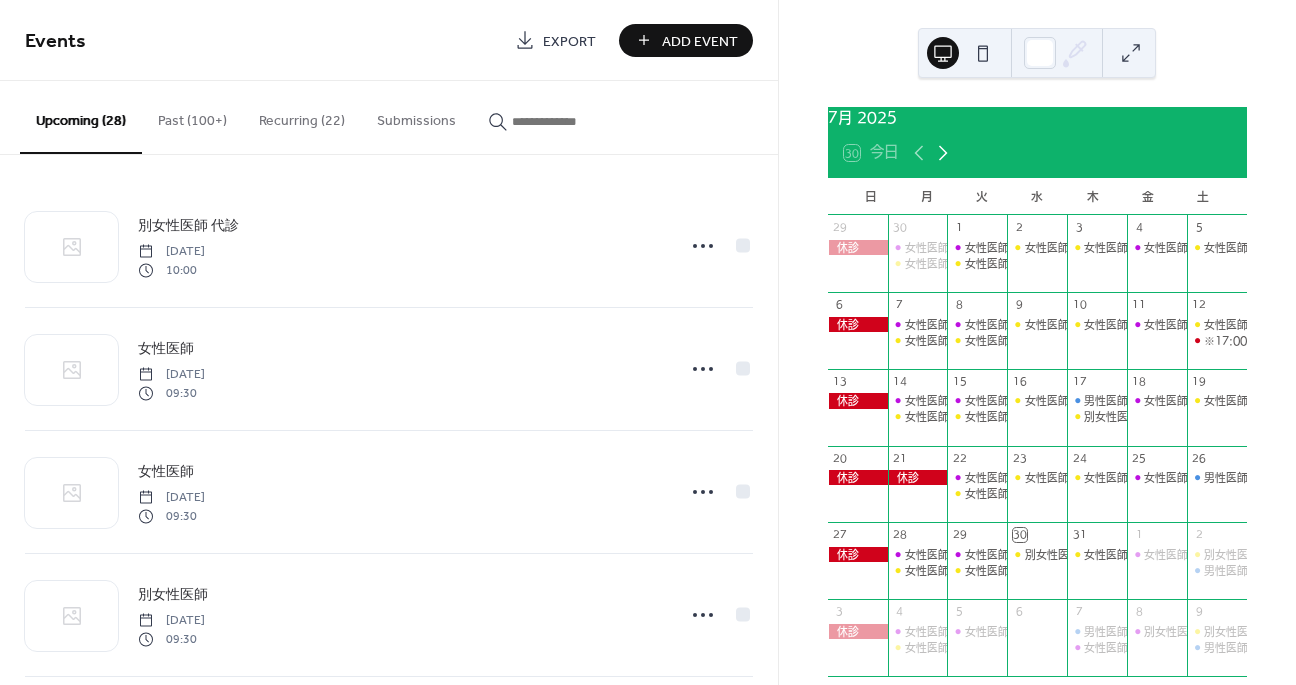 click 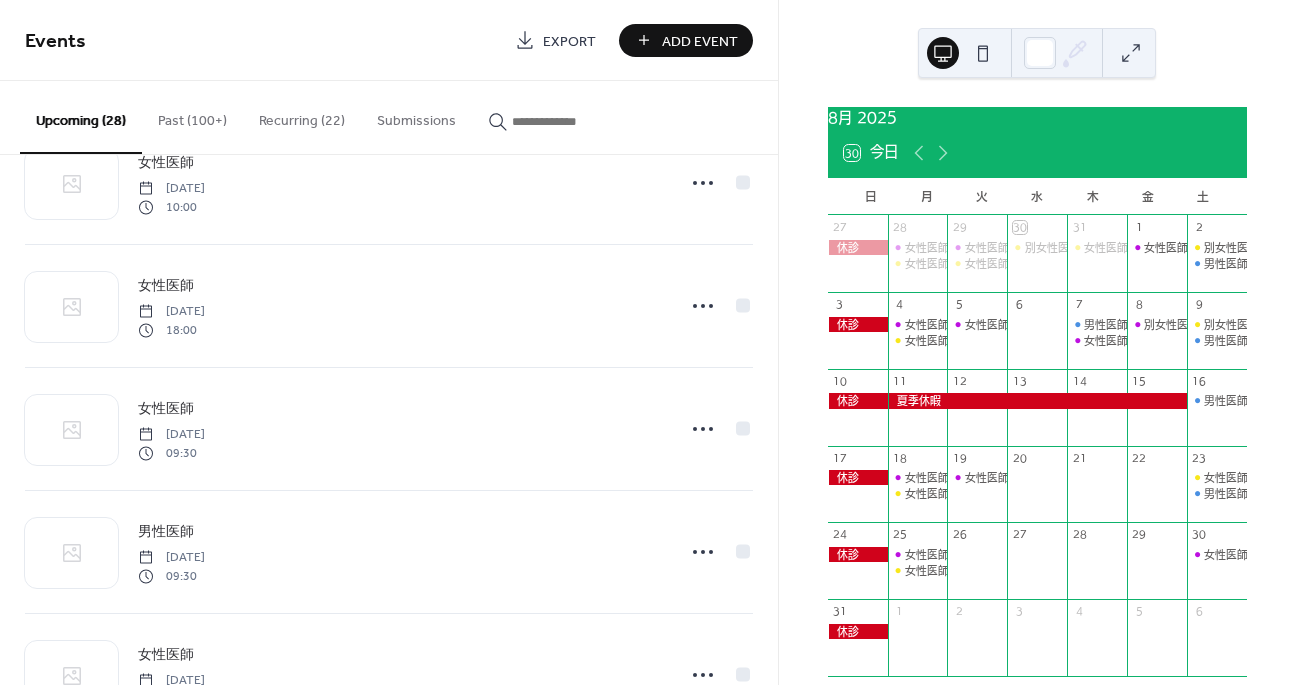 scroll, scrollTop: 1039, scrollLeft: 0, axis: vertical 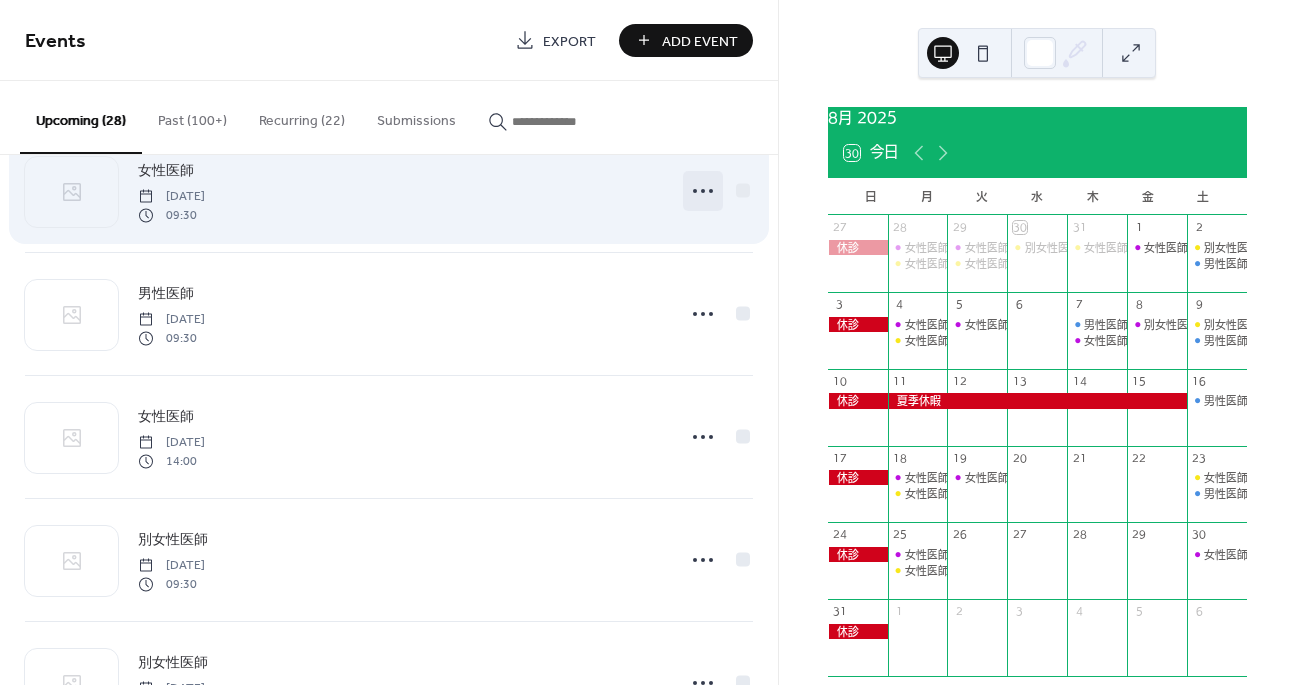 click 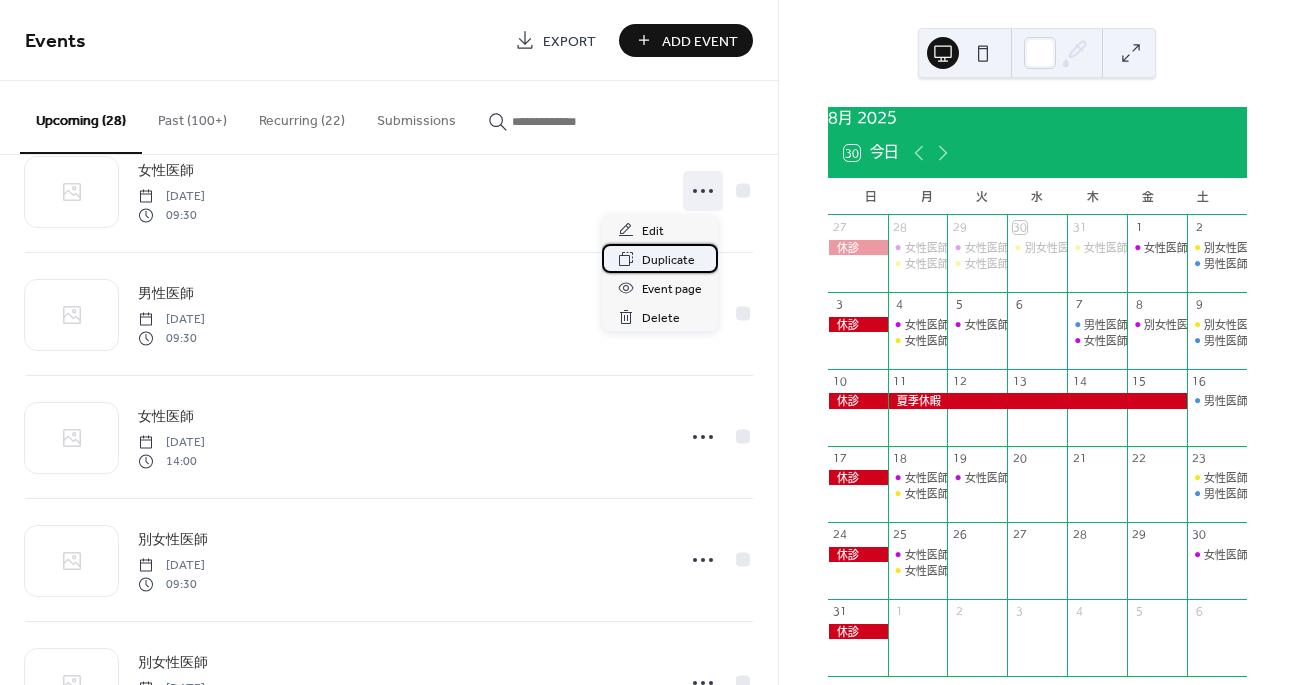 click on "Duplicate" at bounding box center (668, 260) 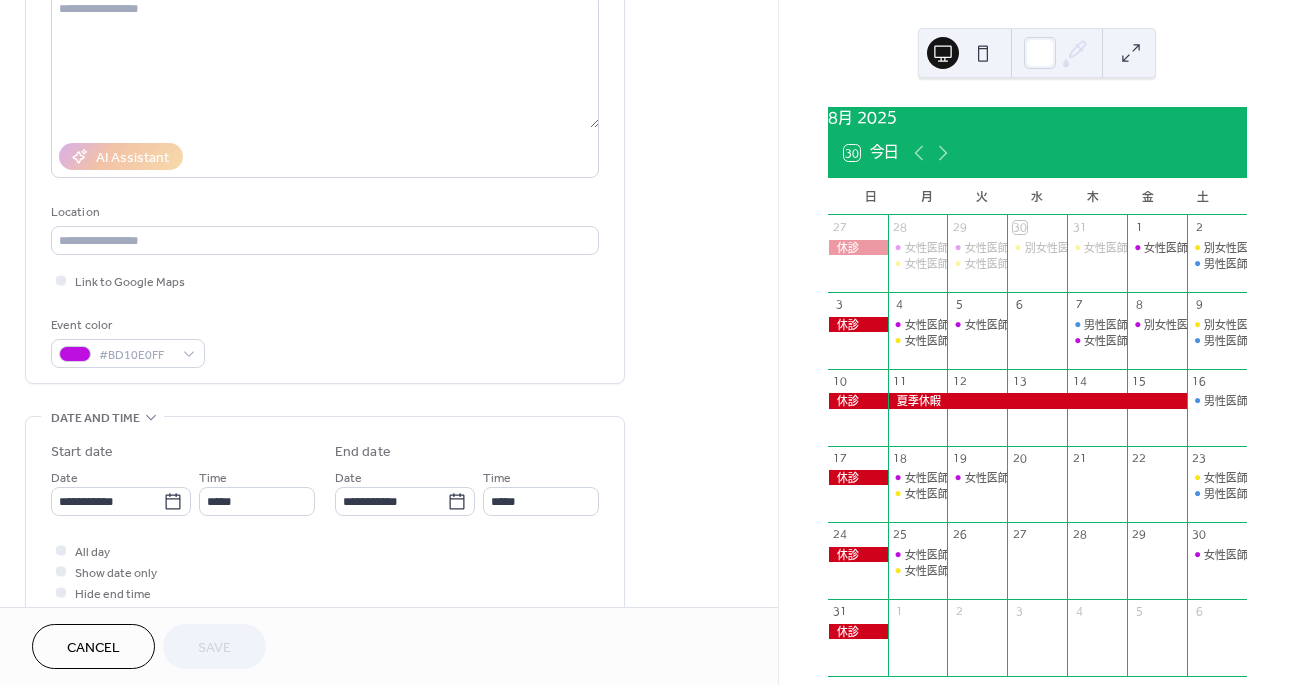 scroll, scrollTop: 306, scrollLeft: 0, axis: vertical 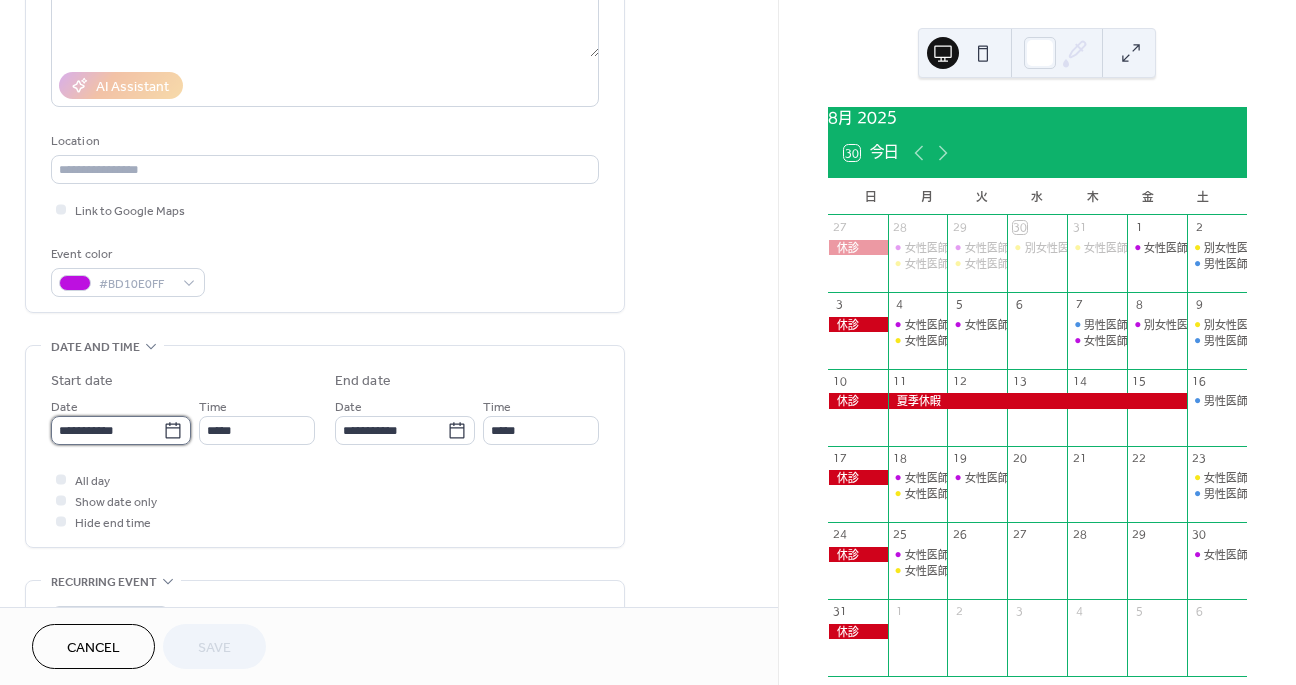 click on "**********" at bounding box center [107, 430] 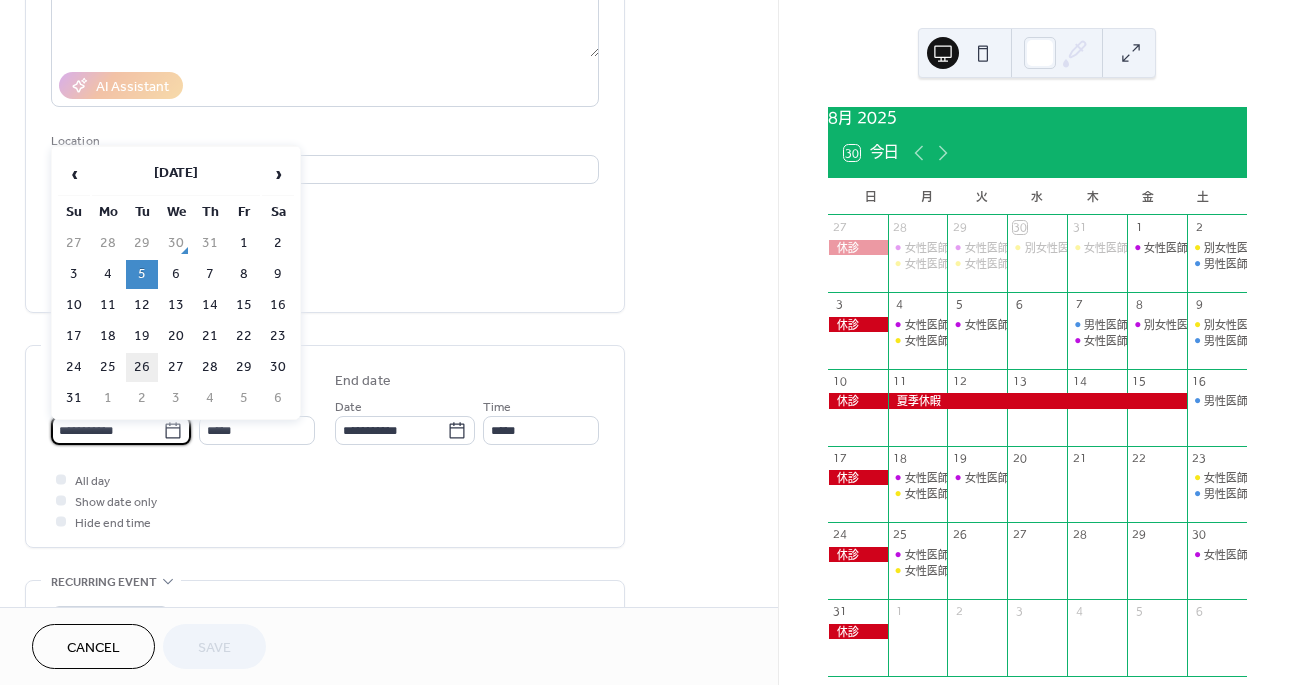click on "26" at bounding box center [142, 367] 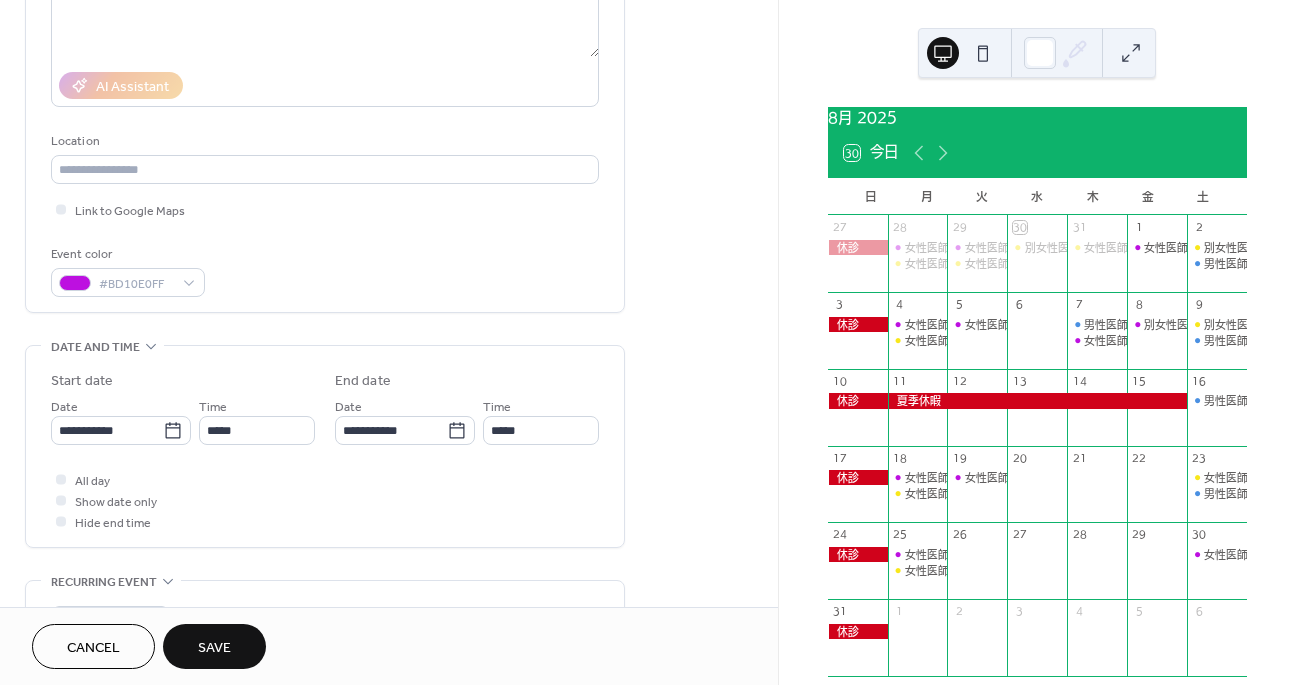 click on "Save" at bounding box center [214, 646] 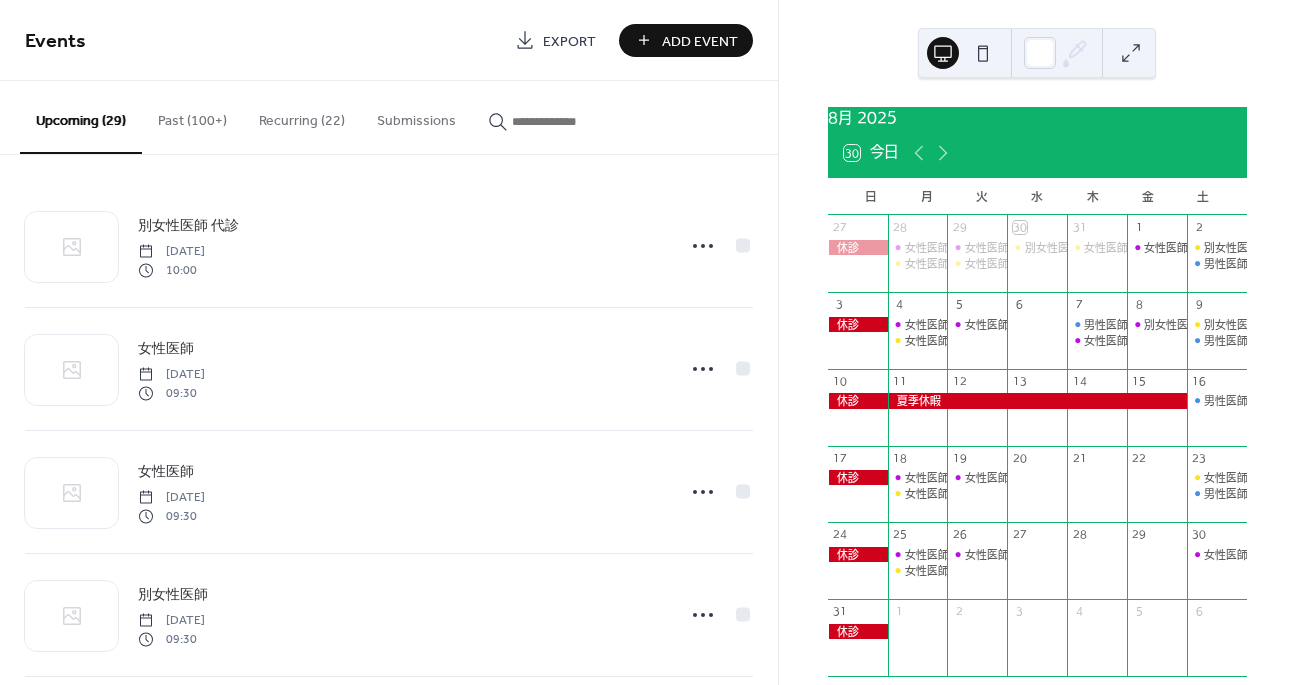 click on "Past (100+)" at bounding box center [192, 116] 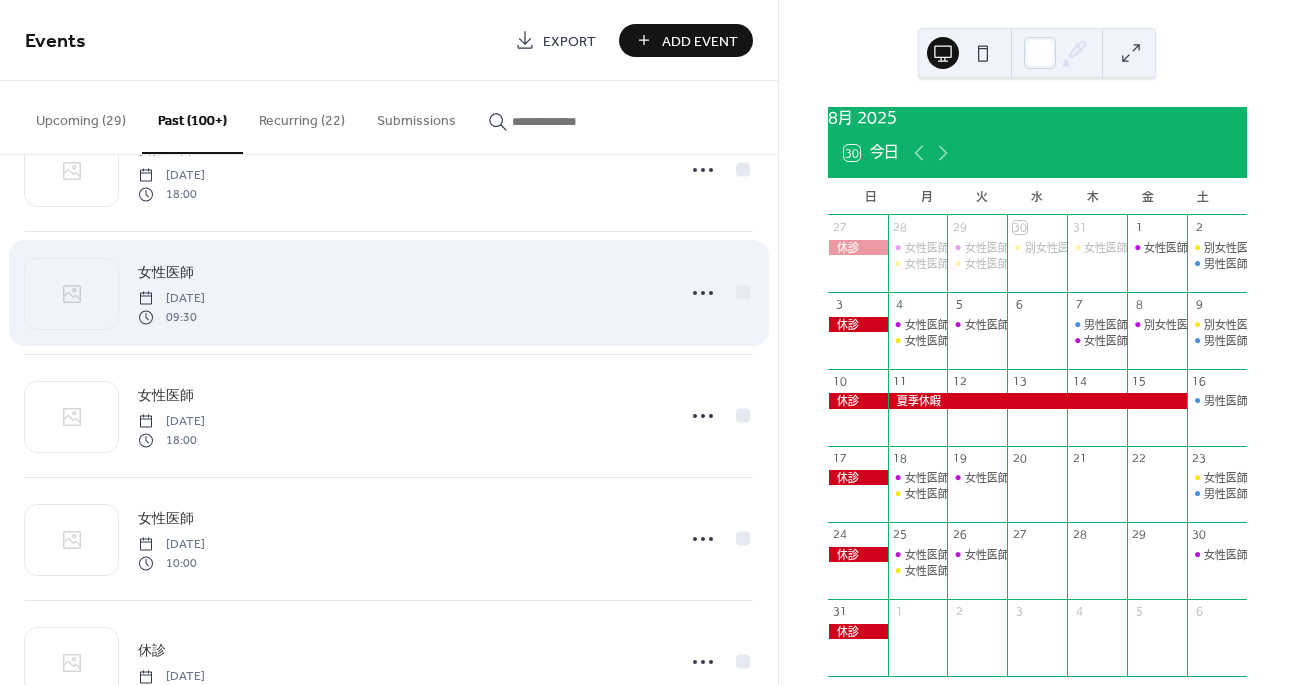 scroll, scrollTop: 0, scrollLeft: 0, axis: both 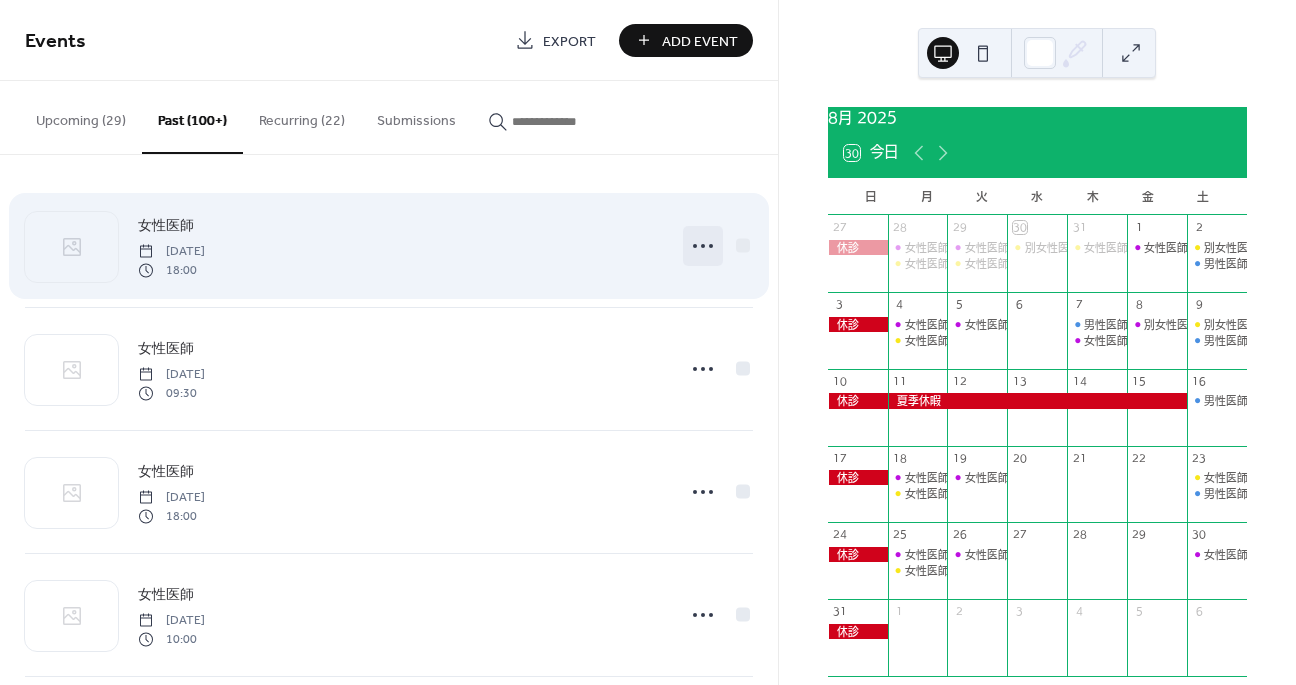click 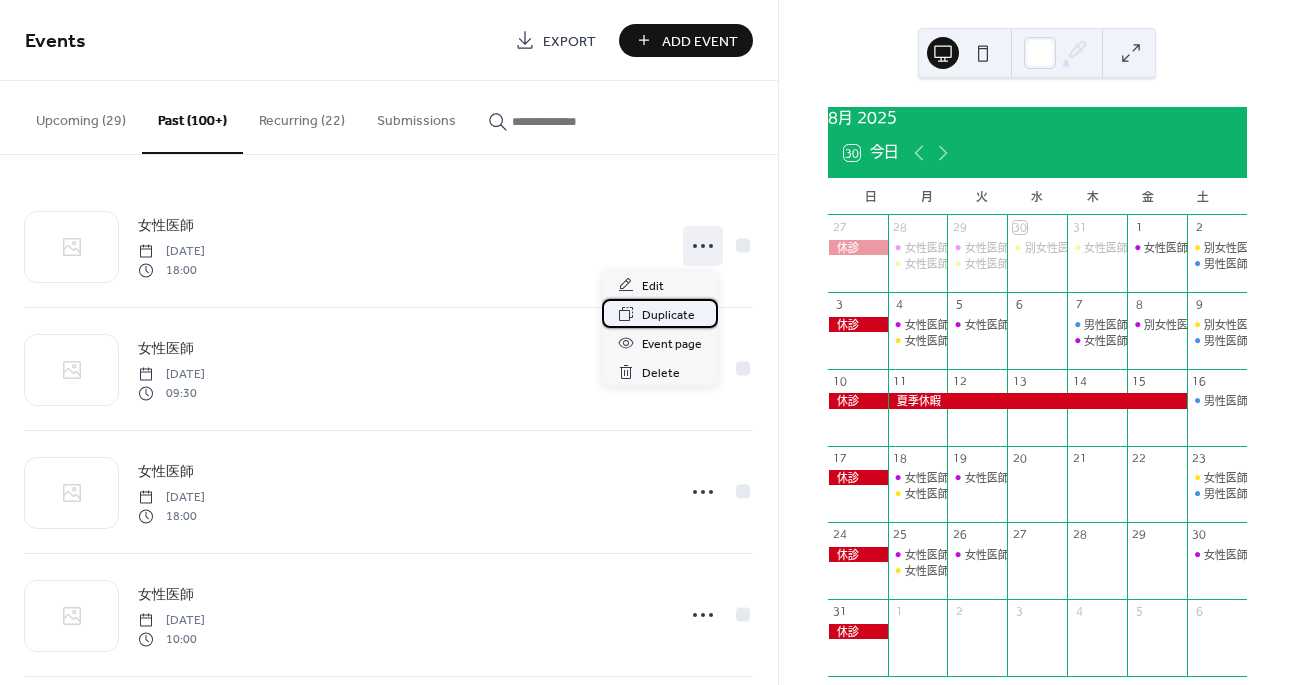 click on "Duplicate" at bounding box center (668, 315) 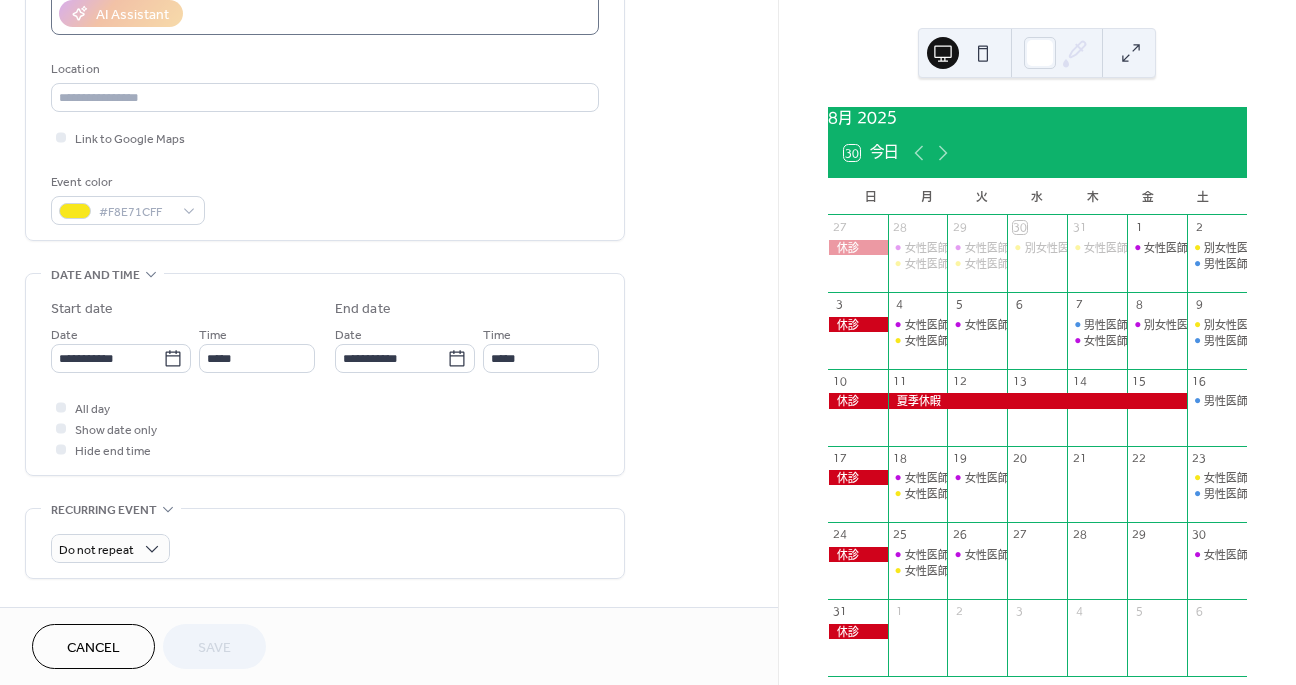scroll, scrollTop: 482, scrollLeft: 0, axis: vertical 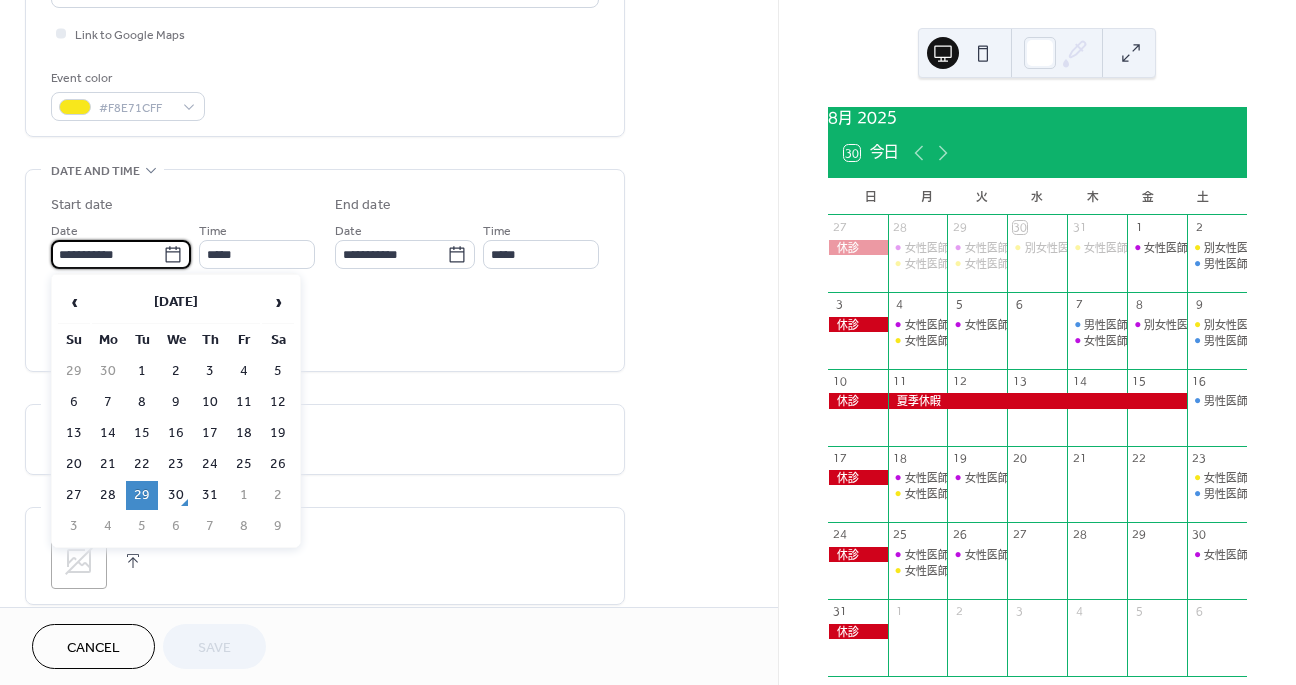 click on "**********" at bounding box center [107, 254] 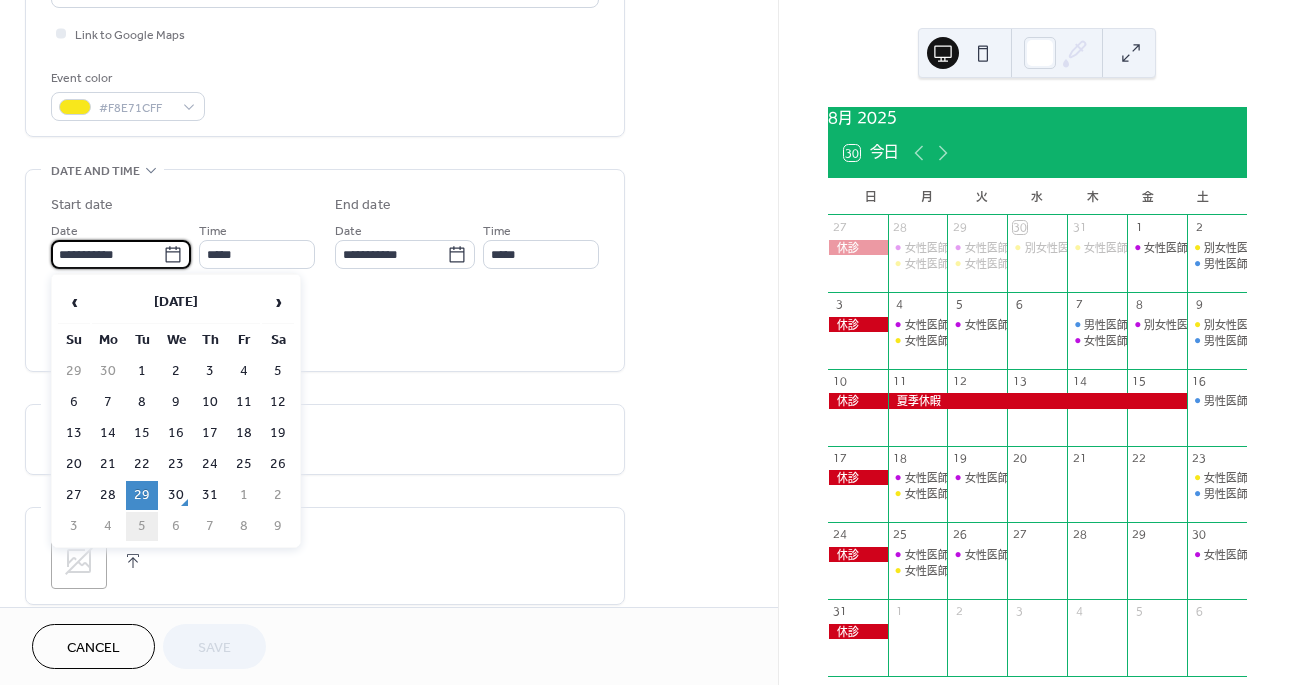 click on "5" at bounding box center [142, 526] 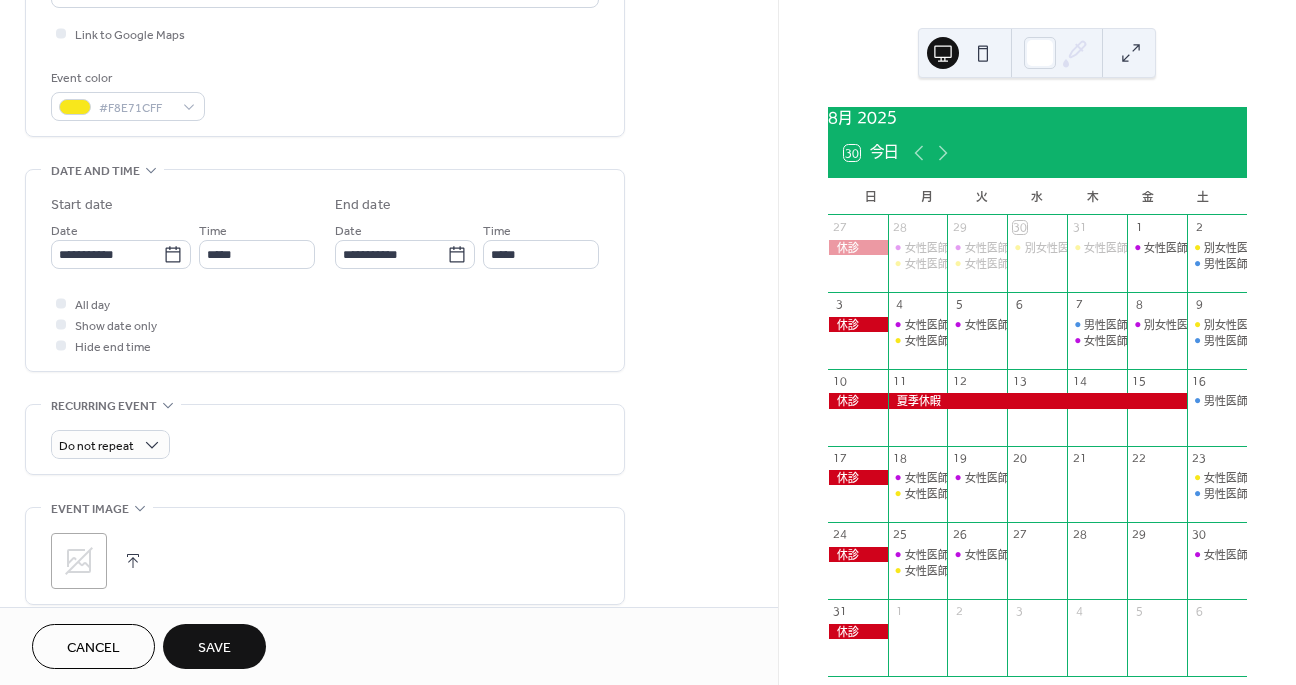 click on "Save" at bounding box center (214, 646) 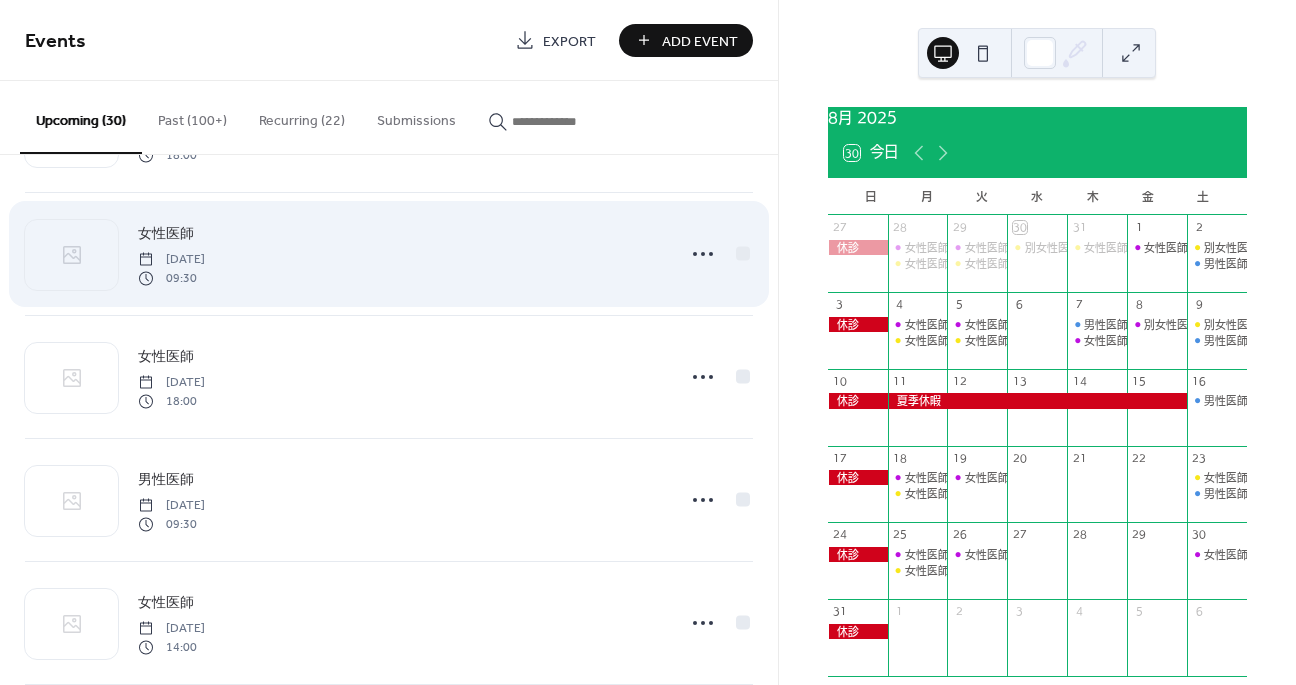 scroll, scrollTop: 988, scrollLeft: 0, axis: vertical 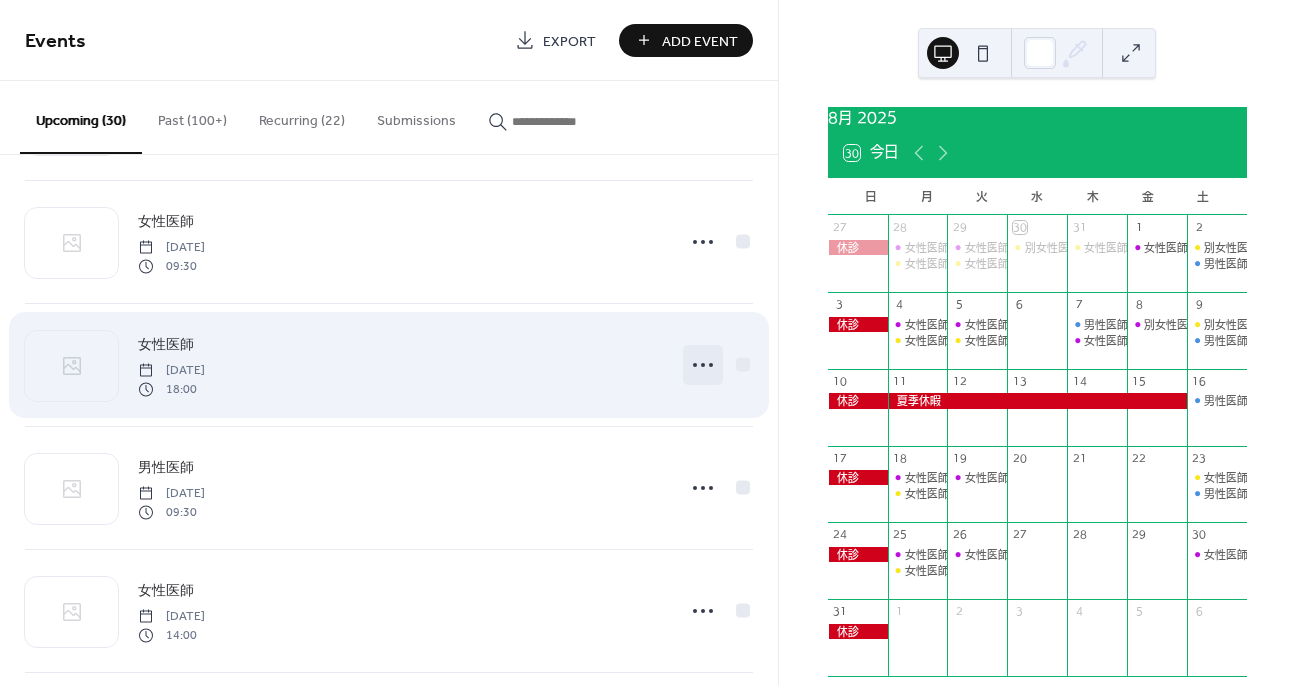 click 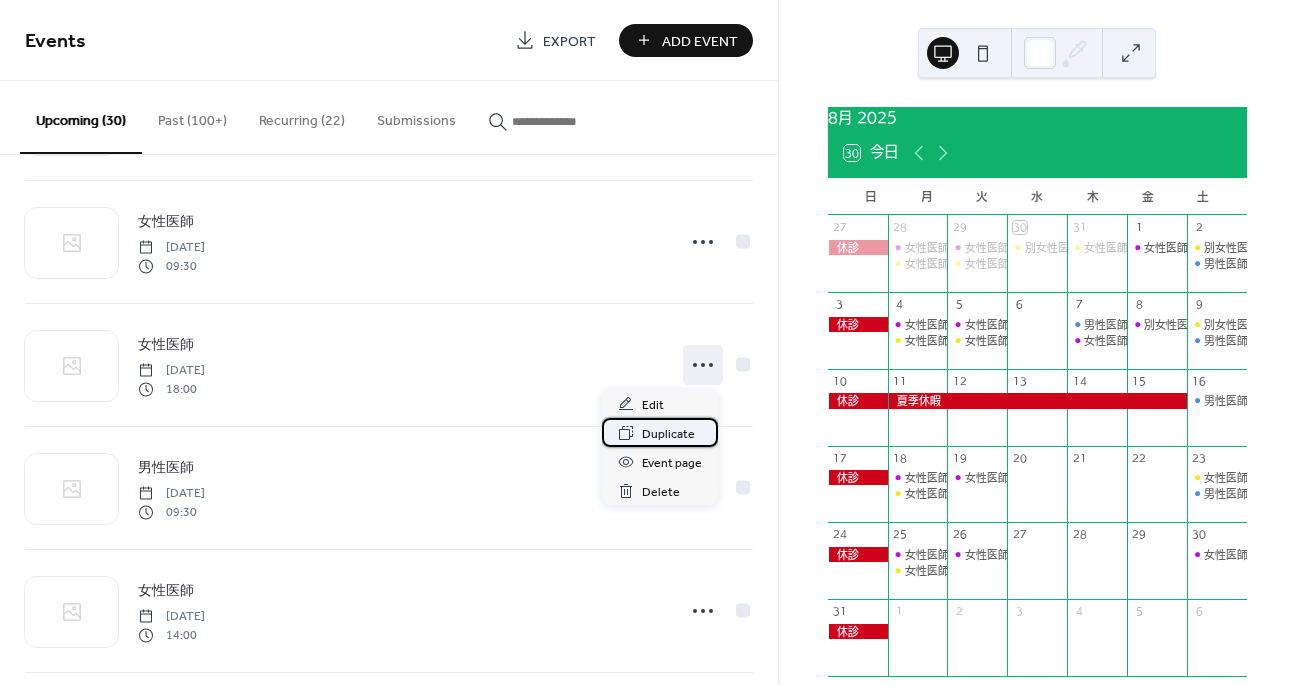 click on "Duplicate" at bounding box center (668, 434) 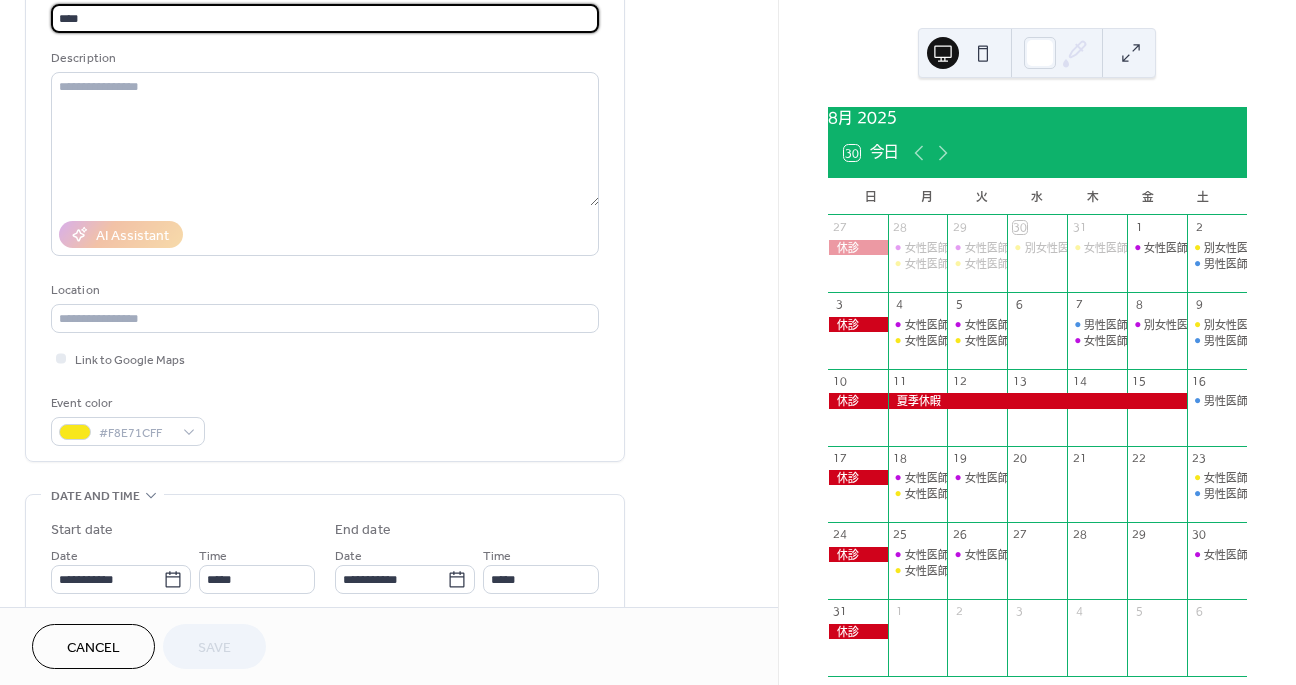 scroll, scrollTop: 224, scrollLeft: 0, axis: vertical 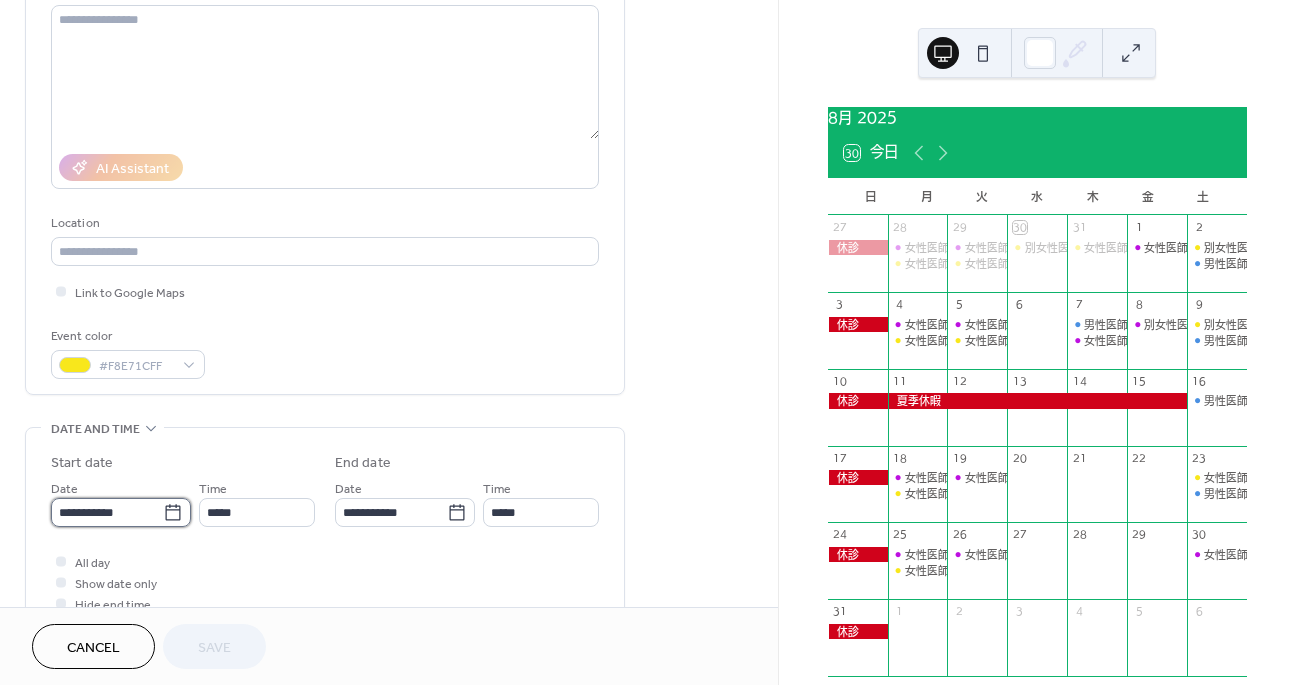 click on "**********" at bounding box center [107, 512] 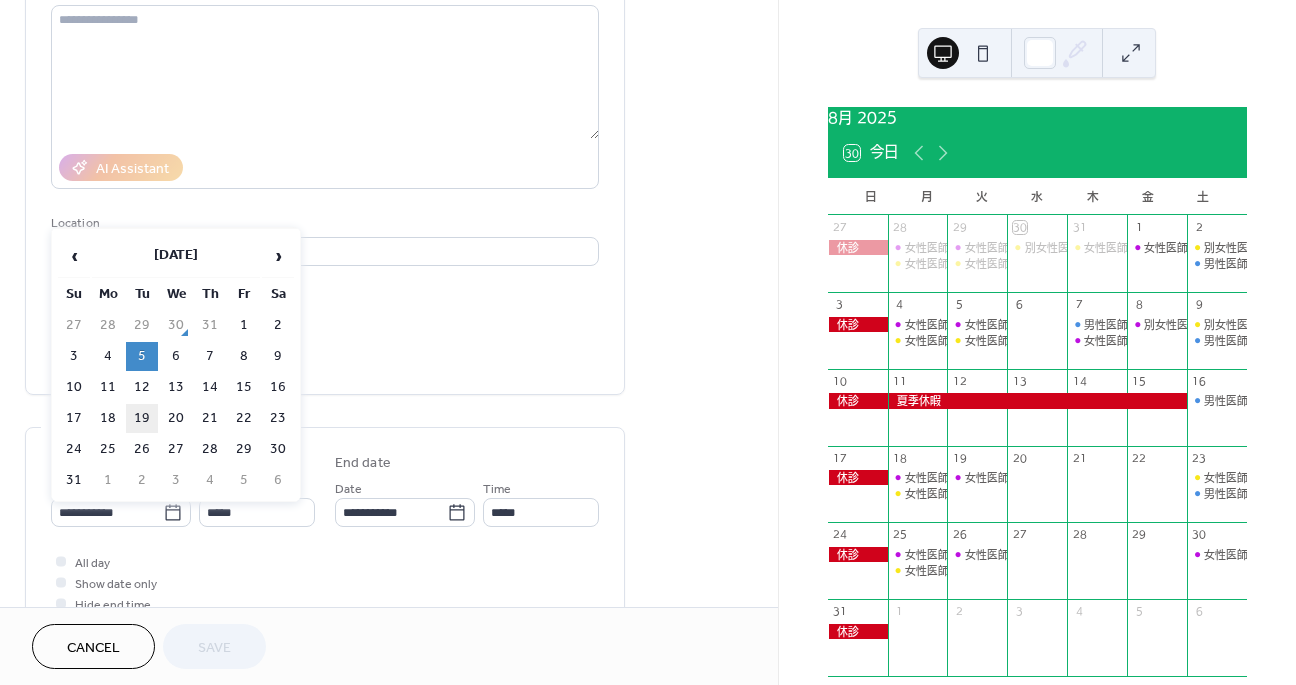 click on "19" at bounding box center (142, 418) 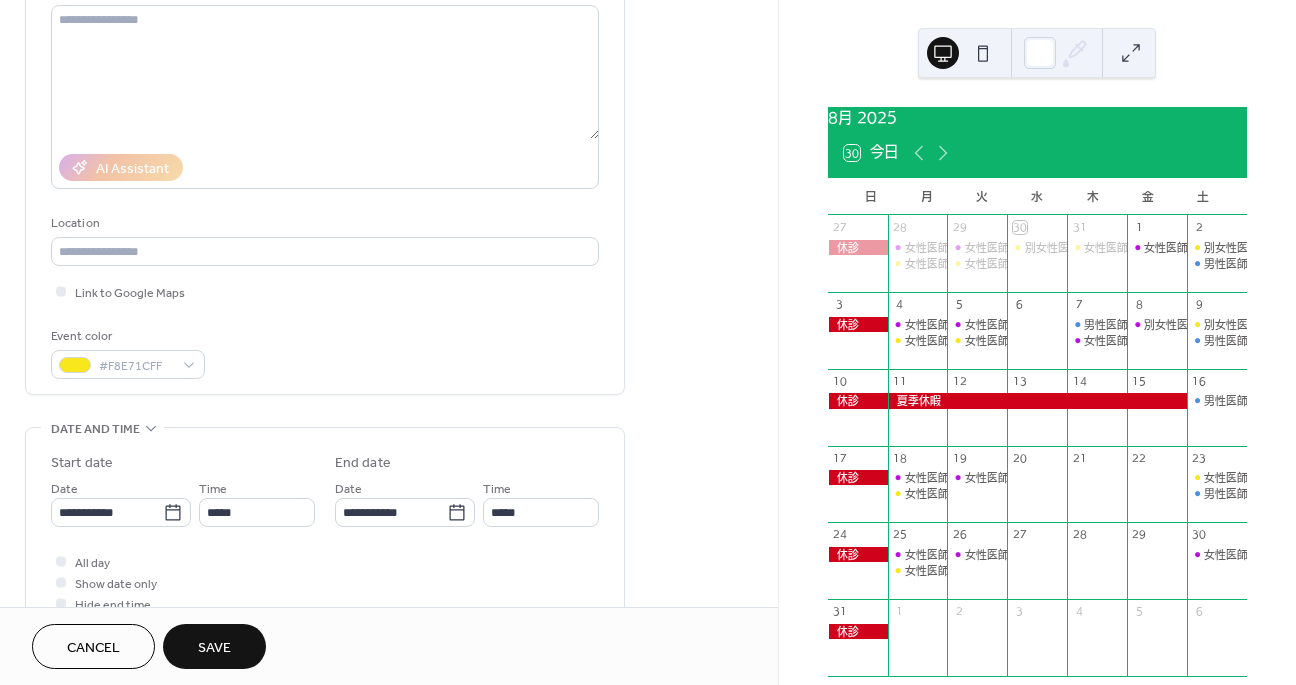 click on "Save" at bounding box center (214, 646) 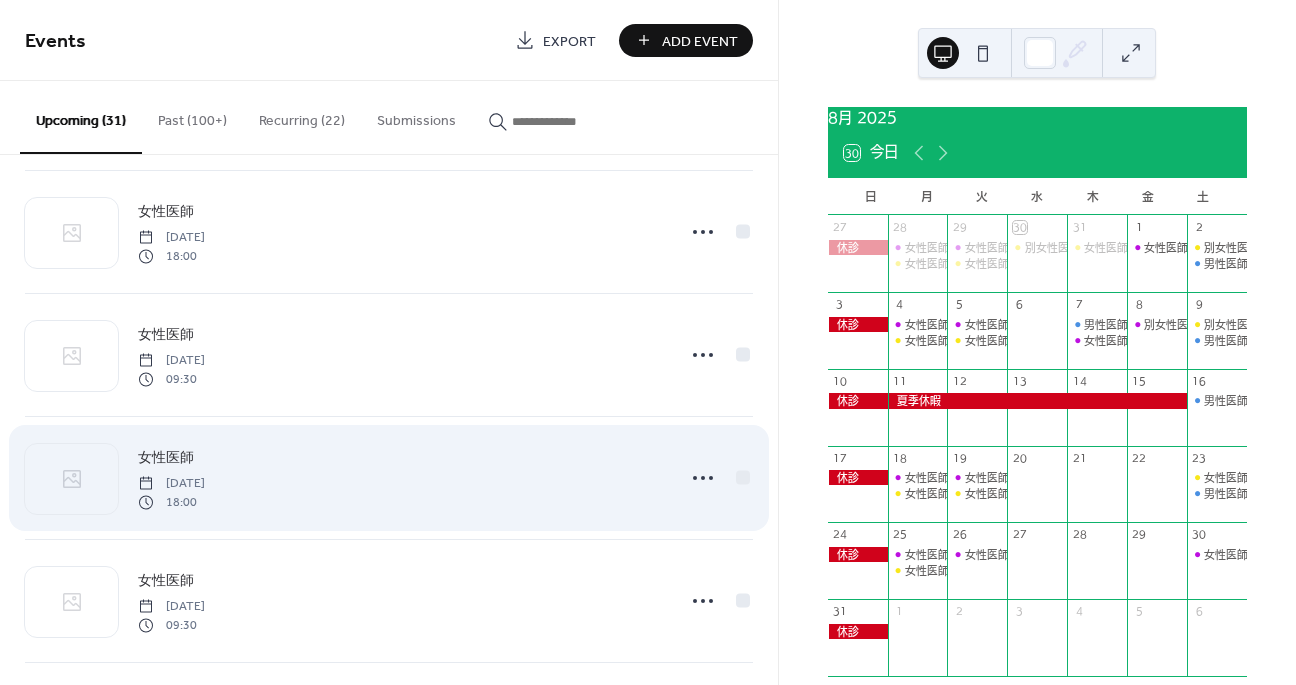 scroll, scrollTop: 2482, scrollLeft: 0, axis: vertical 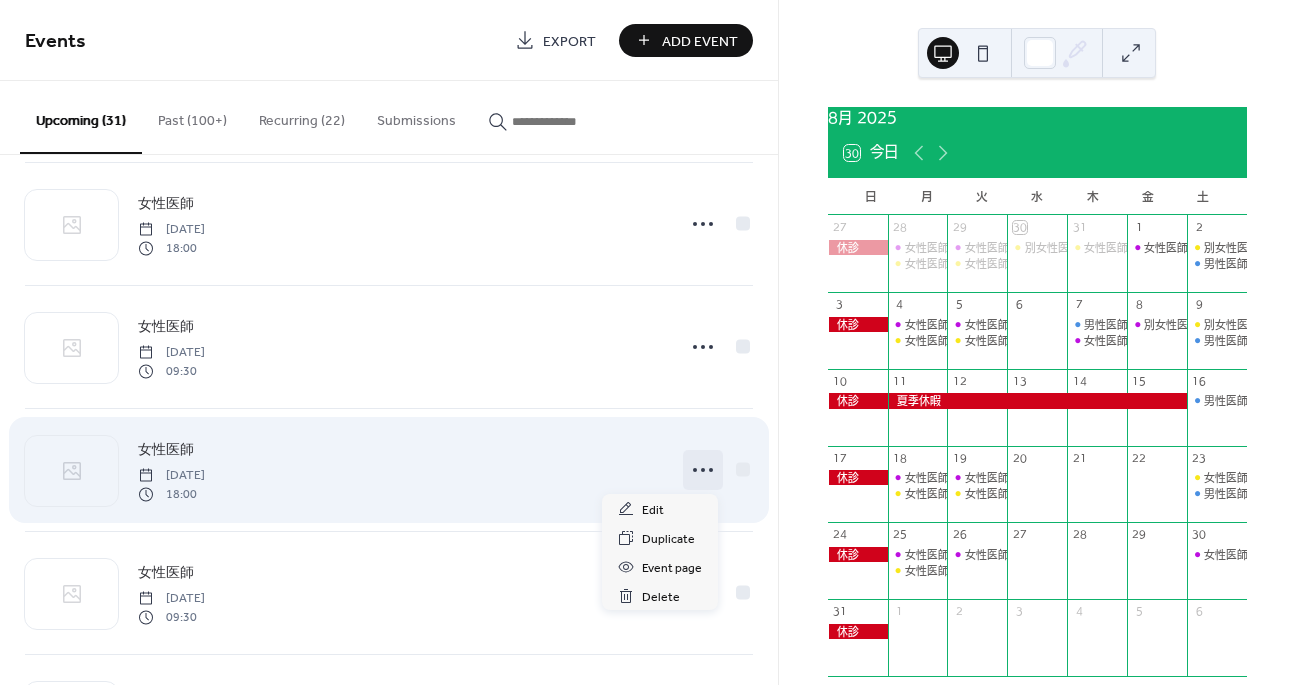 click 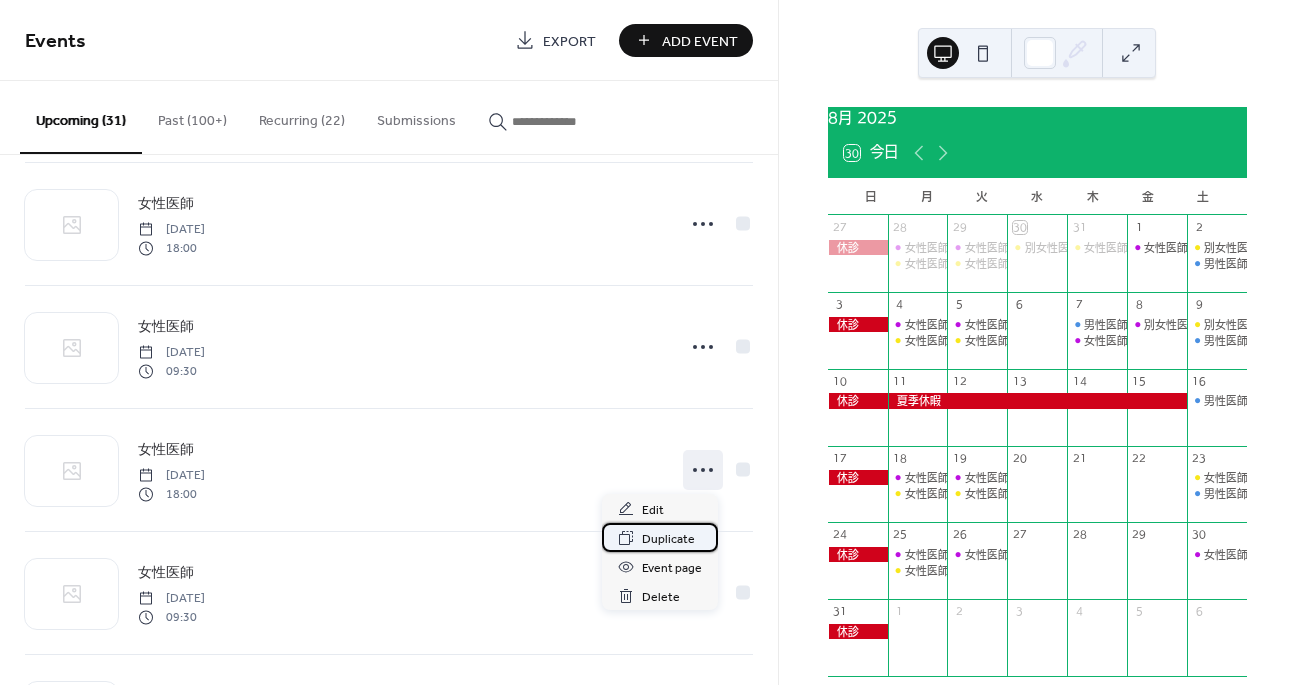 click on "Duplicate" at bounding box center [668, 539] 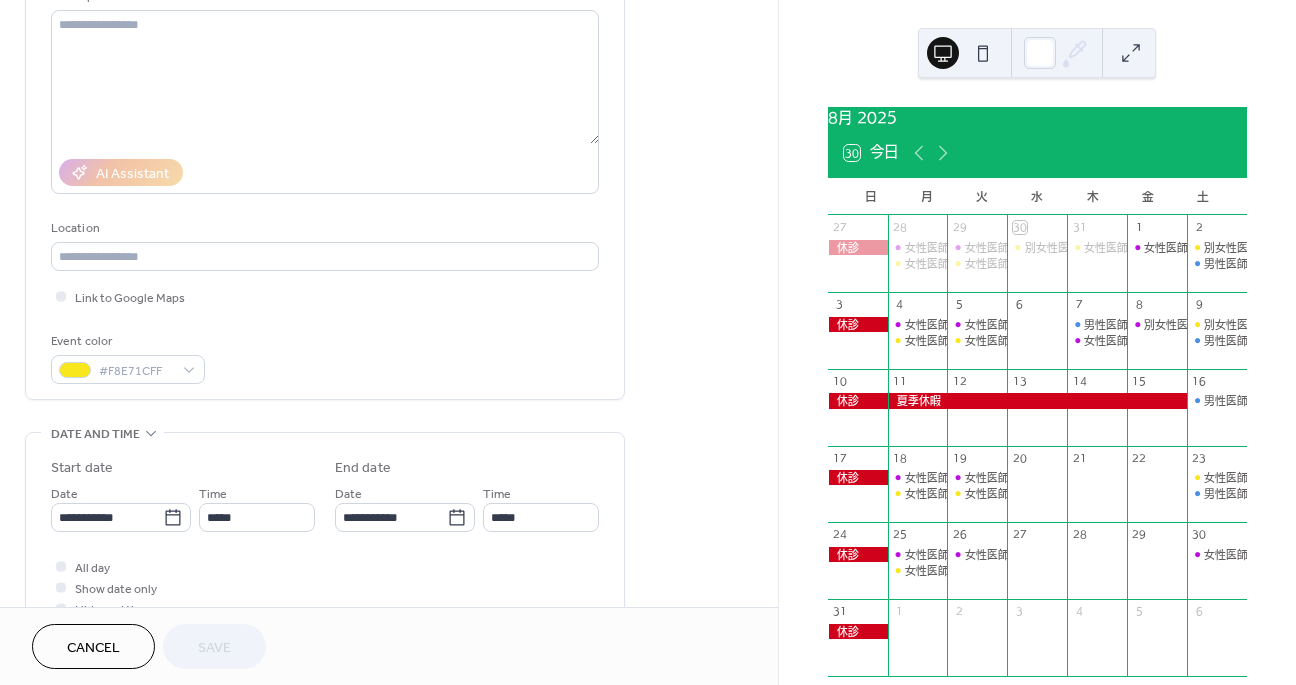 scroll, scrollTop: 384, scrollLeft: 0, axis: vertical 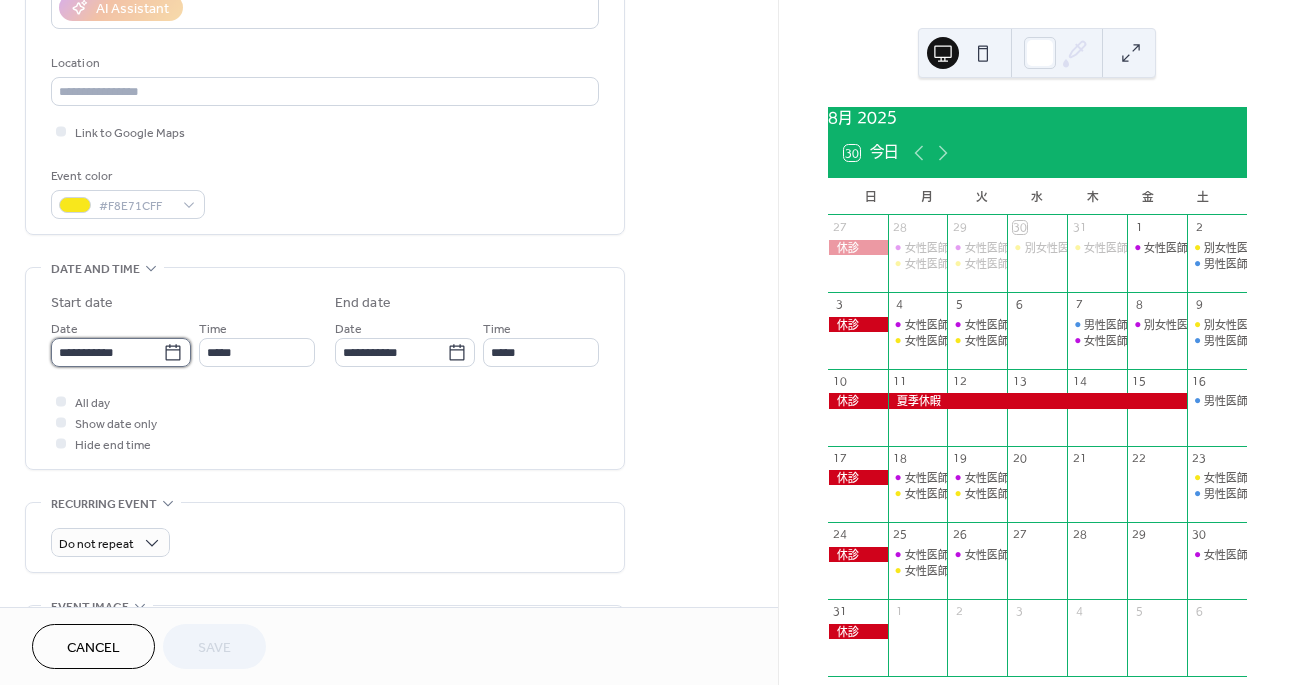 click on "**********" at bounding box center [107, 352] 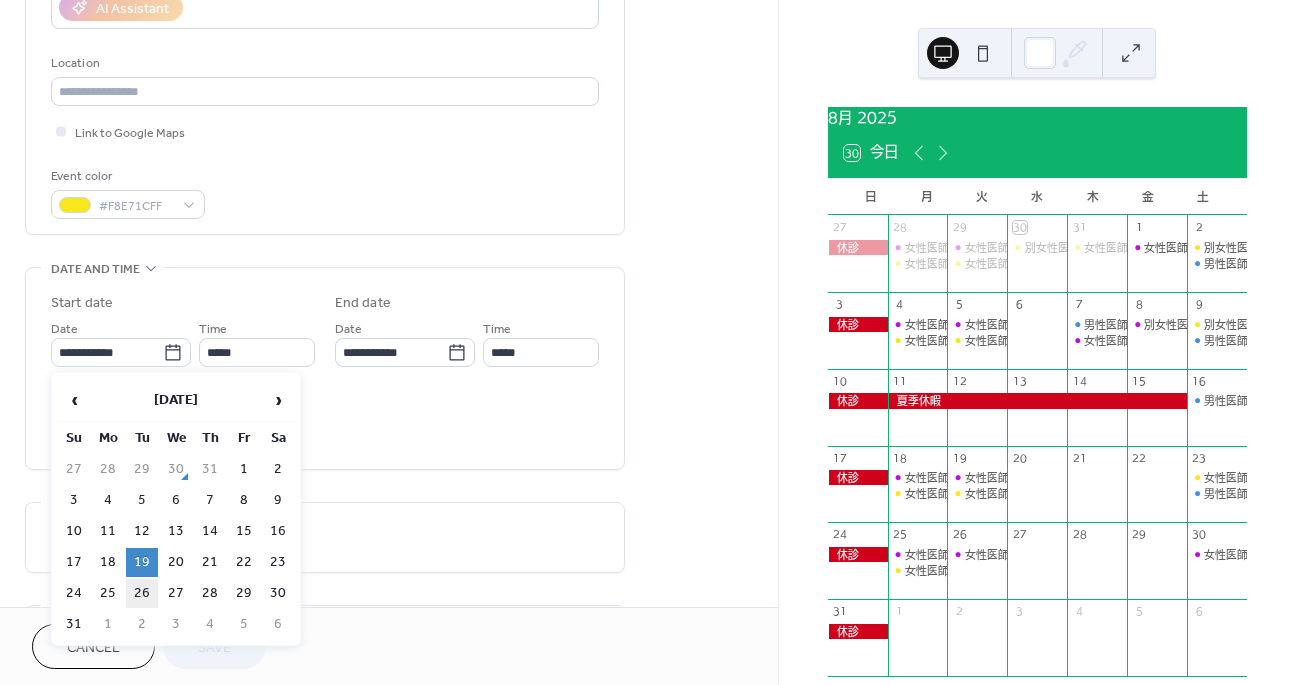 click on "26" at bounding box center [142, 593] 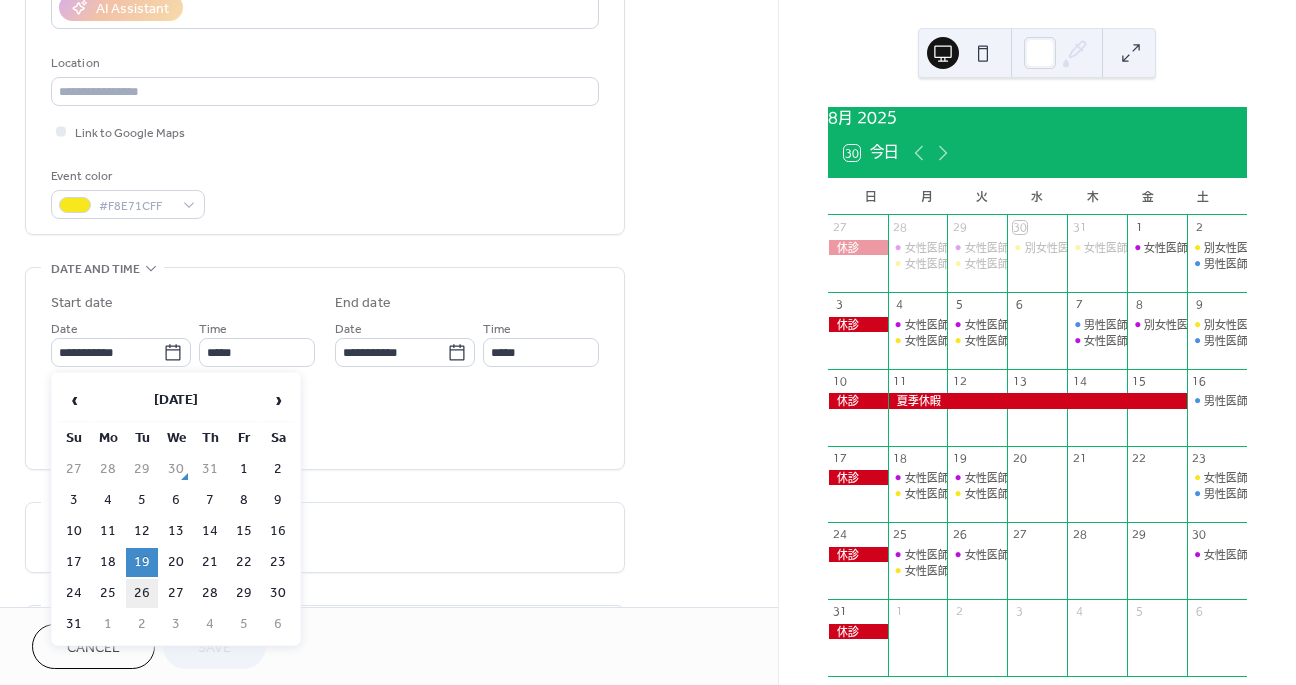 type on "**********" 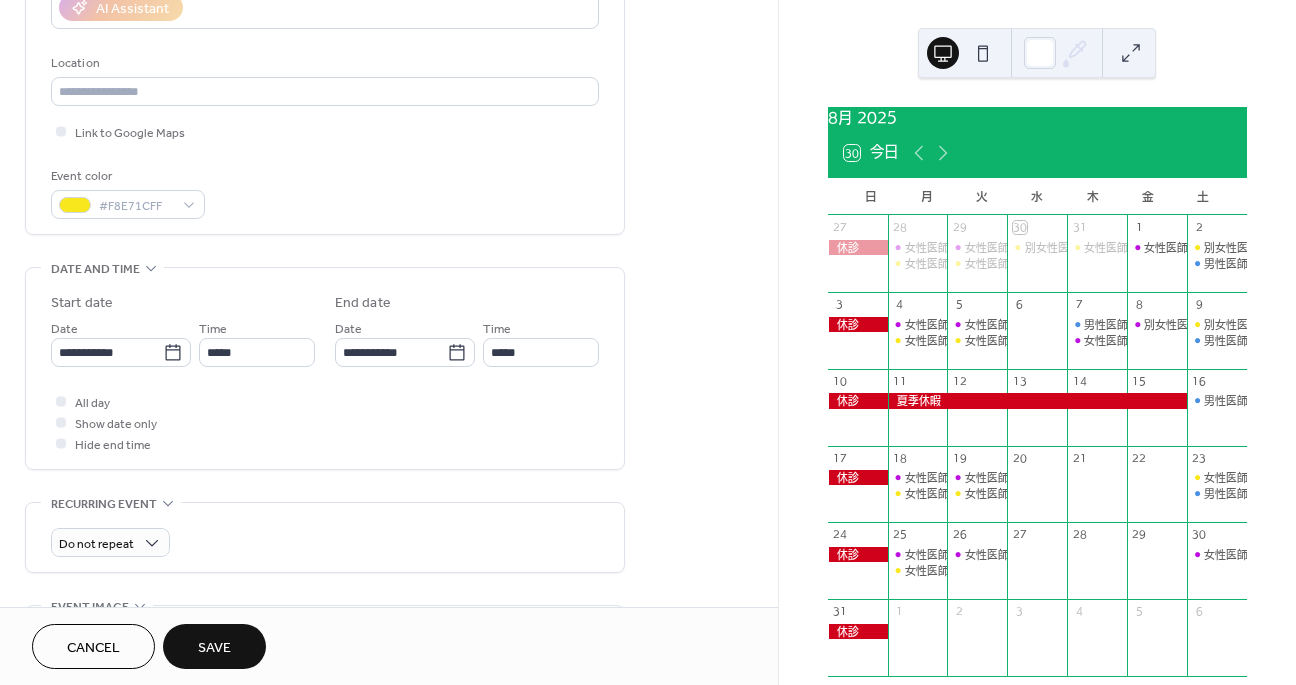 click on "Save" at bounding box center (214, 646) 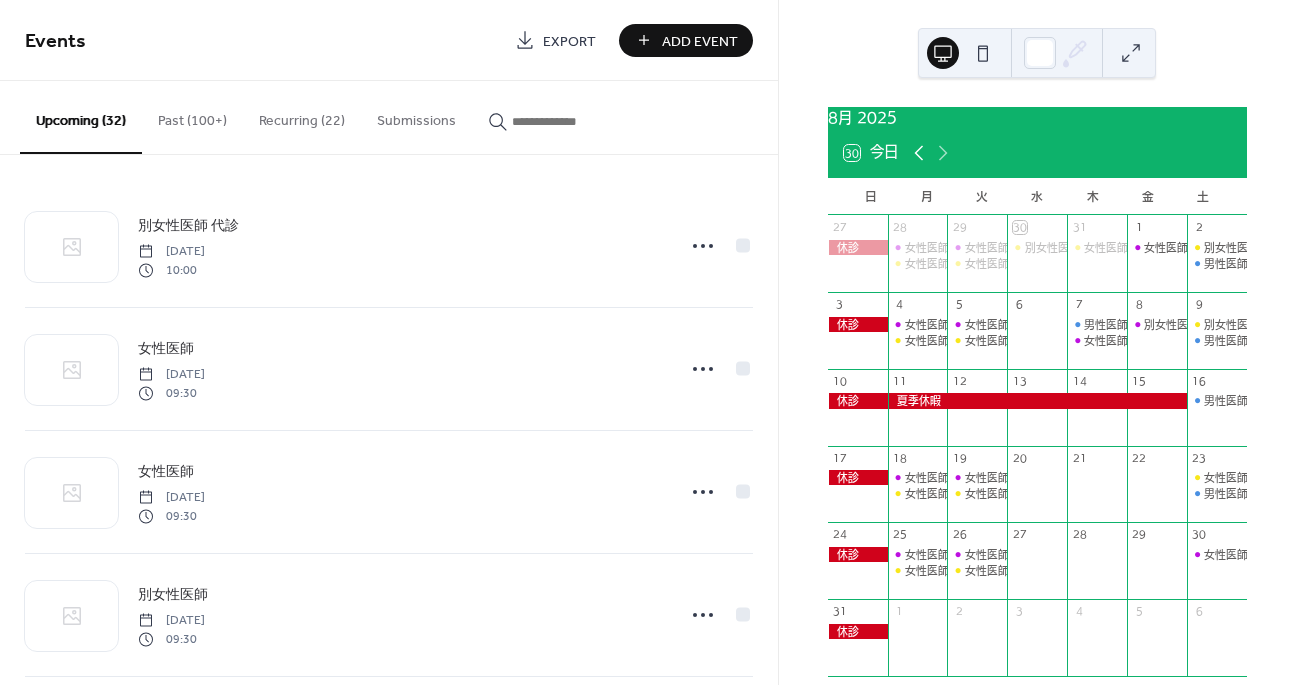 click 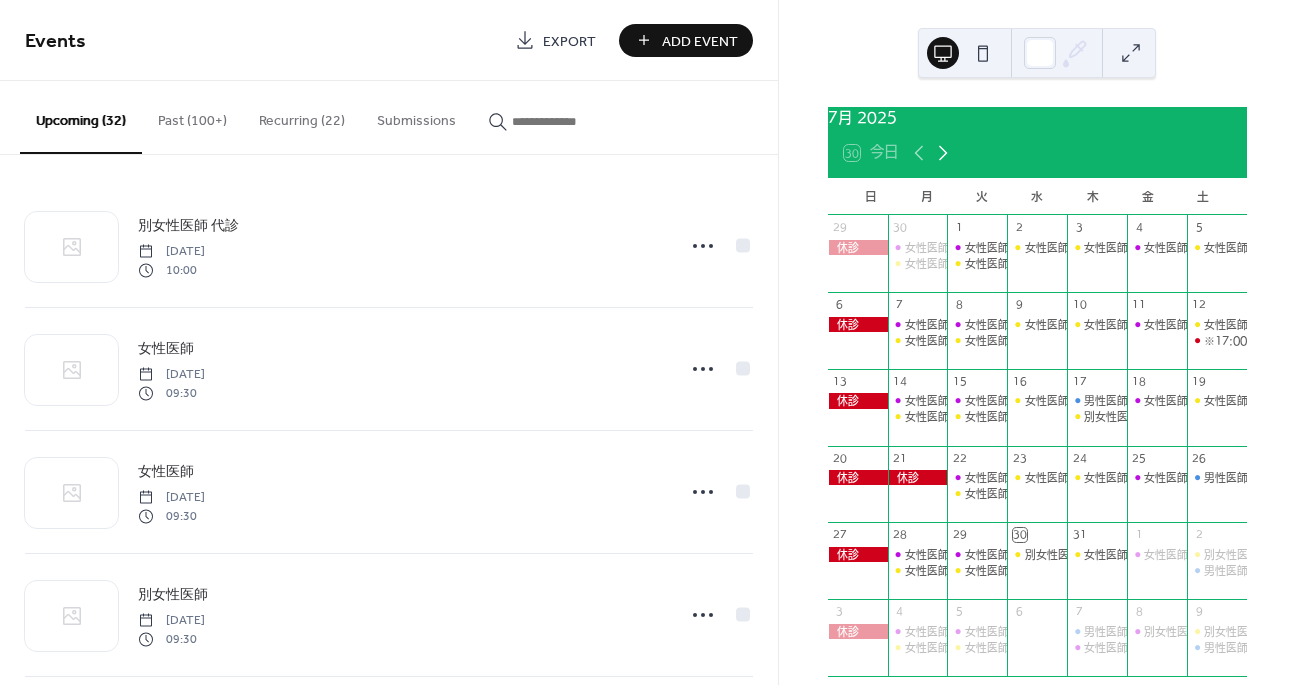click 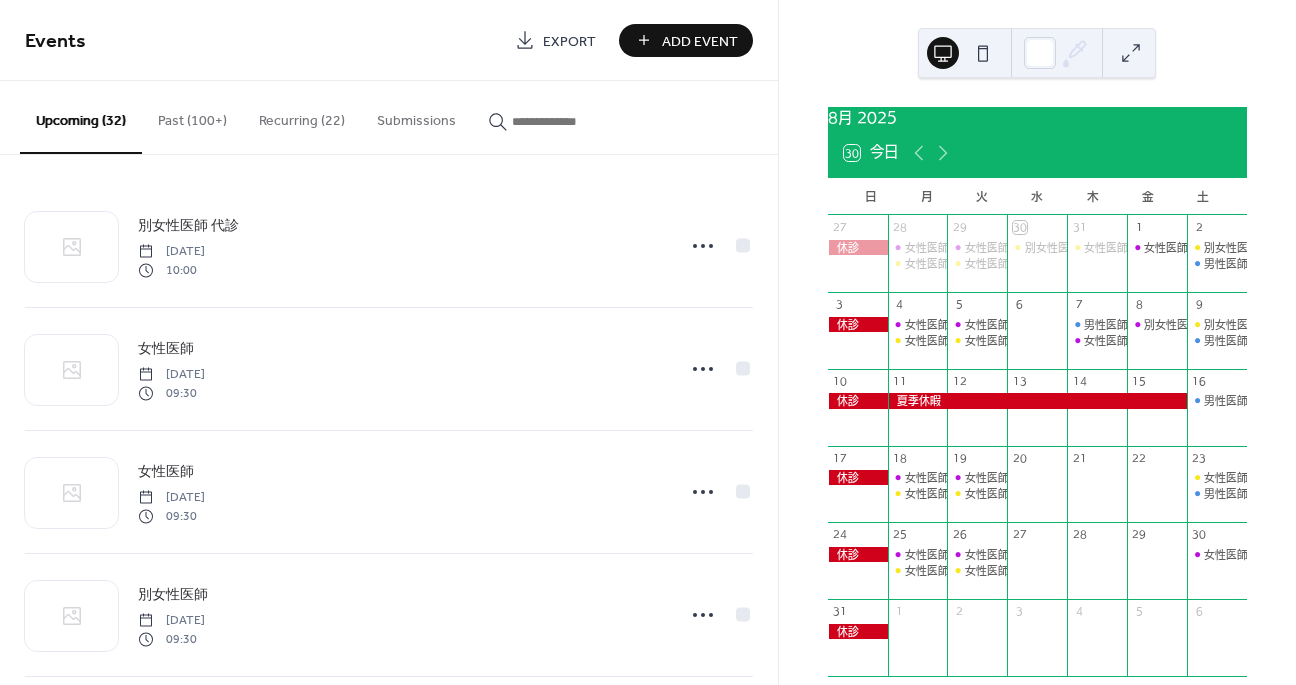 click on "Past (100+)" at bounding box center (192, 116) 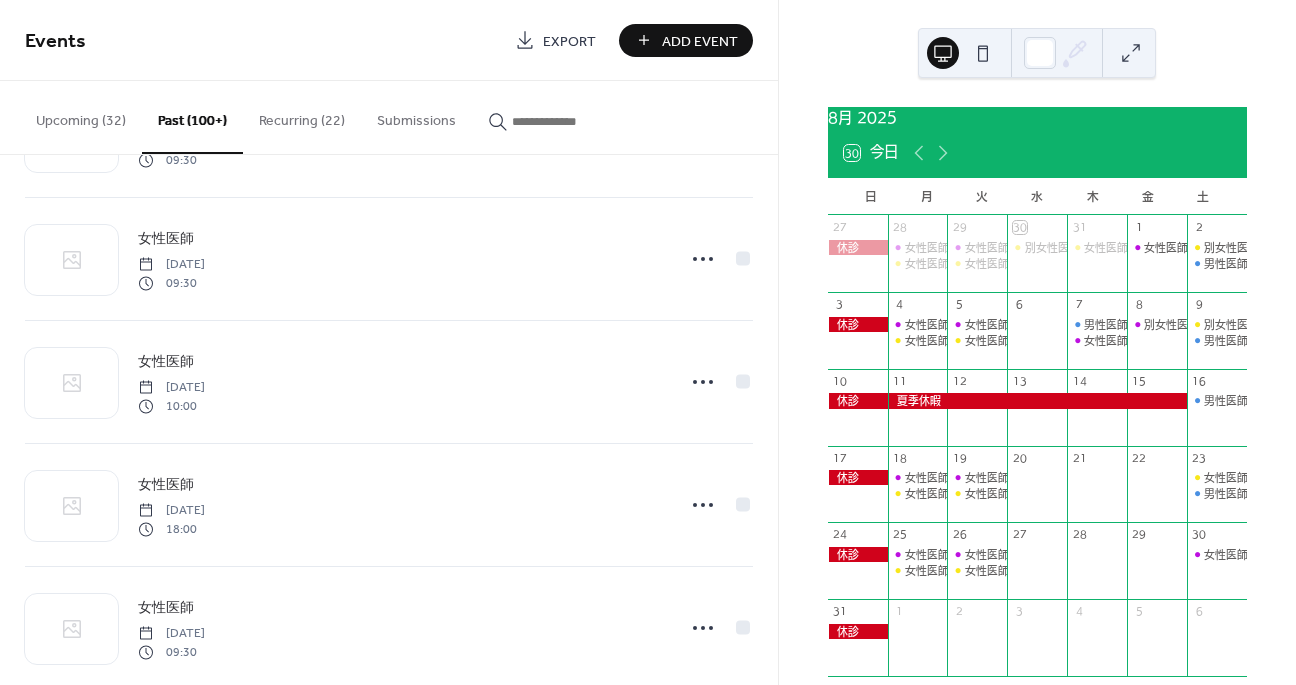 scroll, scrollTop: 845, scrollLeft: 0, axis: vertical 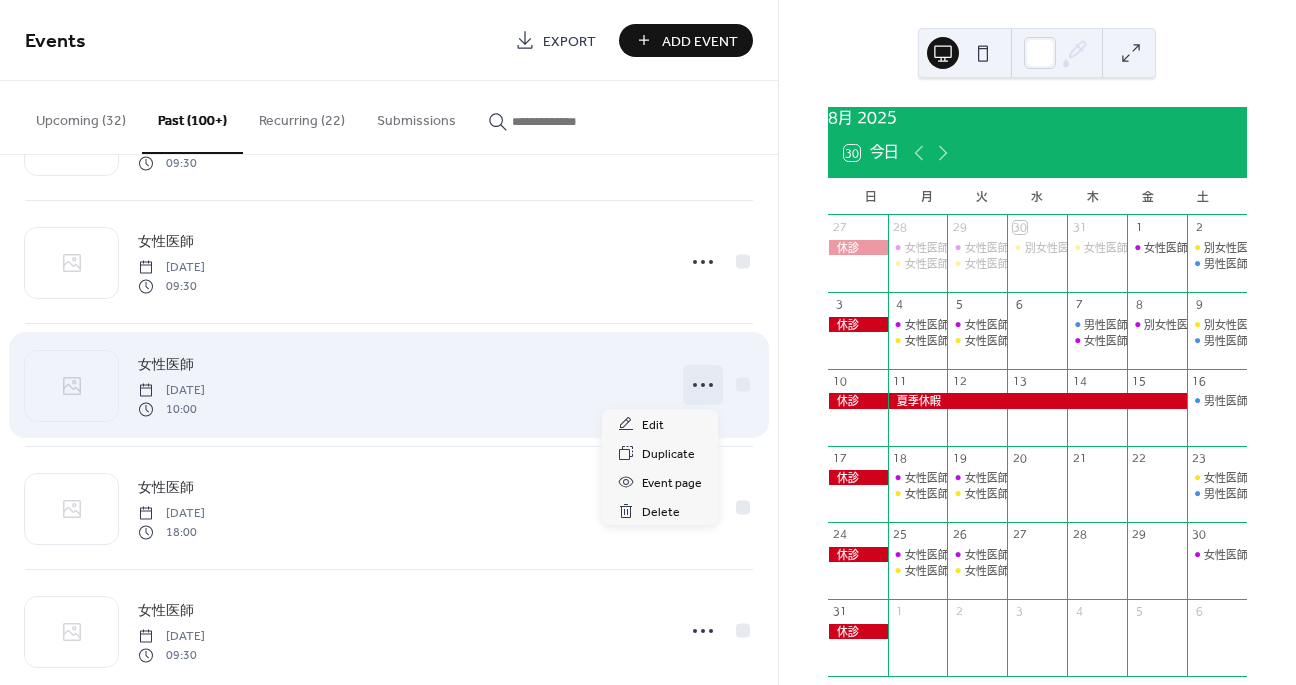 click 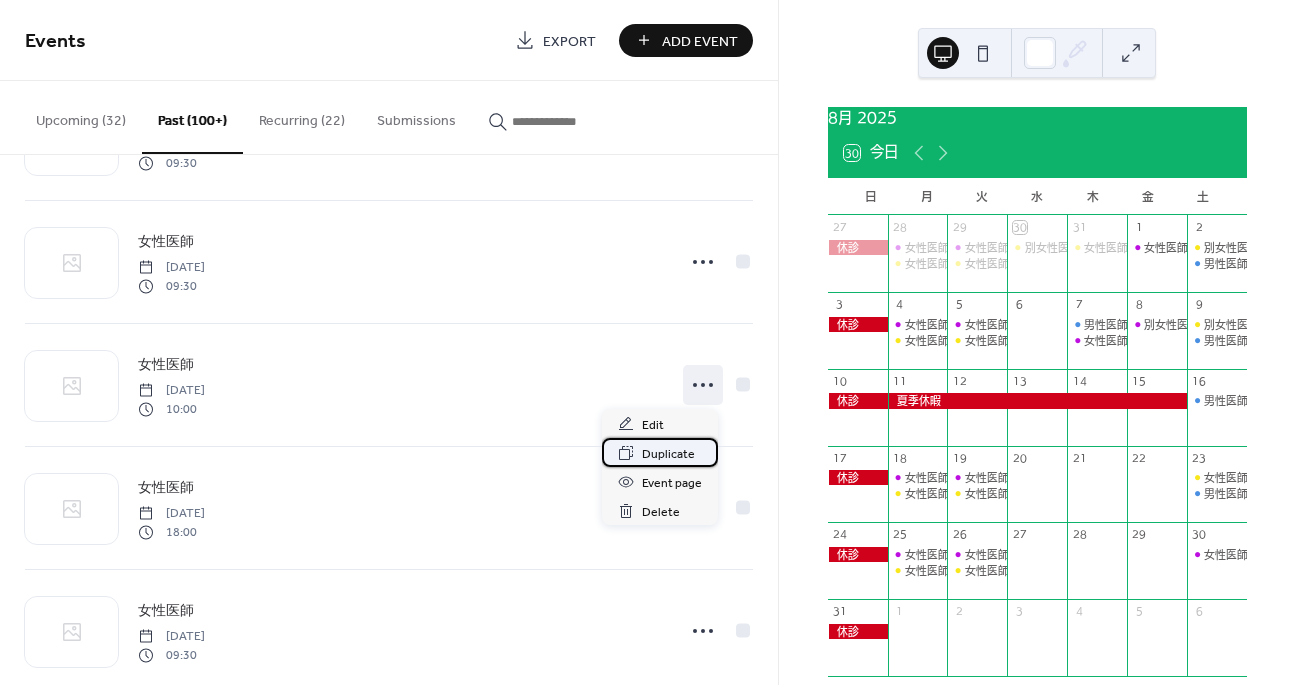 click on "Duplicate" at bounding box center [668, 454] 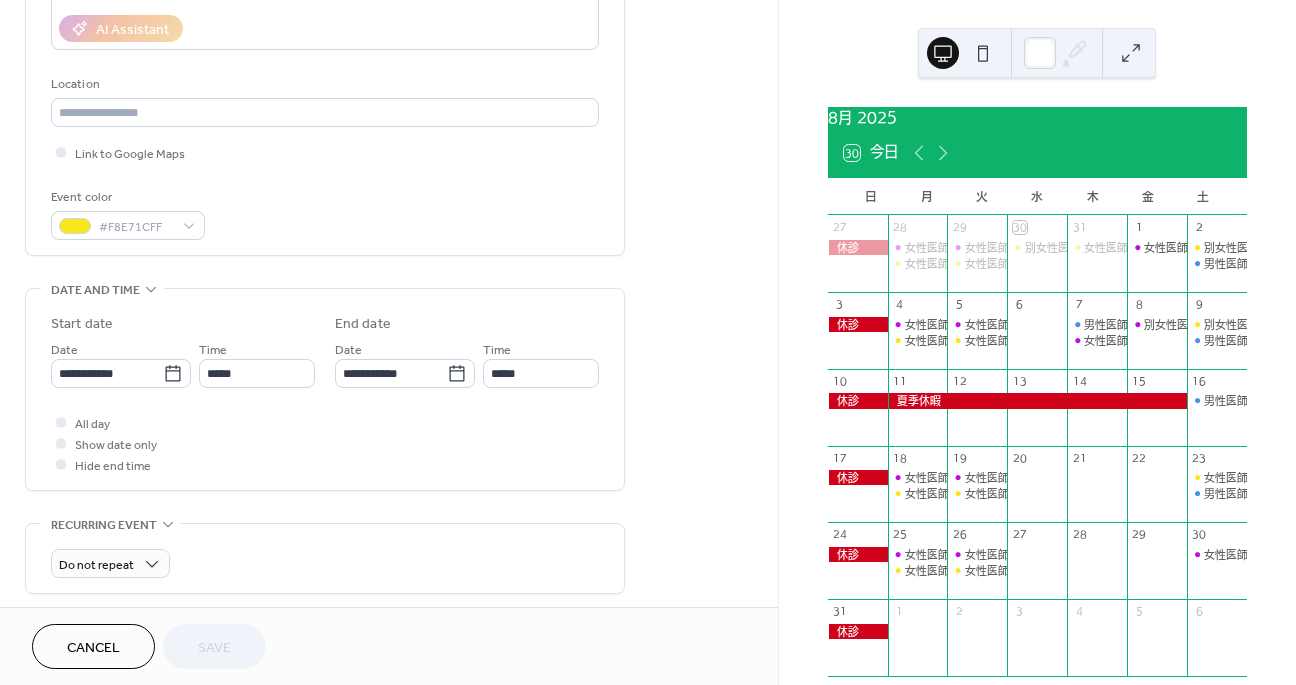 scroll, scrollTop: 371, scrollLeft: 0, axis: vertical 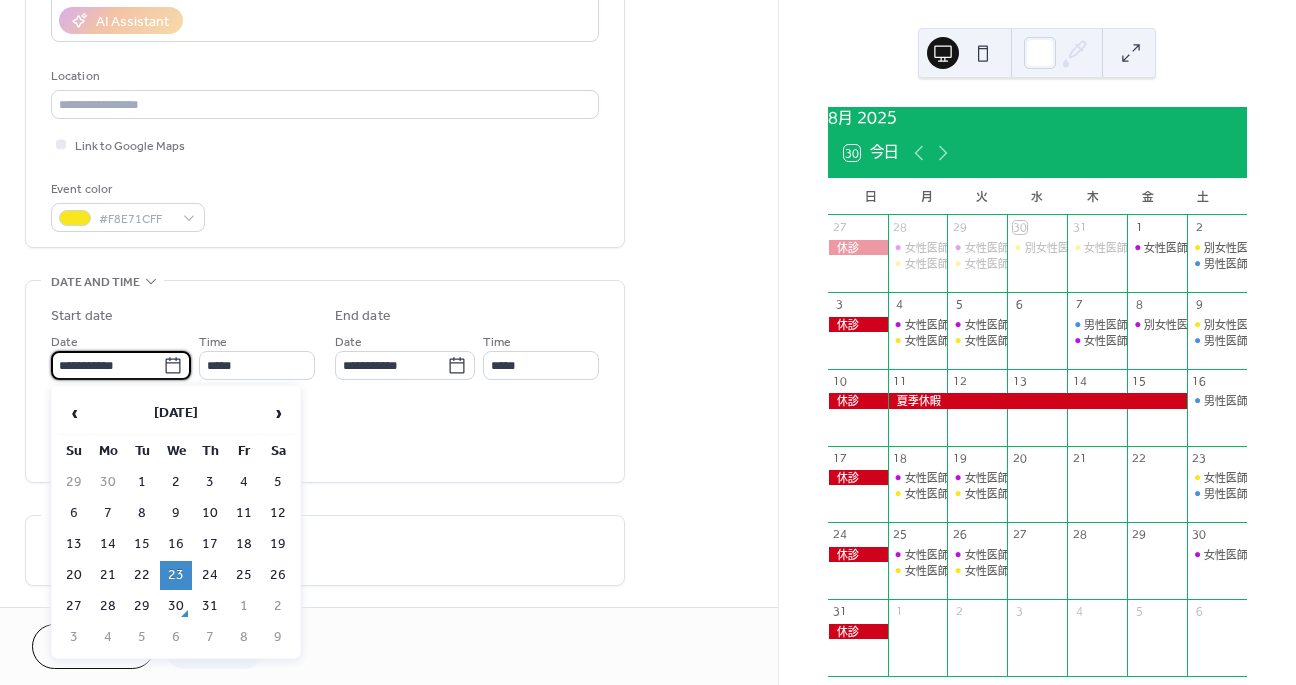 click on "**********" at bounding box center [107, 365] 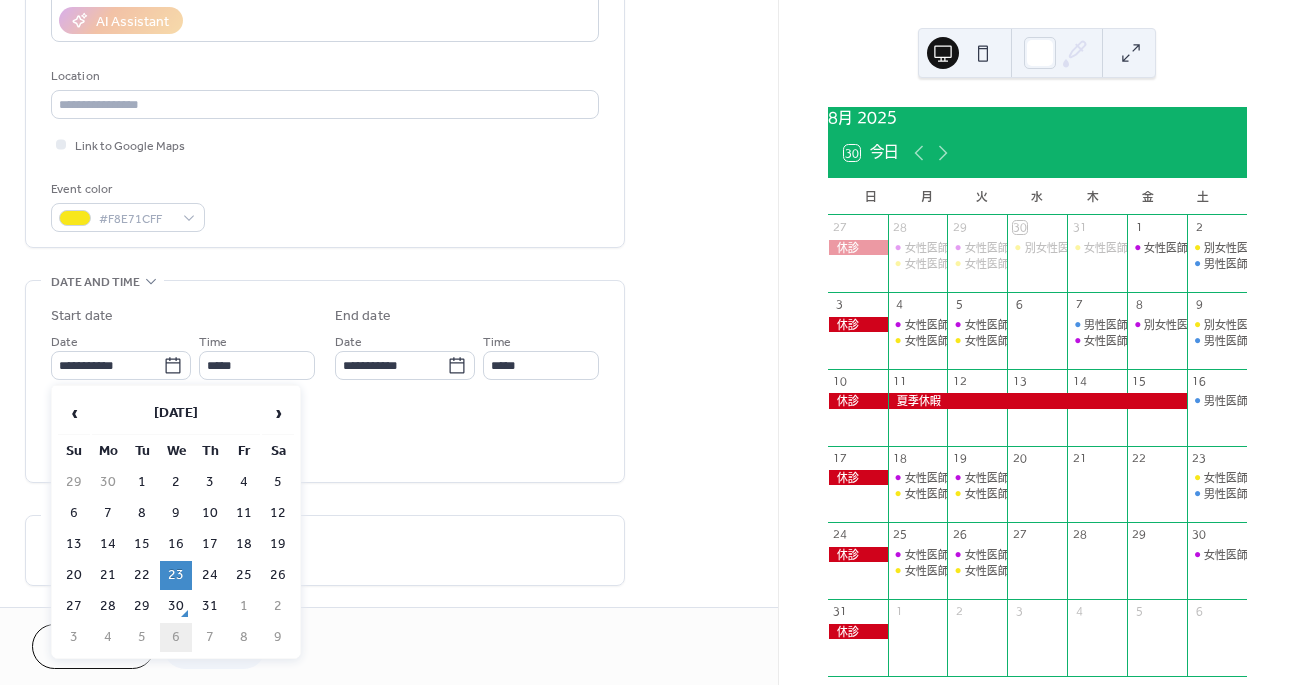 click on "6" at bounding box center (176, 637) 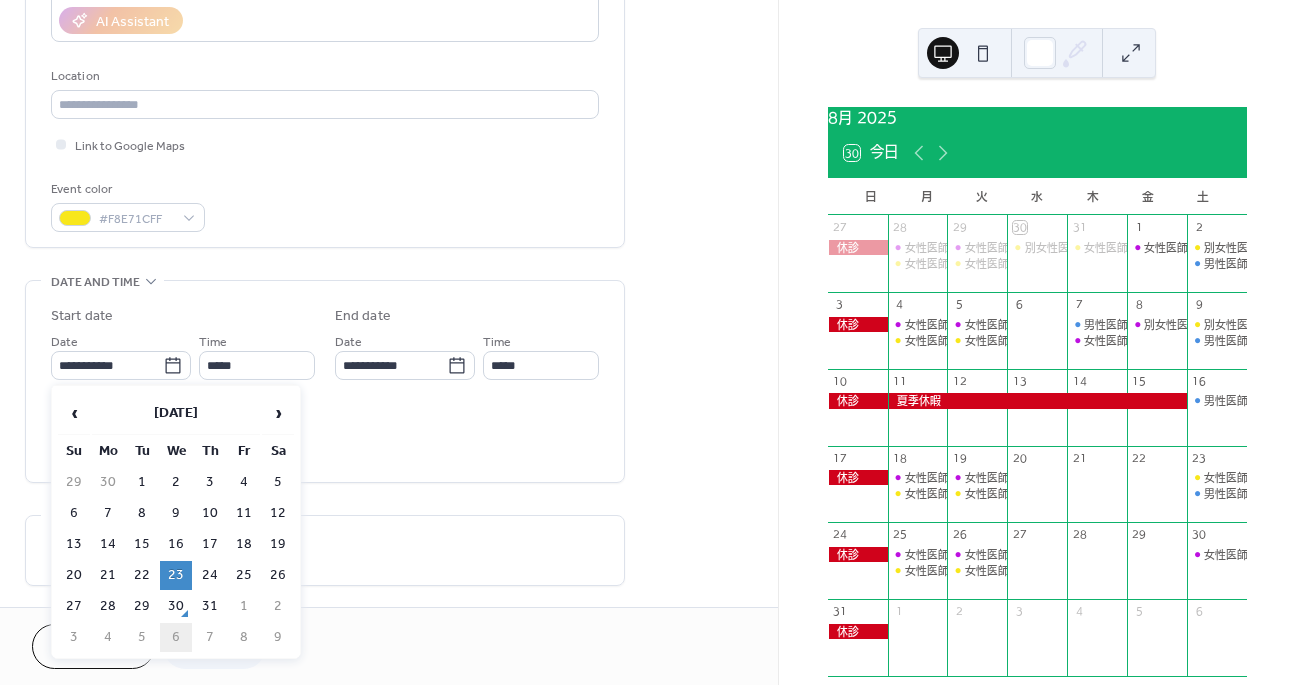 type on "**********" 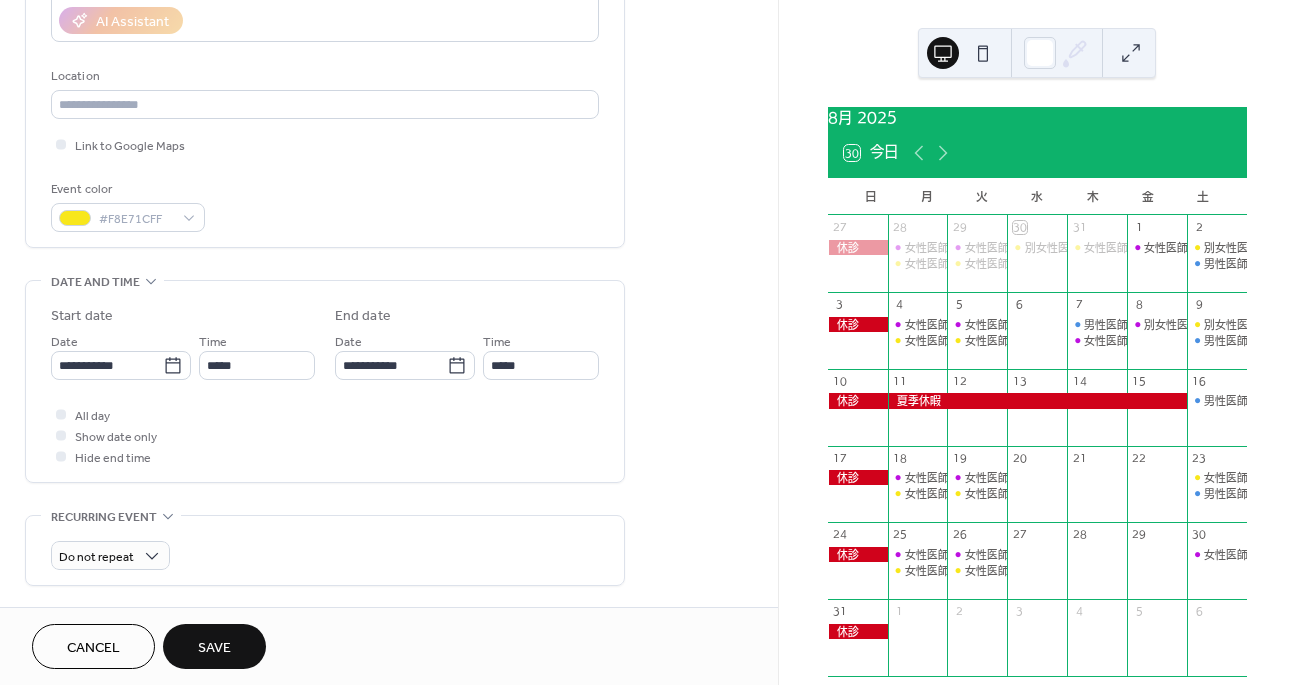 click on "Save" at bounding box center (214, 648) 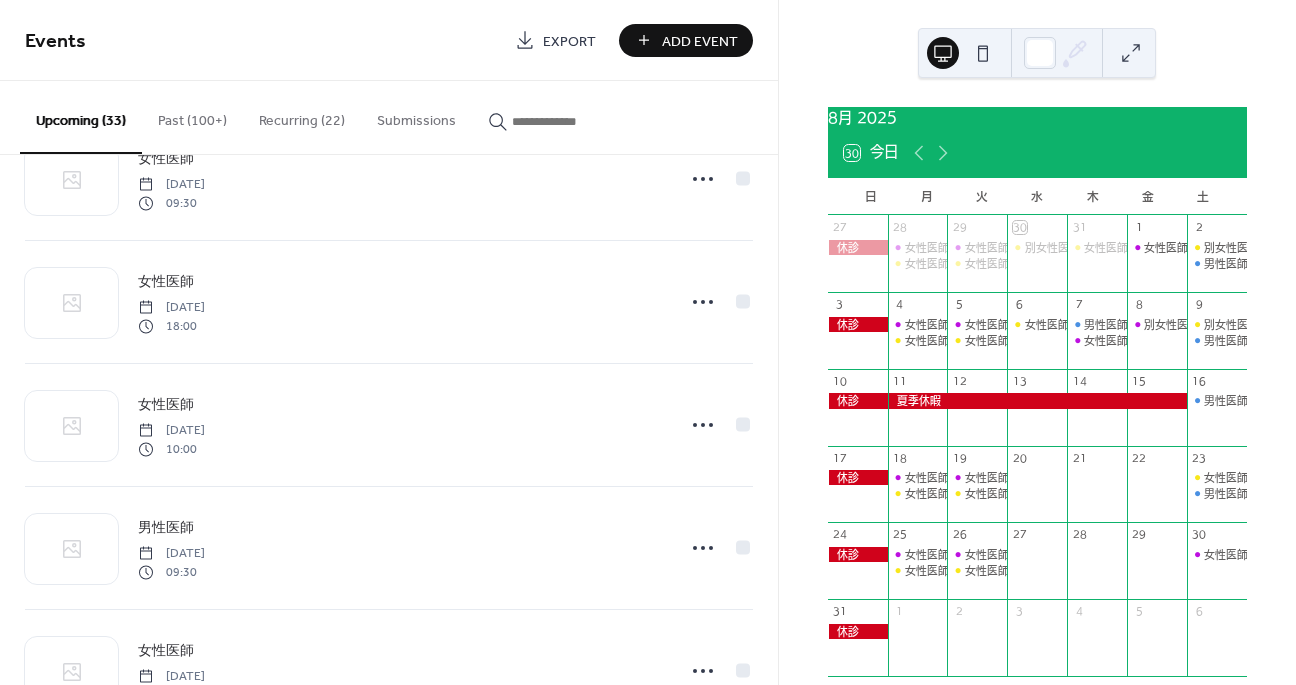 scroll, scrollTop: 1076, scrollLeft: 0, axis: vertical 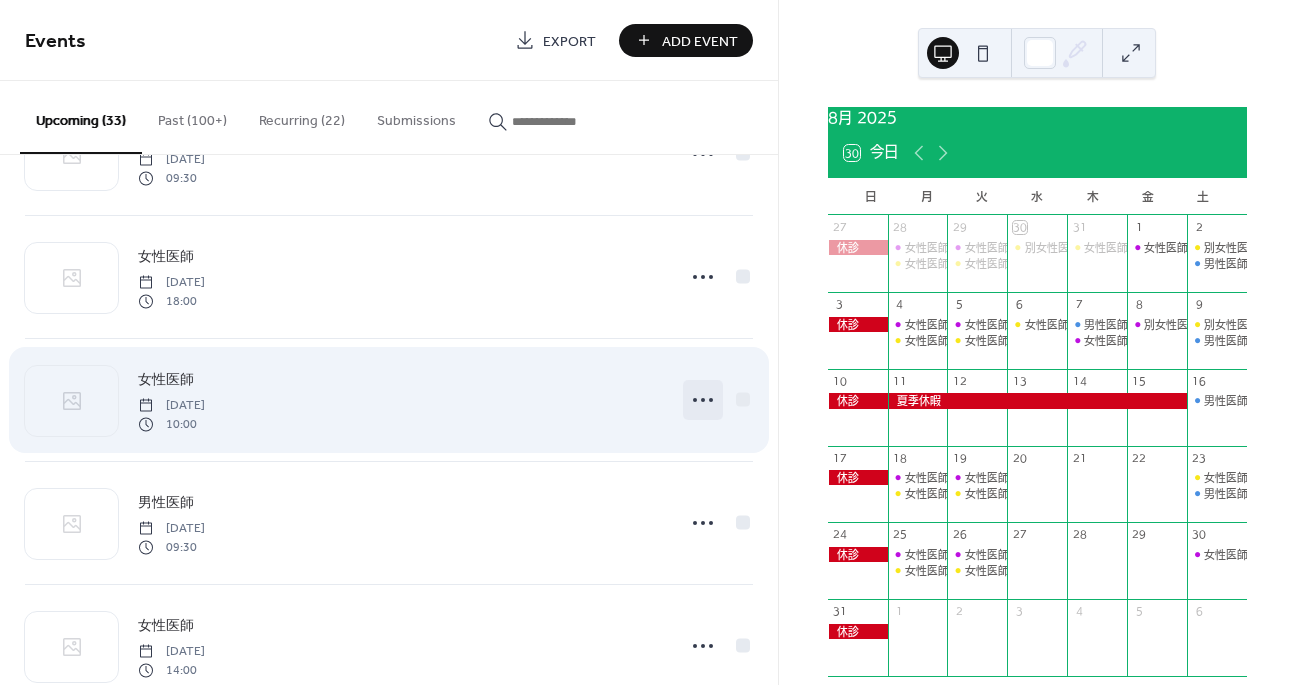 click 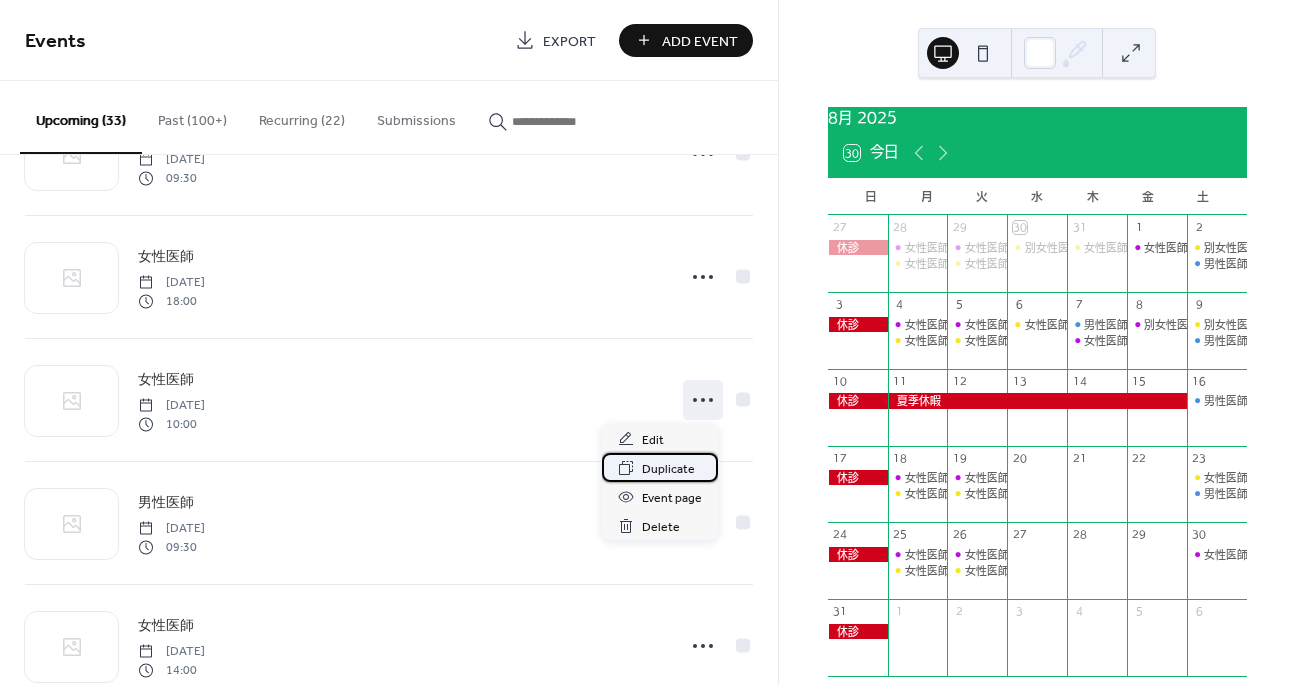 click on "Duplicate" at bounding box center [668, 469] 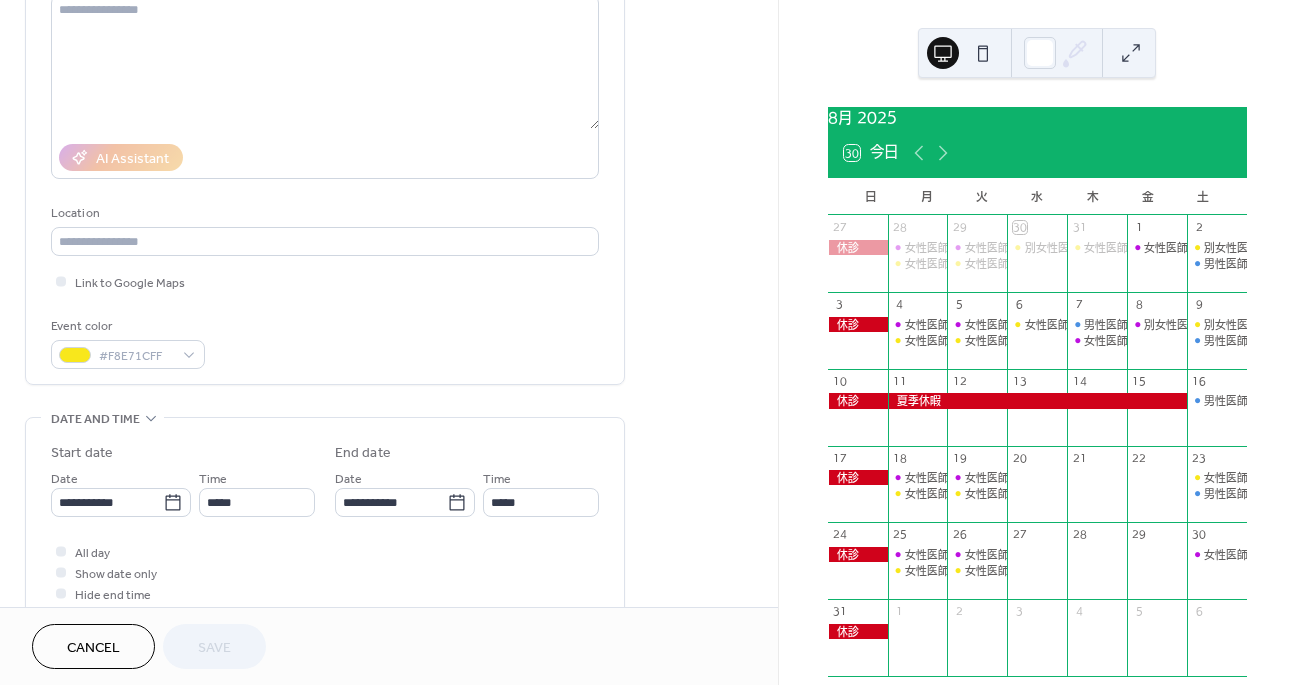 scroll, scrollTop: 390, scrollLeft: 0, axis: vertical 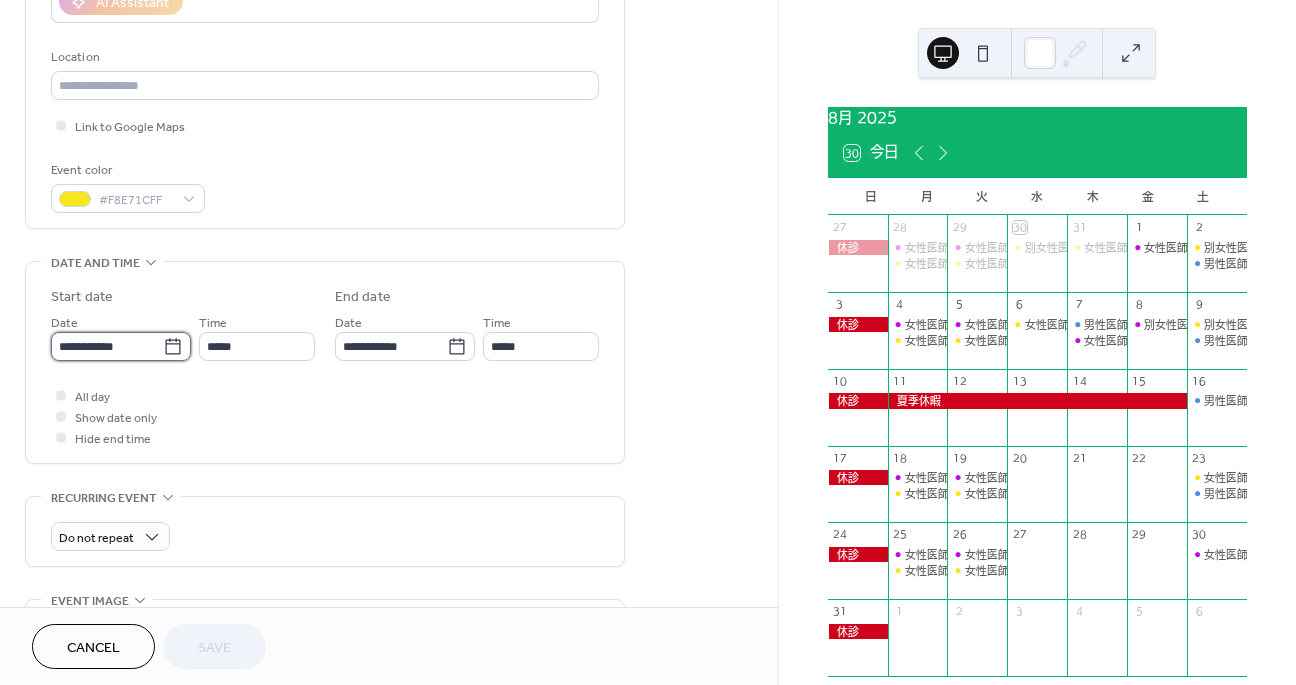 click on "**********" at bounding box center (107, 346) 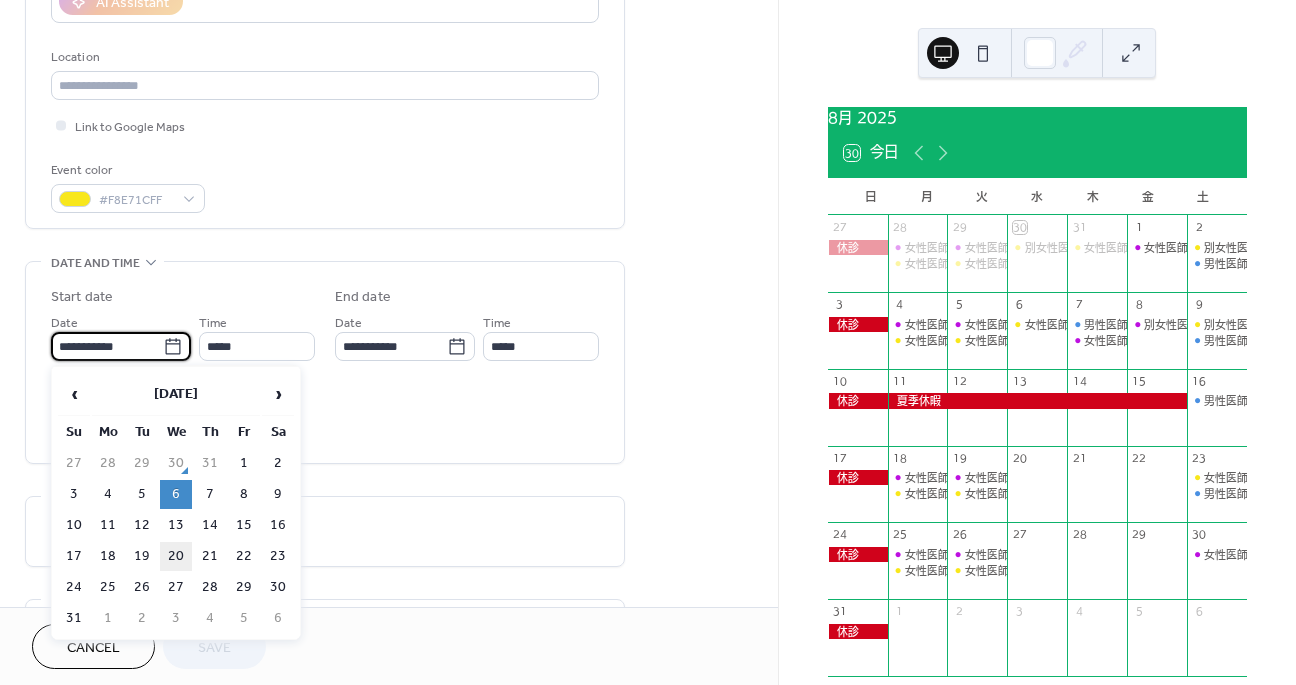 click on "20" at bounding box center [176, 556] 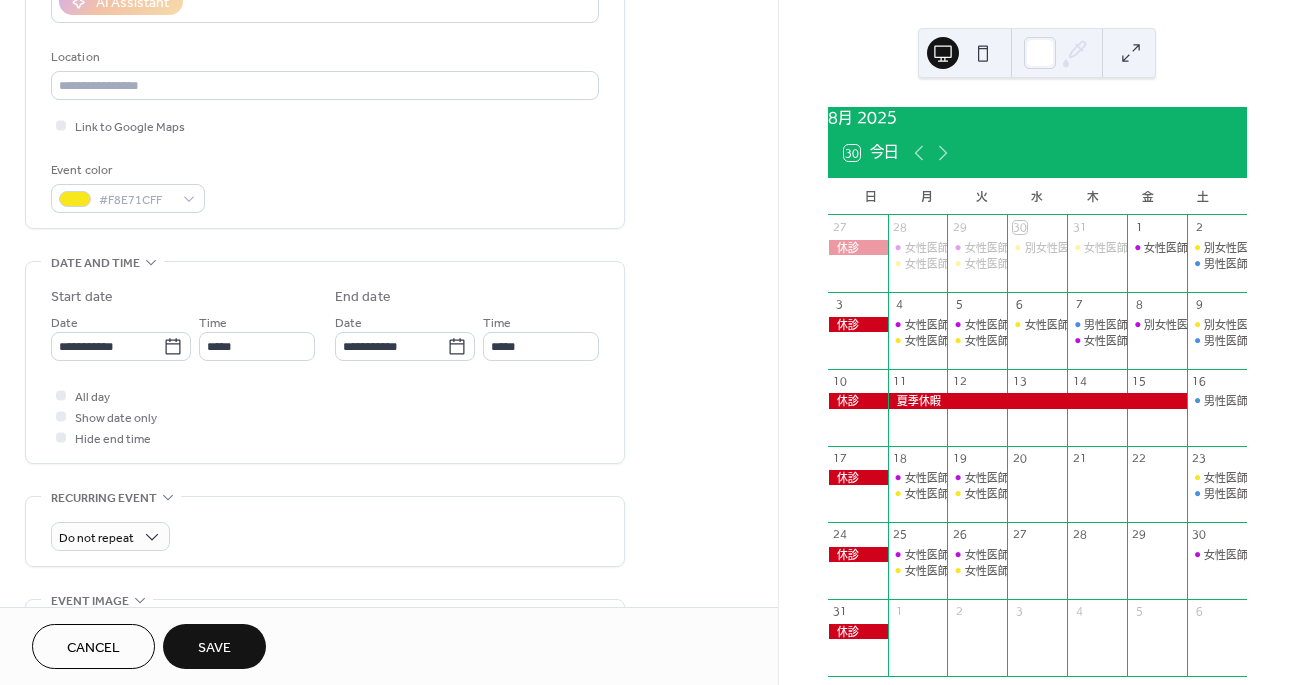 click on "Save" at bounding box center (214, 648) 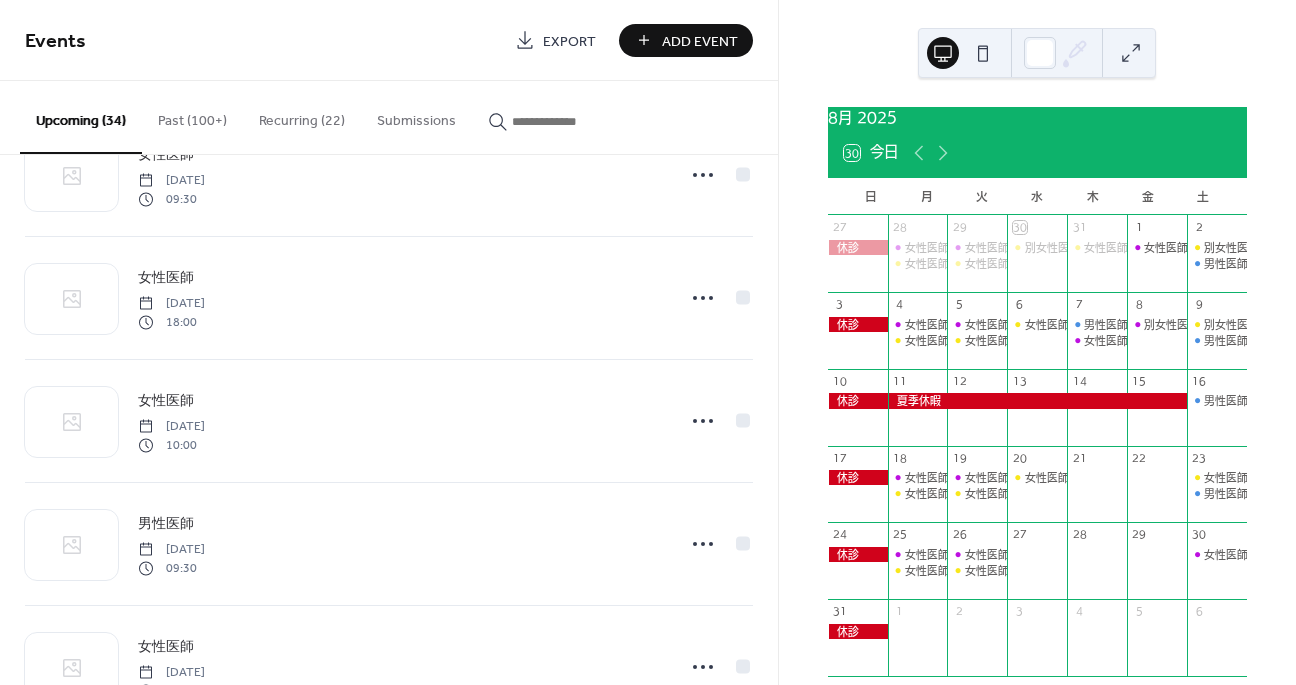 scroll, scrollTop: 1077, scrollLeft: 0, axis: vertical 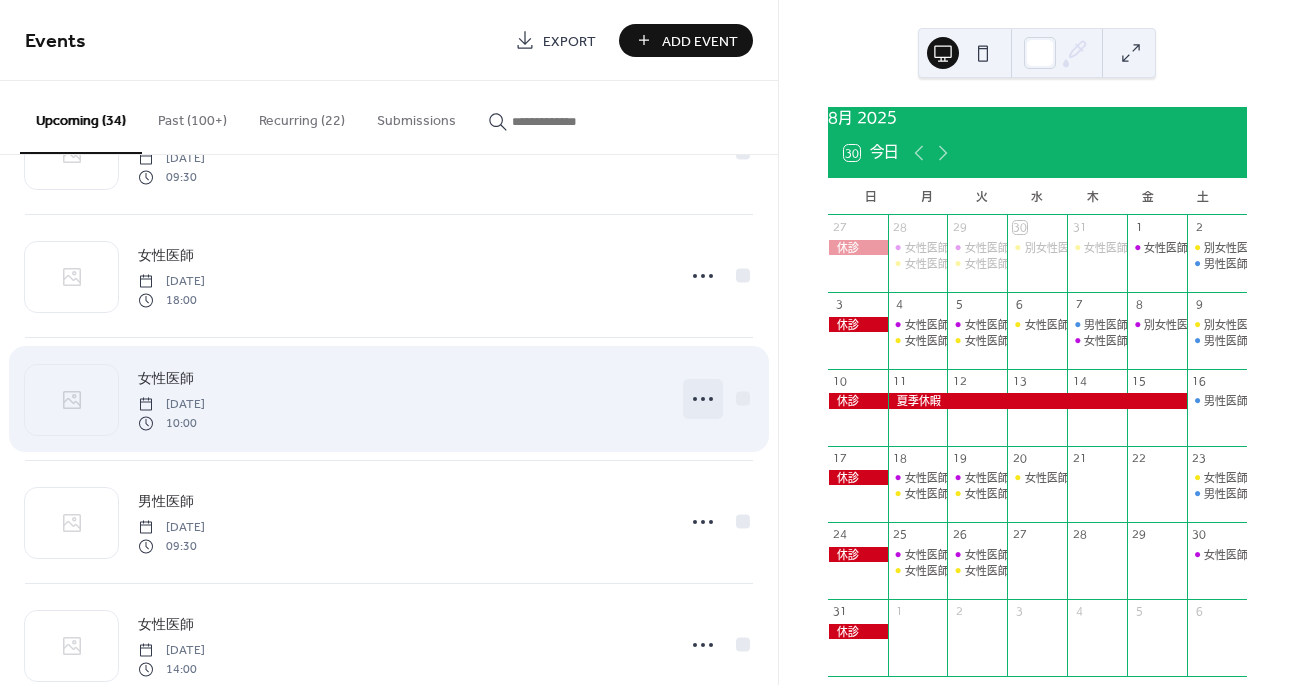 click 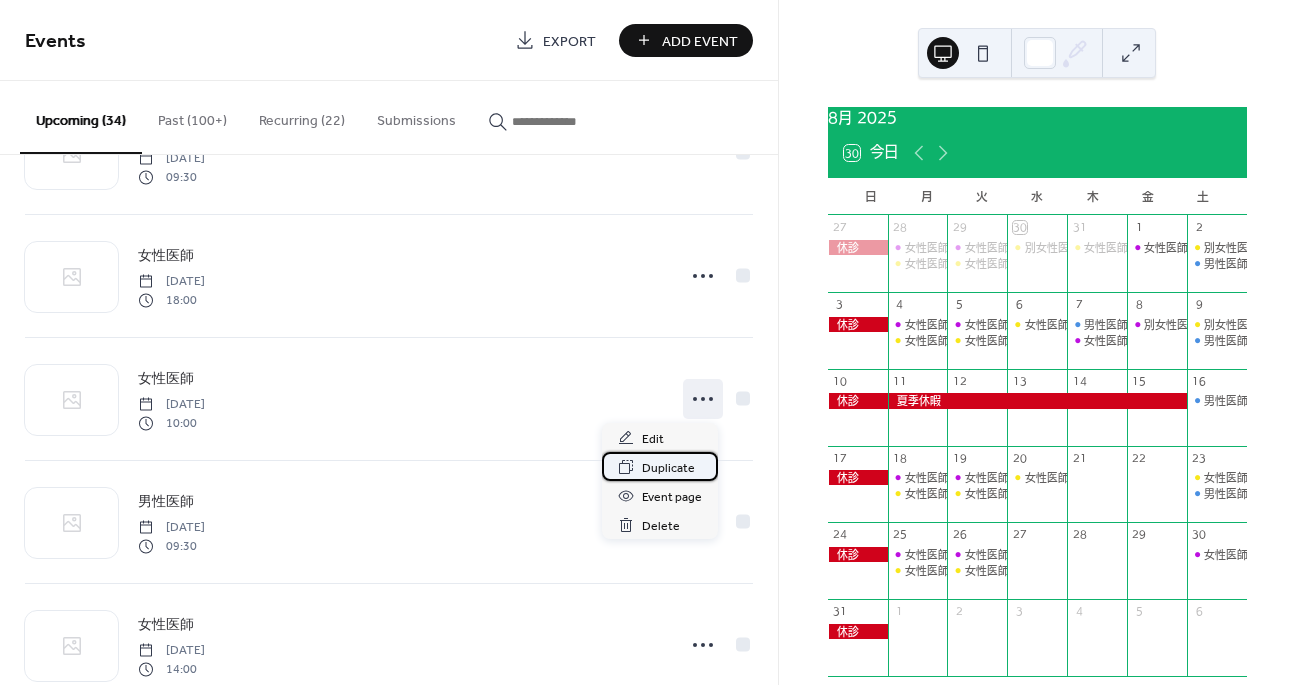 click on "Duplicate" at bounding box center [668, 468] 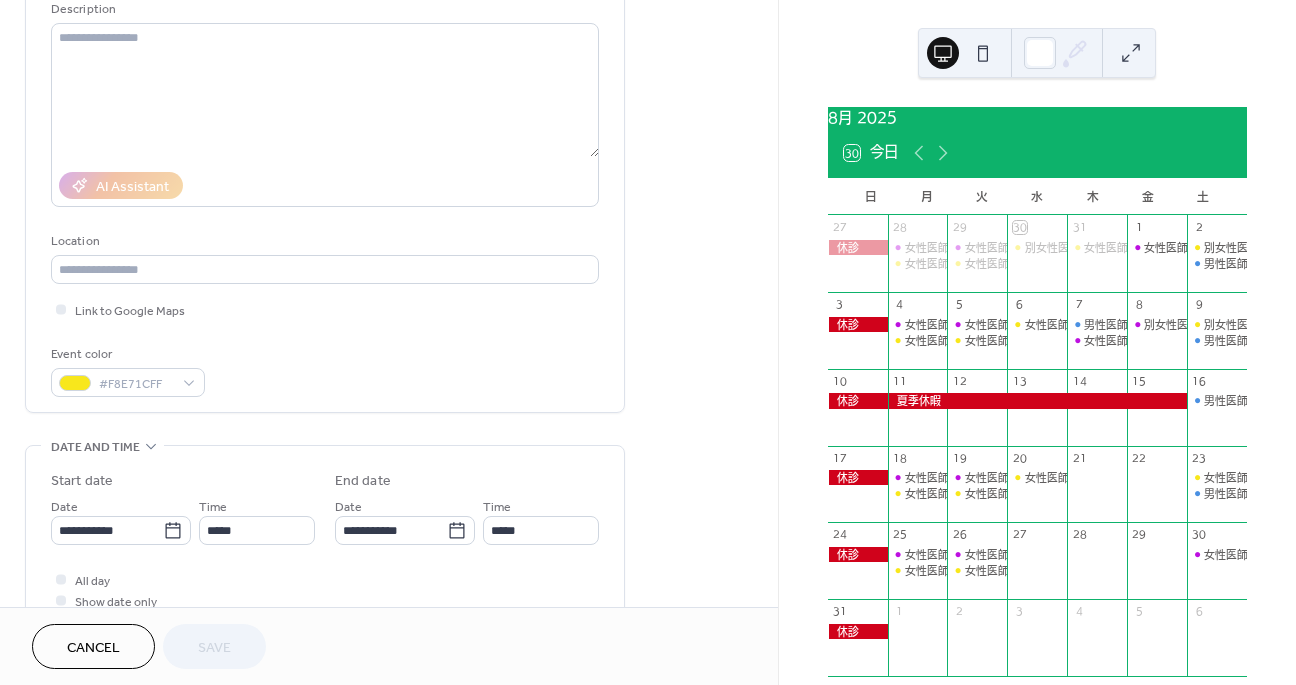 scroll, scrollTop: 310, scrollLeft: 0, axis: vertical 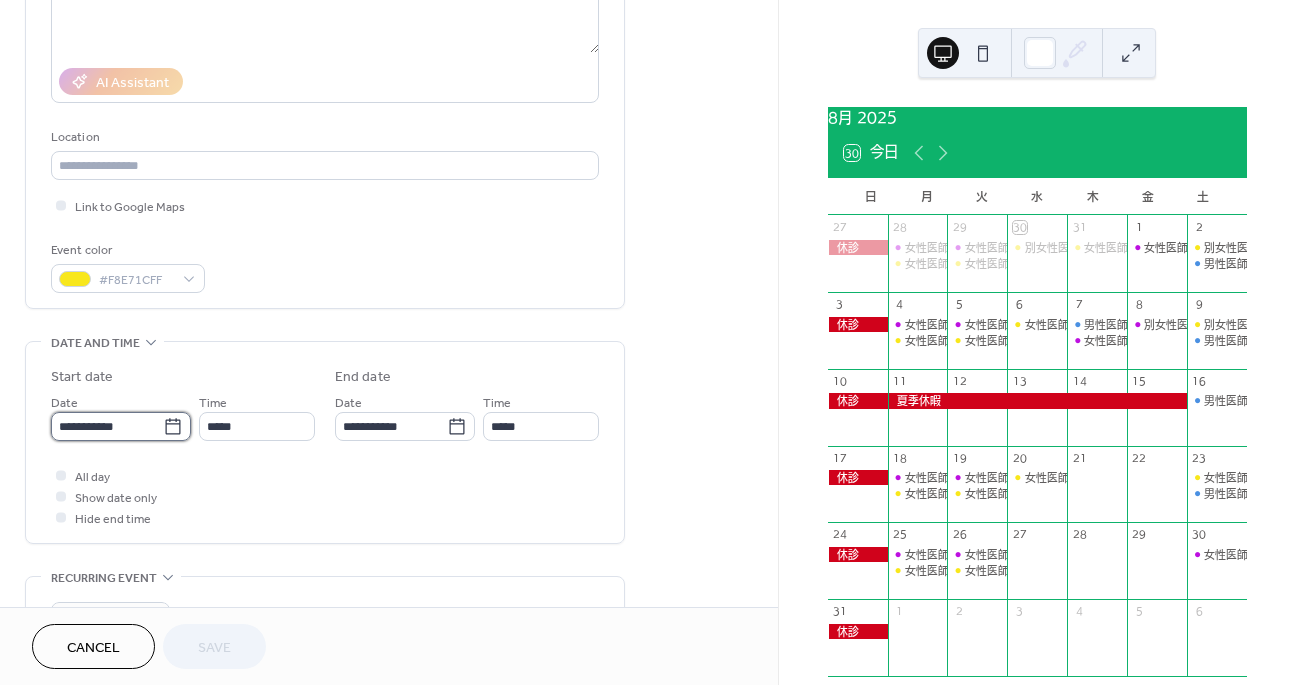 click on "**********" at bounding box center (107, 426) 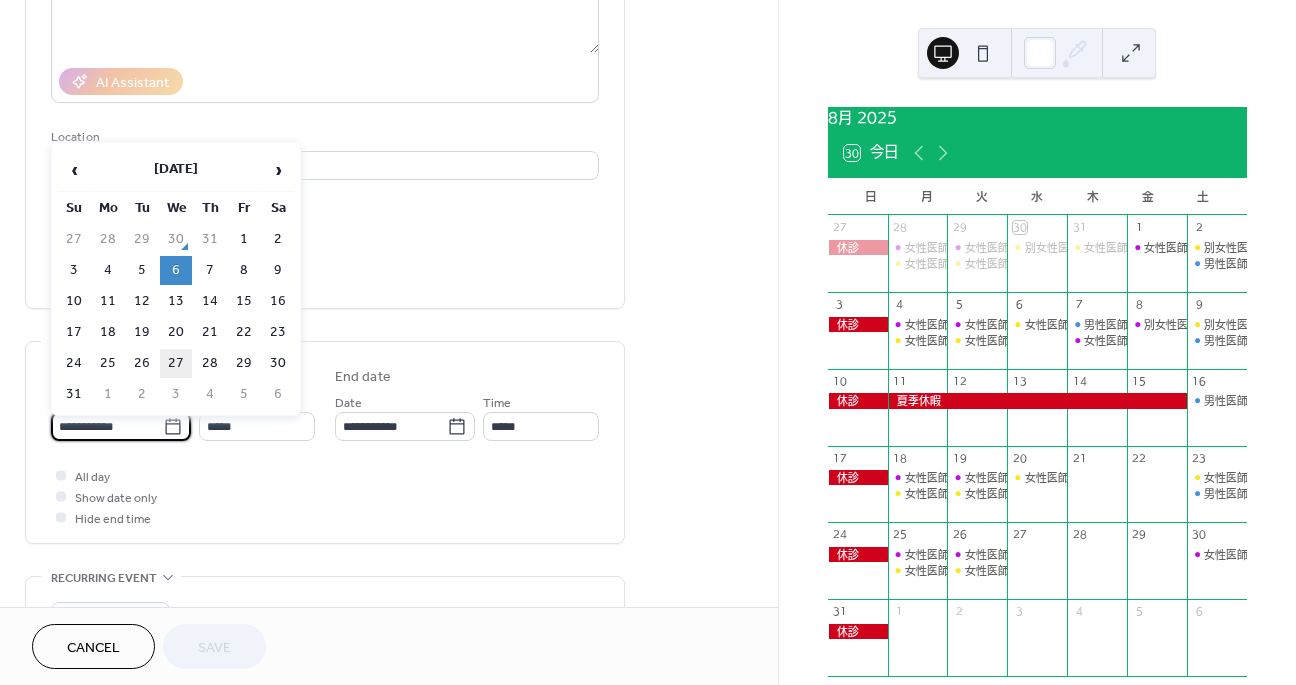 click on "27" at bounding box center (176, 363) 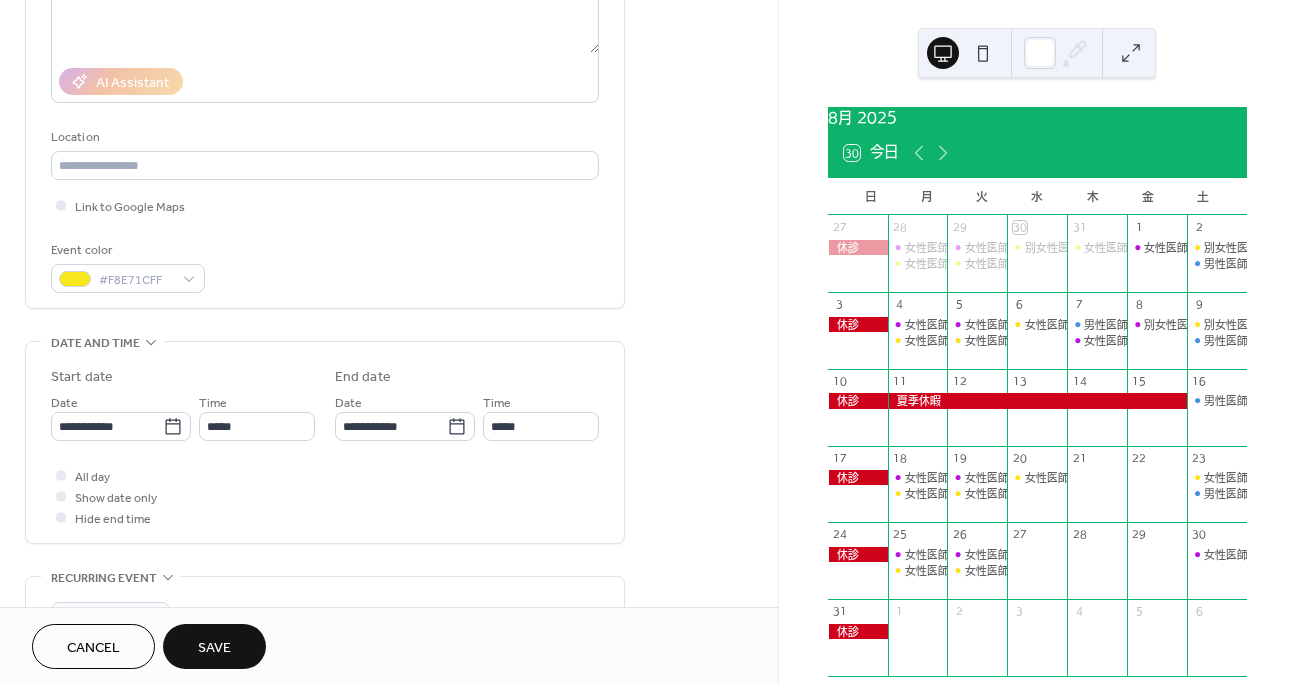 click on "Save" at bounding box center (214, 646) 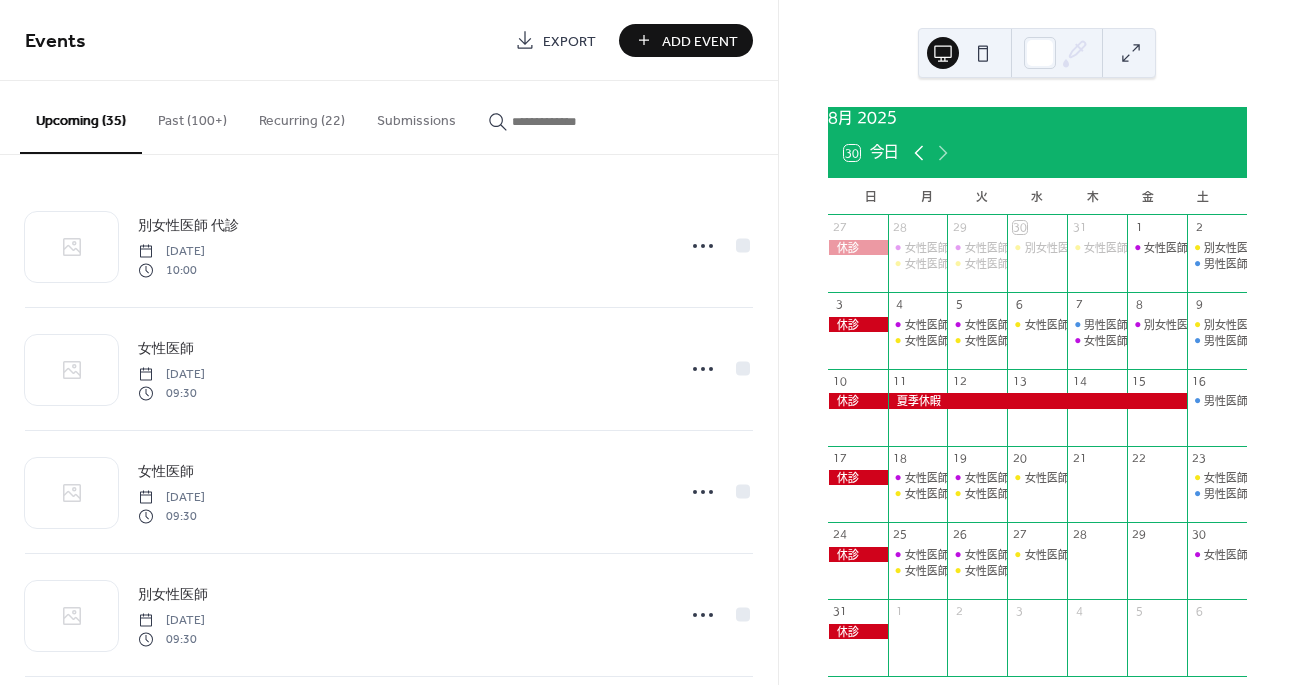 click 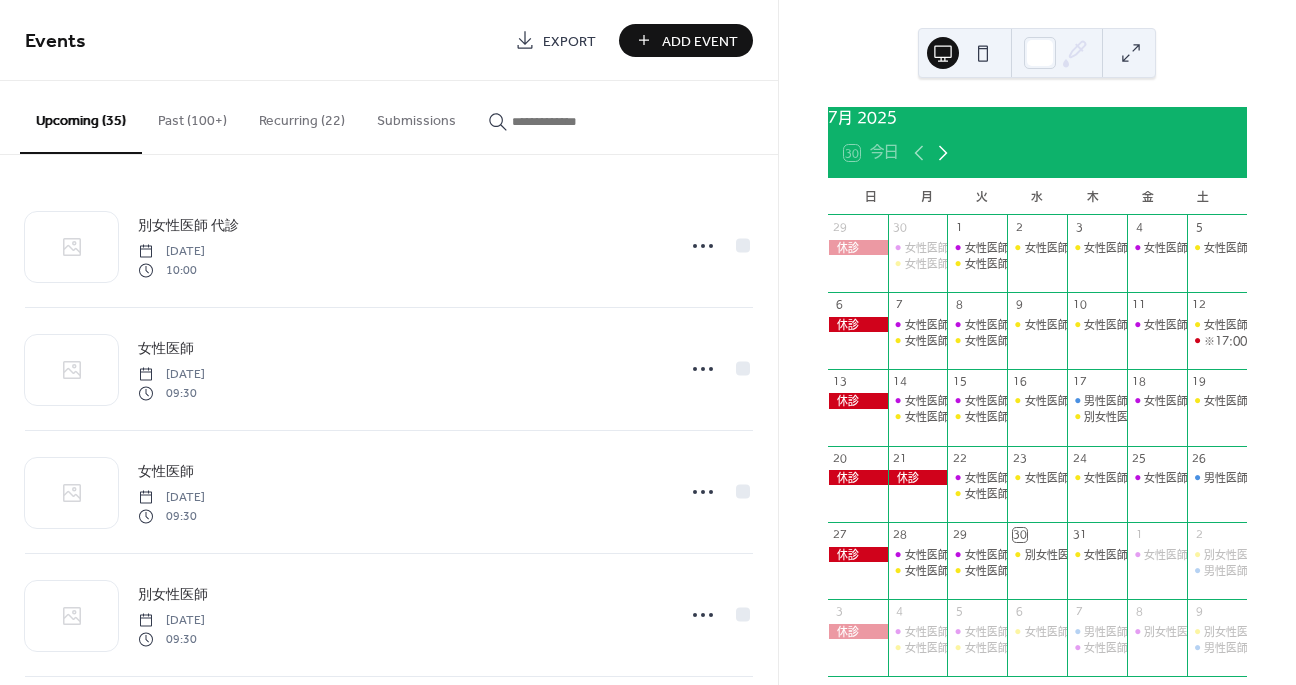 click 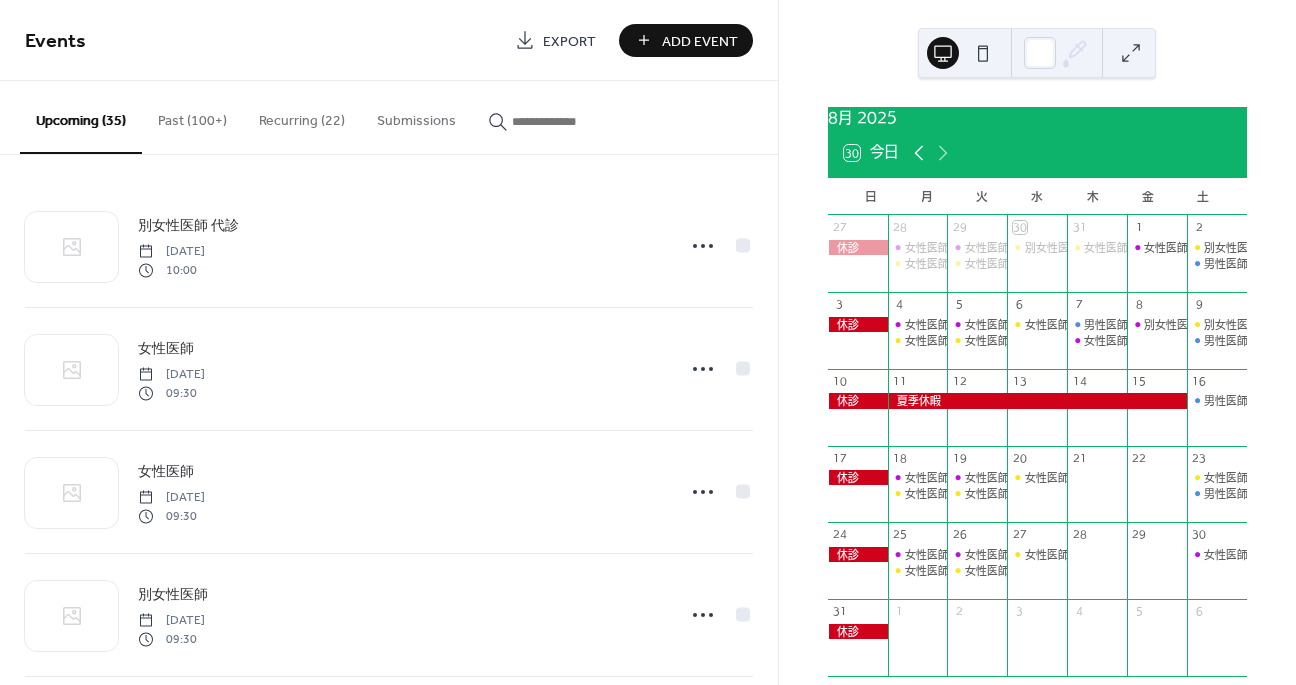 click 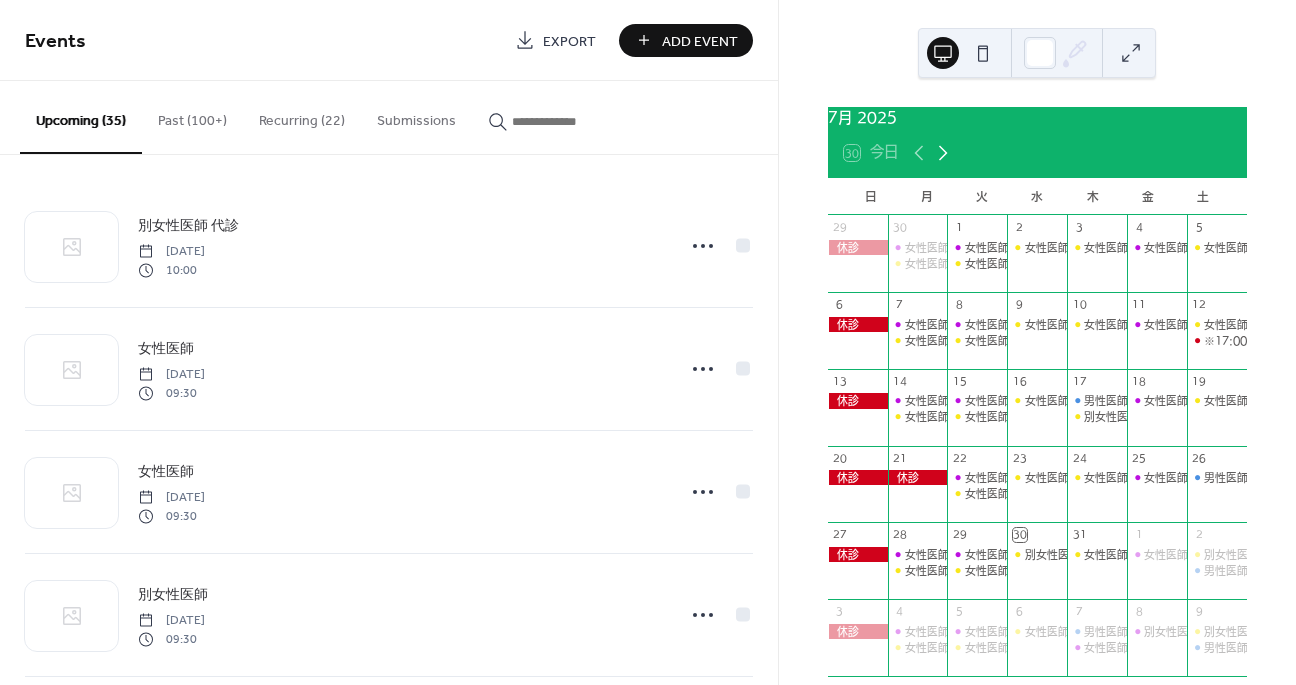 click 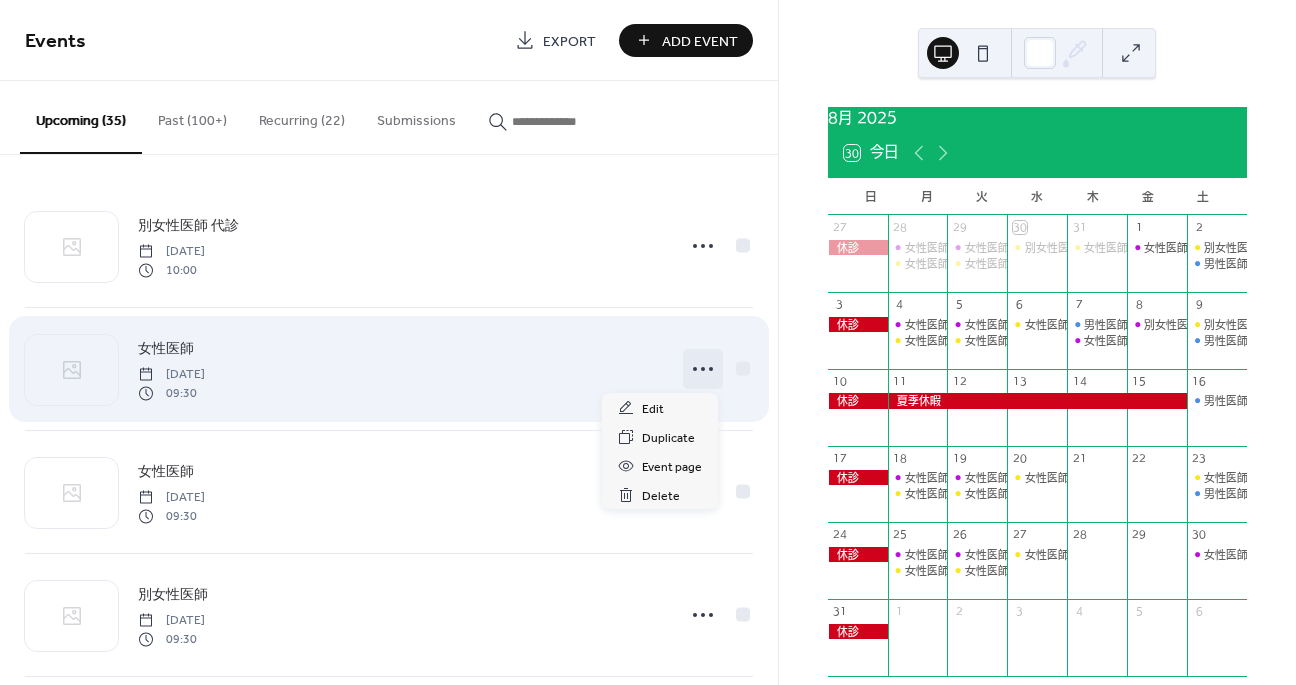 click 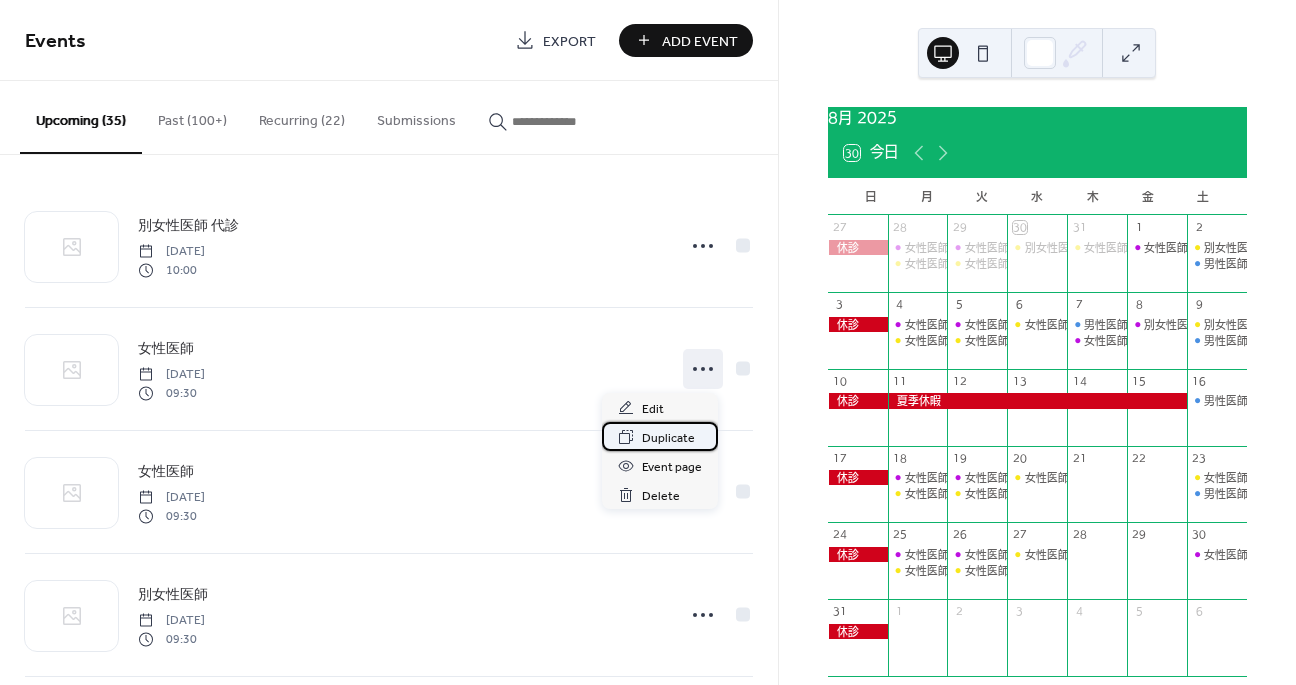 click on "Duplicate" at bounding box center (668, 438) 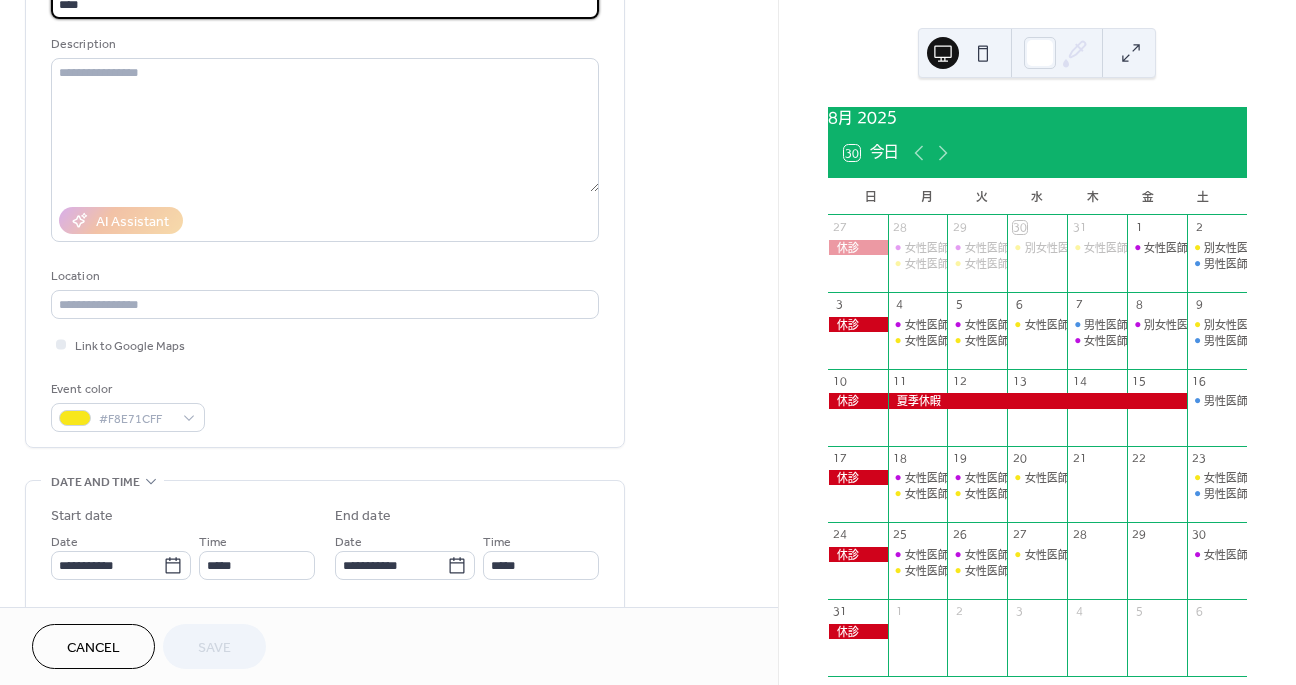 scroll, scrollTop: 252, scrollLeft: 0, axis: vertical 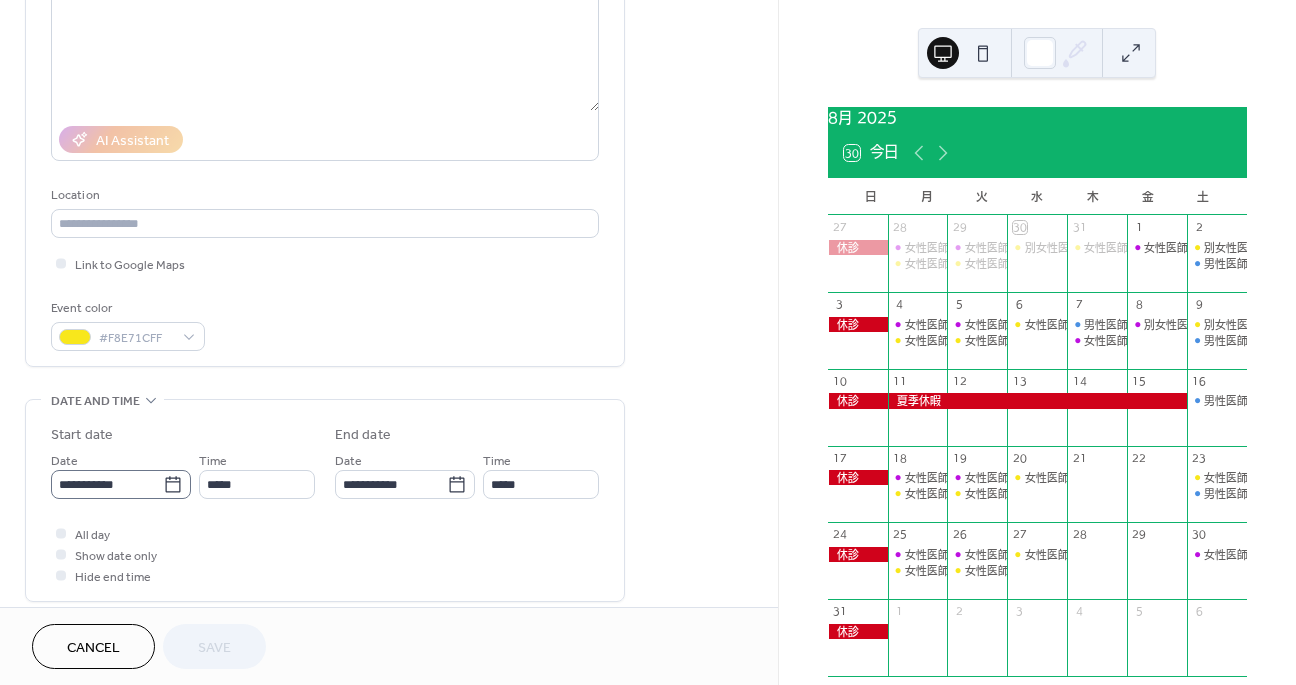 click 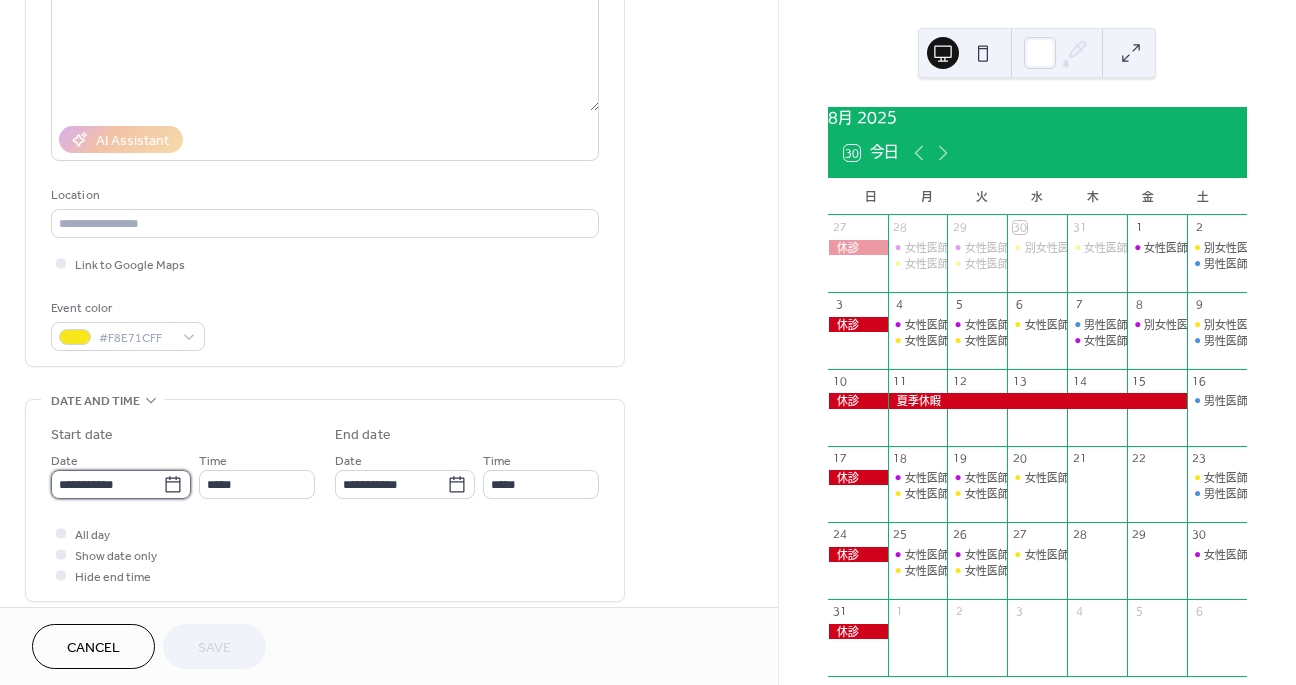 click on "**********" at bounding box center (107, 484) 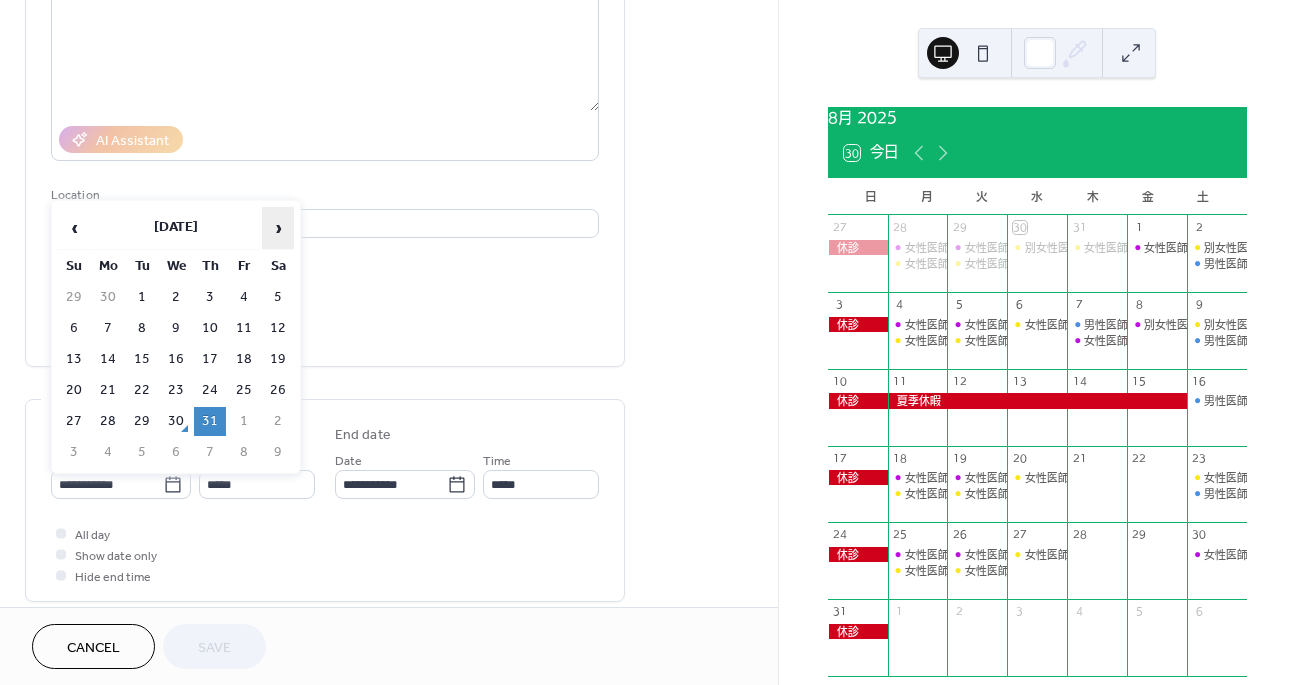 click on "›" at bounding box center [278, 228] 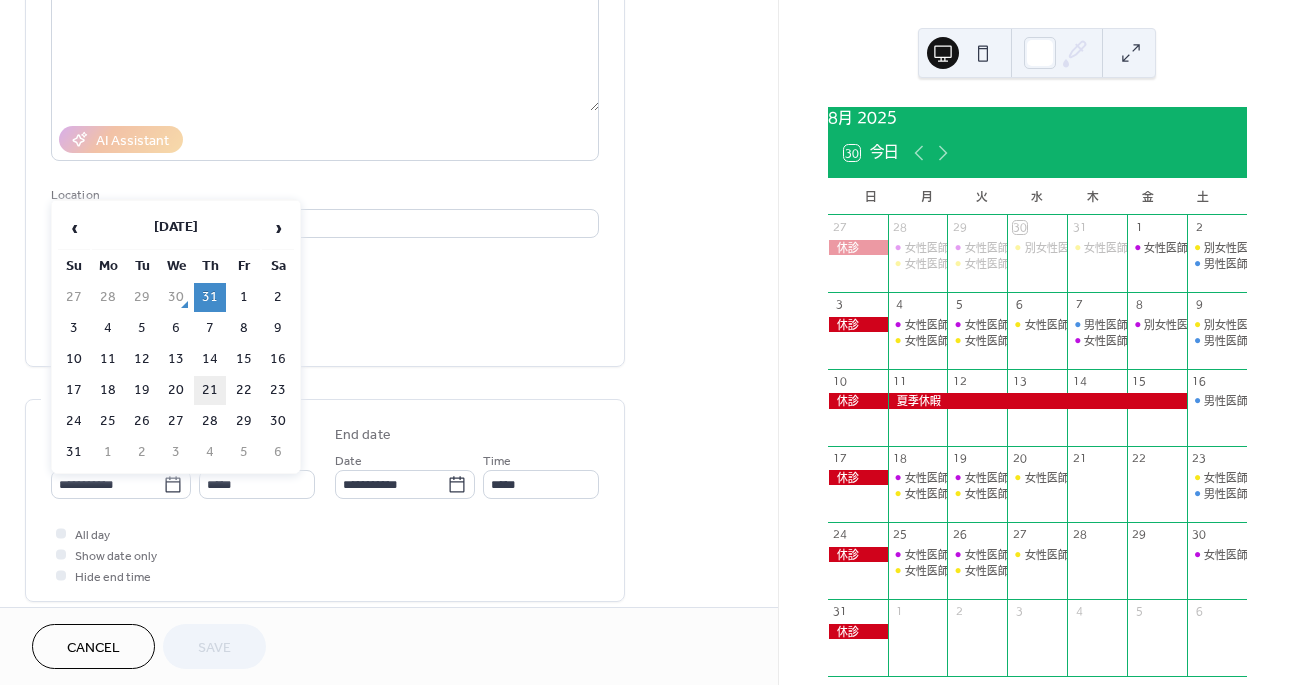 click on "21" at bounding box center (210, 390) 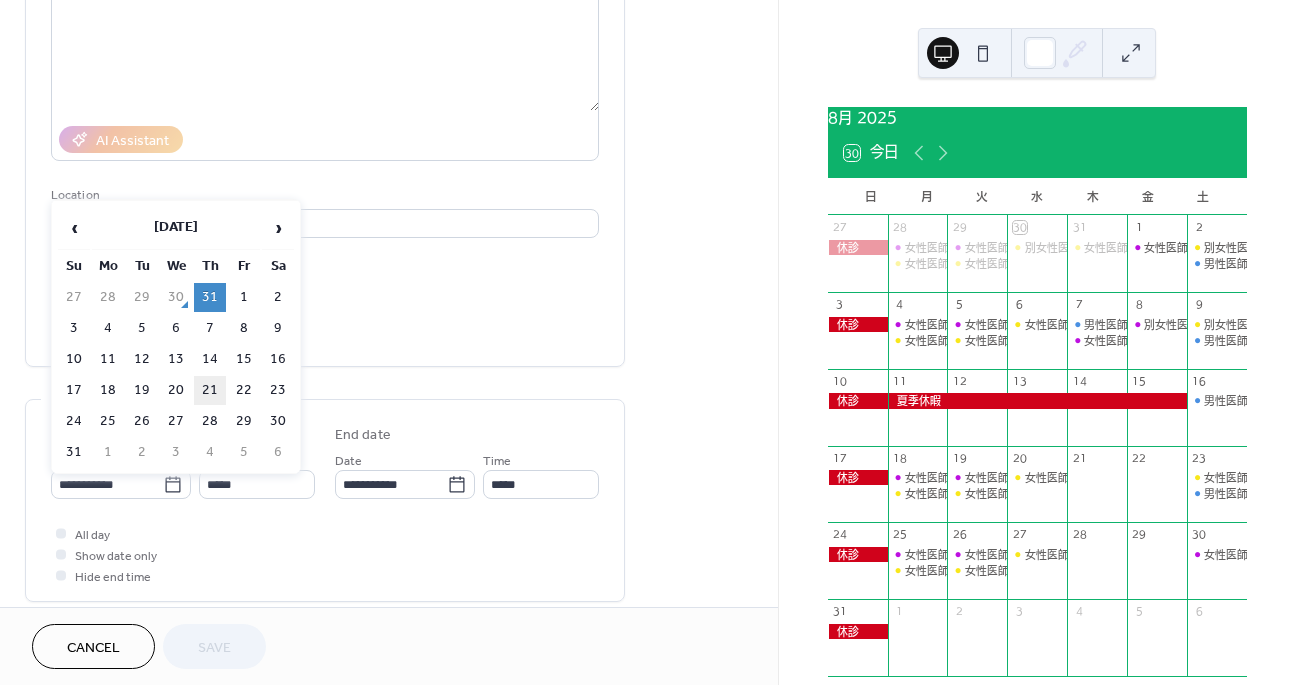 type on "**********" 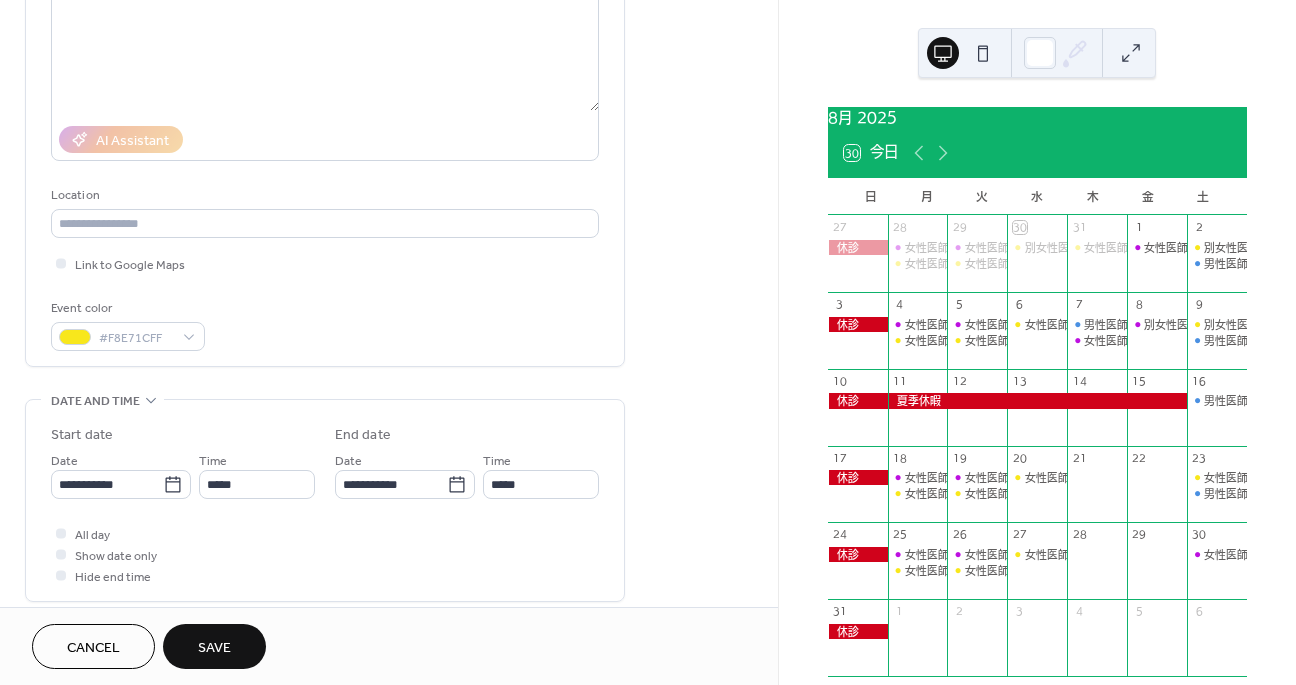 click on "Save" at bounding box center (214, 648) 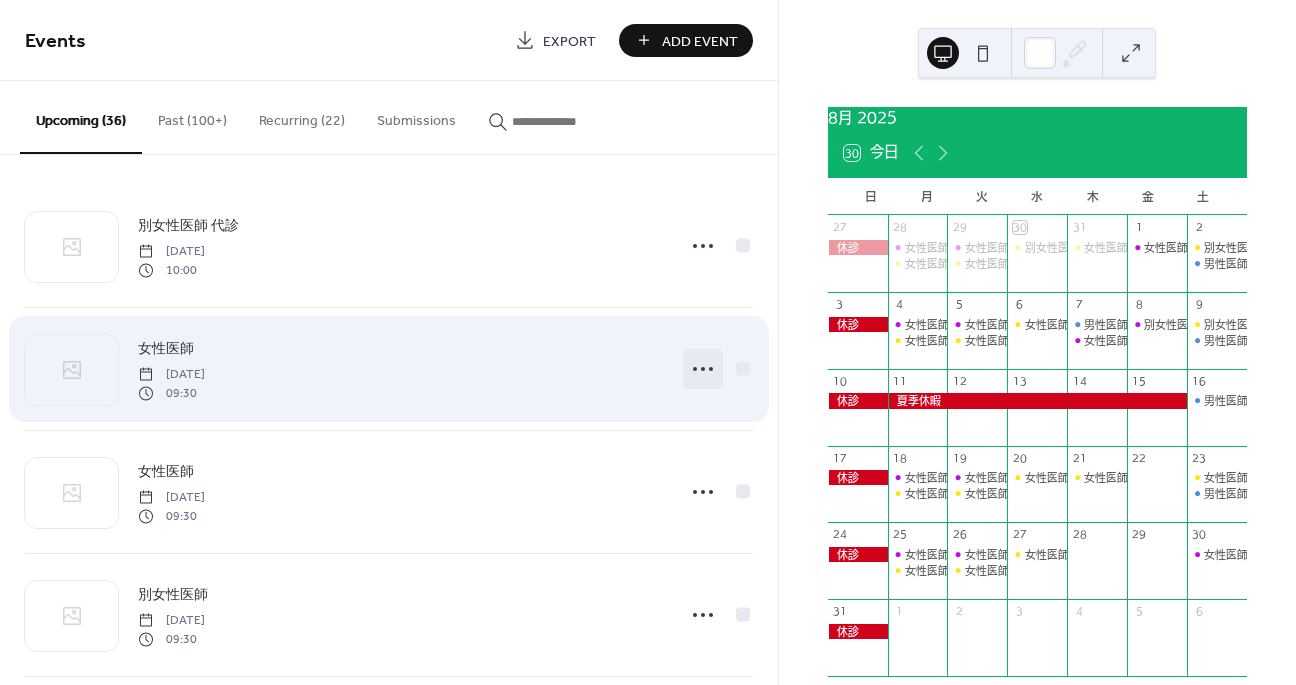 click 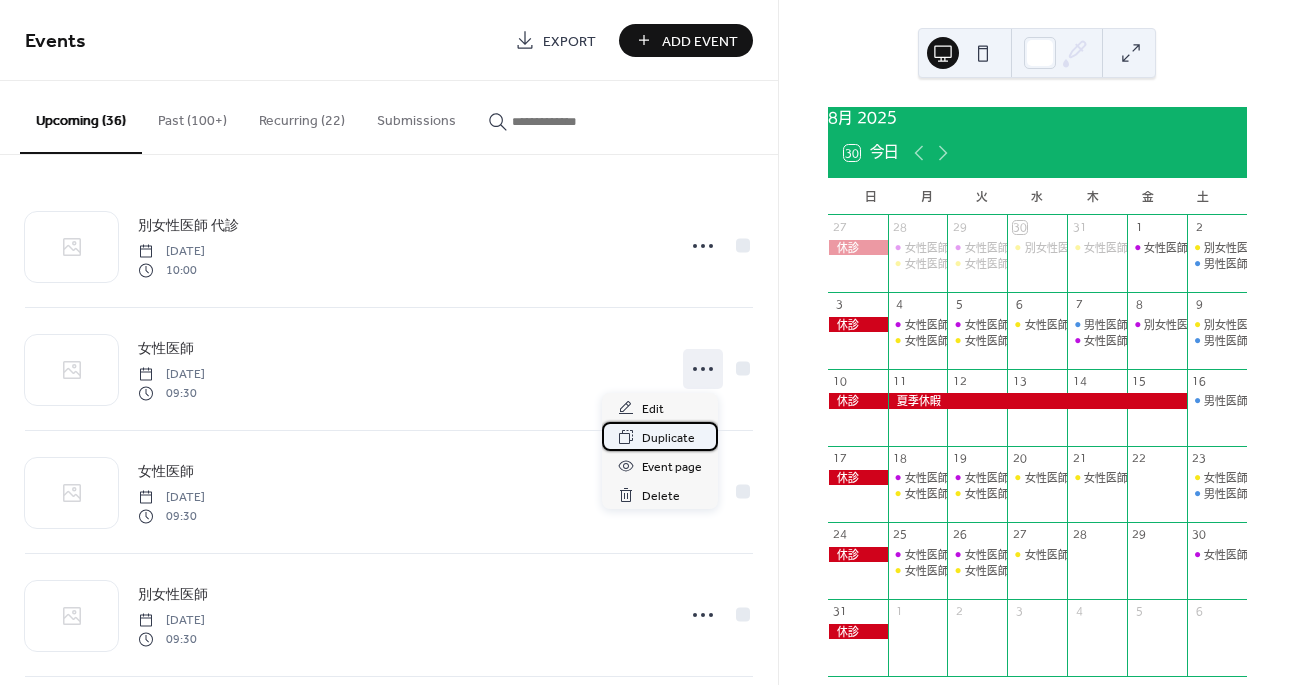 click on "Duplicate" at bounding box center [668, 438] 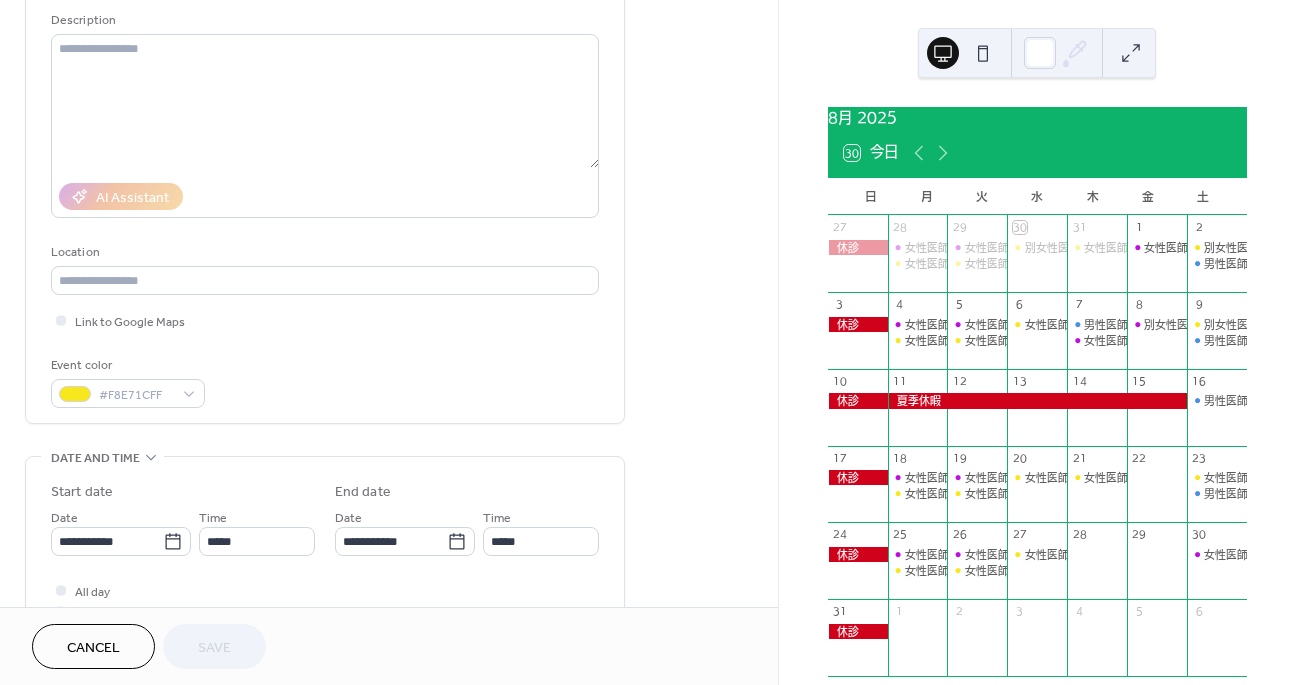 scroll, scrollTop: 245, scrollLeft: 0, axis: vertical 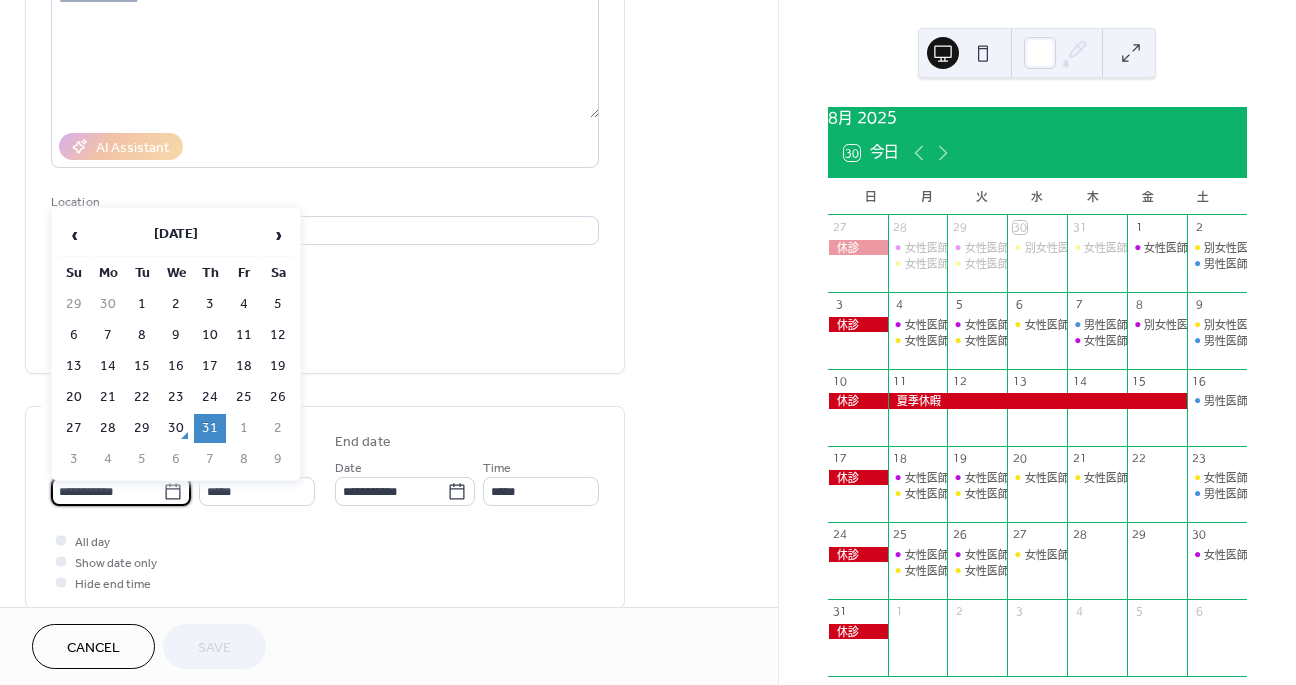 click on "**********" at bounding box center [107, 491] 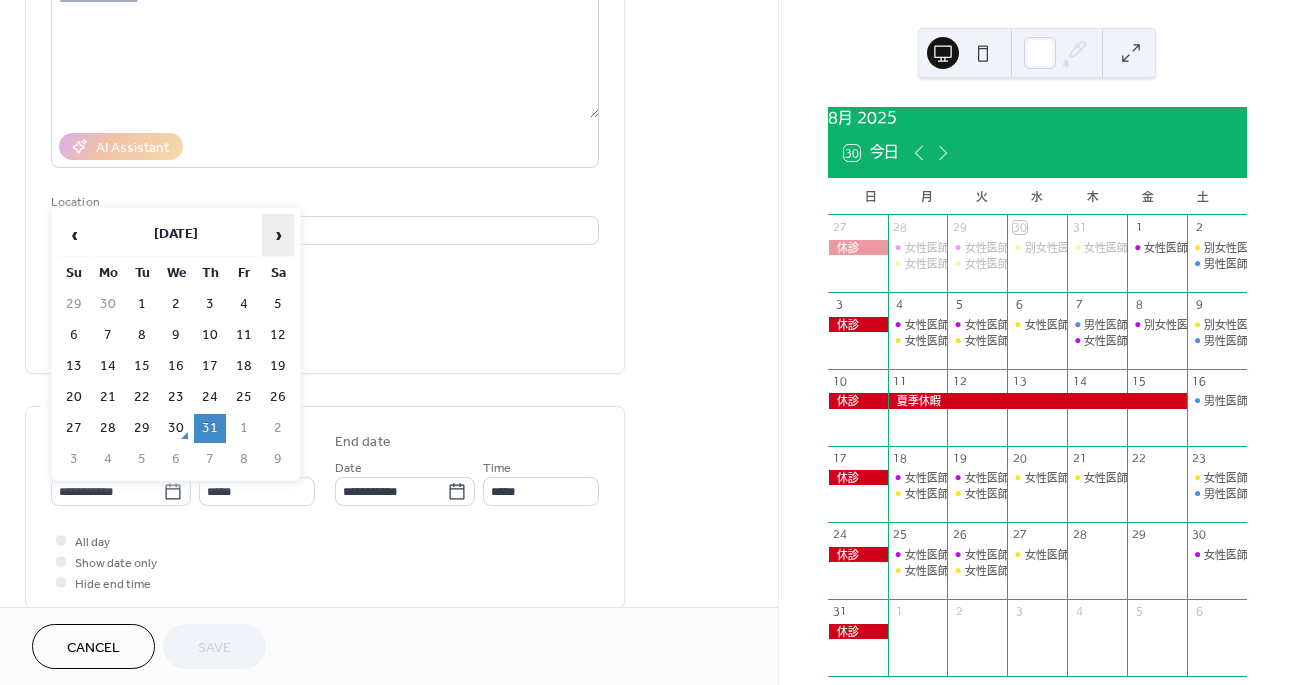 click on "›" at bounding box center (278, 235) 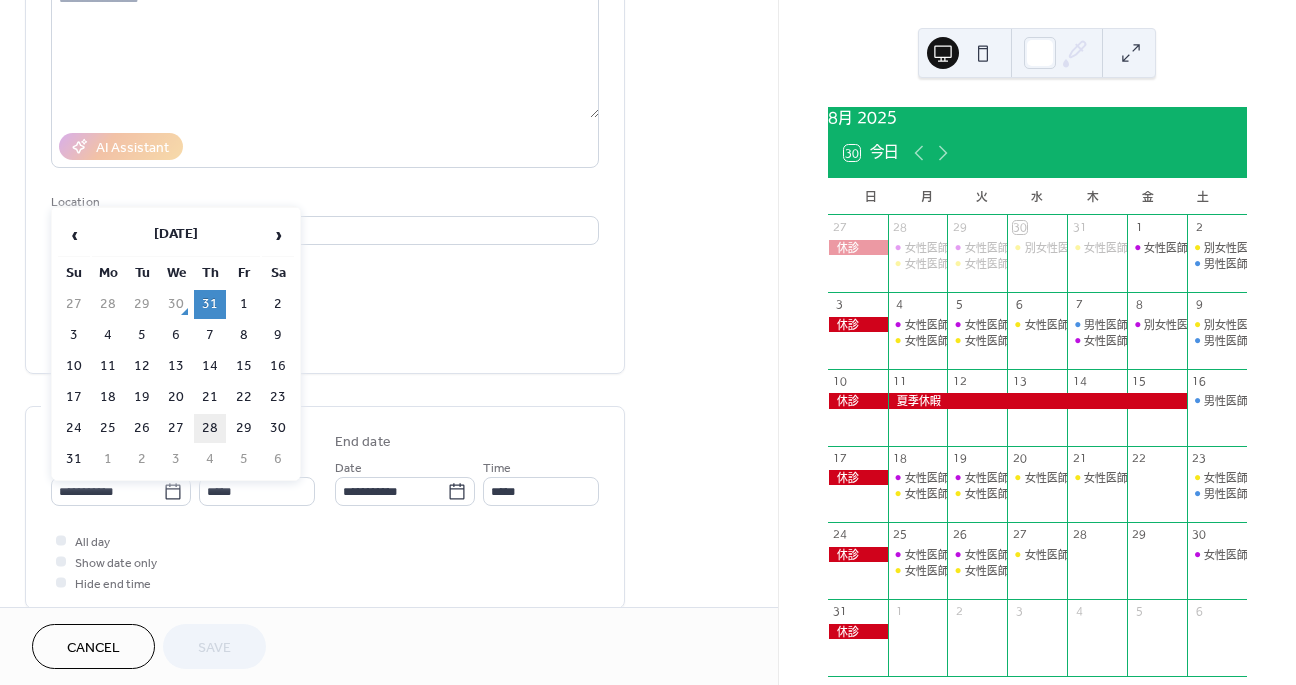 click on "28" at bounding box center (210, 428) 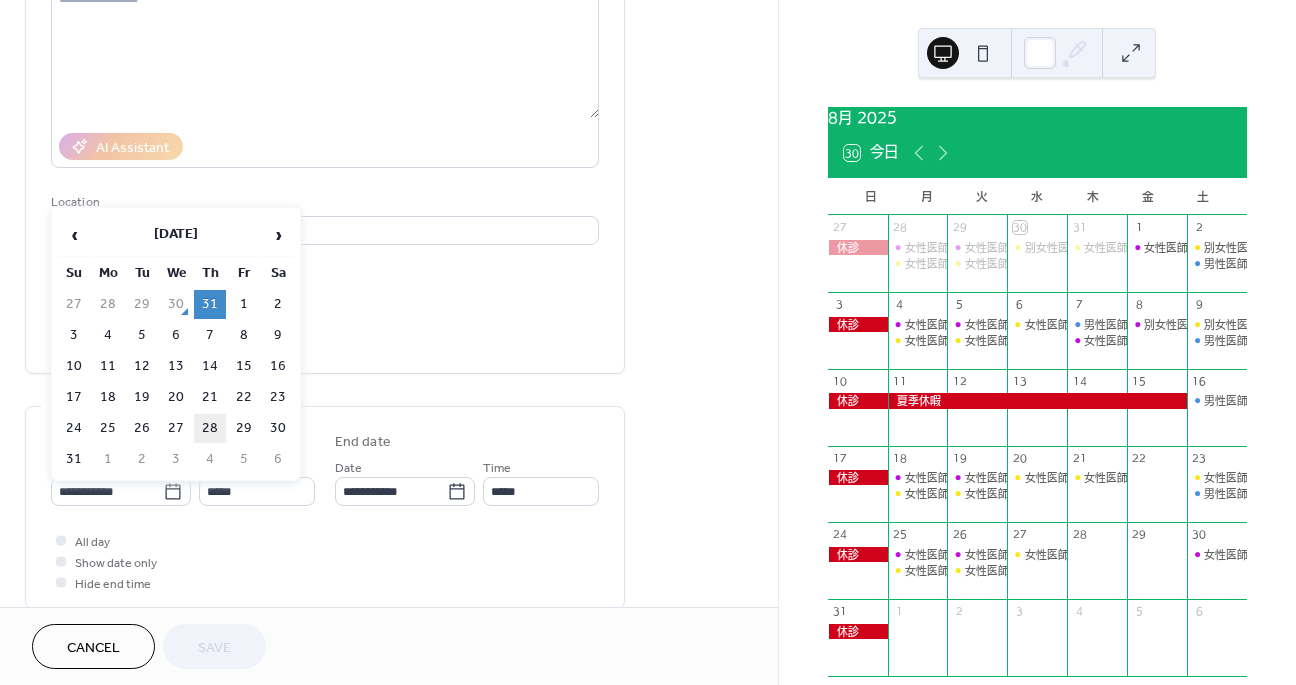 type on "**********" 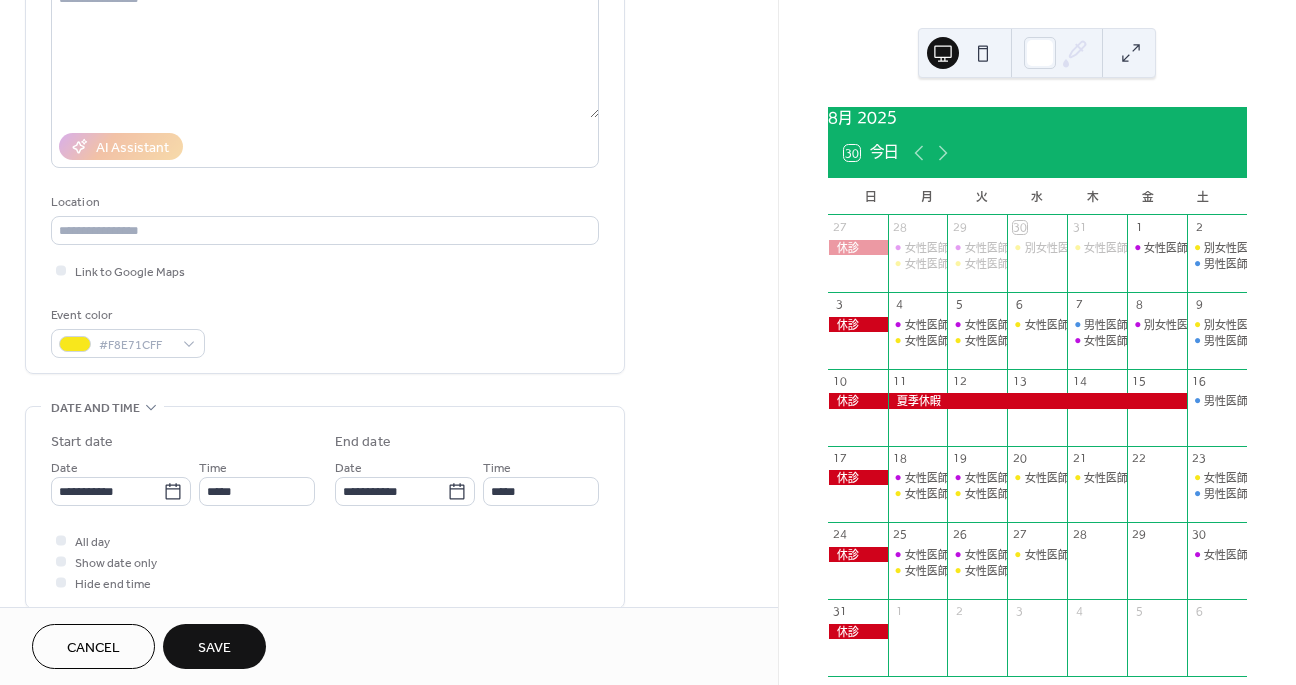click on "Save" at bounding box center [214, 648] 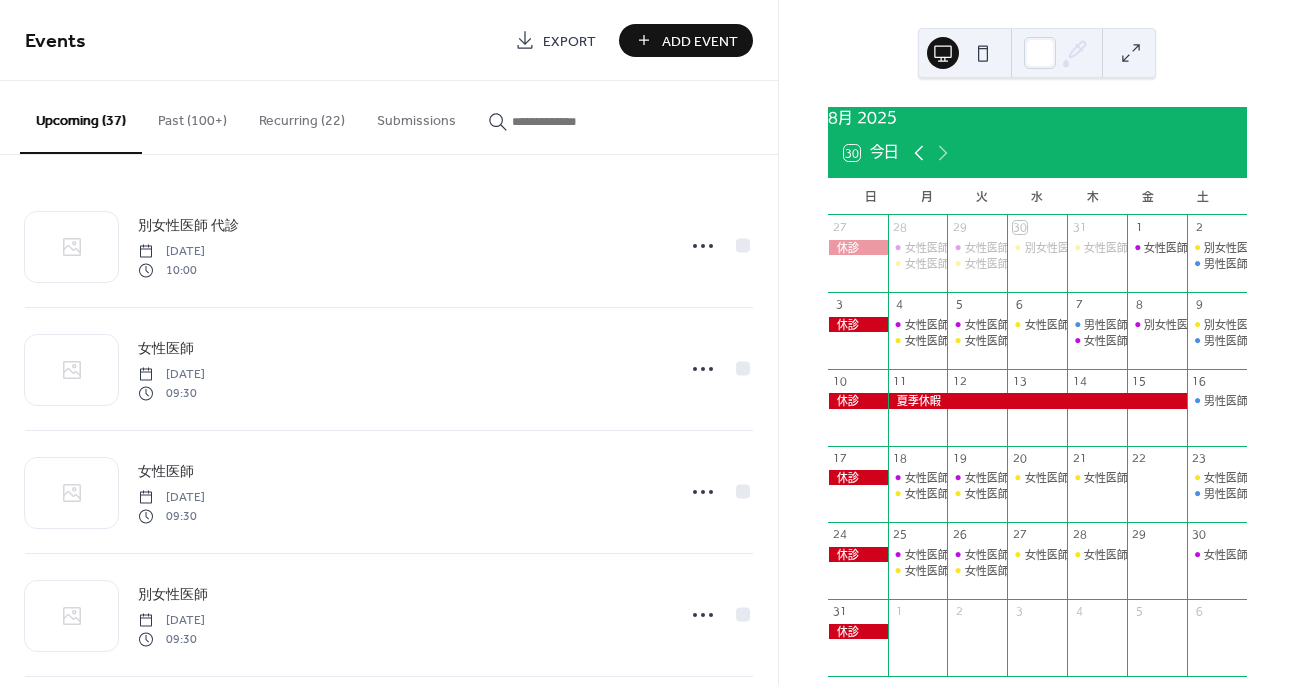 click 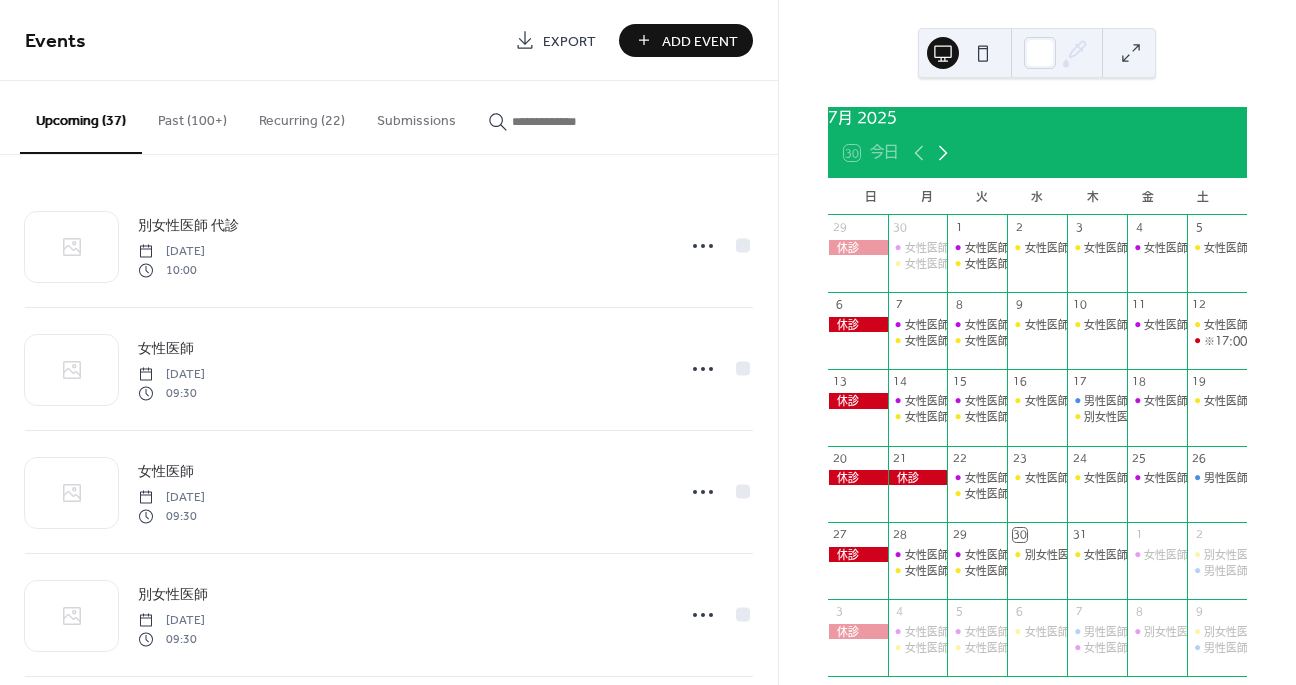click 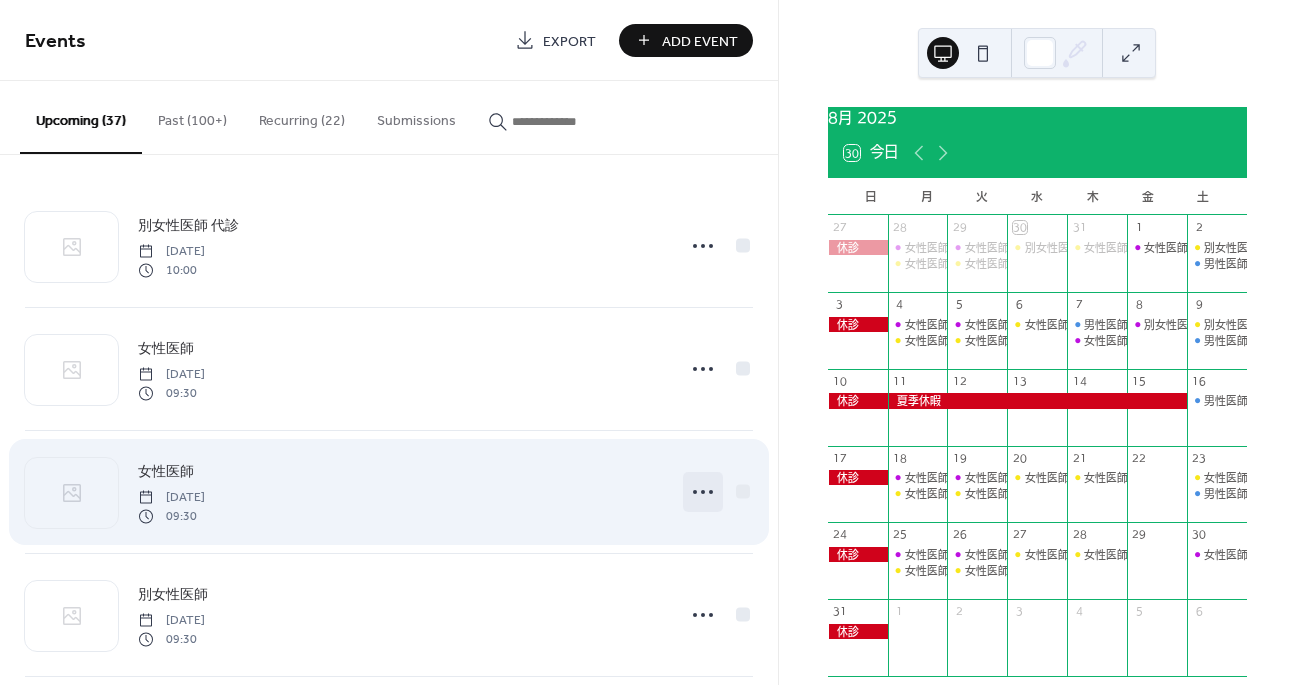 click 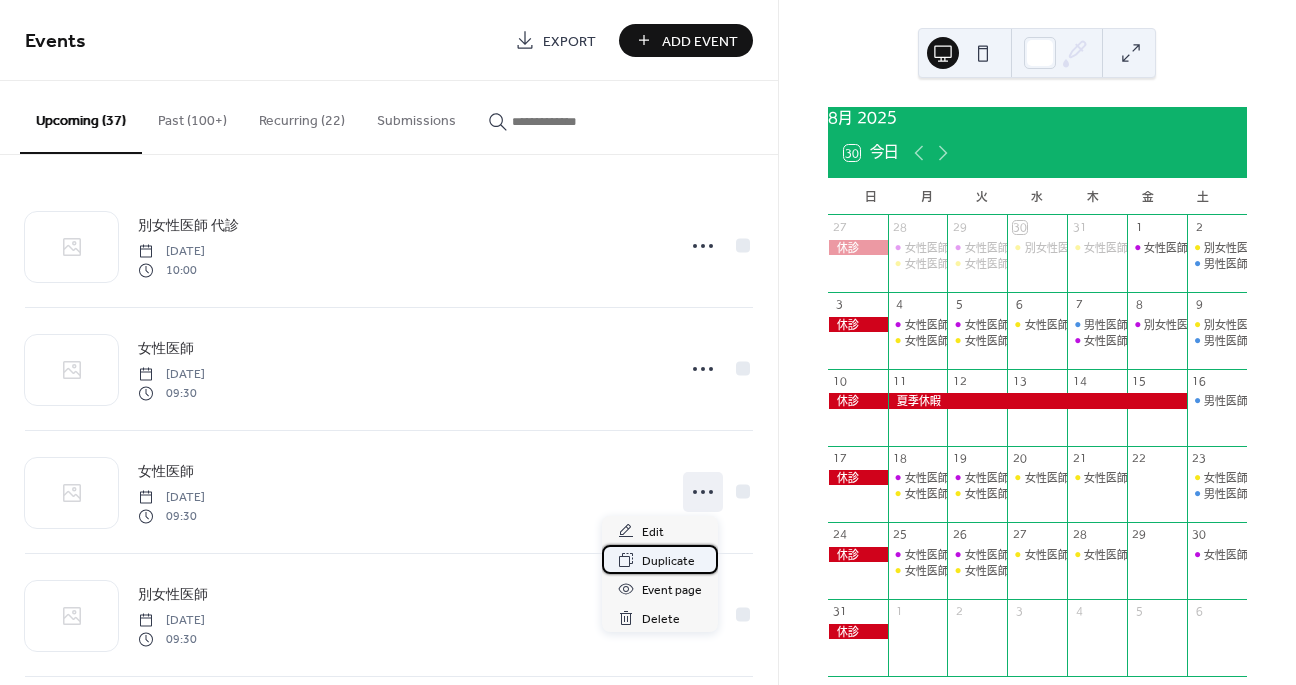 click on "Duplicate" at bounding box center (660, 559) 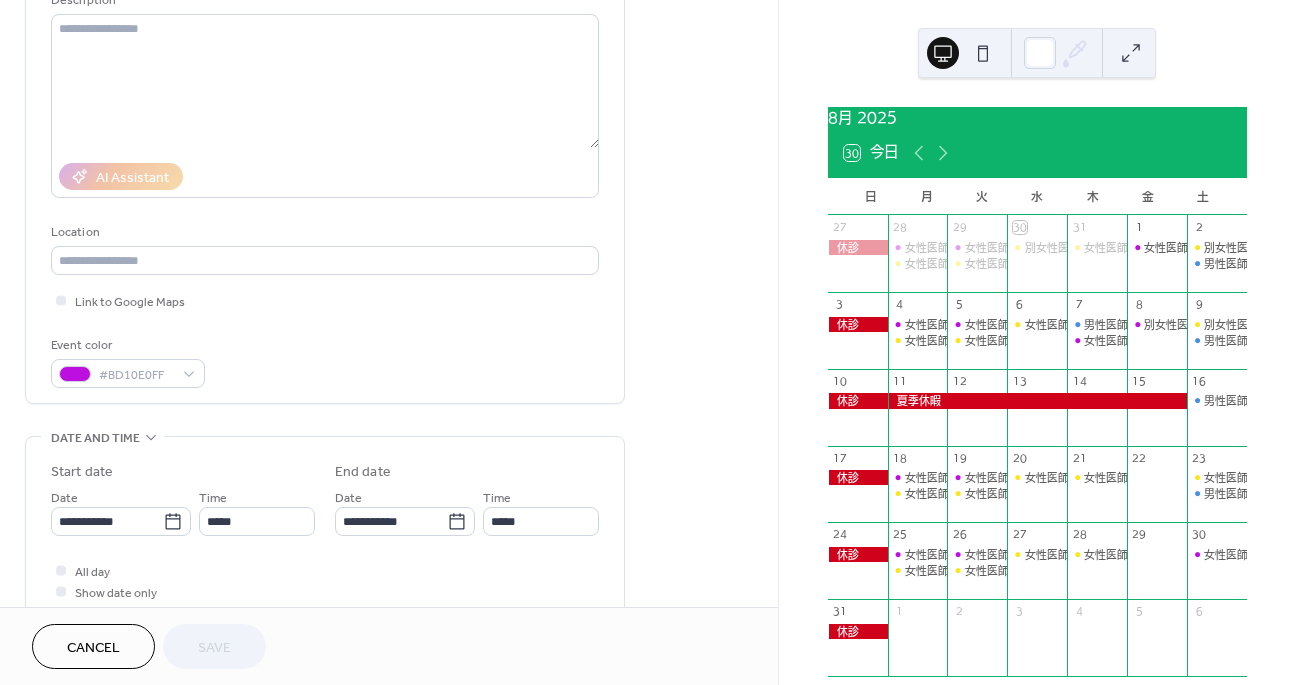 scroll, scrollTop: 308, scrollLeft: 0, axis: vertical 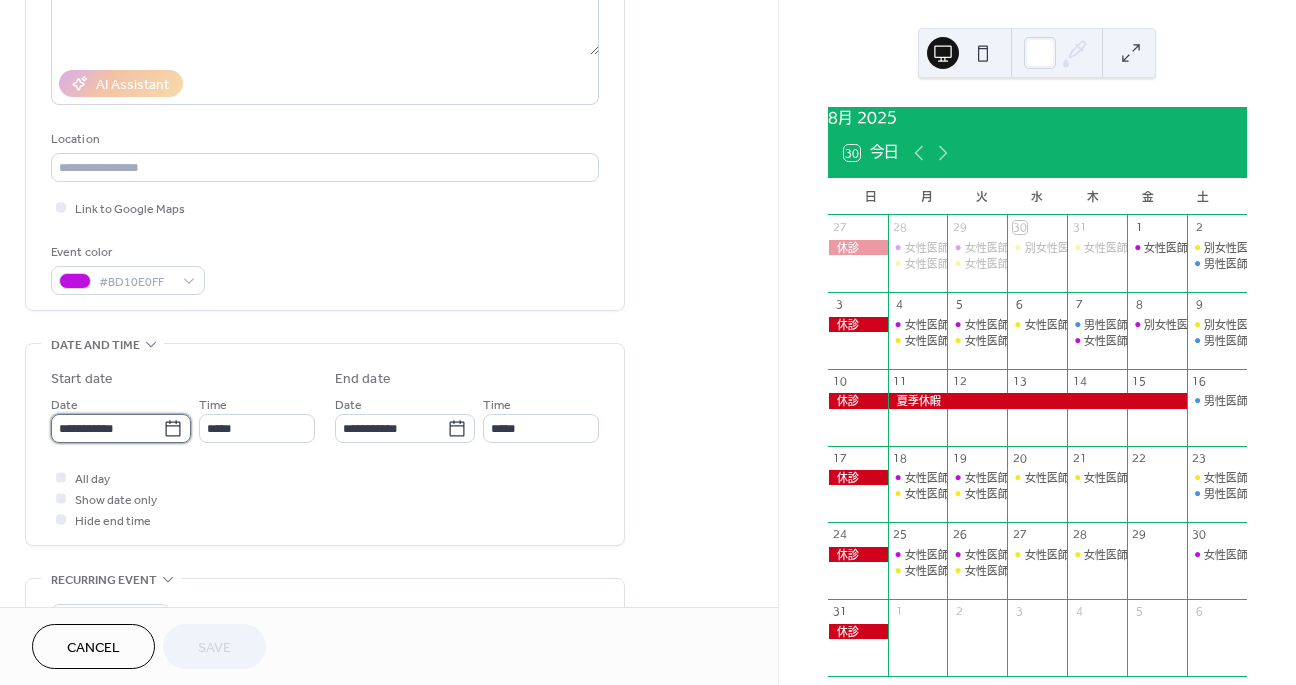 click on "**********" at bounding box center (107, 428) 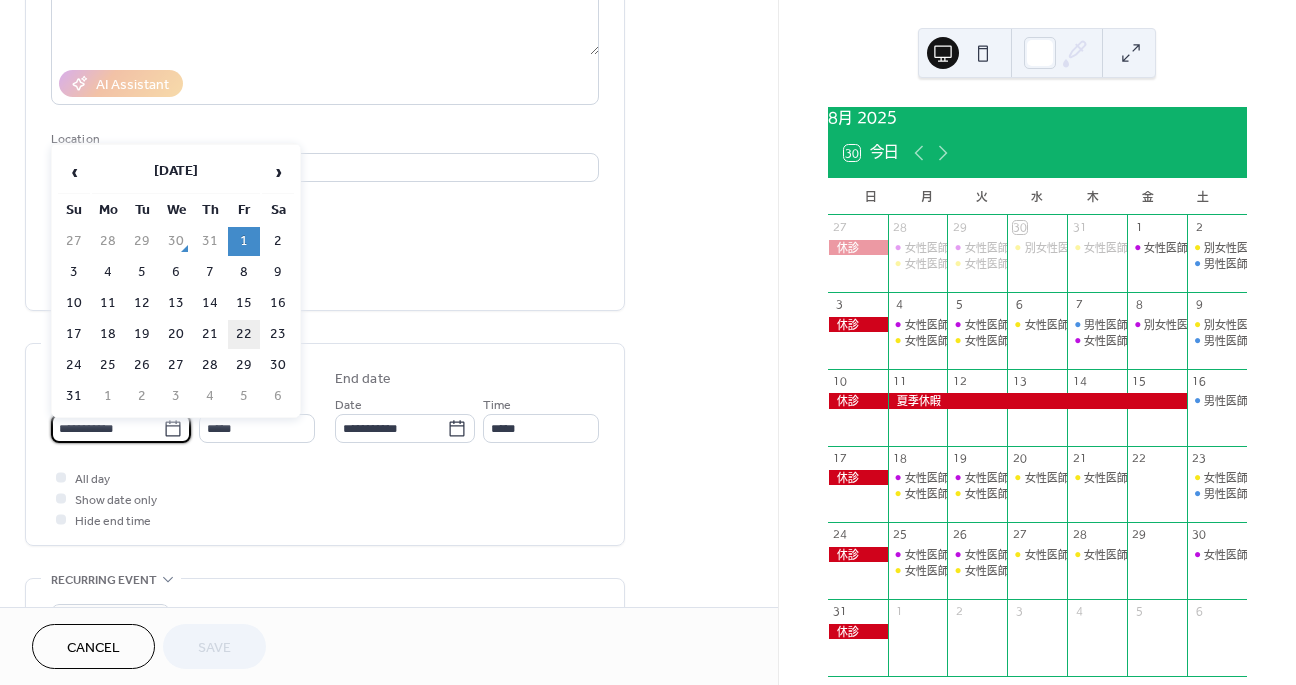 click on "22" at bounding box center [244, 334] 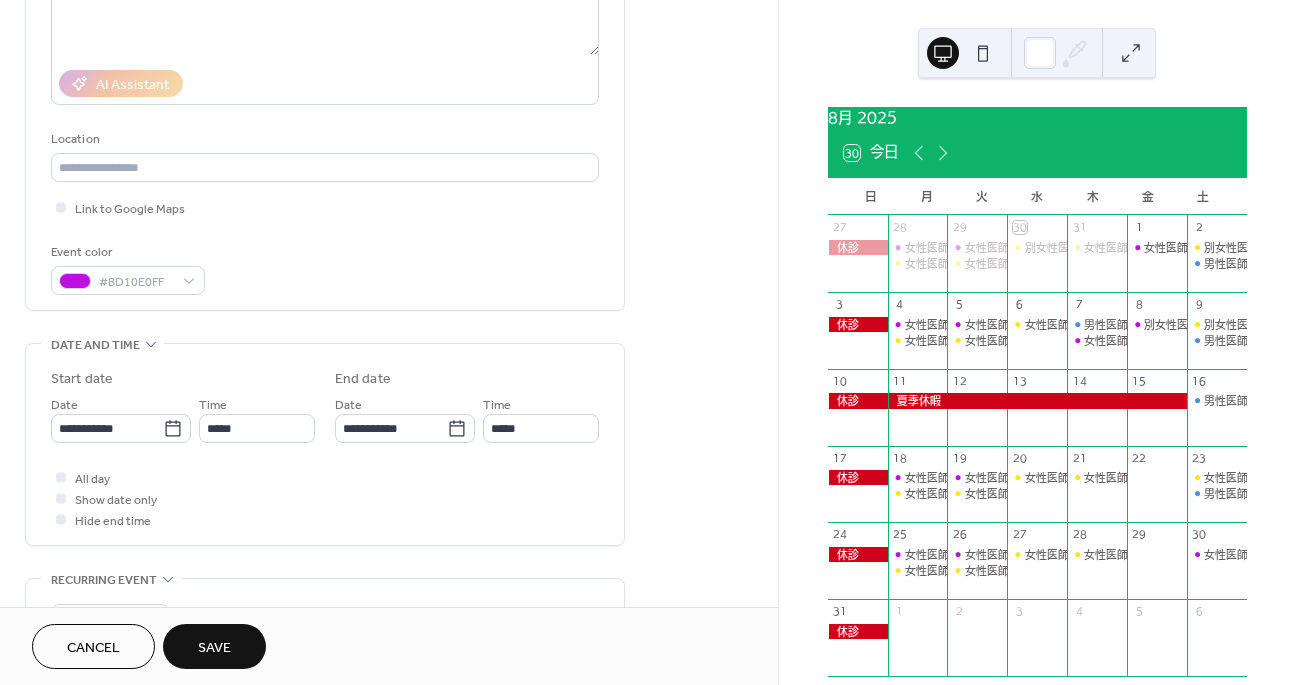 click on "Save" at bounding box center (214, 648) 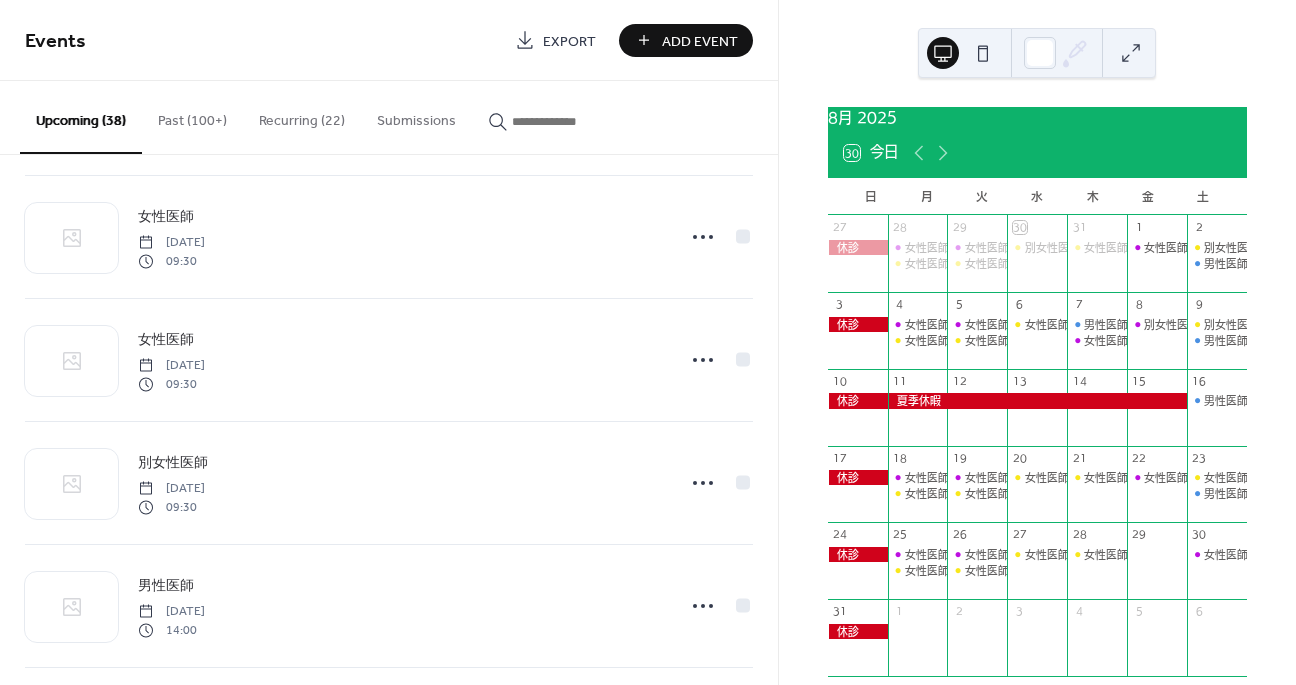 scroll, scrollTop: 140, scrollLeft: 0, axis: vertical 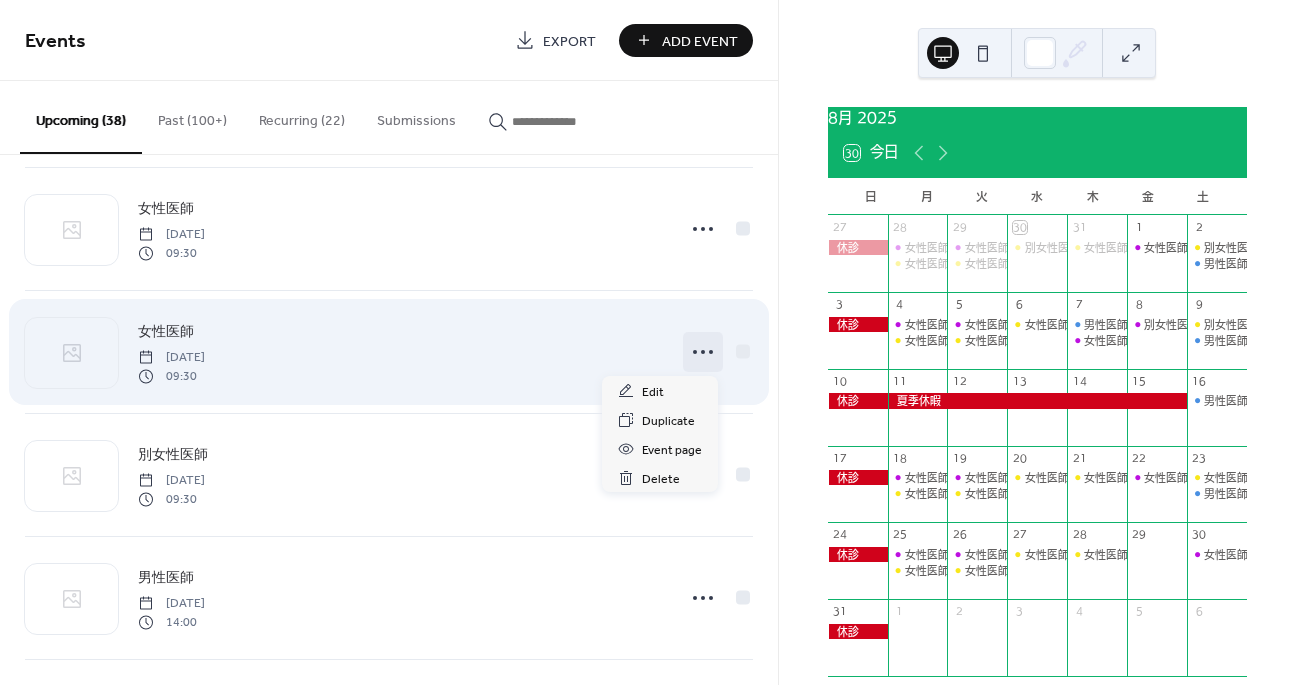click 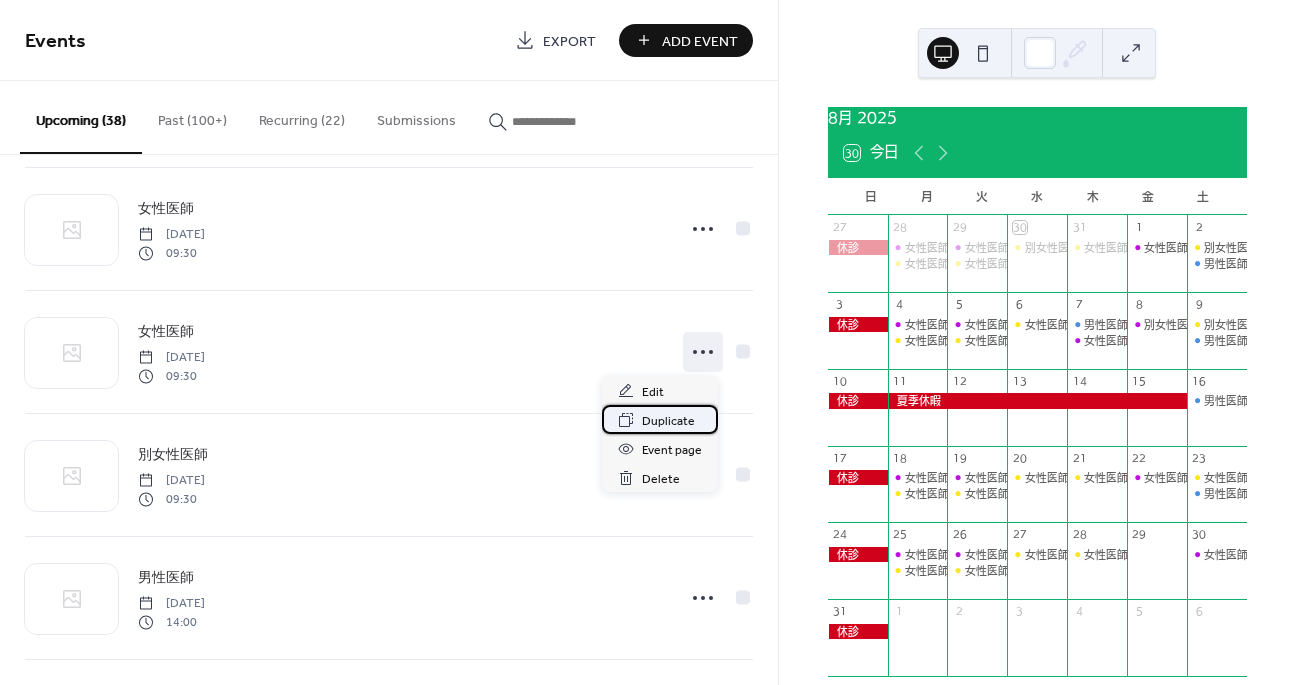click on "Duplicate" at bounding box center [668, 421] 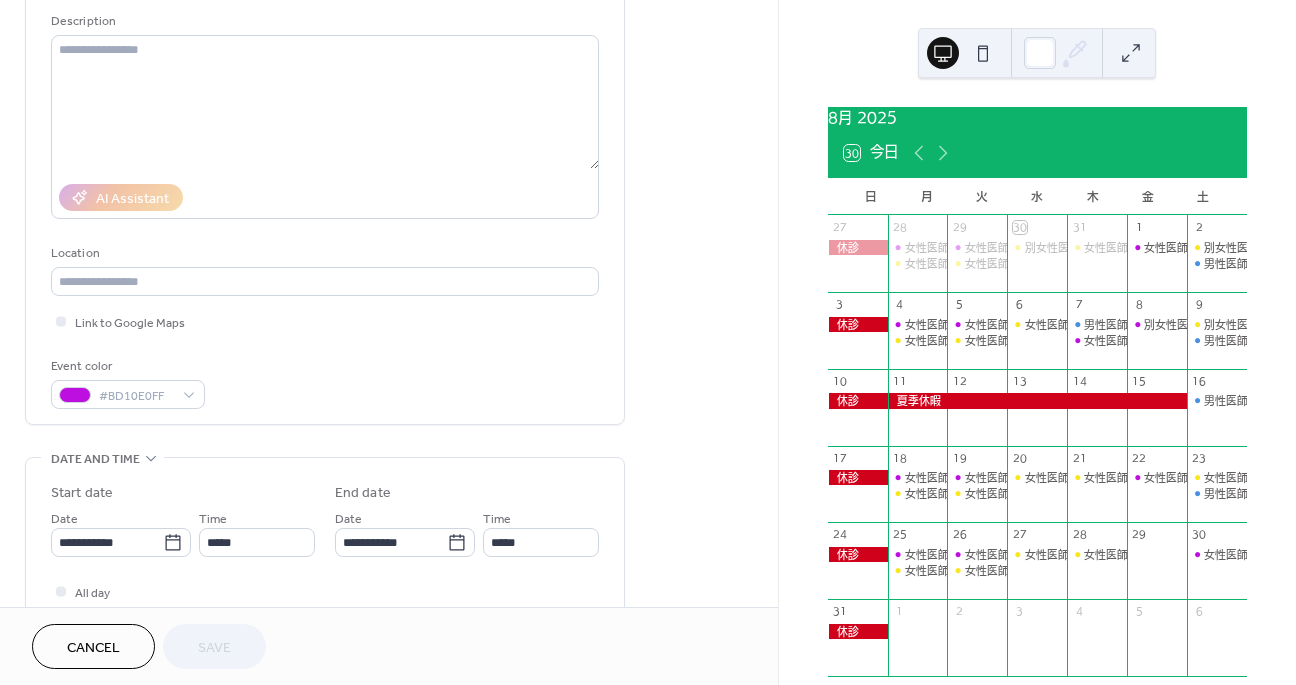 scroll, scrollTop: 252, scrollLeft: 0, axis: vertical 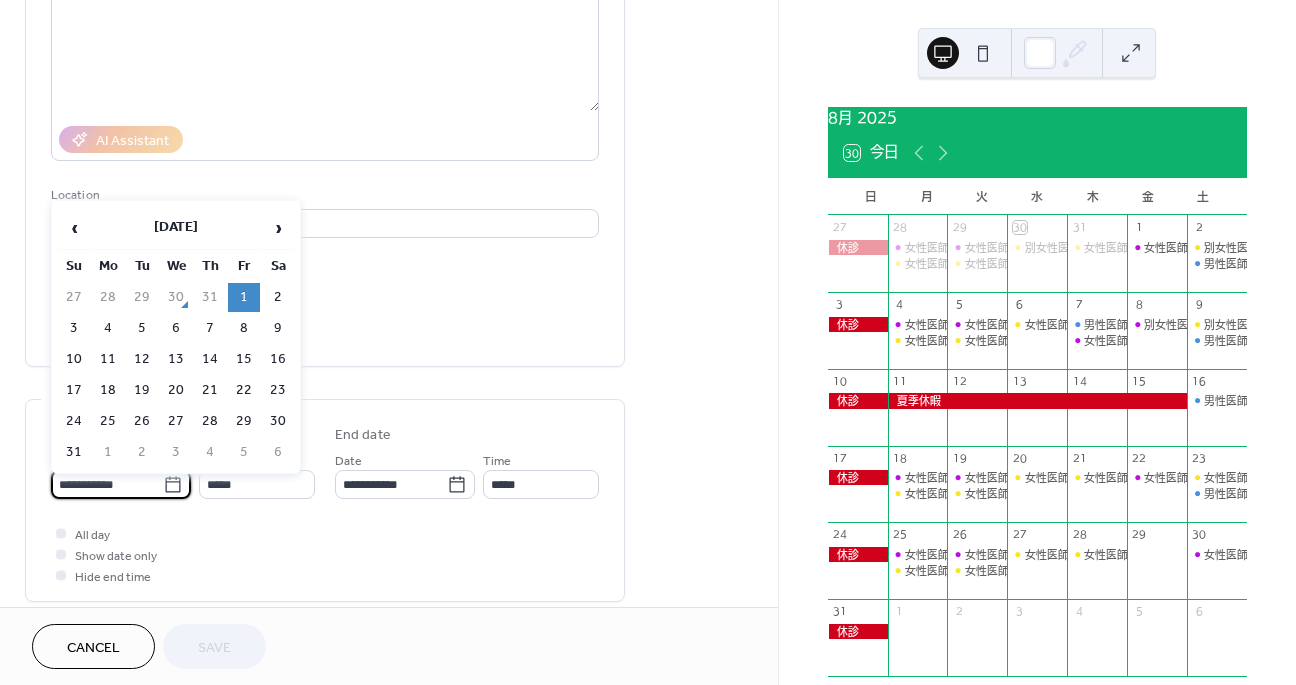click on "**********" at bounding box center [107, 484] 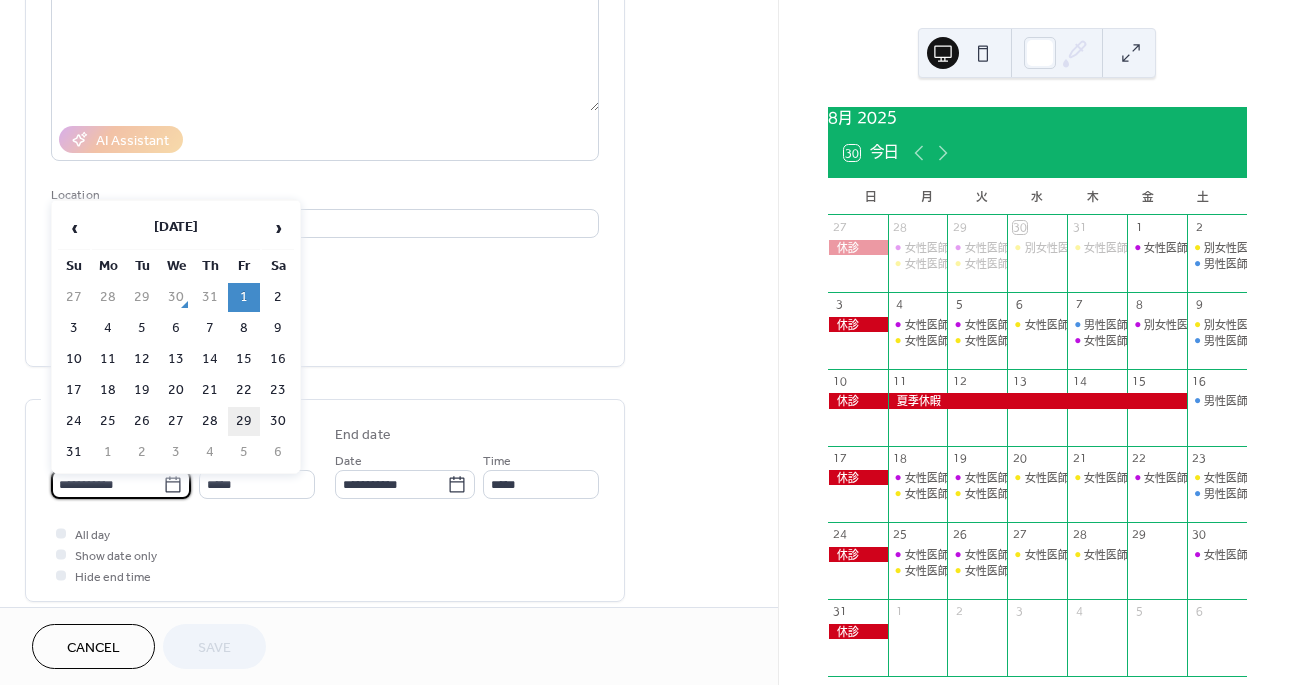 click on "29" at bounding box center [244, 421] 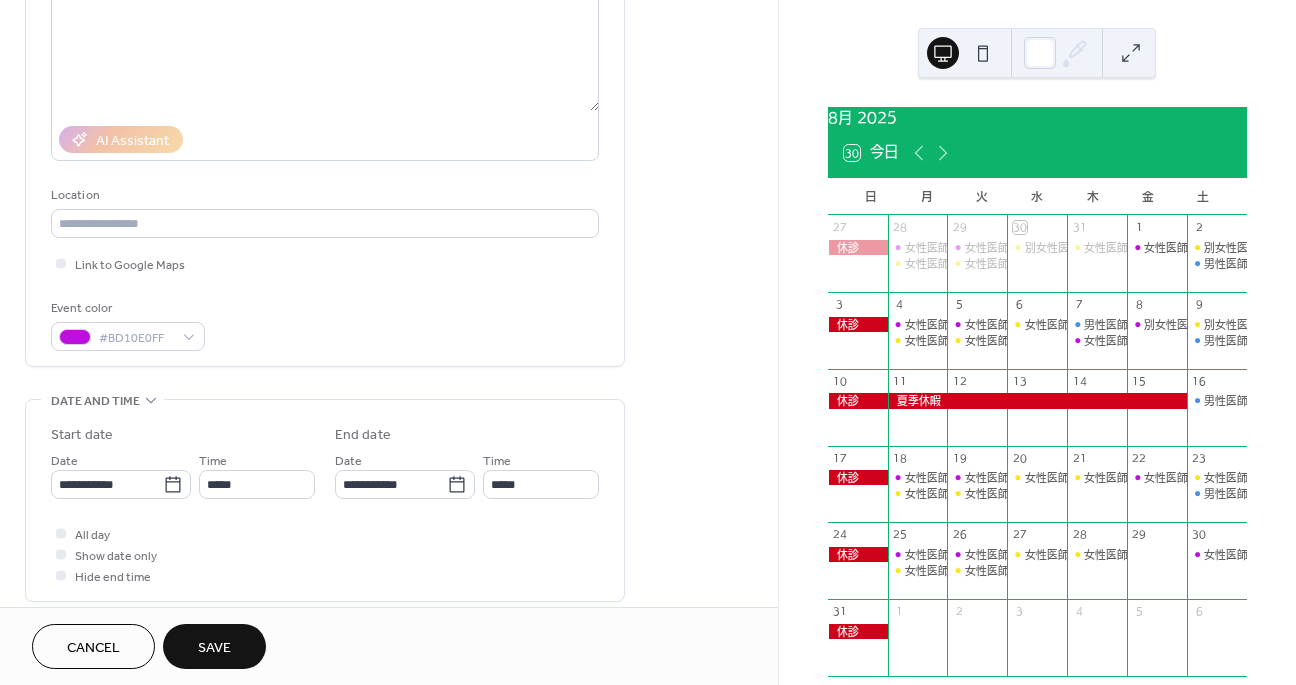 click on "Save" at bounding box center (214, 646) 